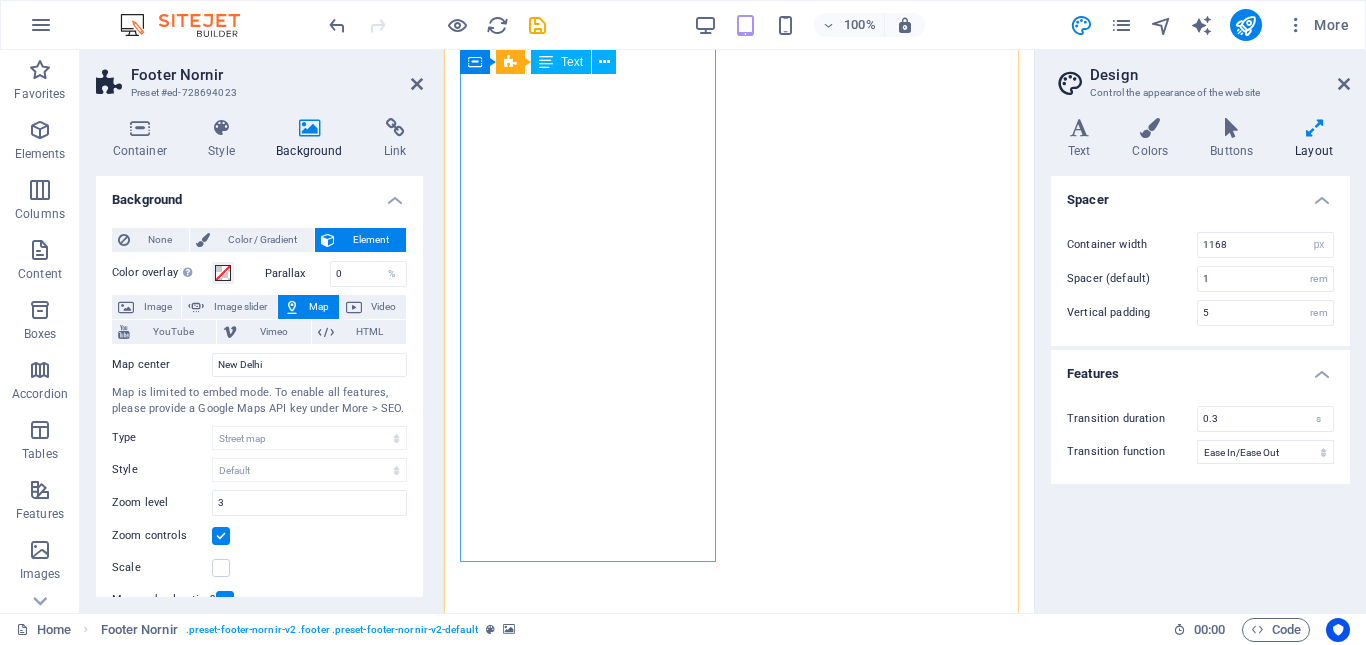 select on "px" 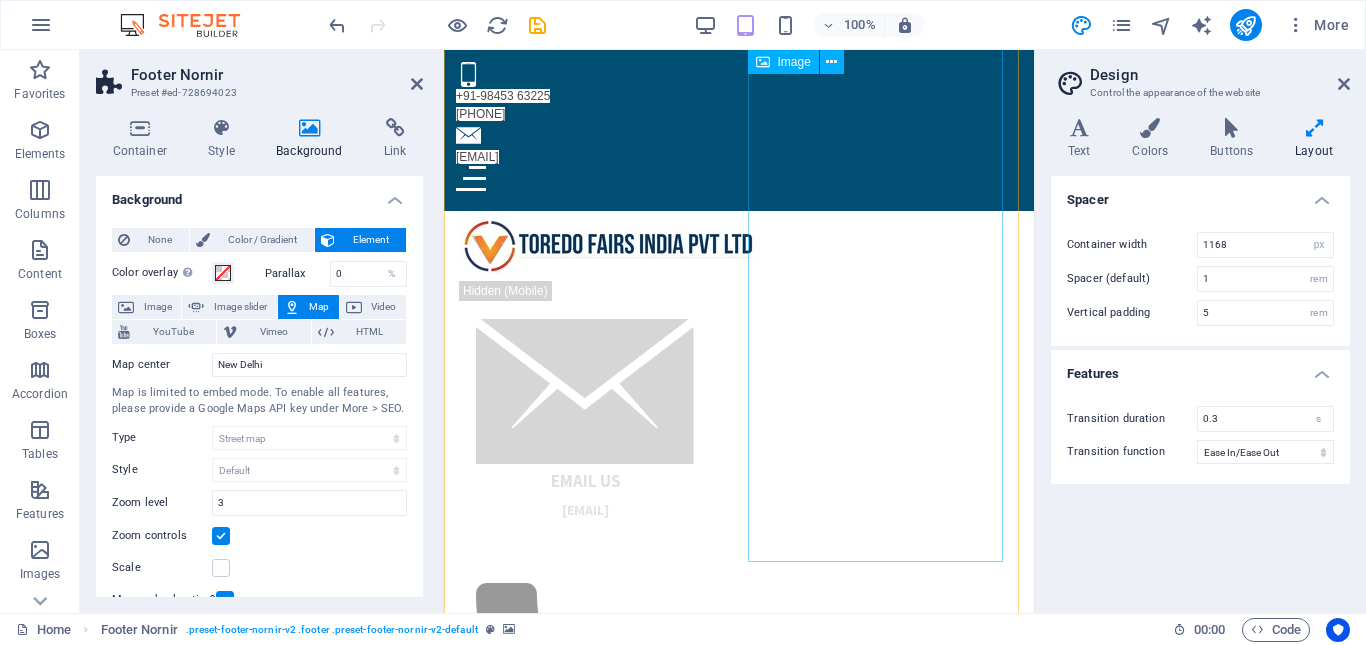 scroll, scrollTop: 369, scrollLeft: 0, axis: vertical 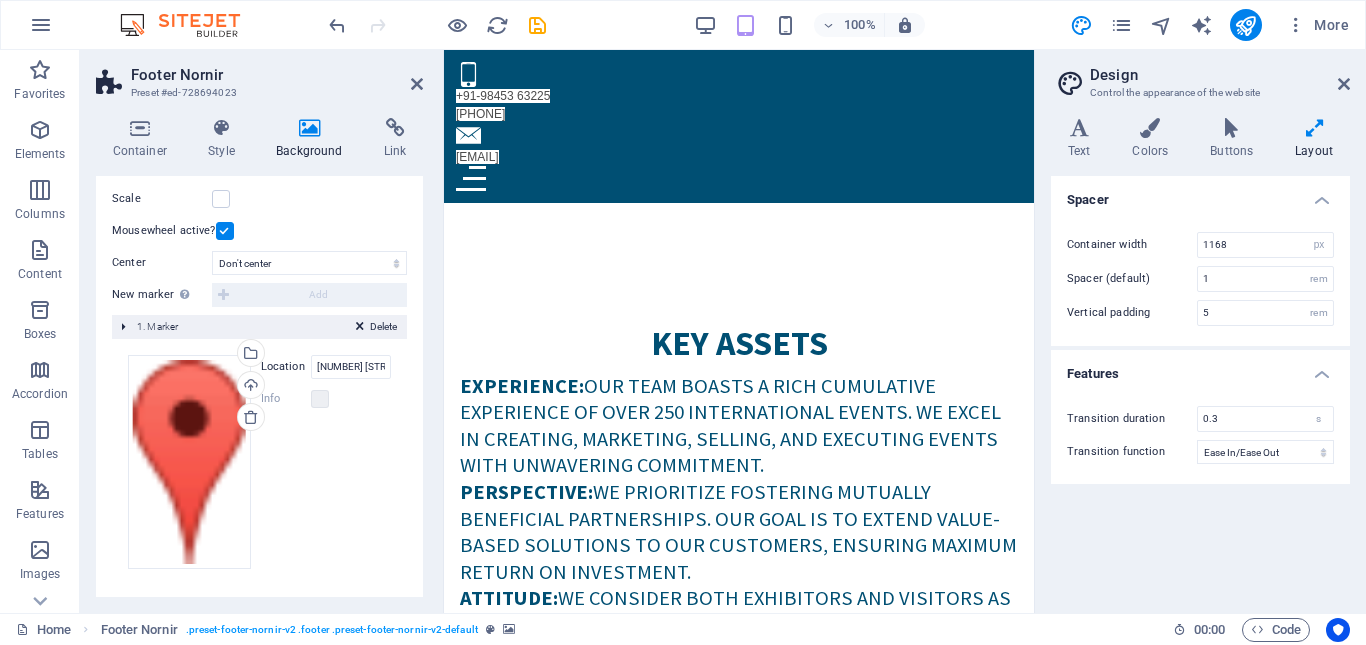 click on "Design" at bounding box center [1220, 75] 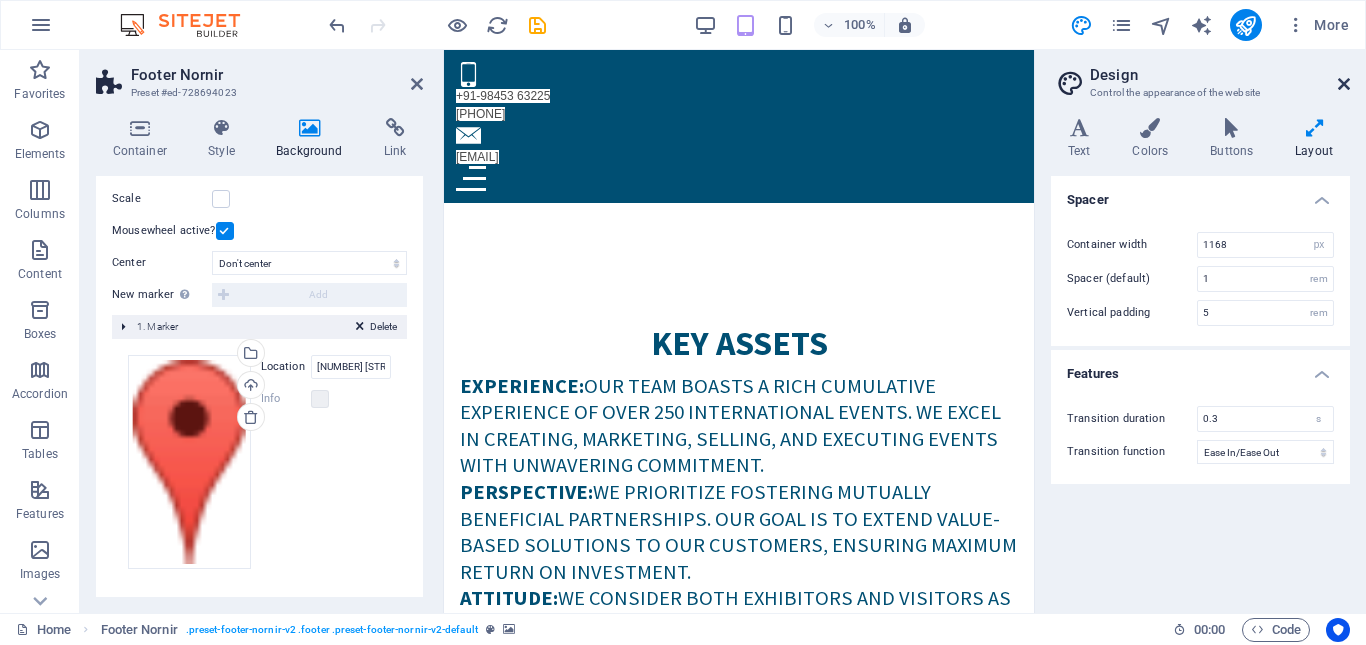 click at bounding box center (1344, 84) 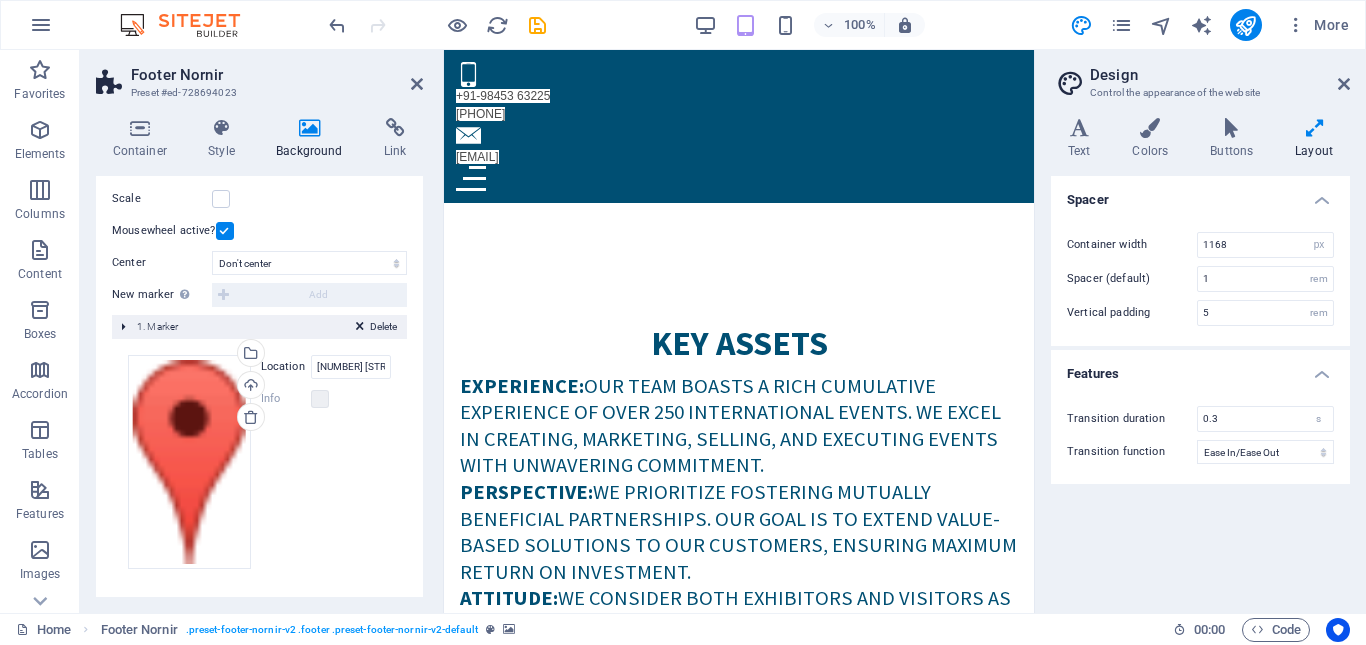 scroll, scrollTop: 4944, scrollLeft: 0, axis: vertical 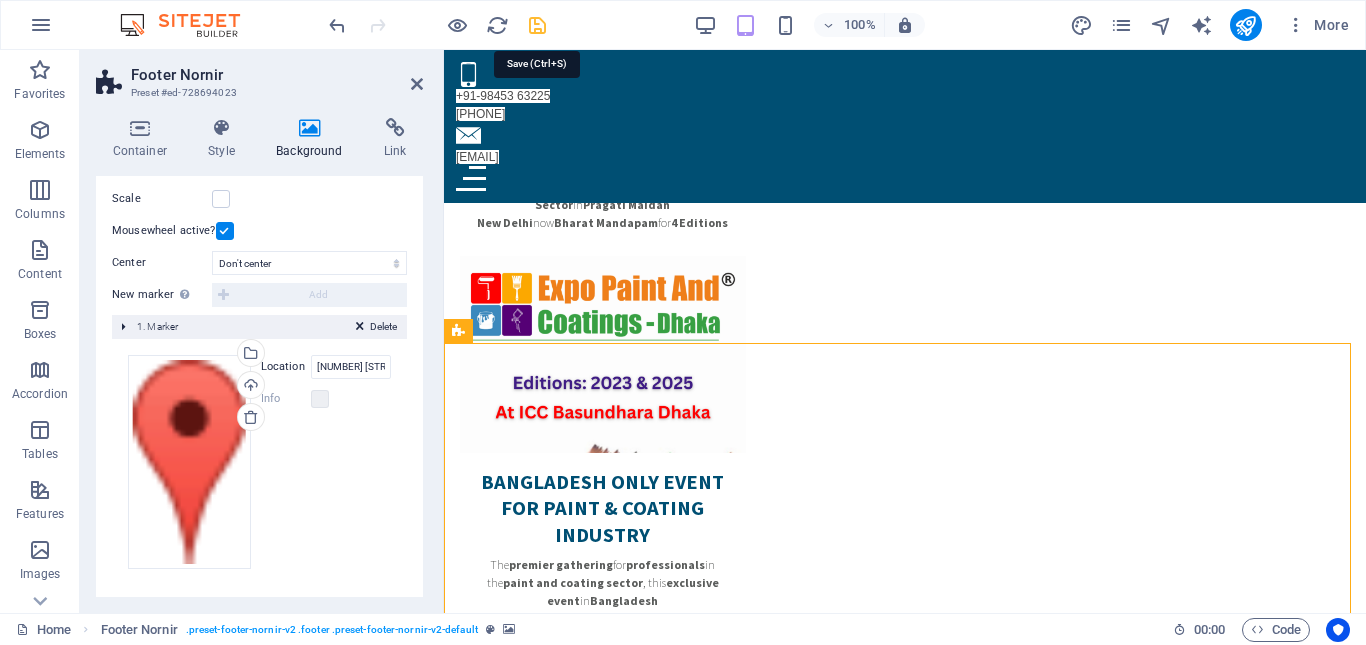 click at bounding box center [537, 25] 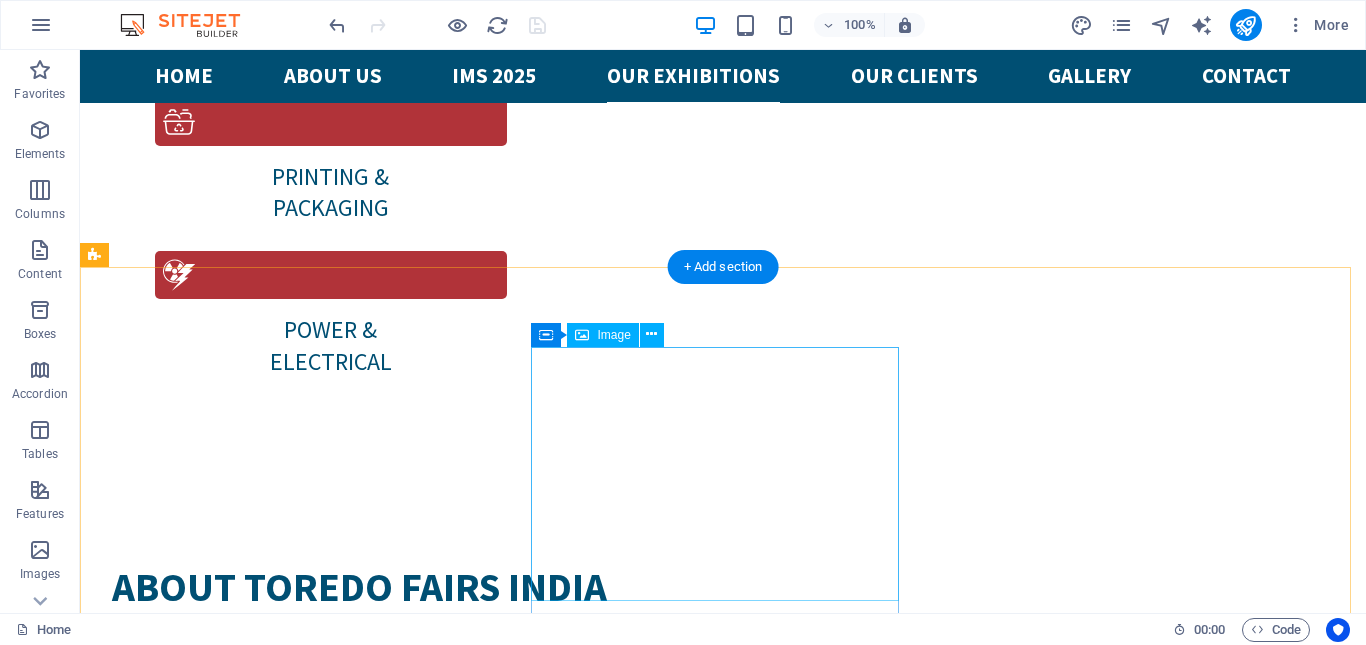 scroll, scrollTop: 900, scrollLeft: 0, axis: vertical 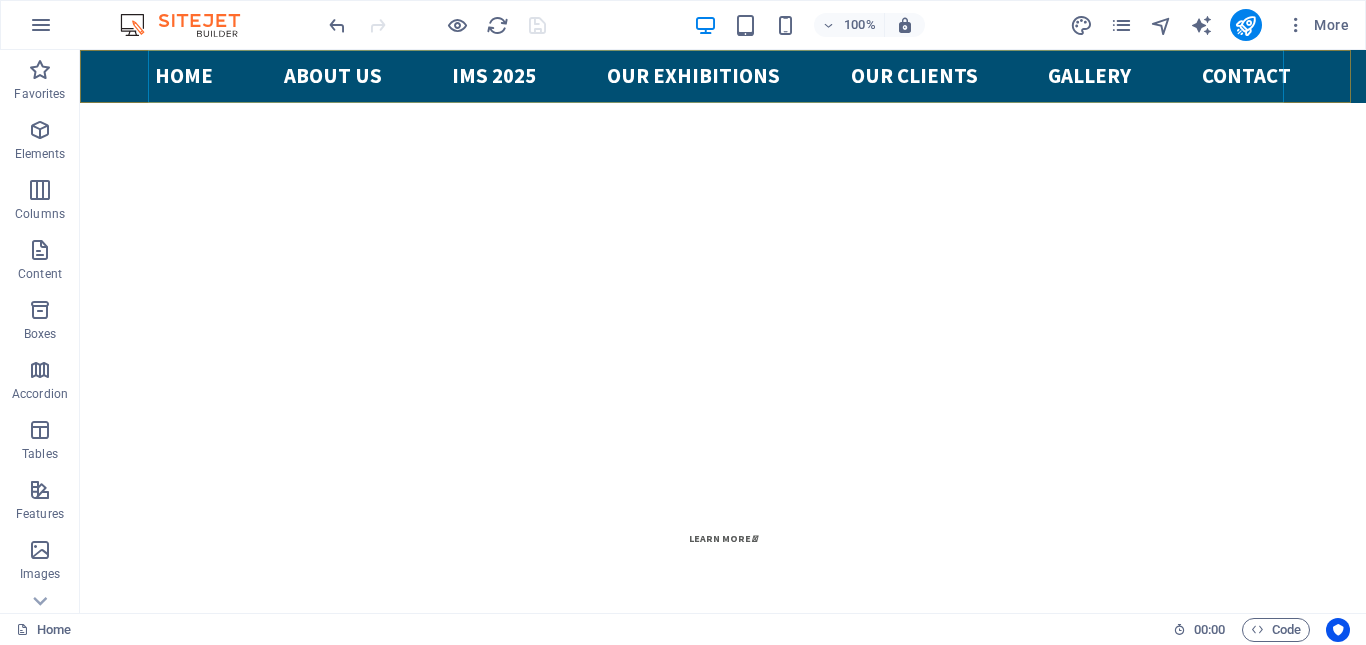 click on "Home About us Ims  2025 Our Exhibitions our clients Gallery Contact" at bounding box center (723, 76) 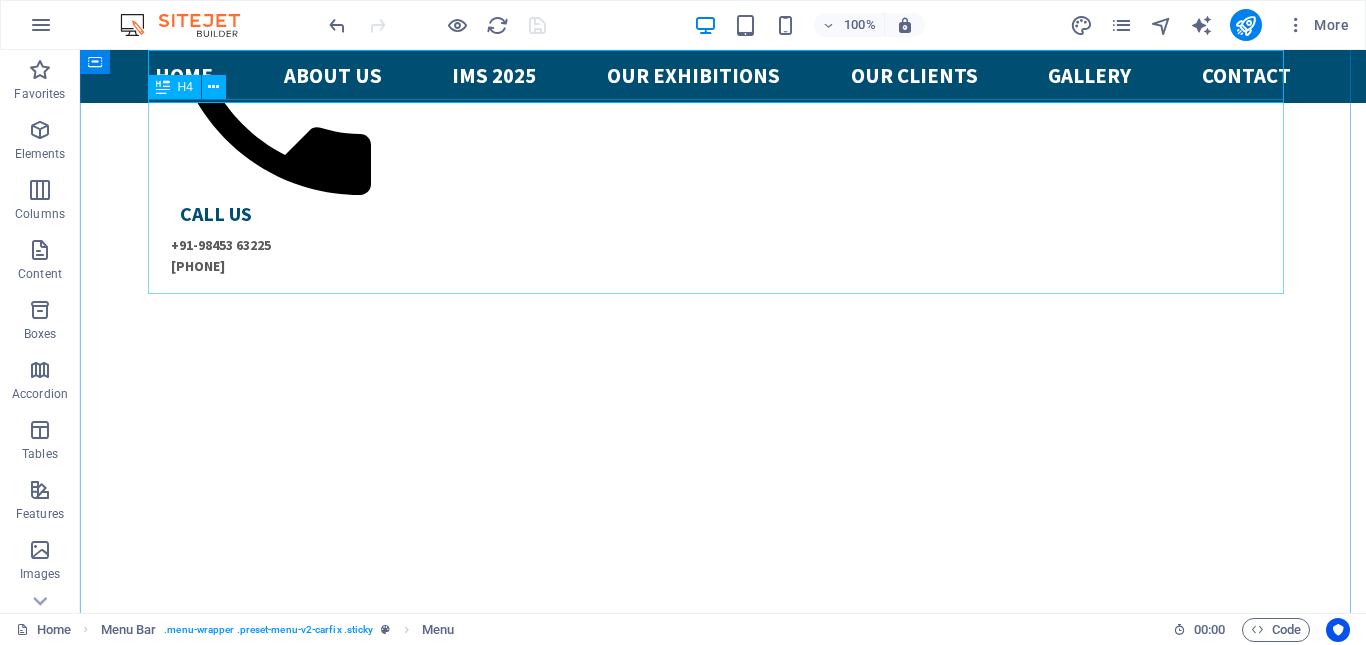 scroll, scrollTop: 300, scrollLeft: 0, axis: vertical 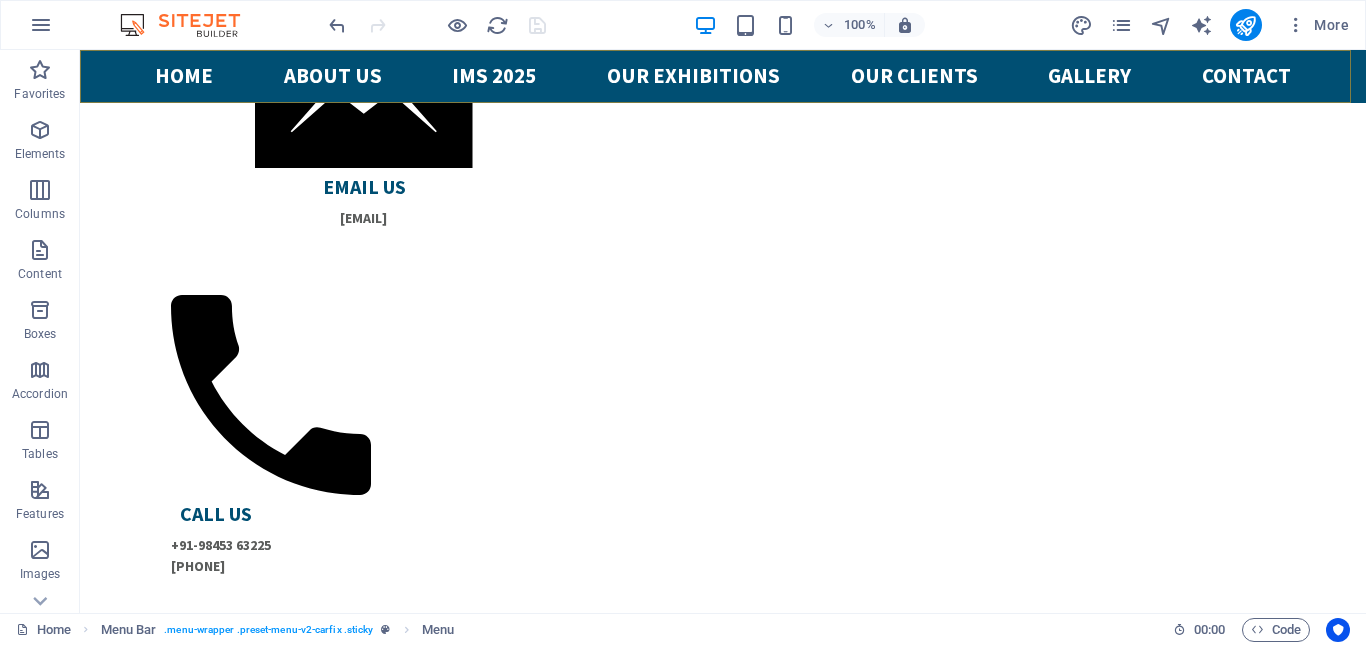 click on "Home About us Ims  2025 Our Exhibitions our clients Gallery Contact" at bounding box center [723, 76] 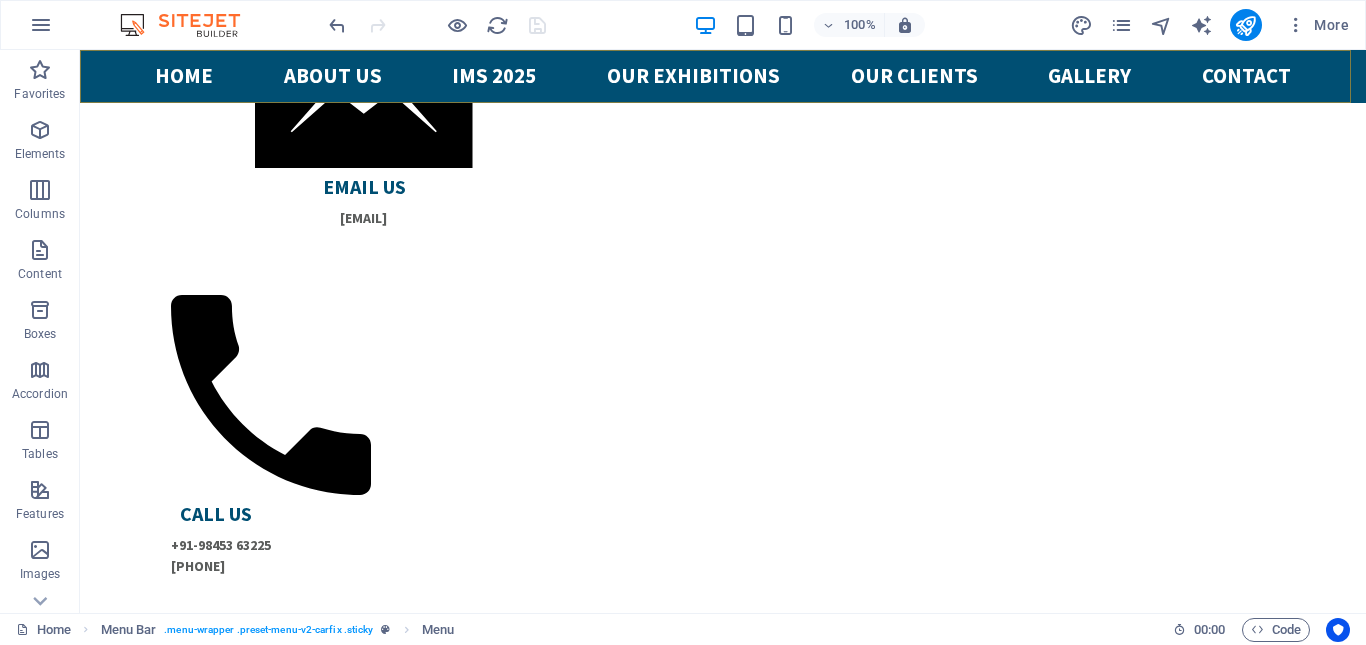 select 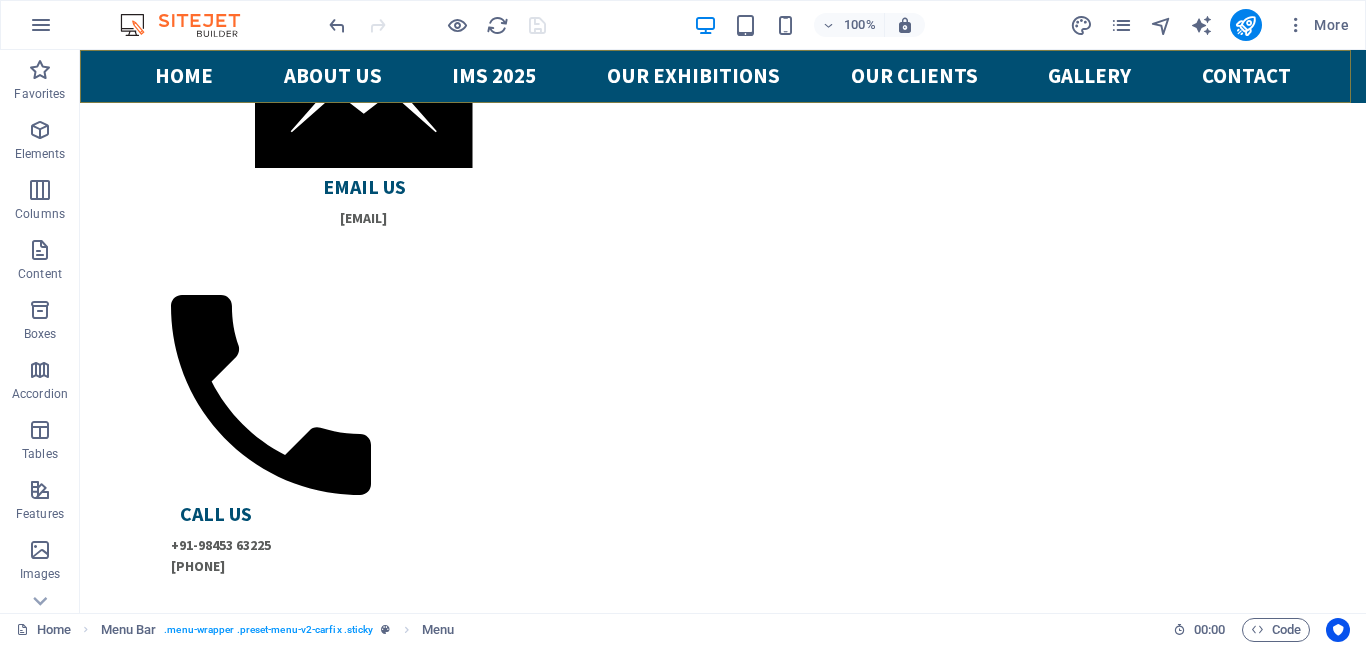 select on "1" 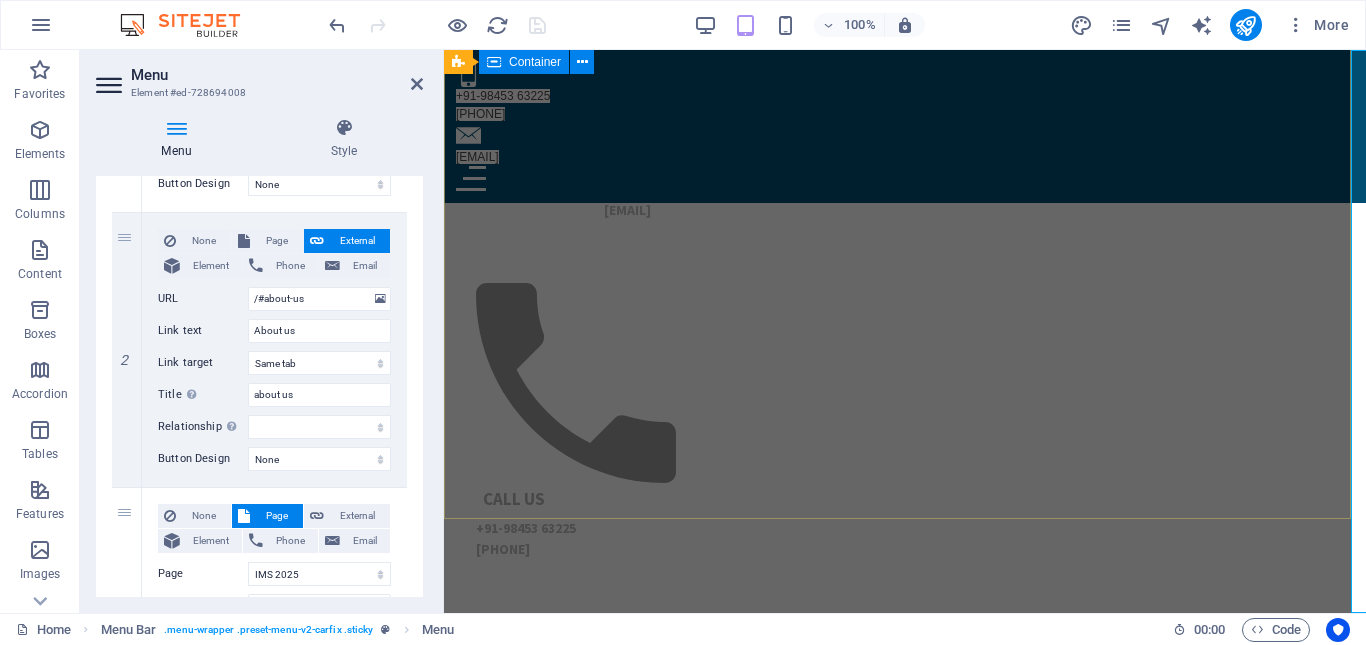 scroll, scrollTop: 900, scrollLeft: 0, axis: vertical 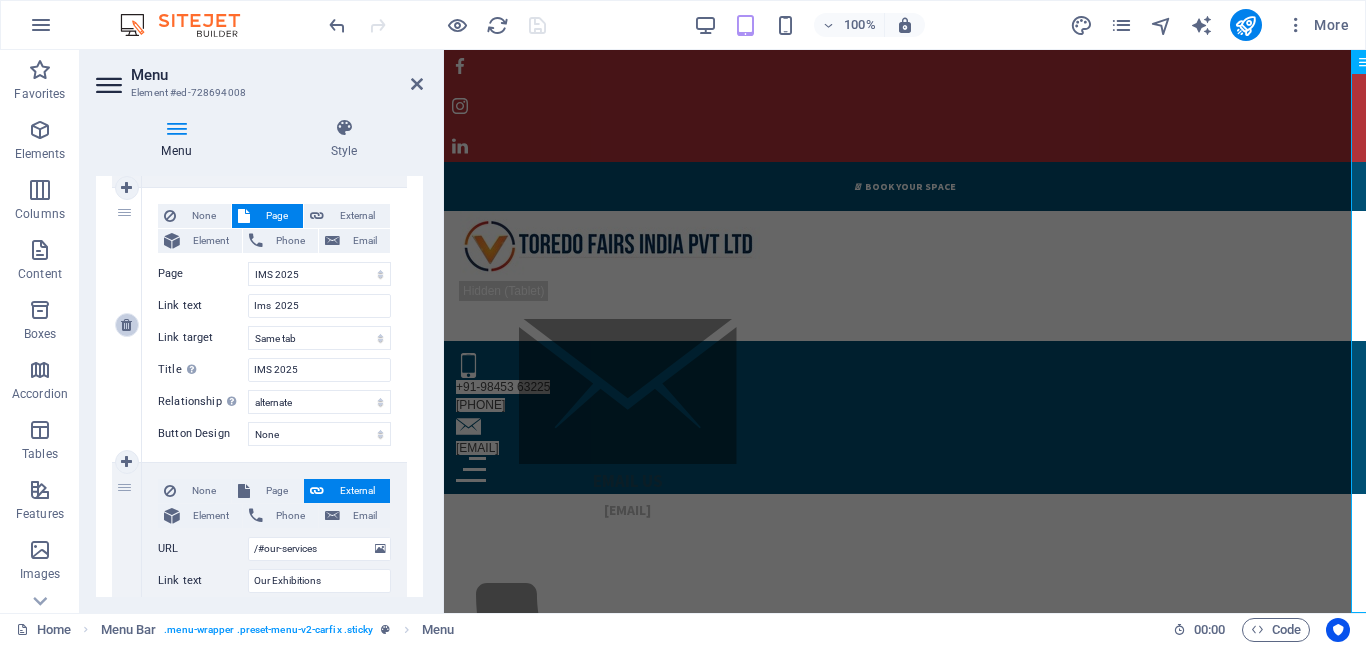 click at bounding box center [126, 325] 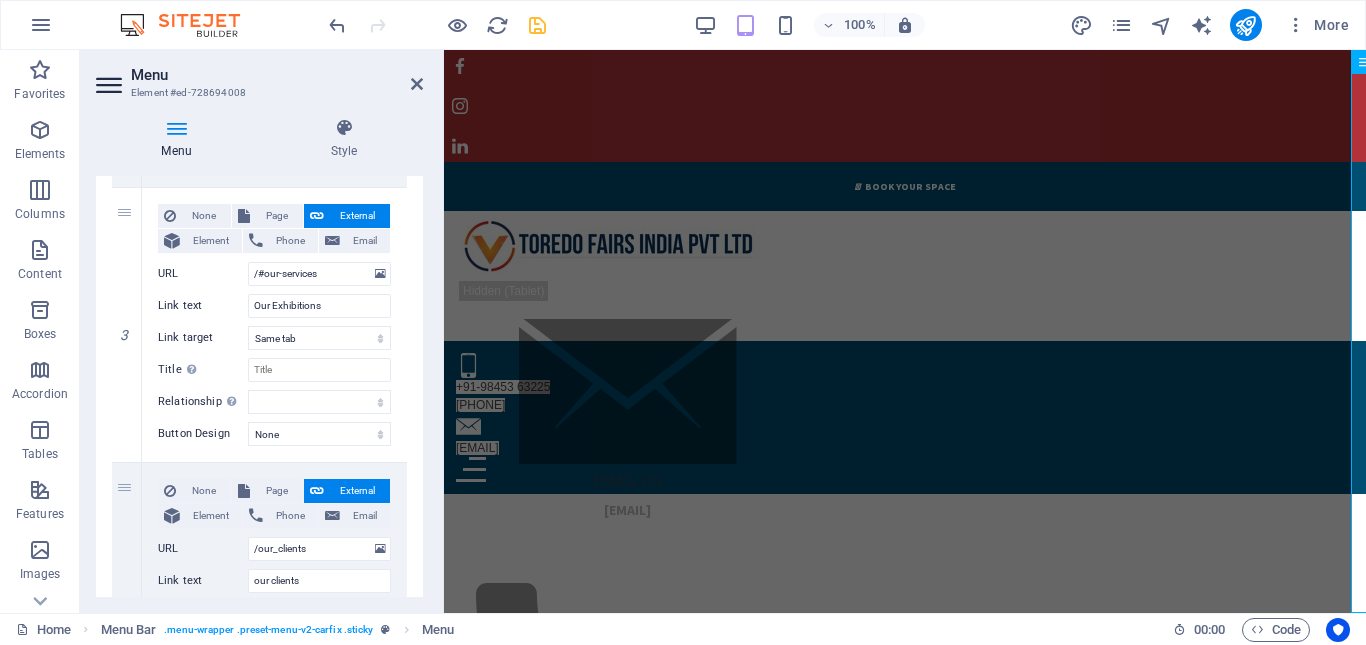 click at bounding box center (176, 128) 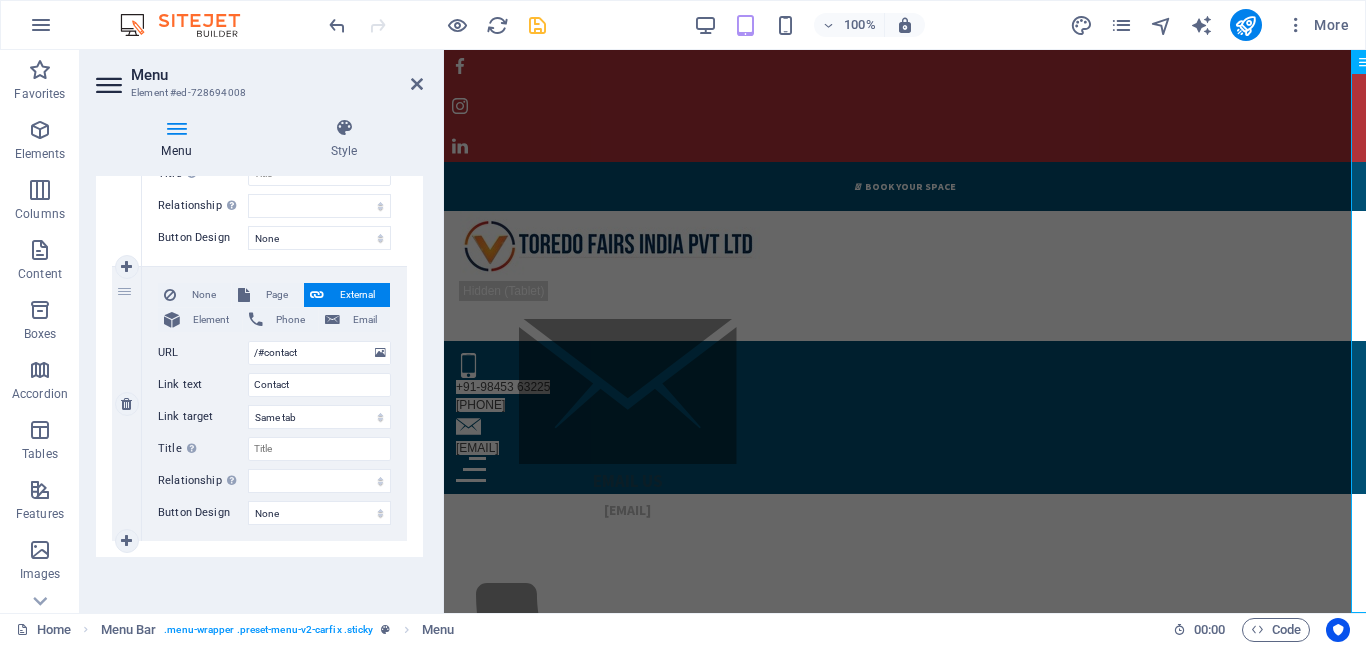 scroll, scrollTop: 1046, scrollLeft: 0, axis: vertical 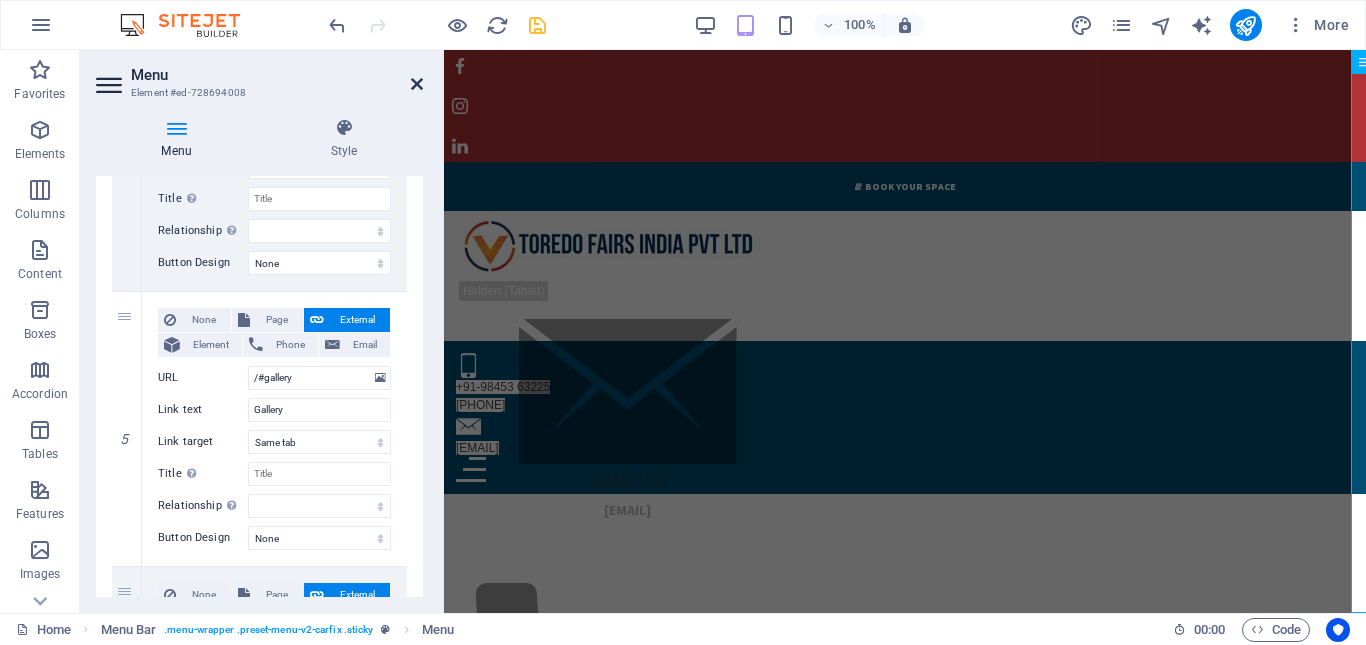 click at bounding box center [417, 84] 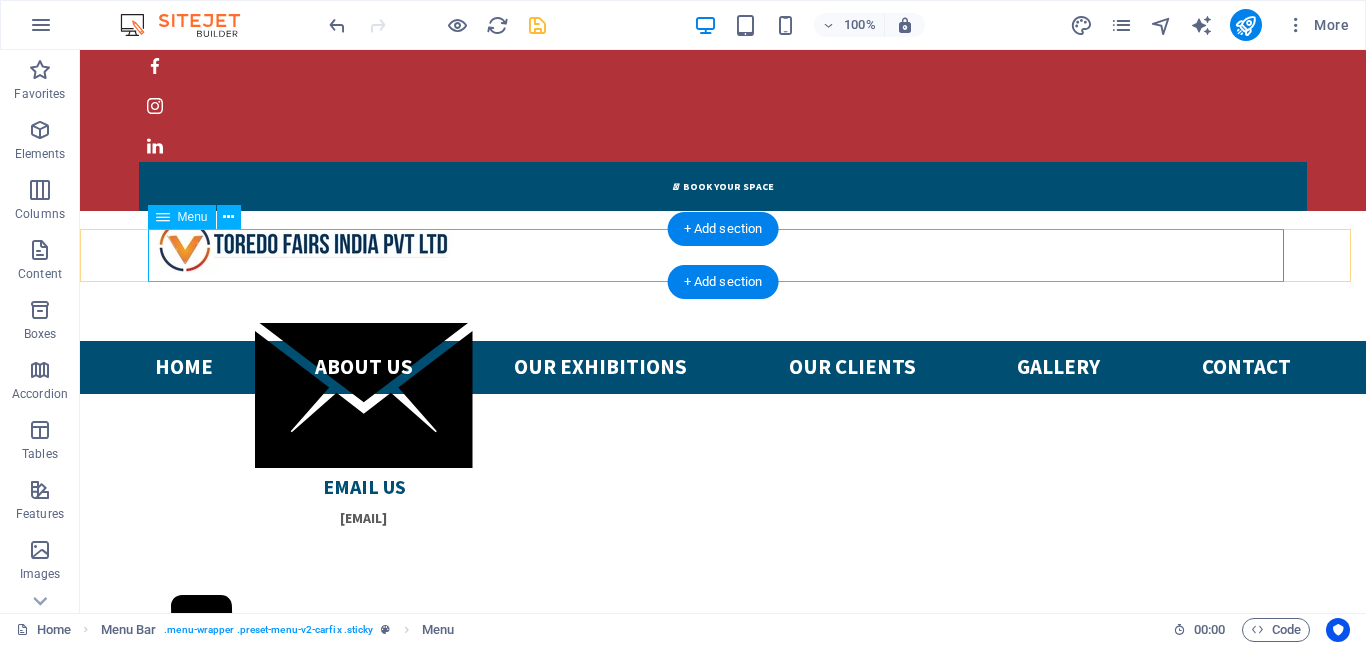 click on "Home About us Our Exhibitions our clients Gallery Contact" at bounding box center (723, 367) 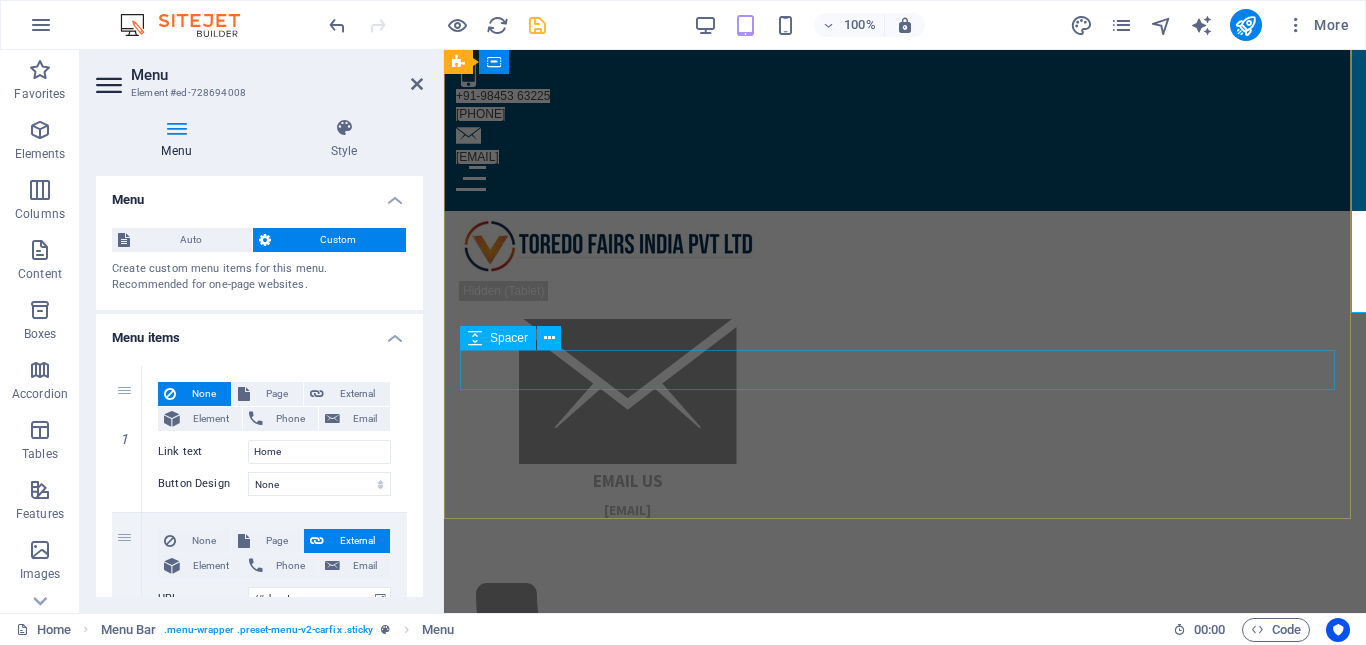 scroll, scrollTop: 300, scrollLeft: 0, axis: vertical 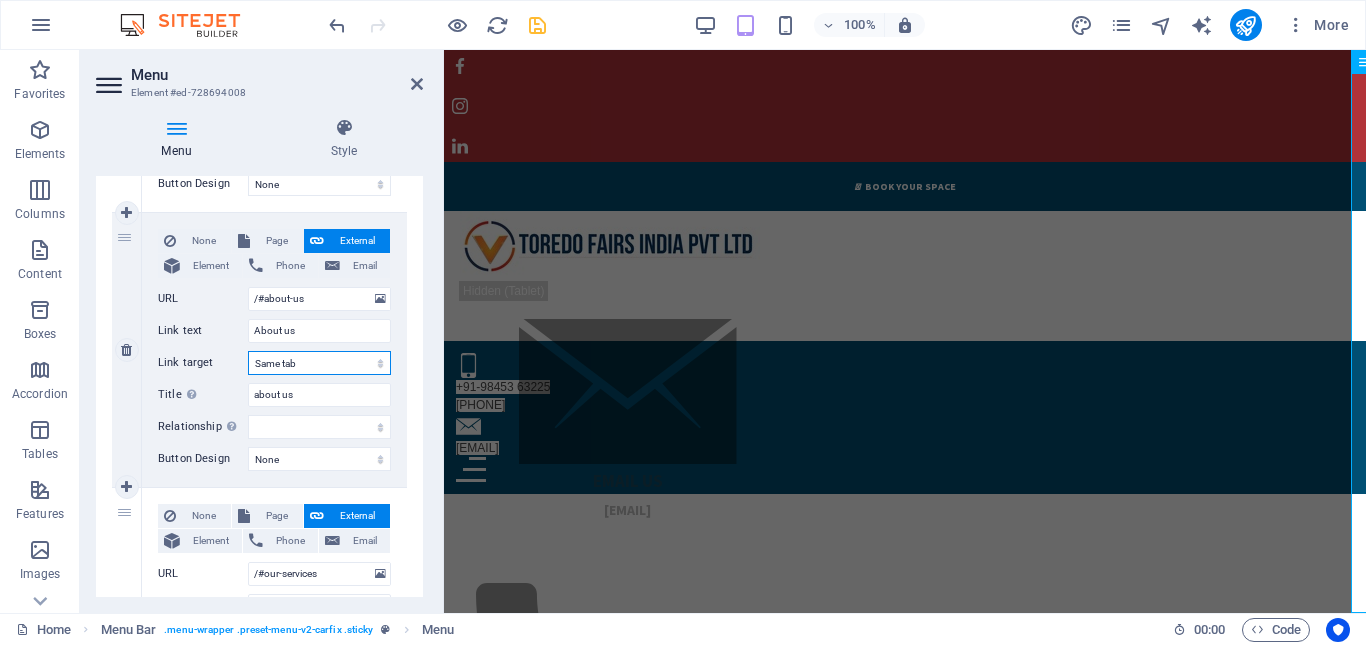 click on "New tab Same tab Overlay" at bounding box center (319, 363) 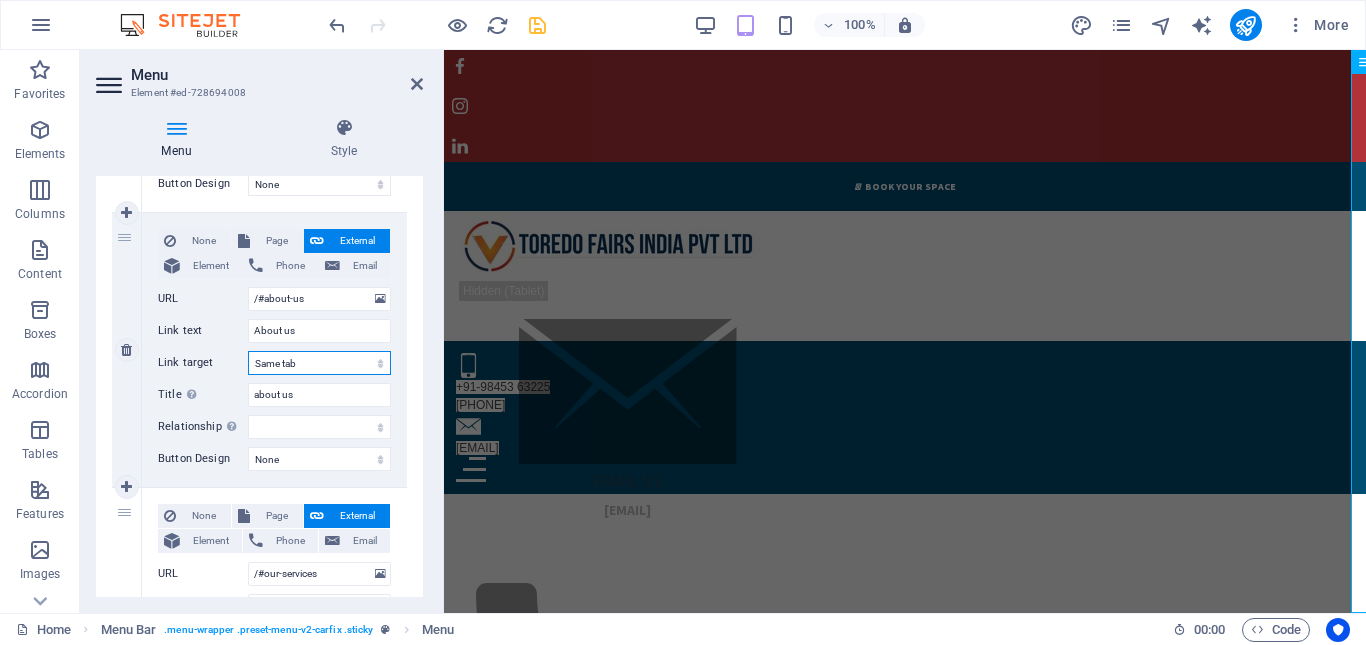 select on "blank" 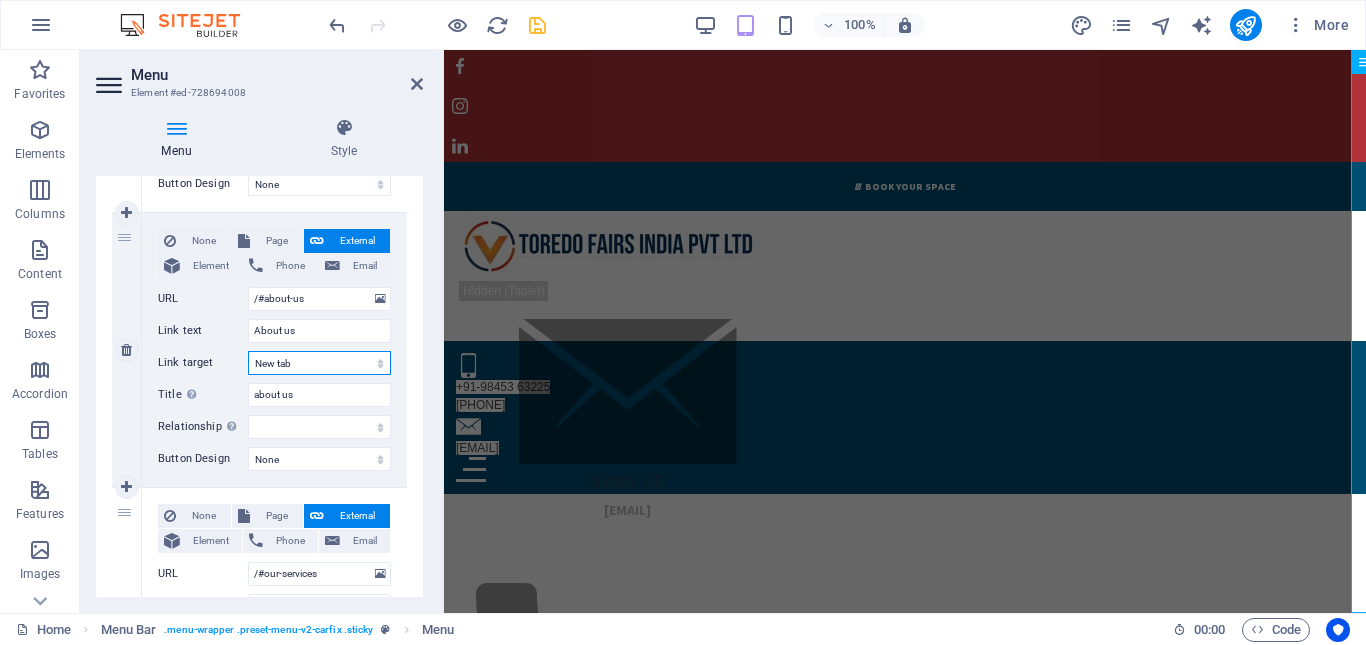 click on "New tab Same tab Overlay" at bounding box center (319, 363) 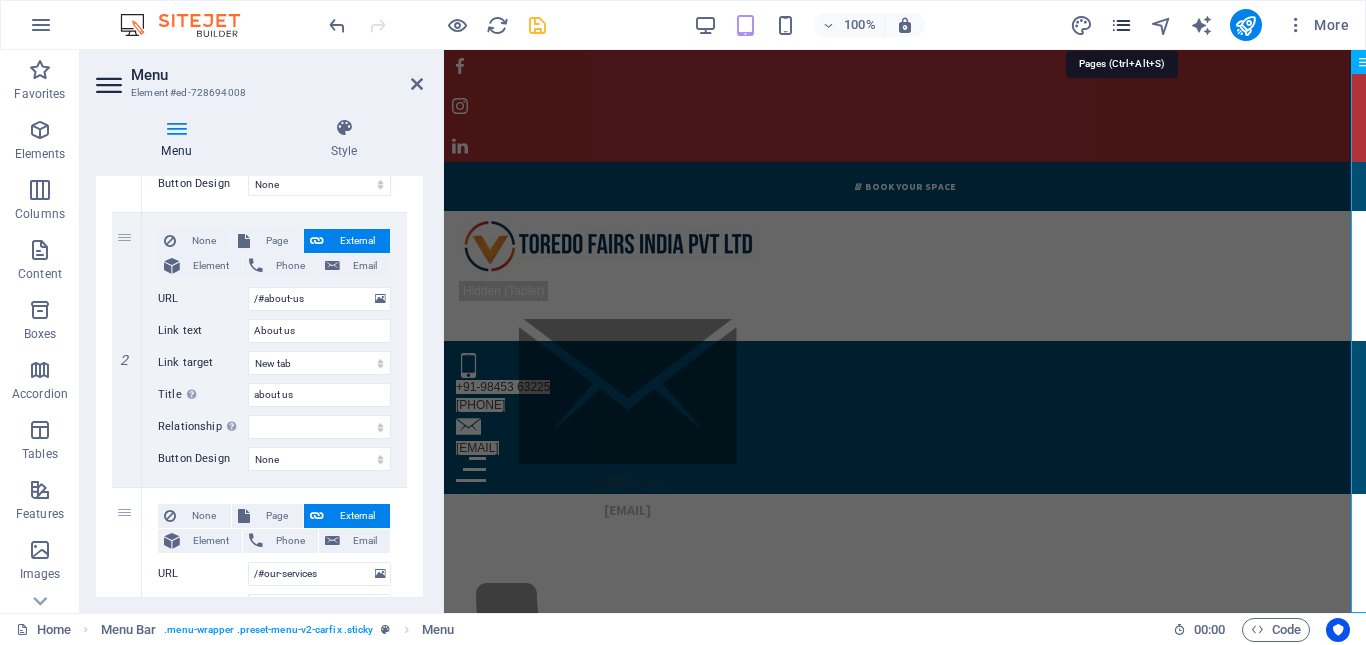 click at bounding box center (1121, 25) 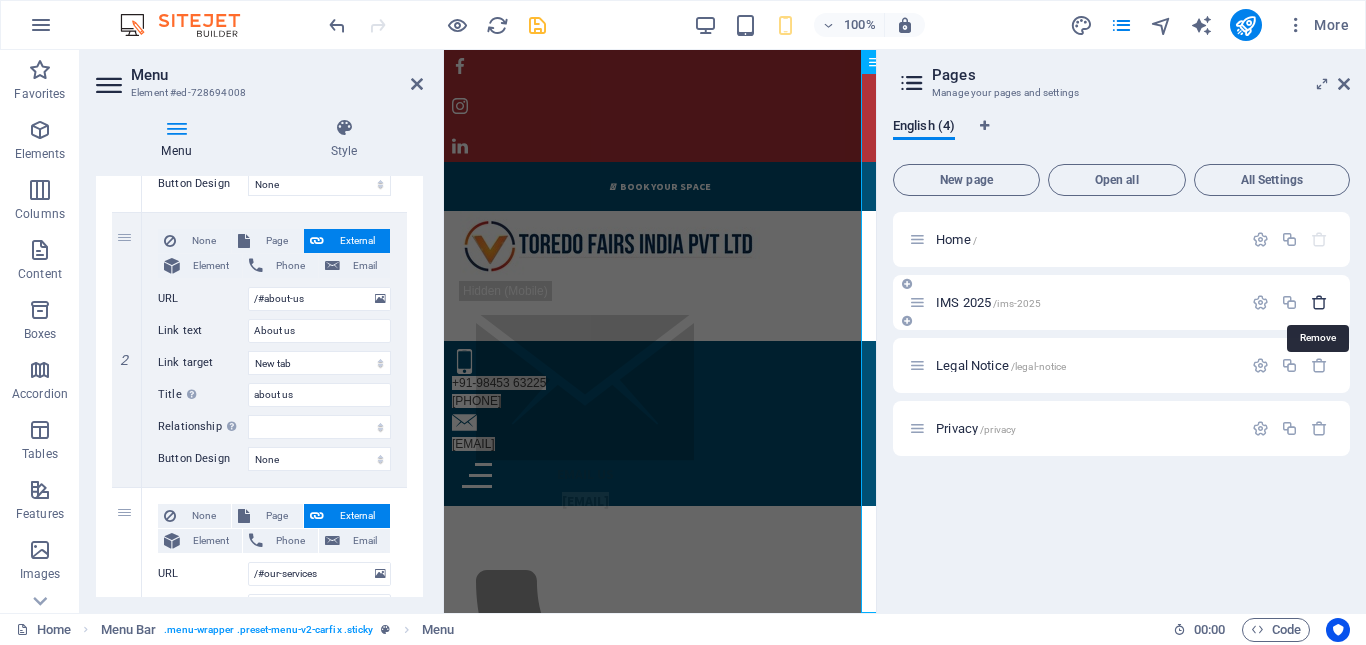 click at bounding box center [1319, 302] 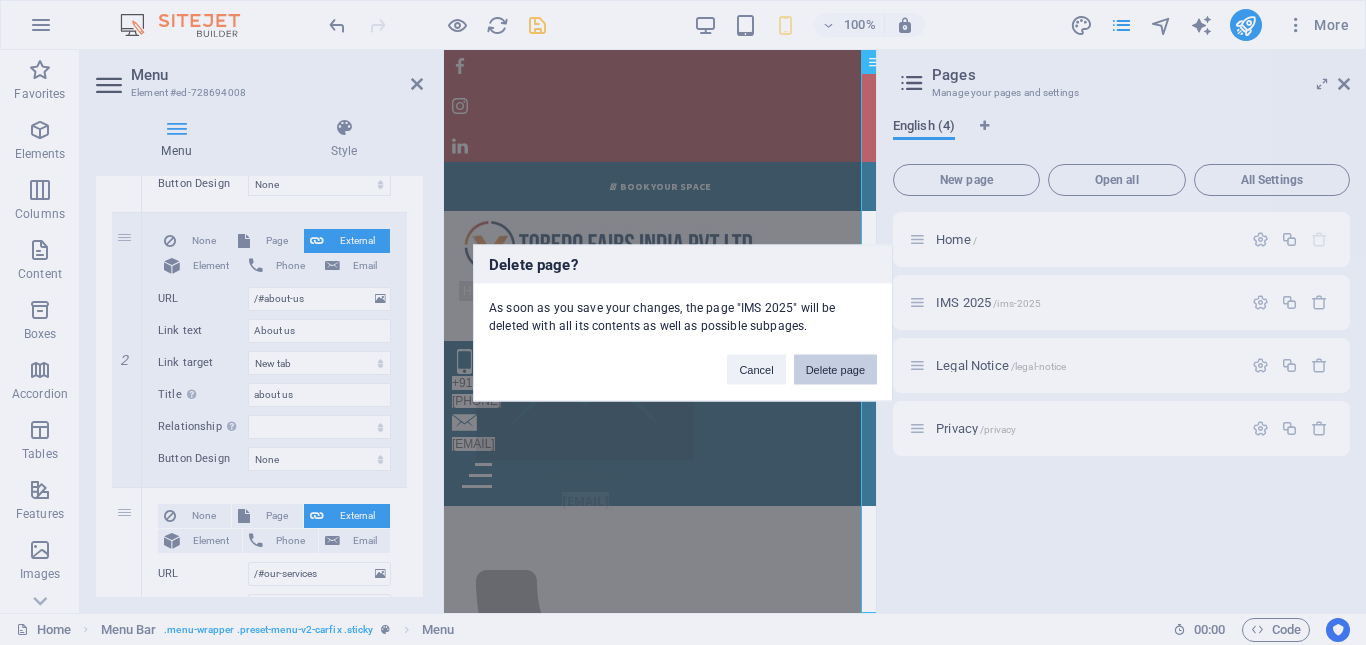 click on "Delete page" at bounding box center [835, 369] 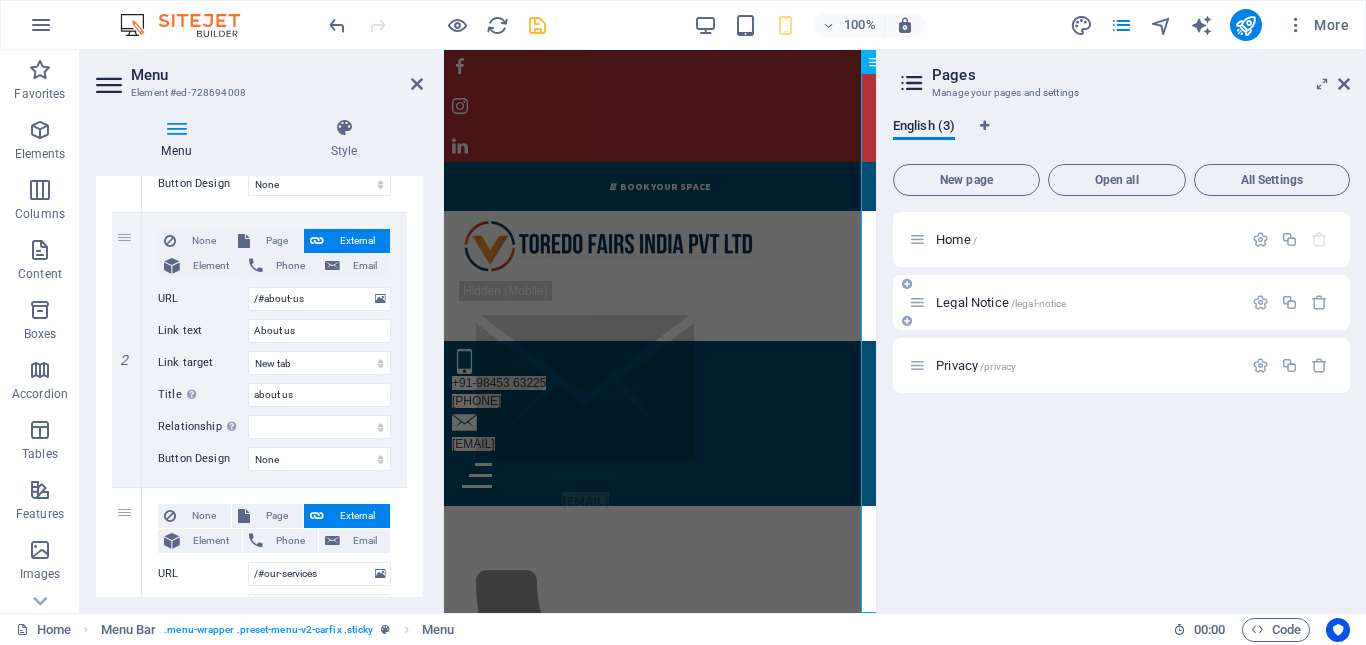 click on "Legal Notice /legal-notice" at bounding box center (1075, 302) 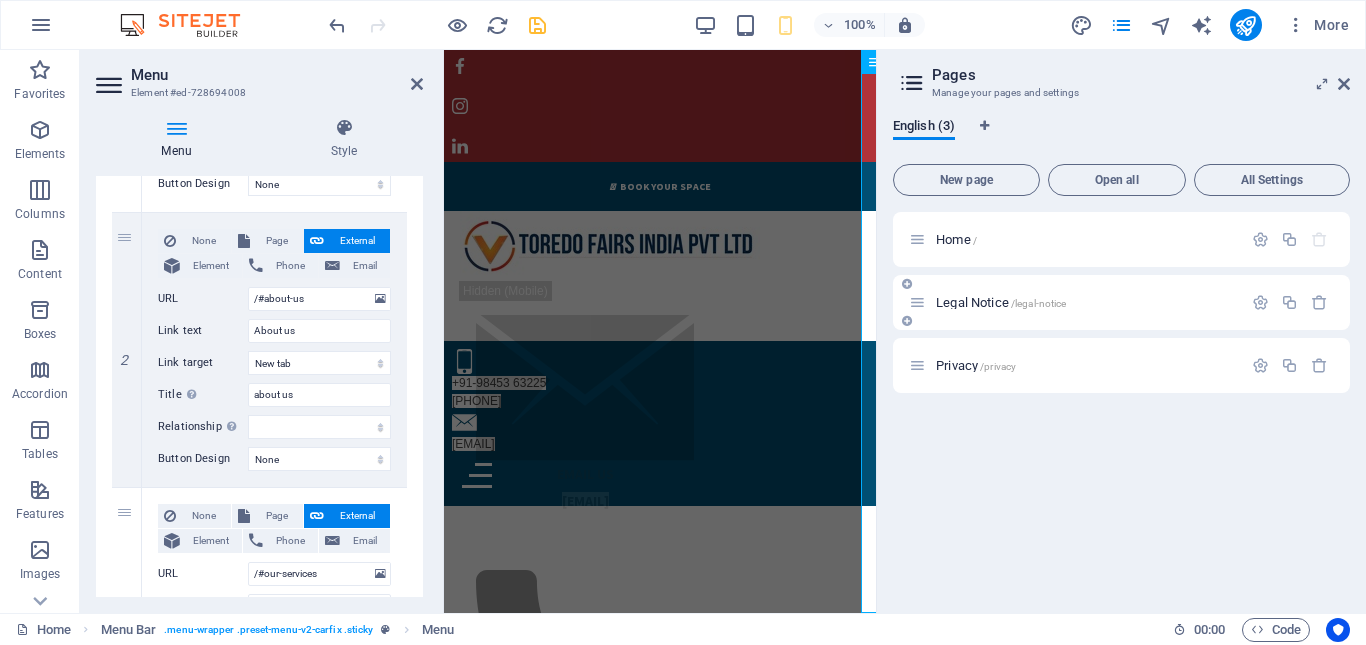 click on "Legal Notice /legal-notice" at bounding box center (1001, 302) 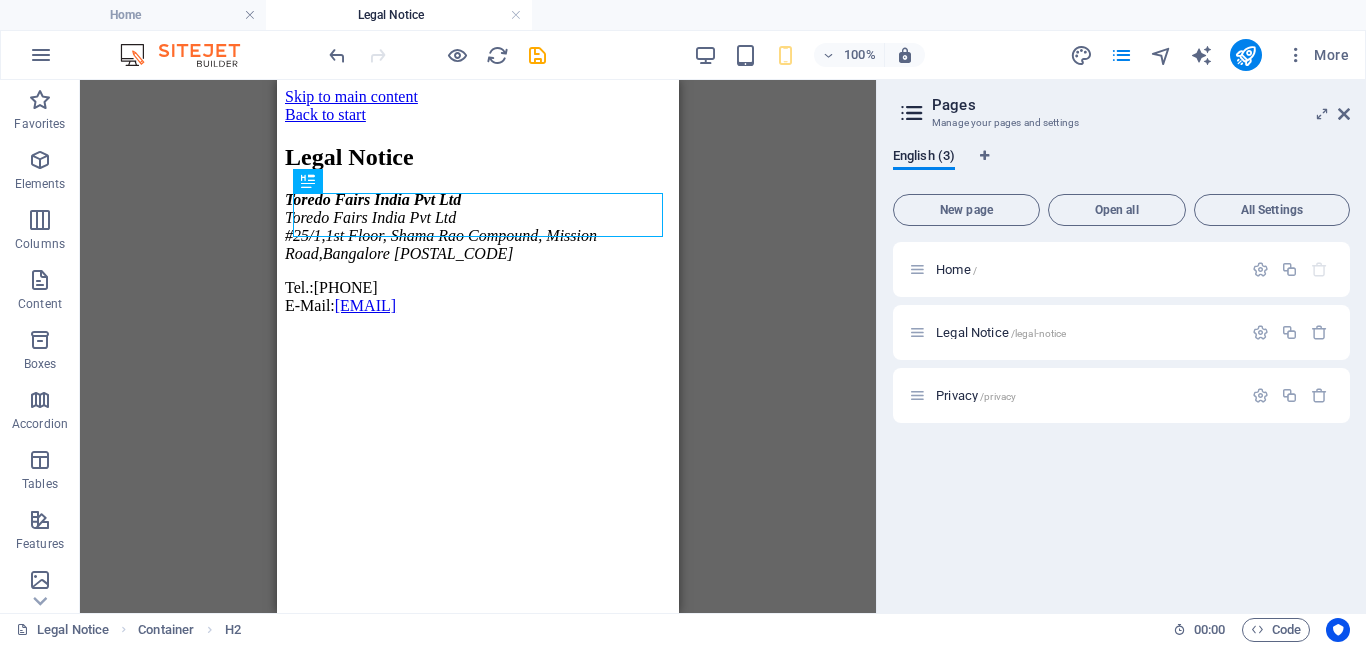 scroll, scrollTop: 0, scrollLeft: 0, axis: both 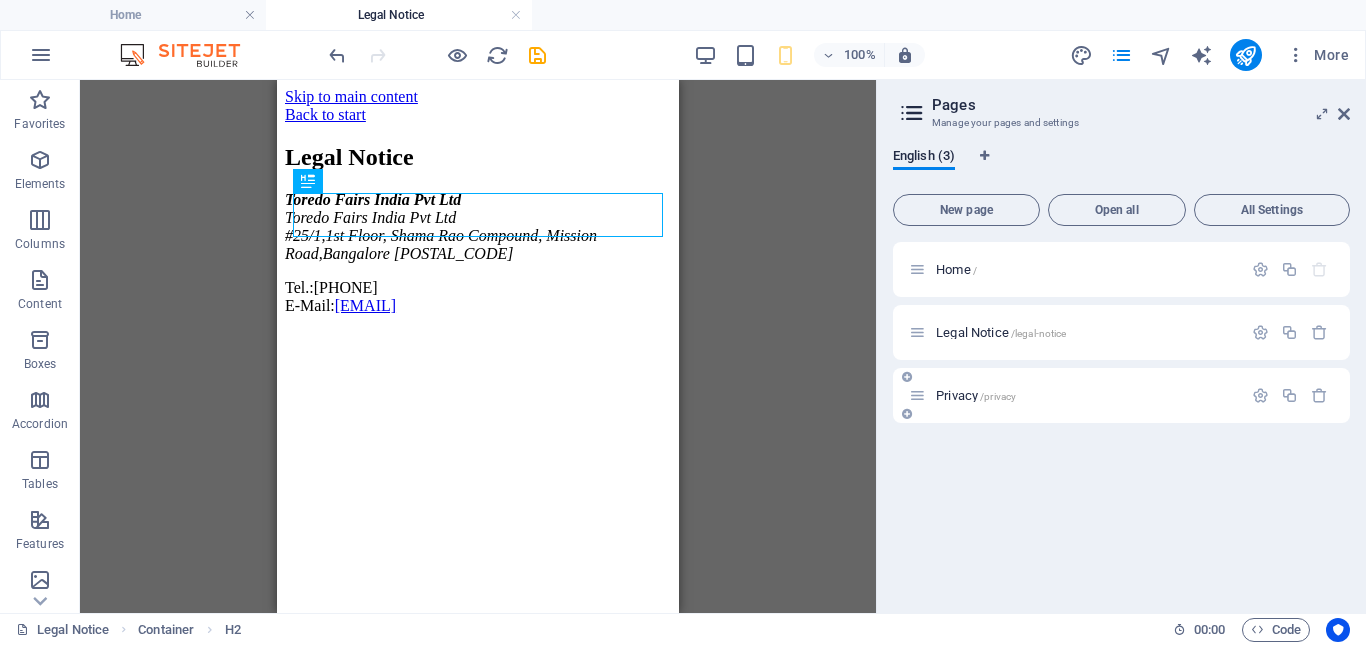 click on "/privacy" at bounding box center (998, 396) 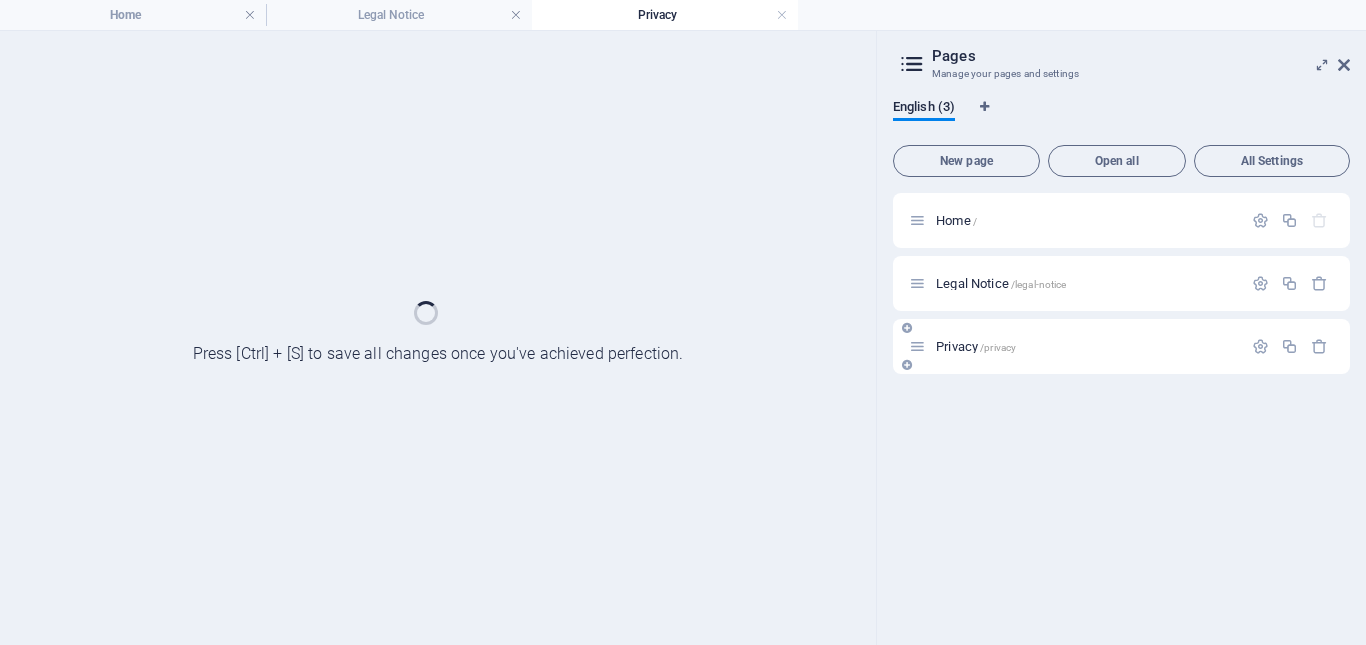 click on "Home / Legal Notice /legal-notice Privacy /privacy" at bounding box center (1121, 411) 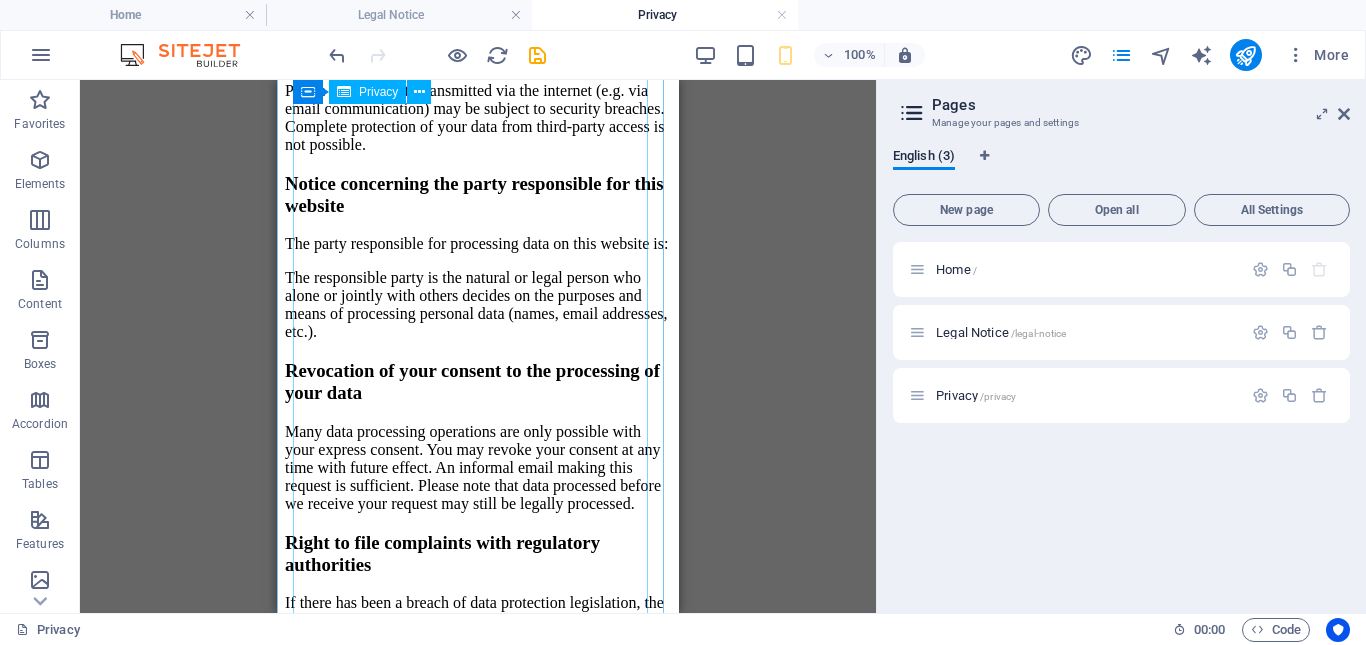 scroll, scrollTop: 0, scrollLeft: 0, axis: both 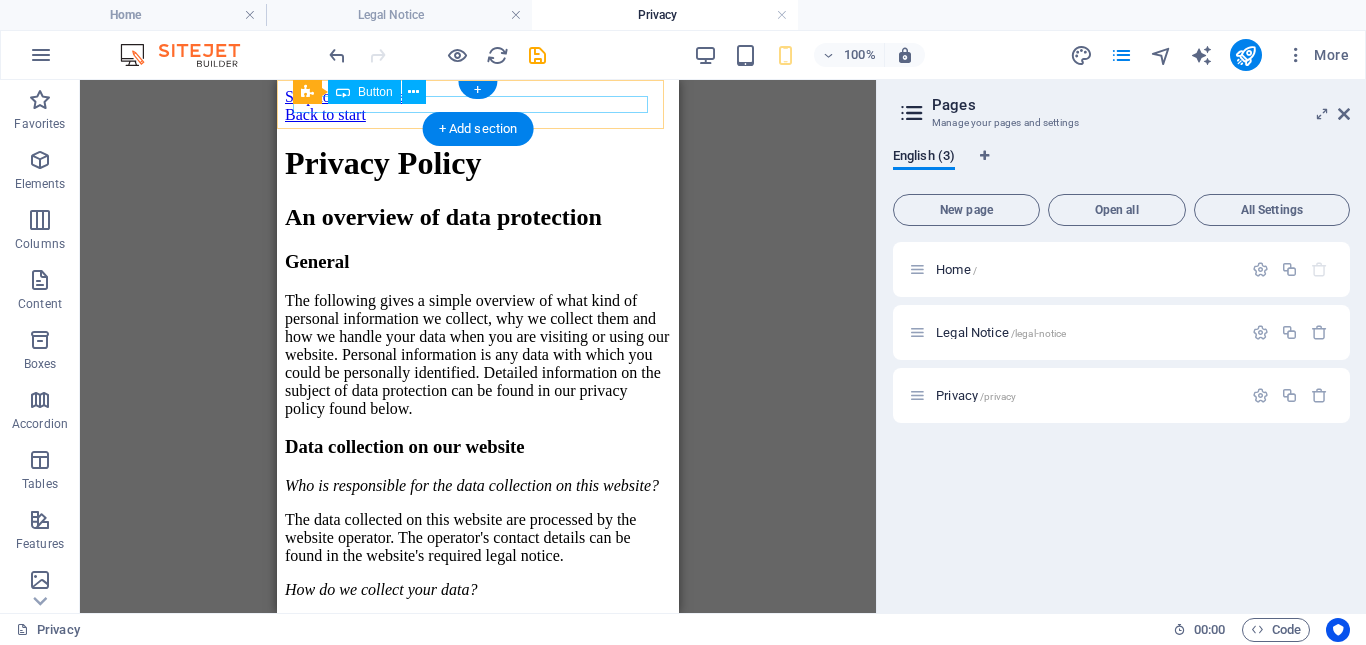 click on "Back to start" at bounding box center (478, 115) 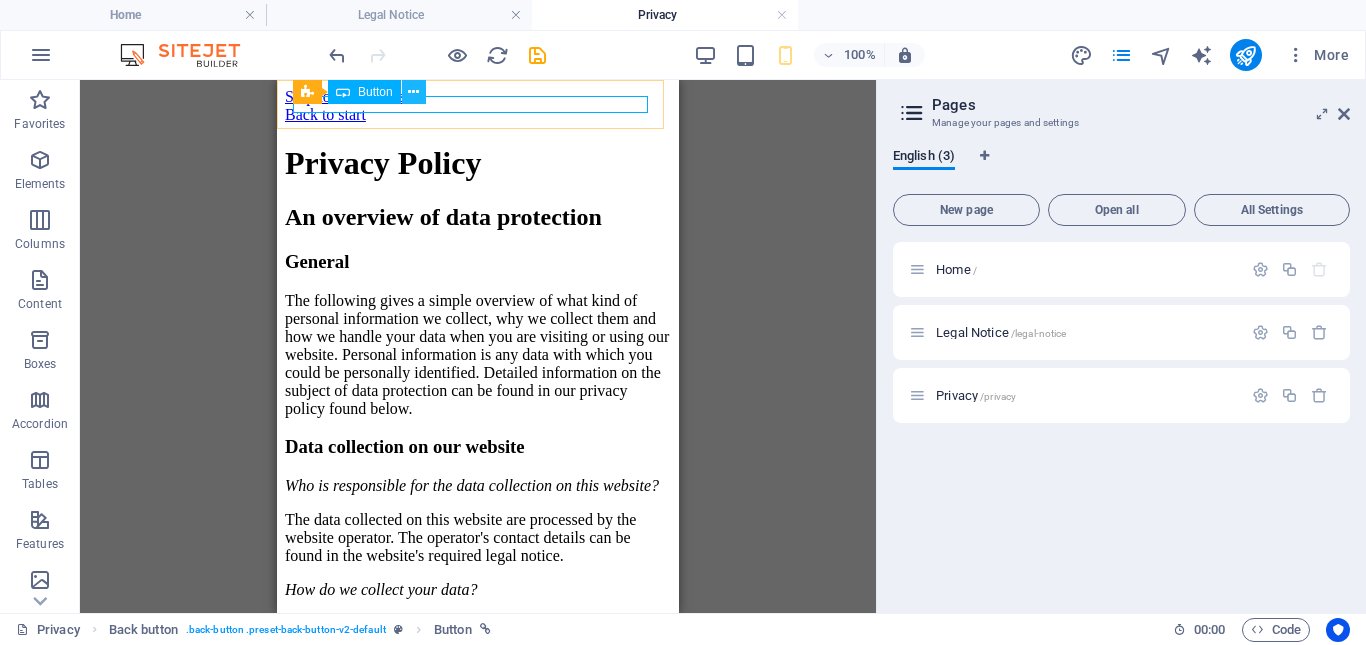 click at bounding box center [413, 92] 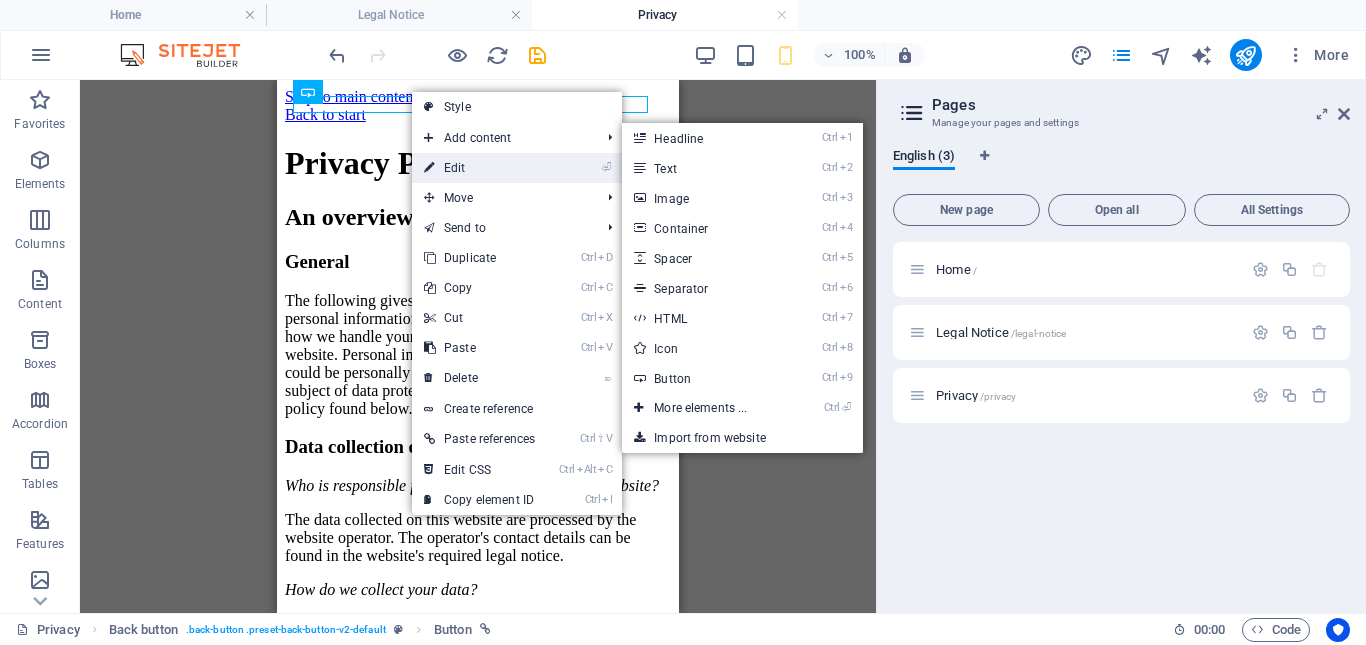 click on "⏎  Edit" at bounding box center [479, 168] 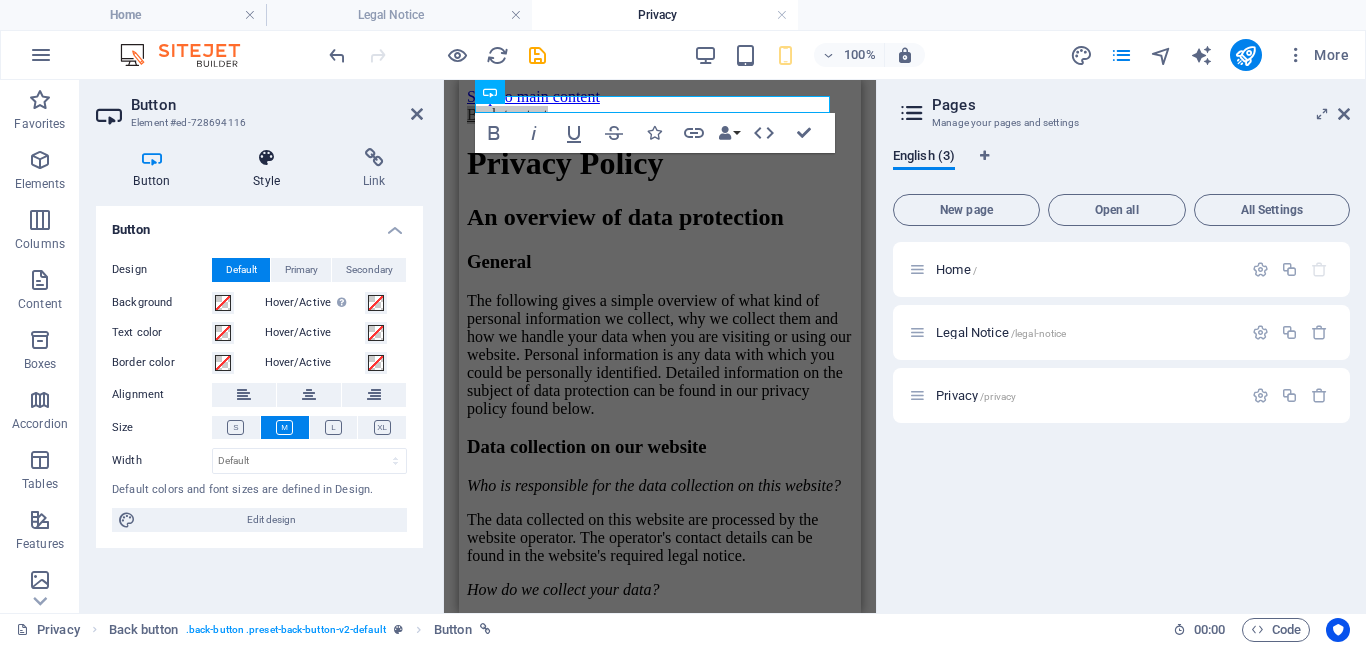 click on "Style" at bounding box center [271, 169] 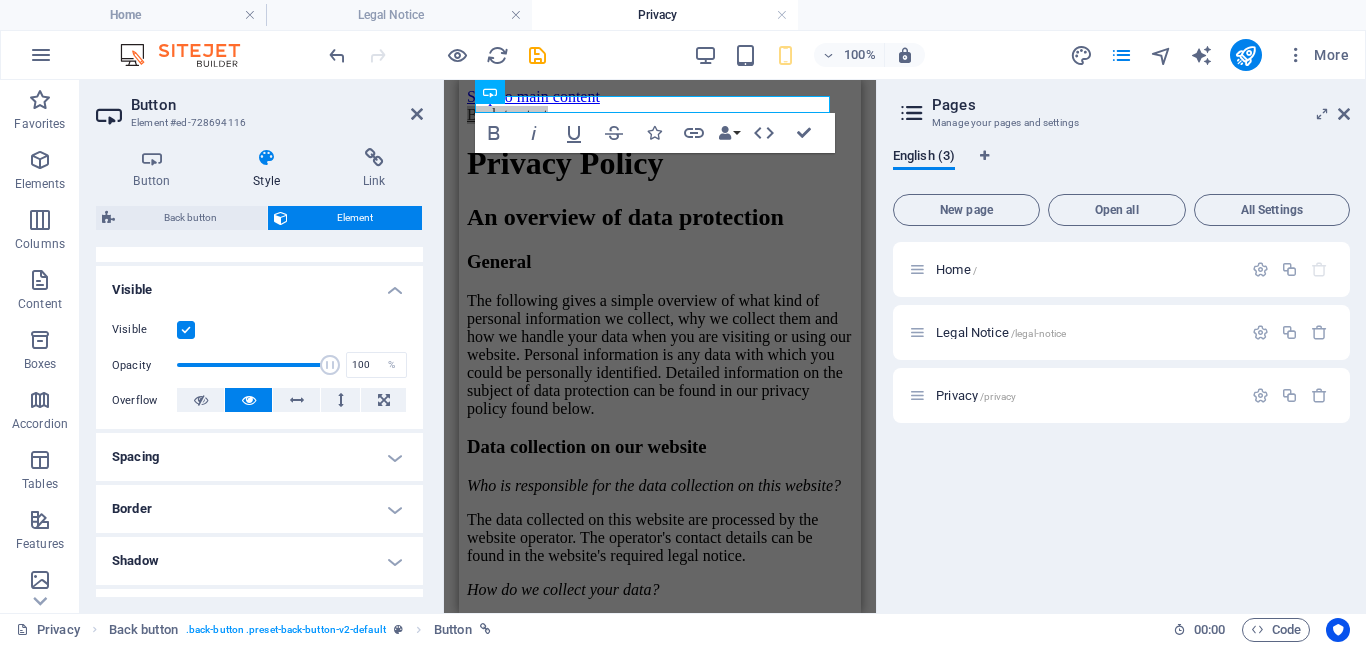 scroll, scrollTop: 0, scrollLeft: 0, axis: both 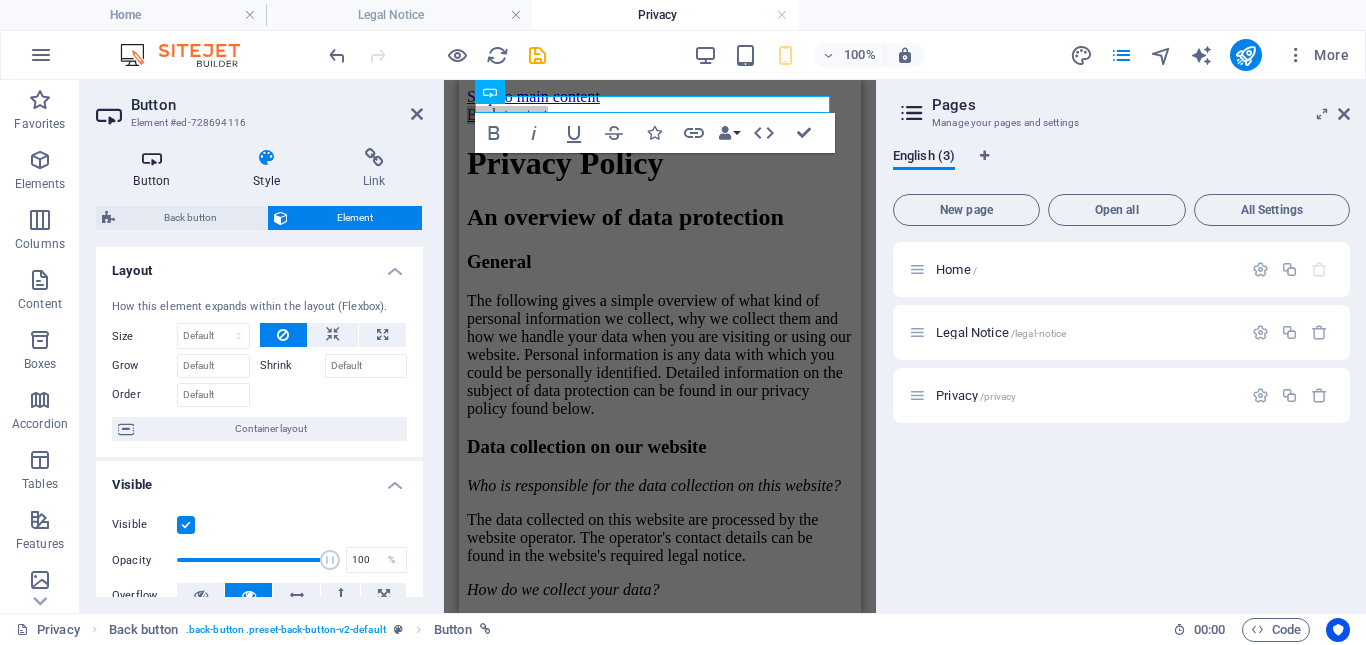 click on "Button" at bounding box center (156, 169) 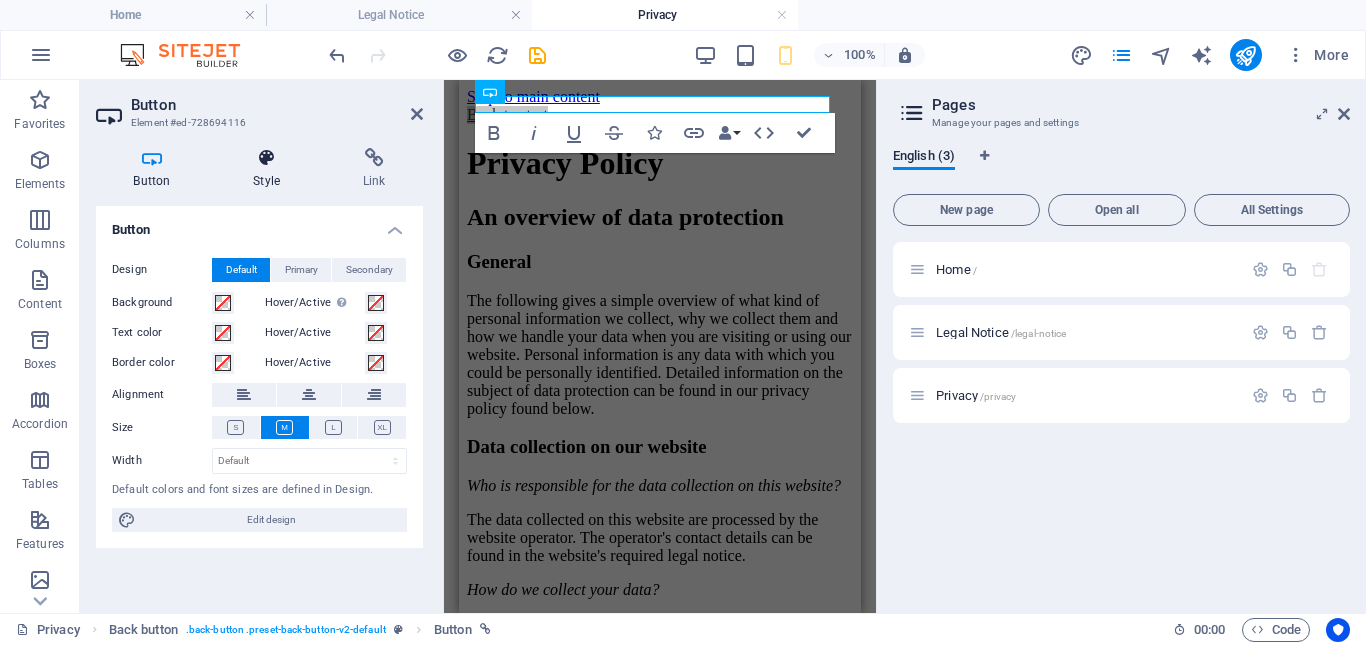 click on "Style" at bounding box center [271, 169] 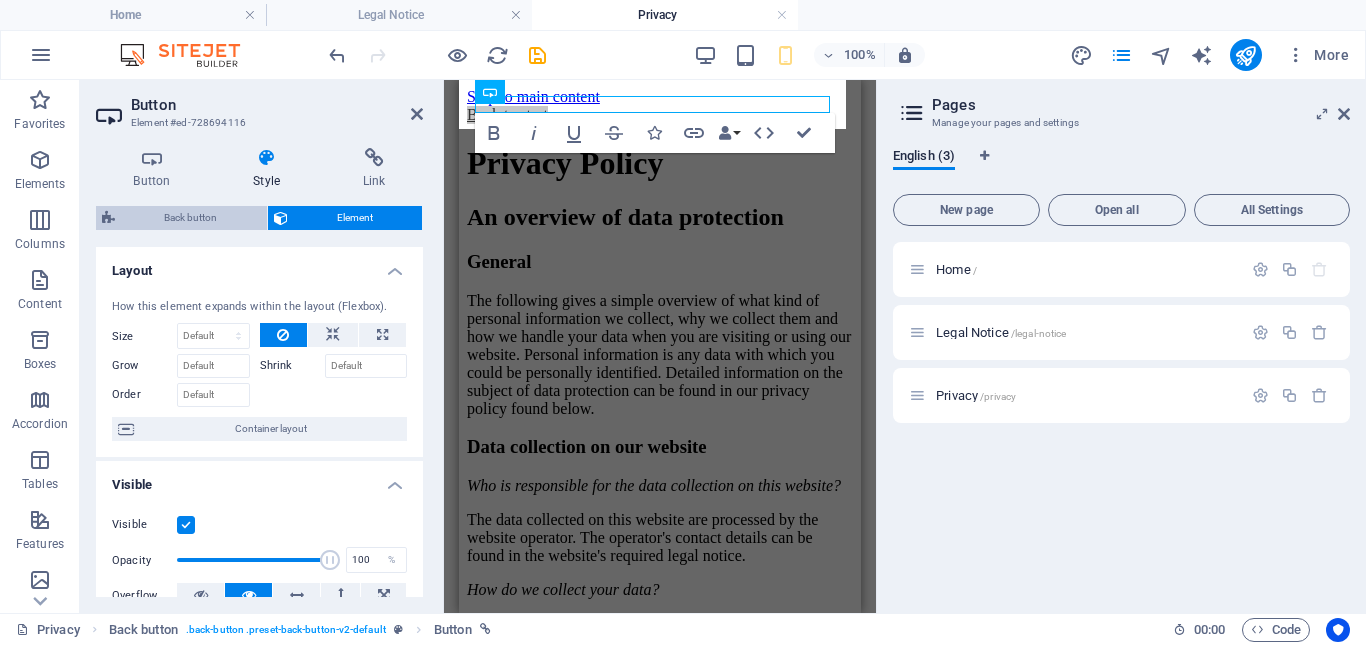 click on "Back button" at bounding box center [191, 218] 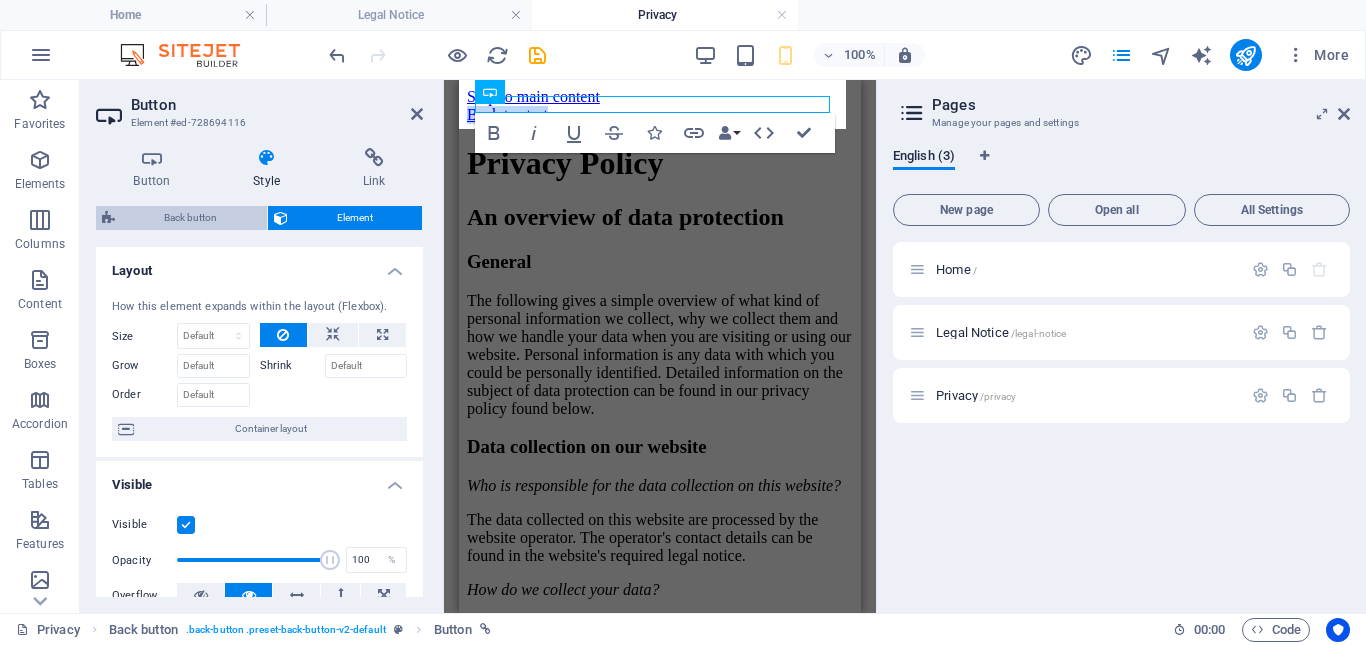 select on "rem" 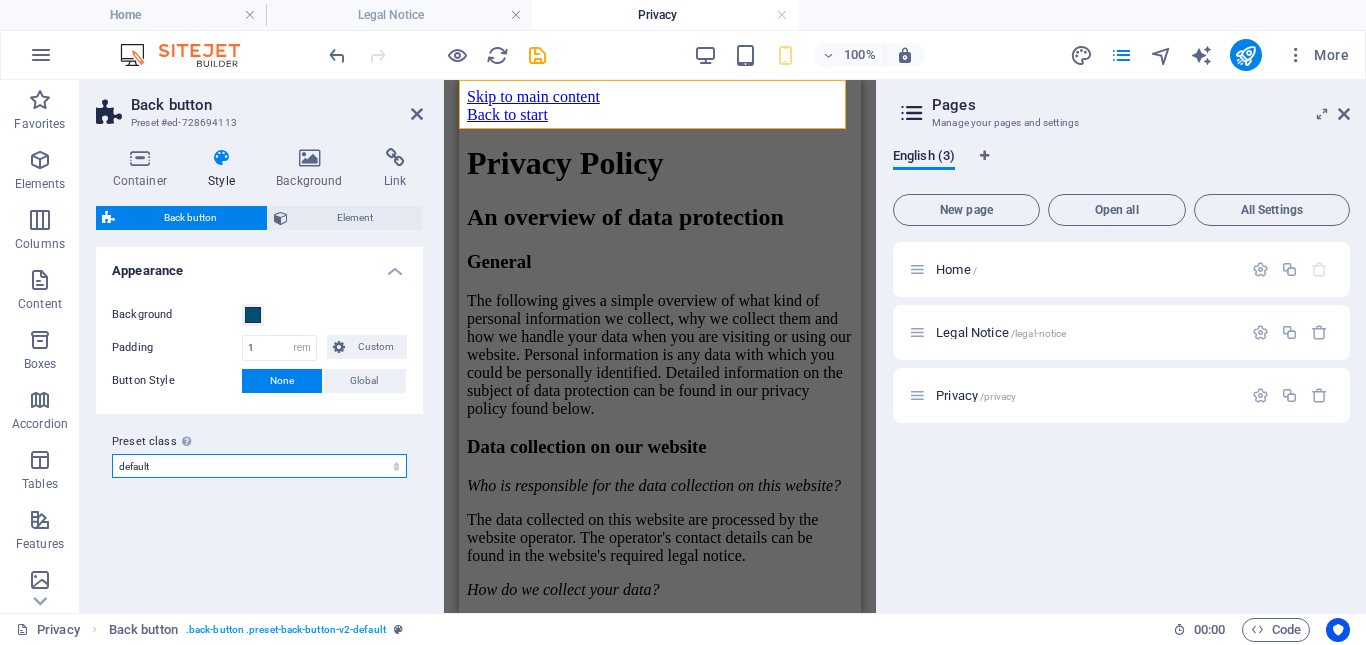 click on "default Add preset class" at bounding box center (259, 466) 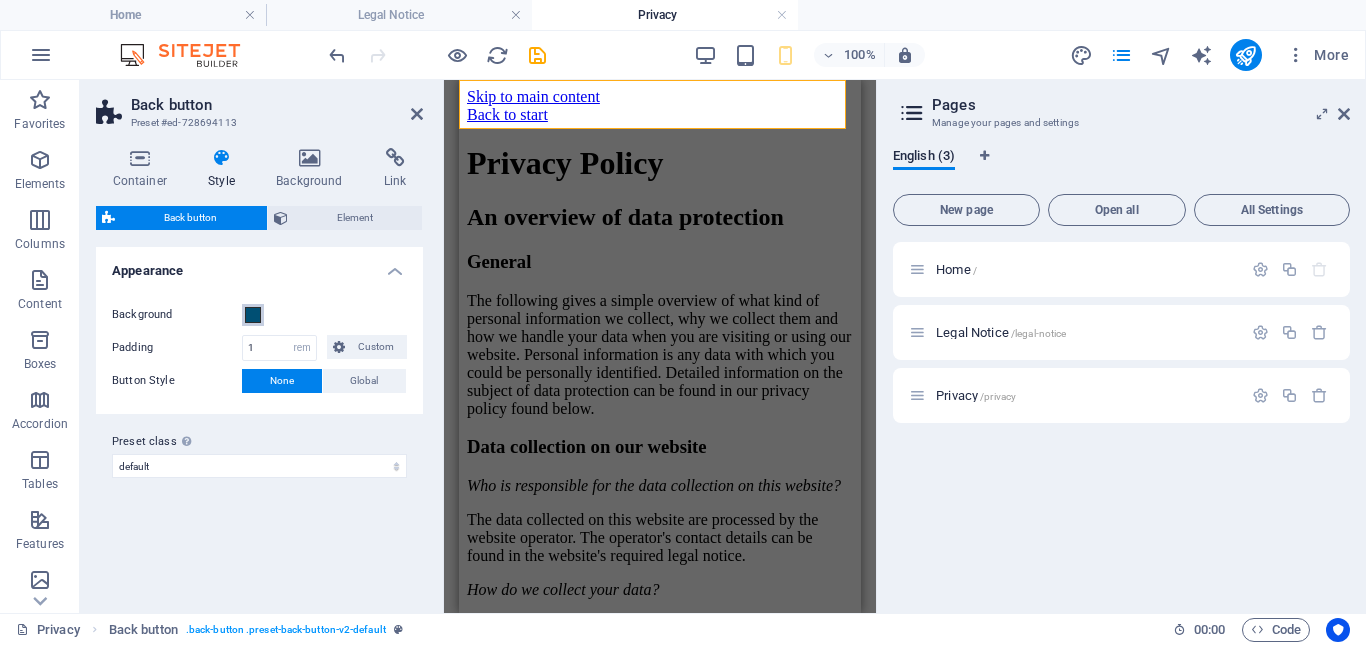 click at bounding box center (253, 315) 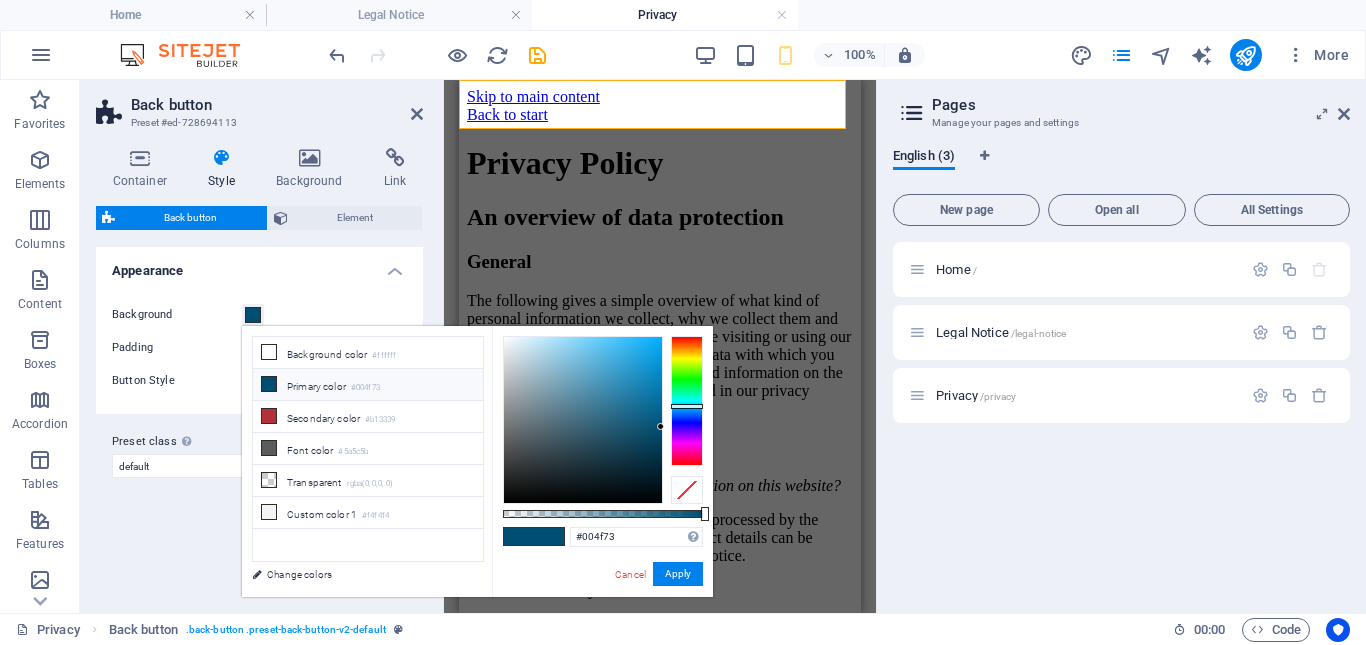 click at bounding box center [253, 315] 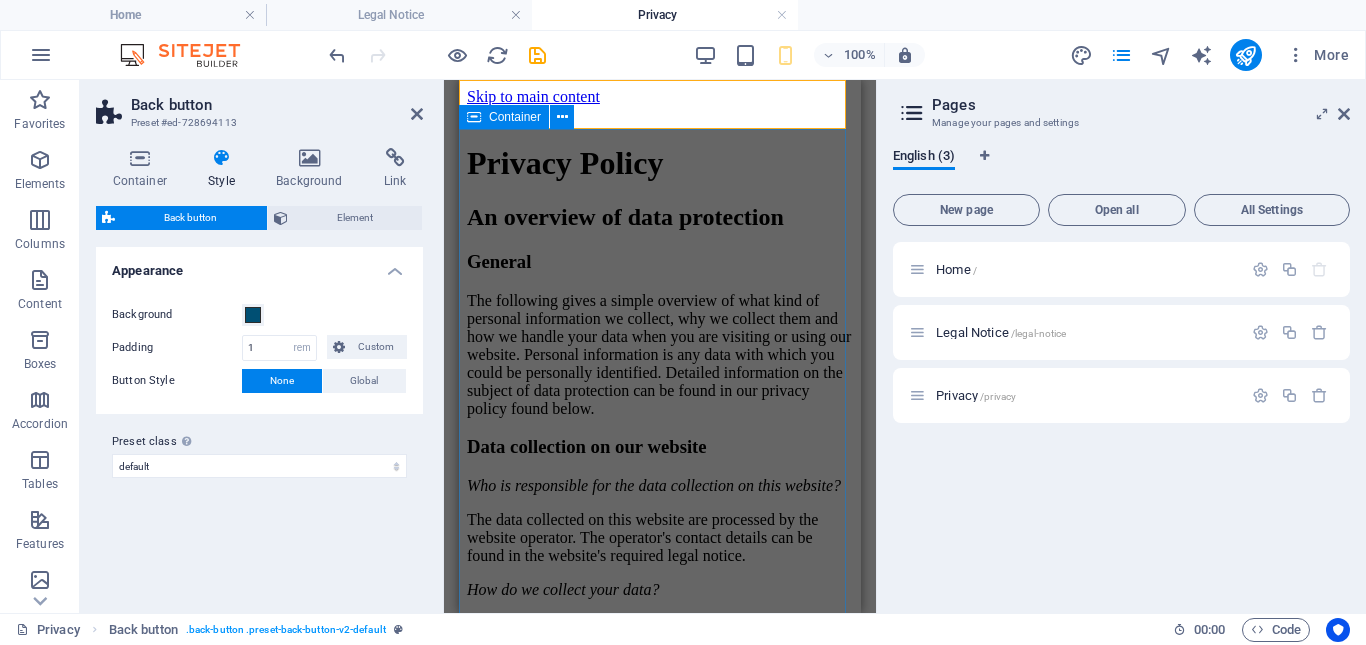 click on "Back button   Button" at bounding box center [0, 0] 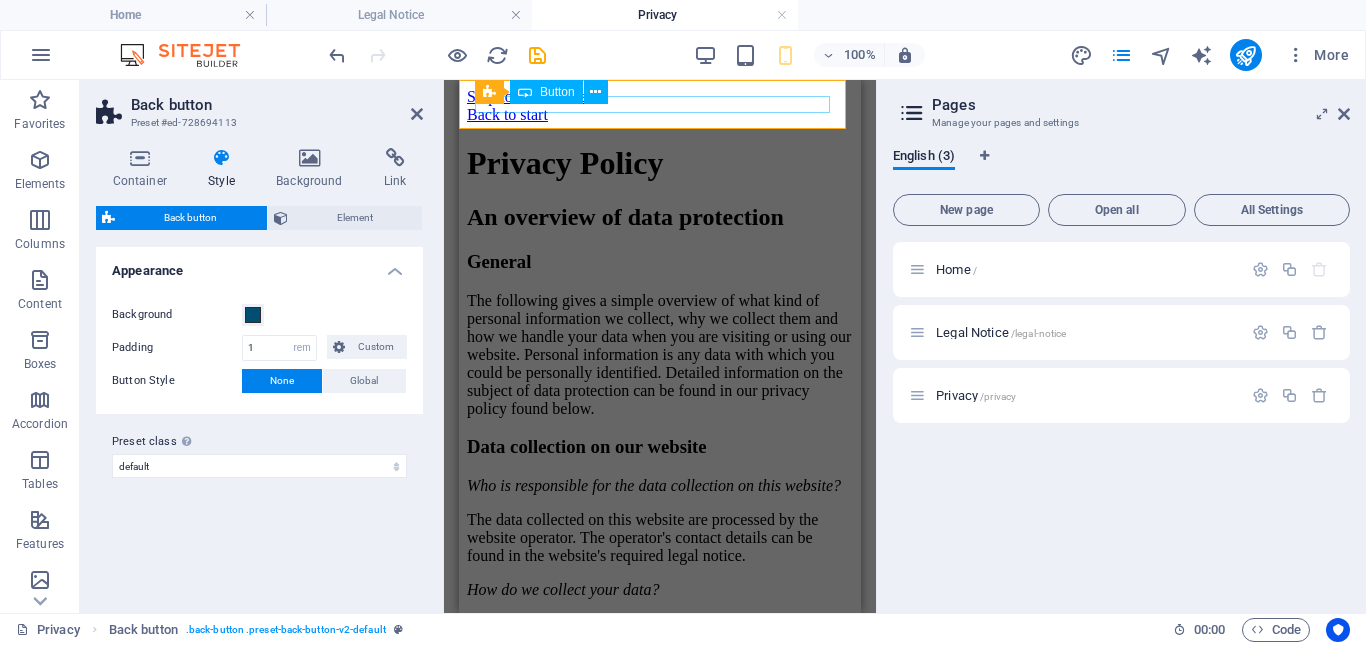 click on "Back button   Button" at bounding box center [548, 92] 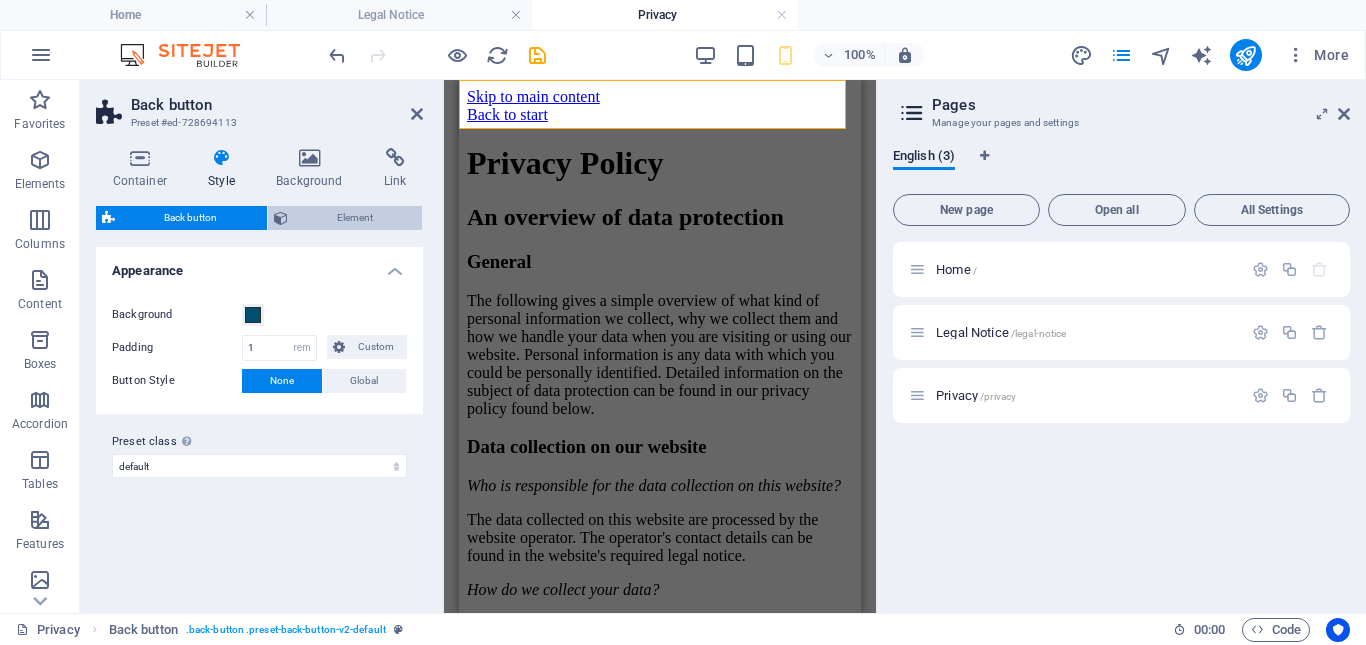 click on "Element" at bounding box center [355, 218] 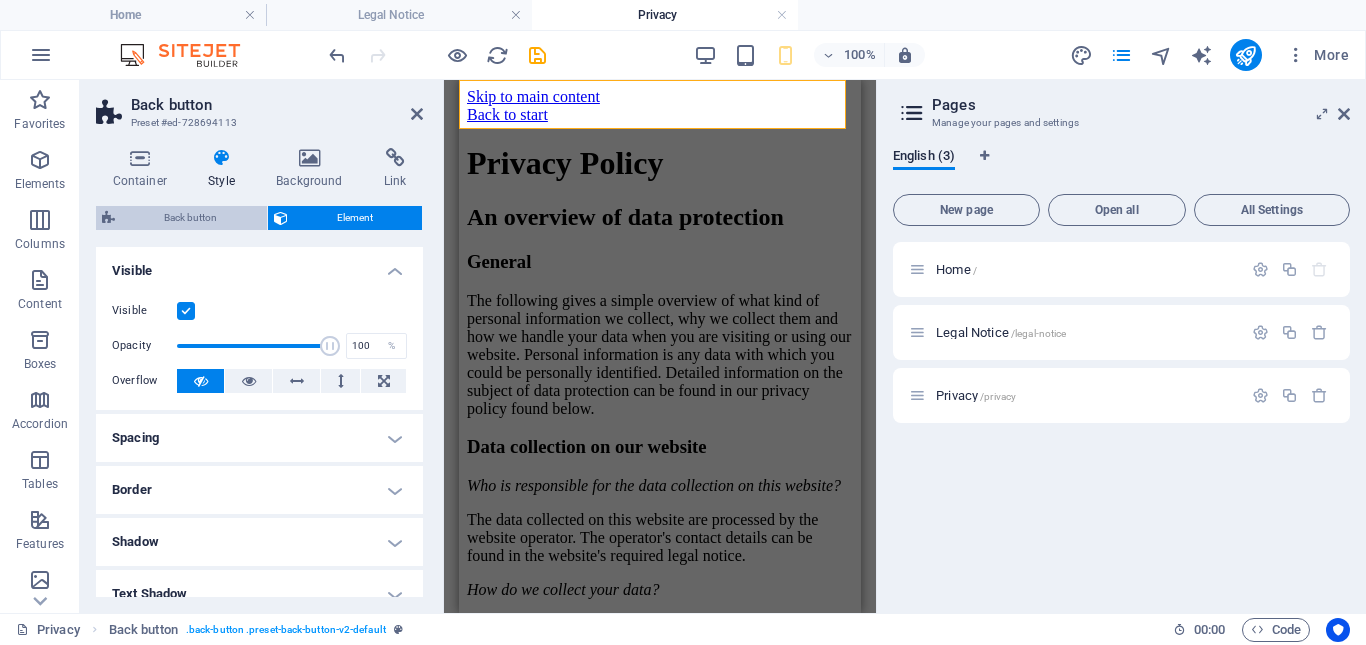 click on "Back button" at bounding box center (191, 218) 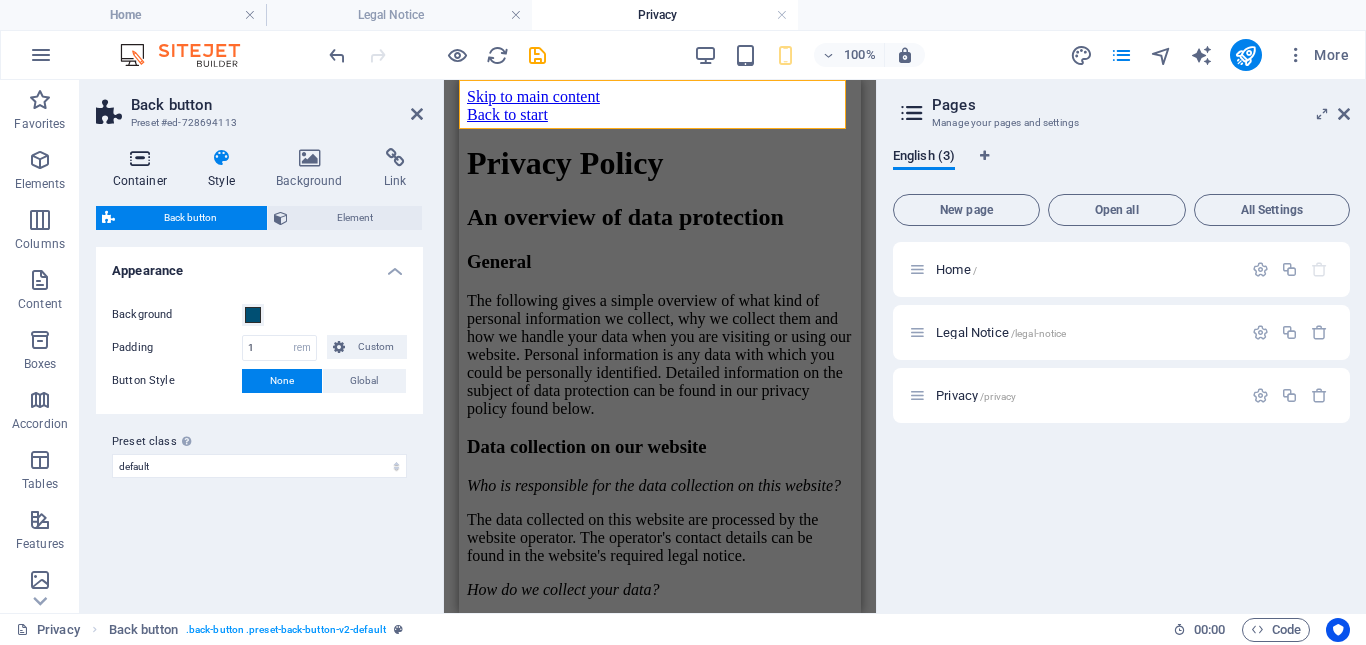 click at bounding box center [140, 158] 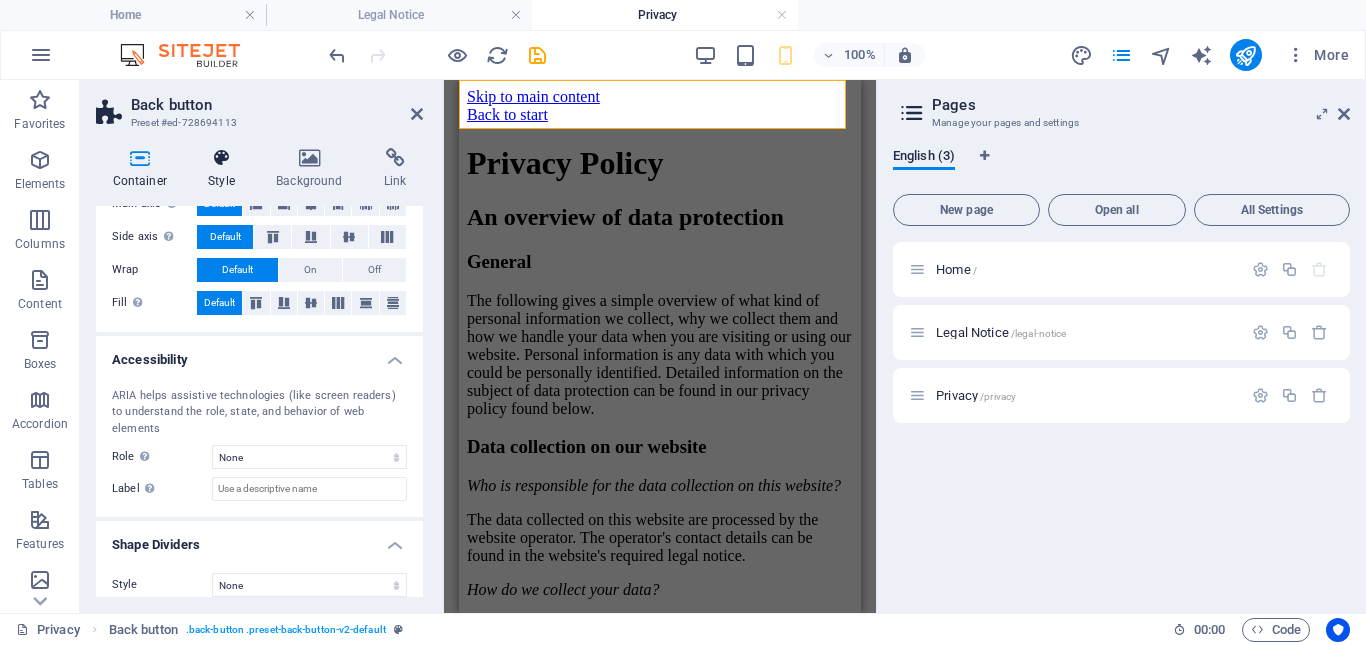 scroll, scrollTop: 0, scrollLeft: 0, axis: both 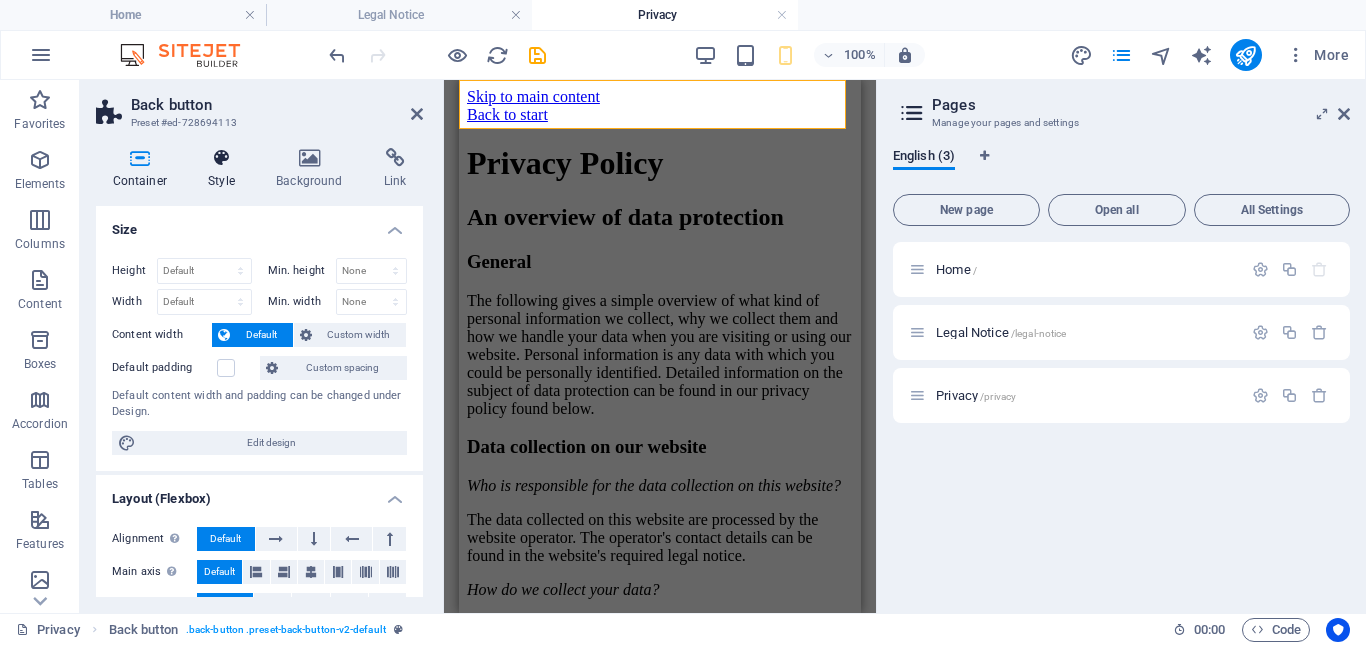 click at bounding box center [222, 158] 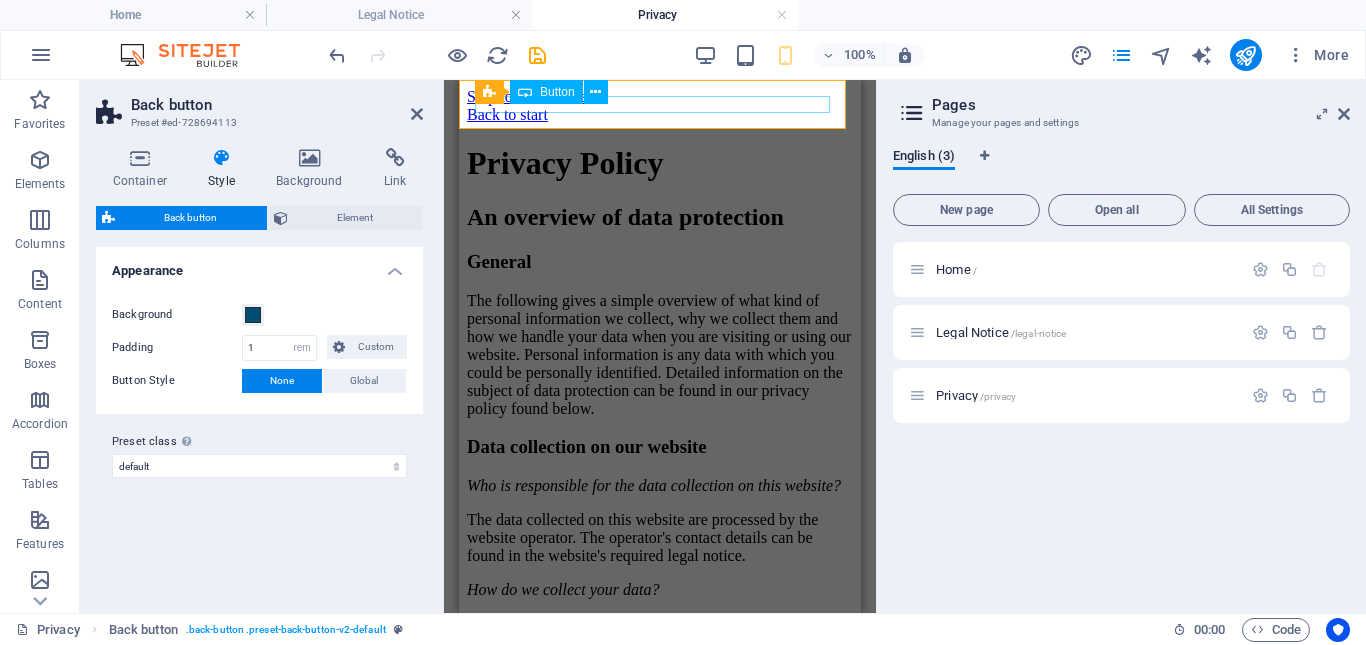 click on "Back to start" at bounding box center [660, 115] 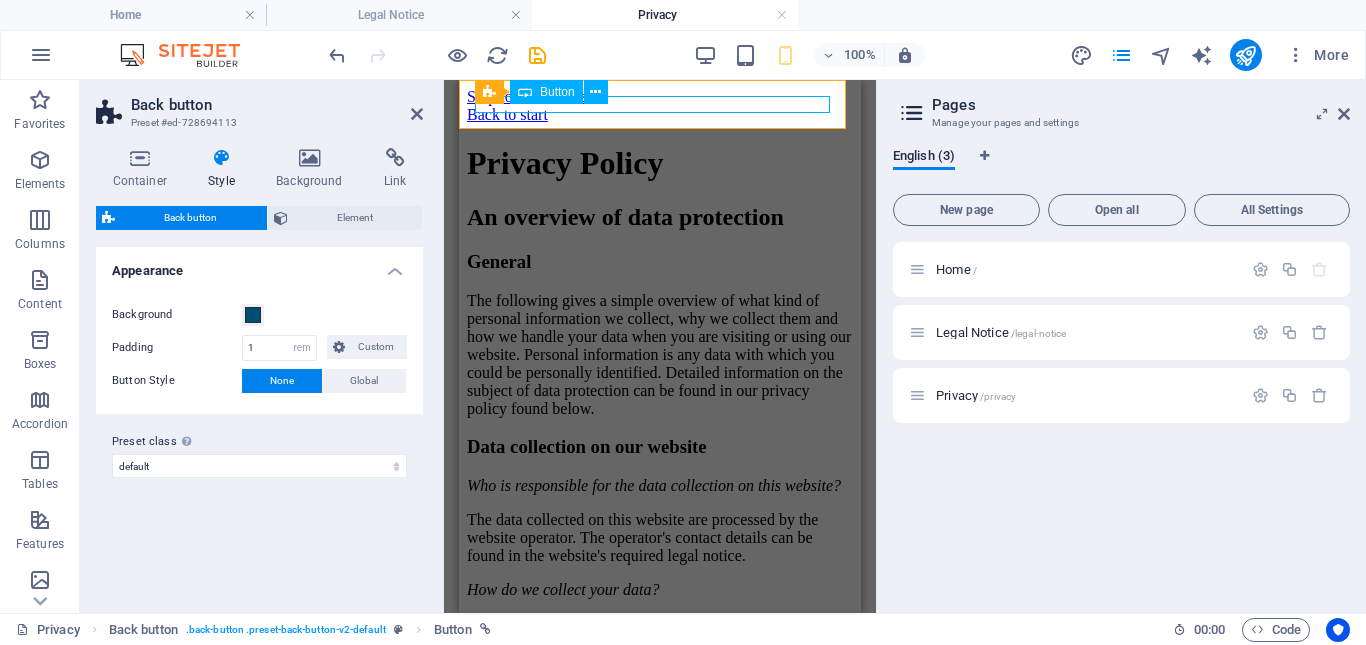 click on "Back to start" at bounding box center [660, 115] 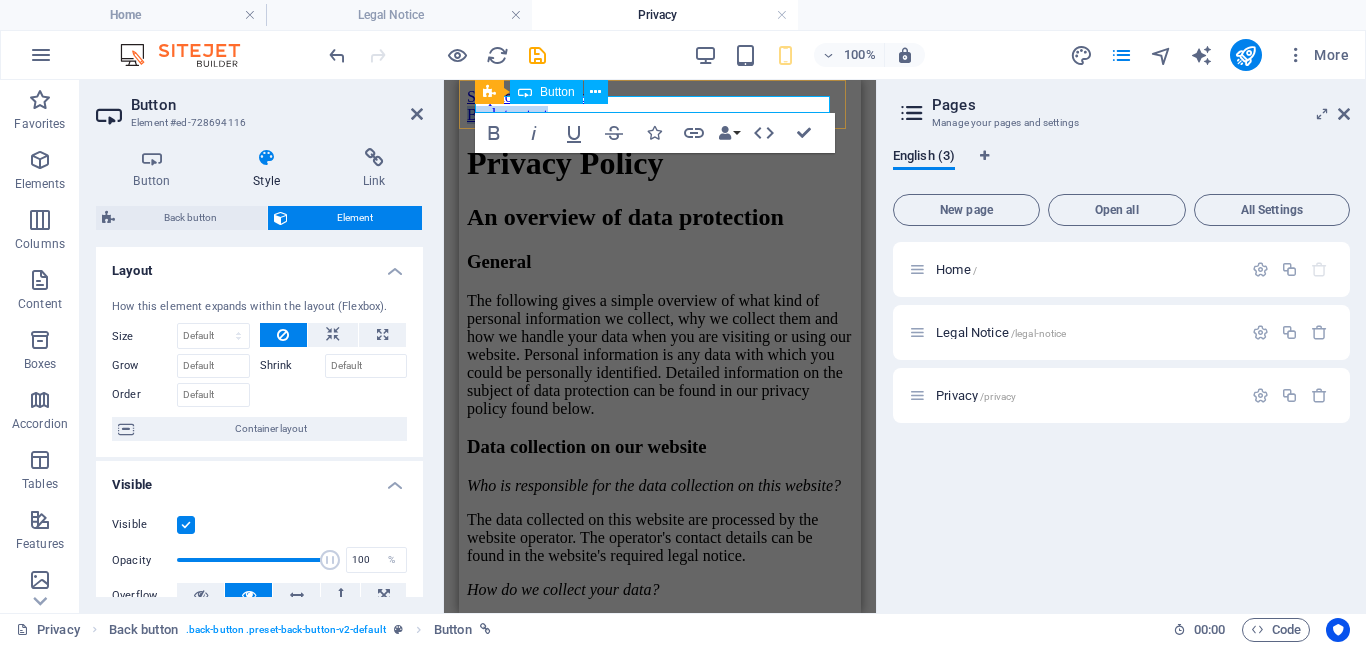 click on "Back to start" at bounding box center [507, 114] 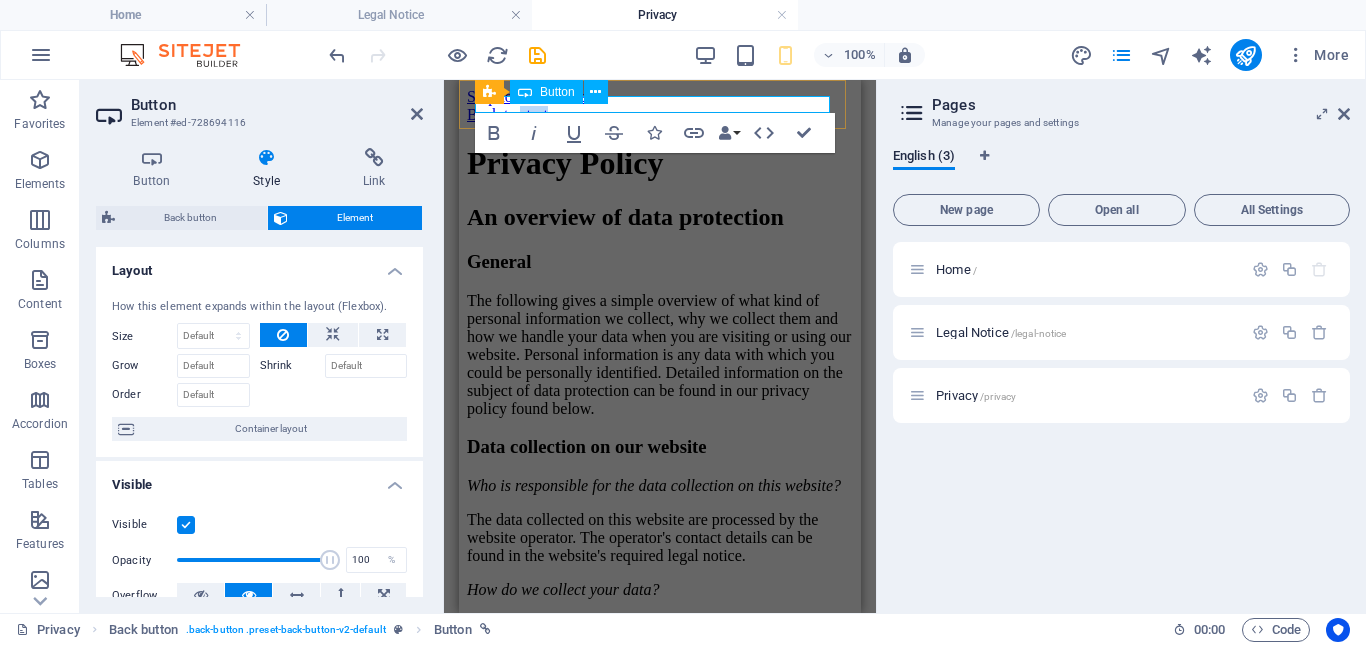 click on "Back to start" at bounding box center (507, 114) 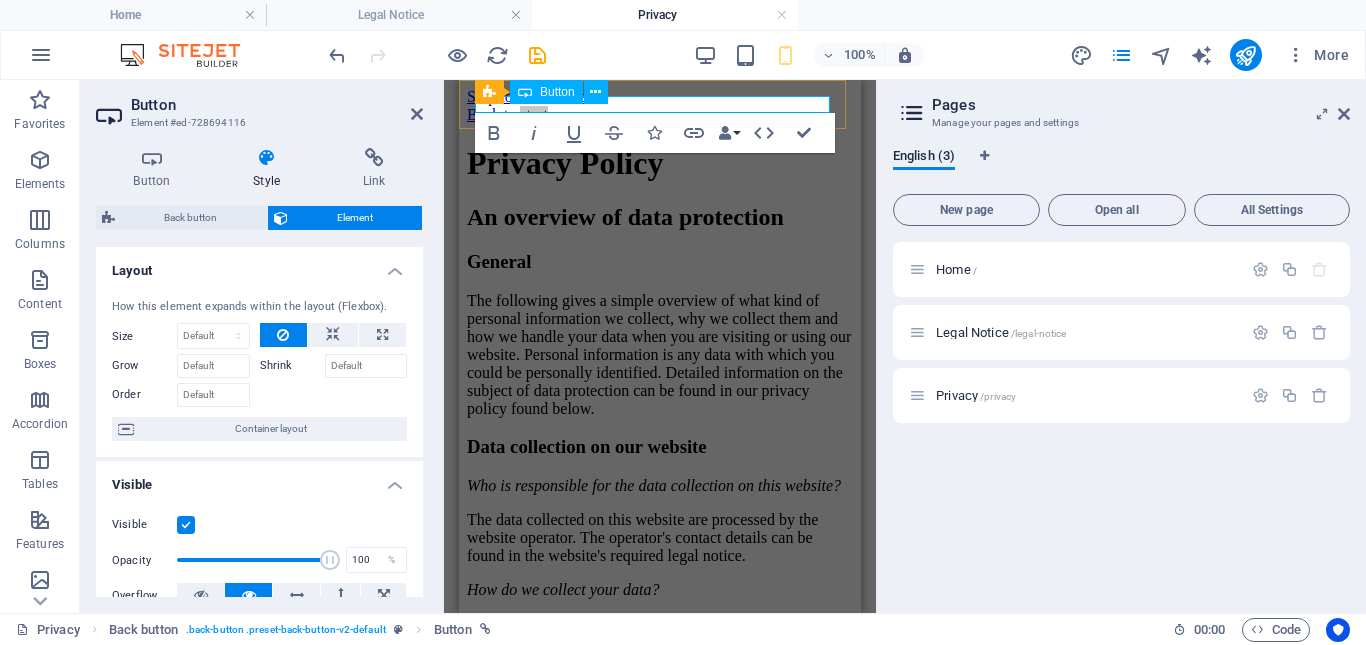 click on "Back button   Button" at bounding box center [548, 92] 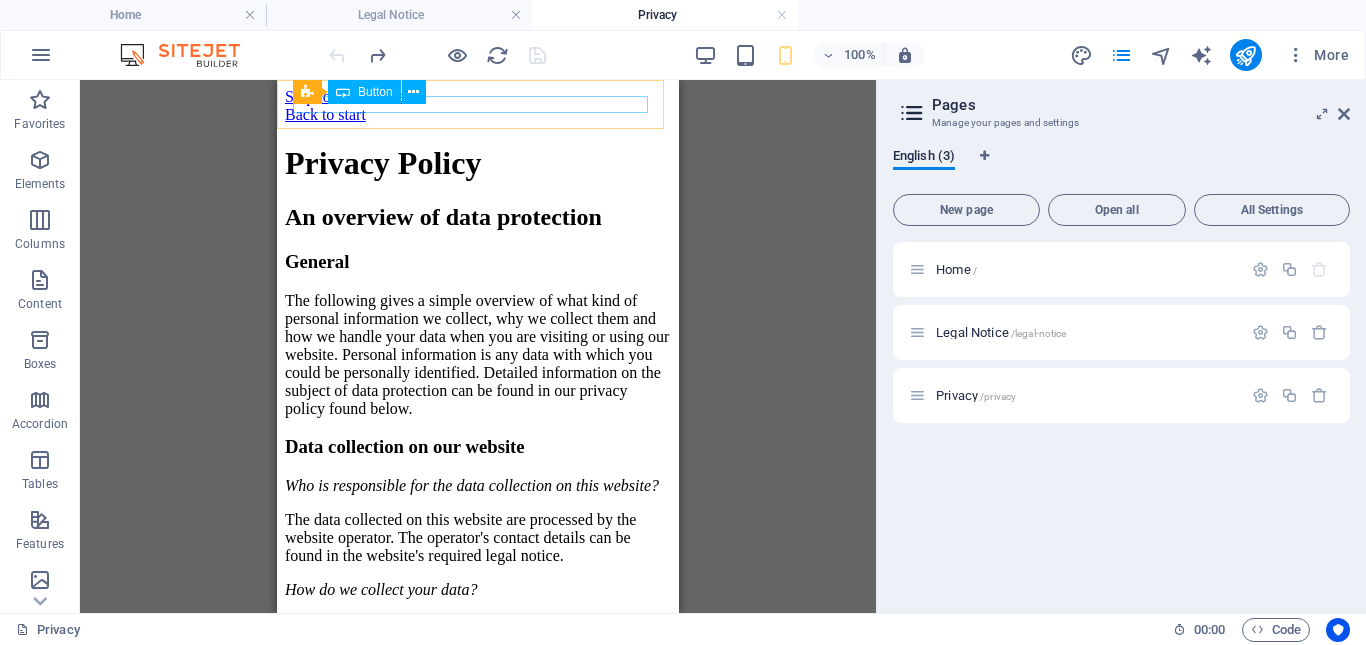 click on "Button" at bounding box center (364, 92) 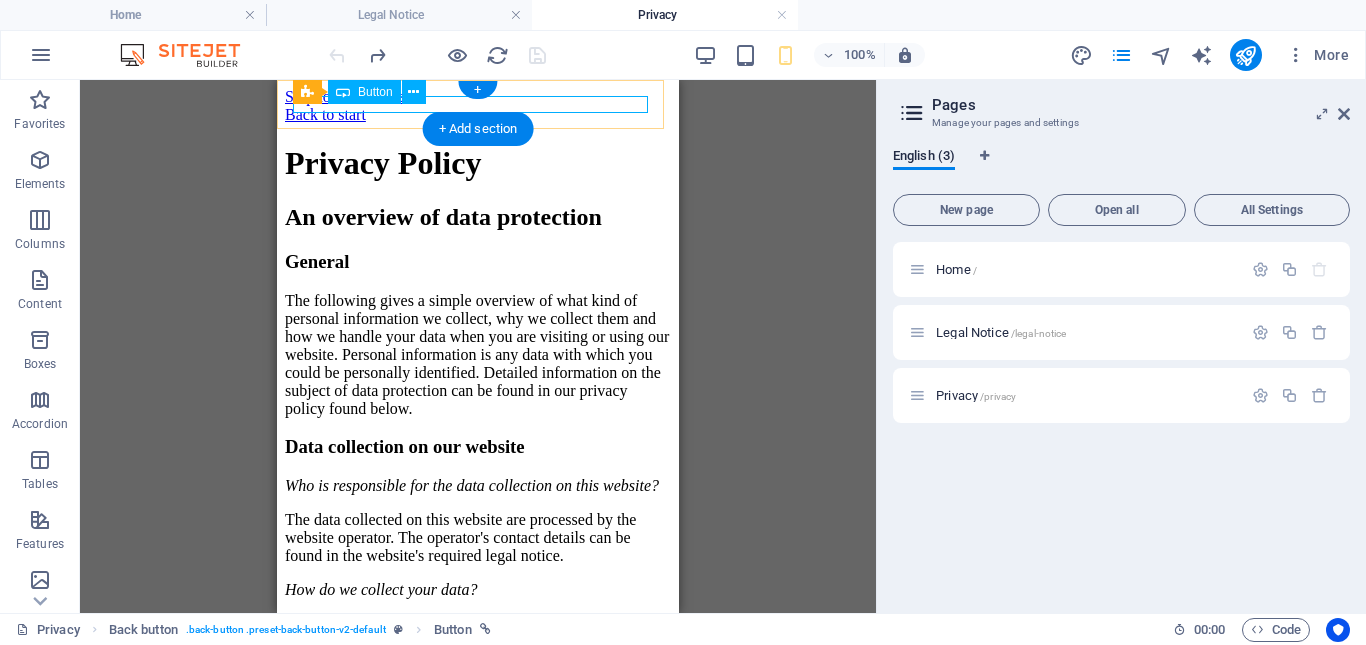 click on "Back to start" at bounding box center [478, 115] 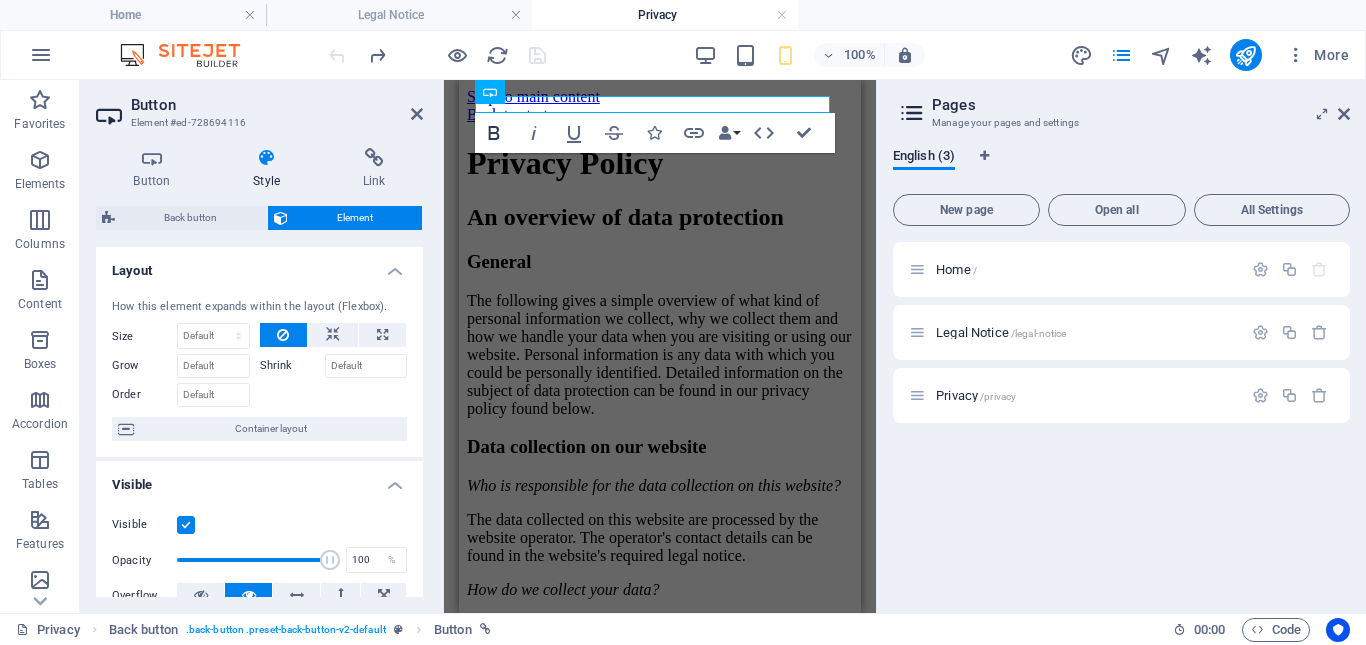 click 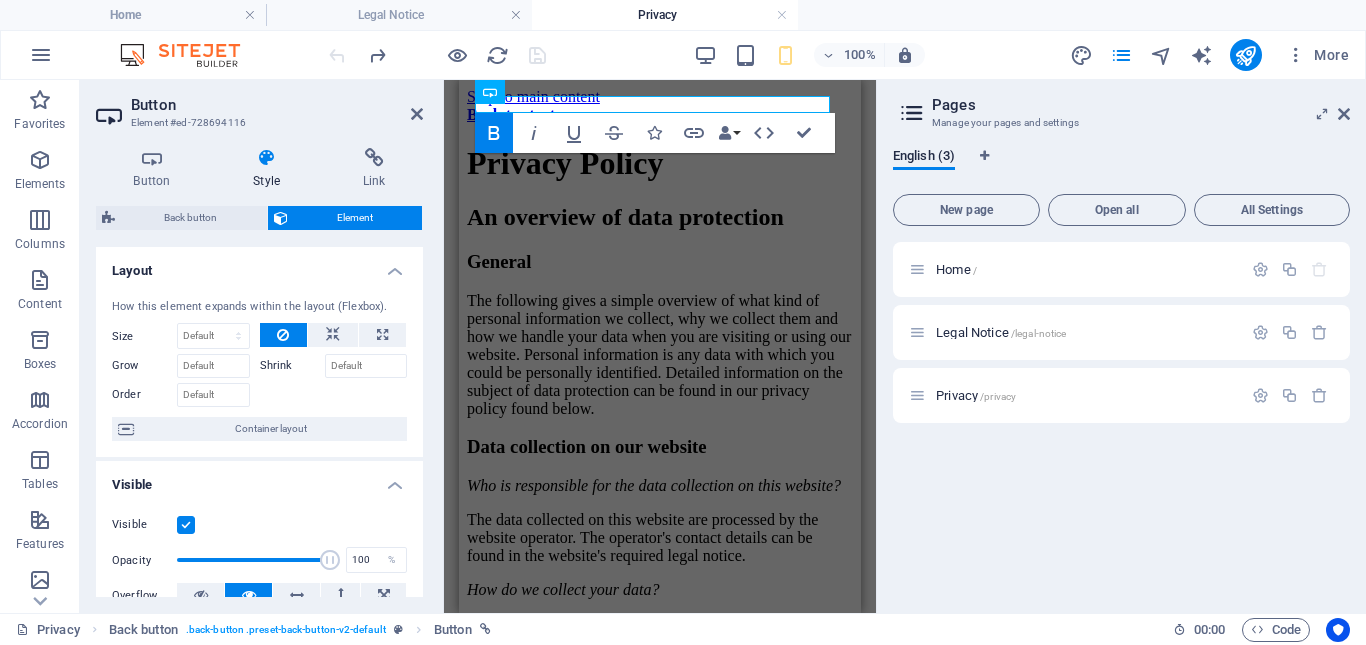 click 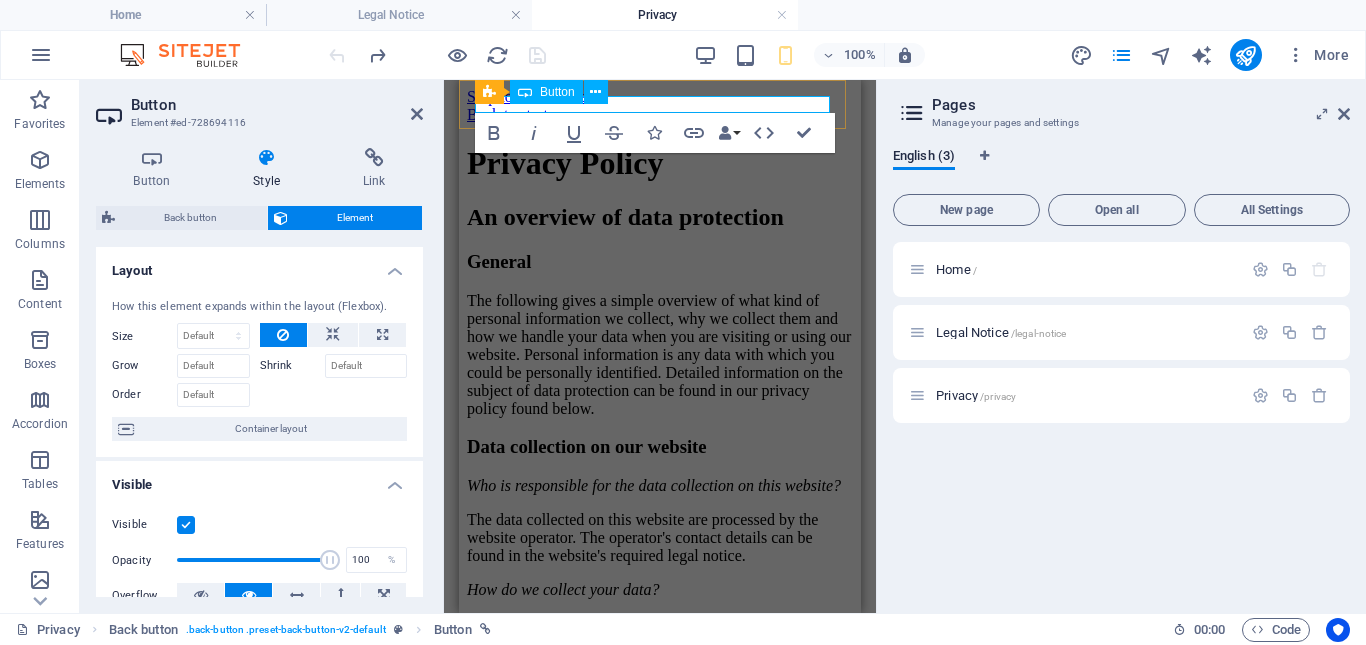 click on "Back to start" at bounding box center [507, 114] 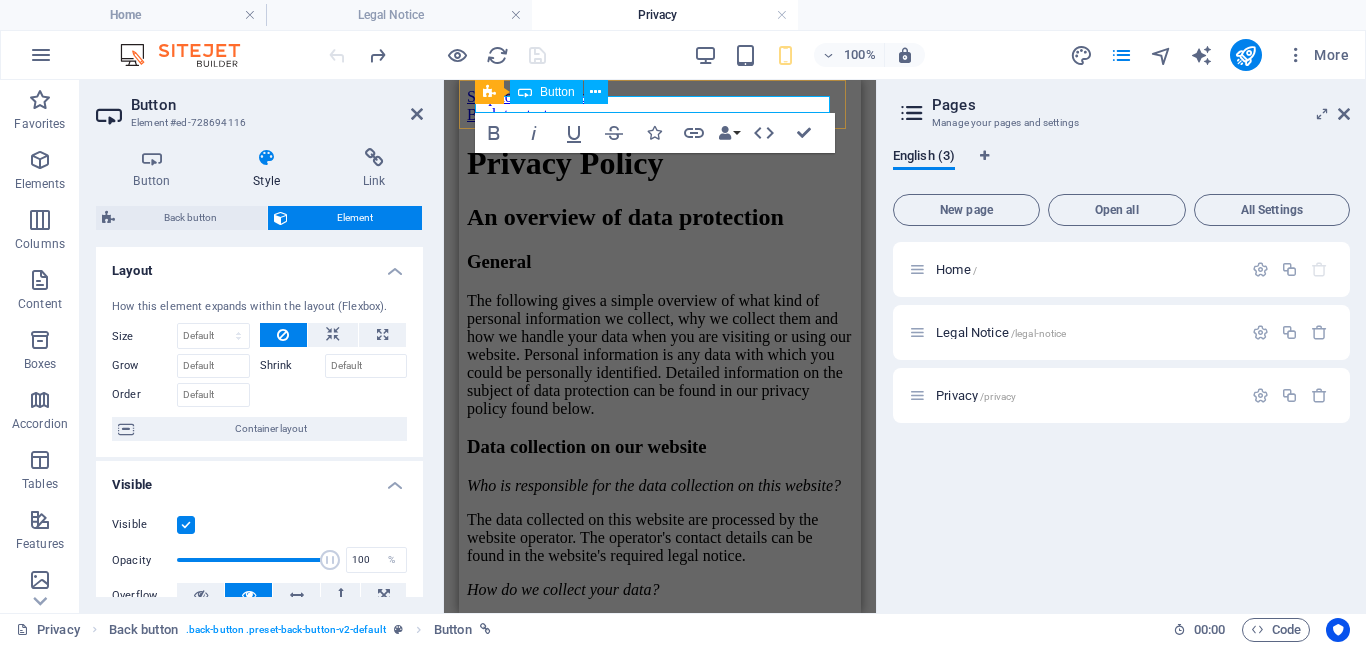 drag, startPoint x: 564, startPoint y: 105, endPoint x: 1023, endPoint y: 183, distance: 465.5803 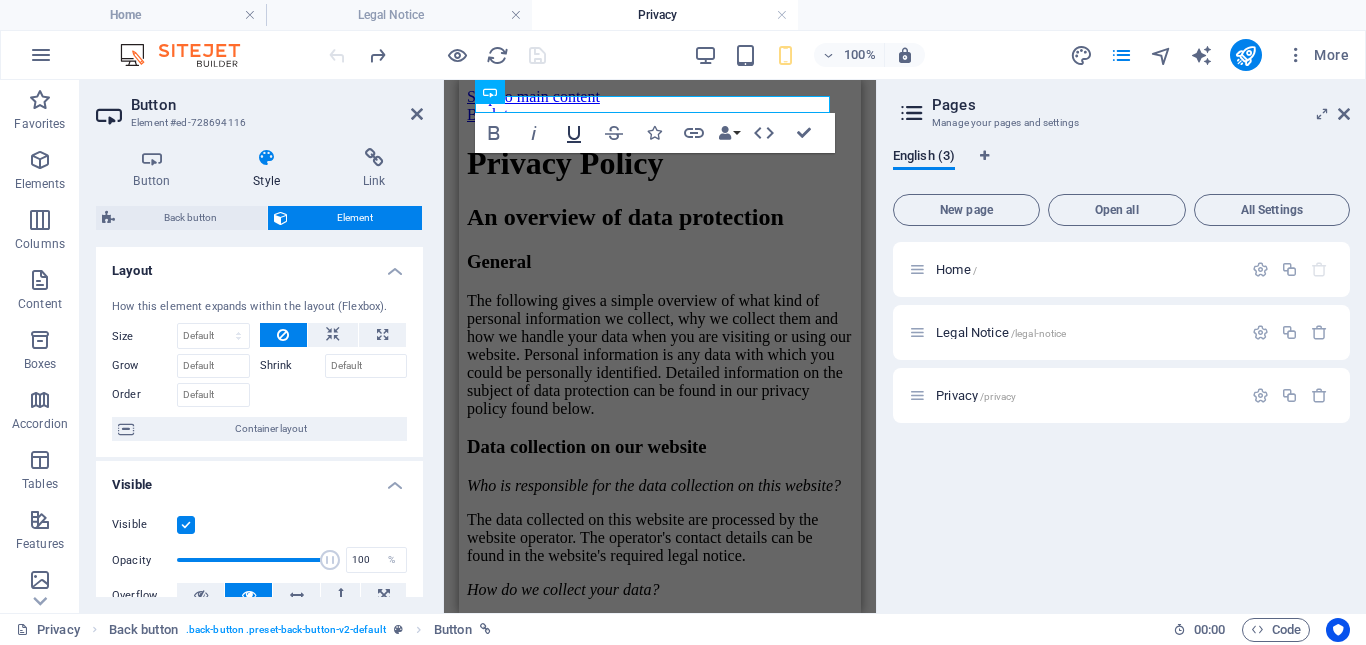 type 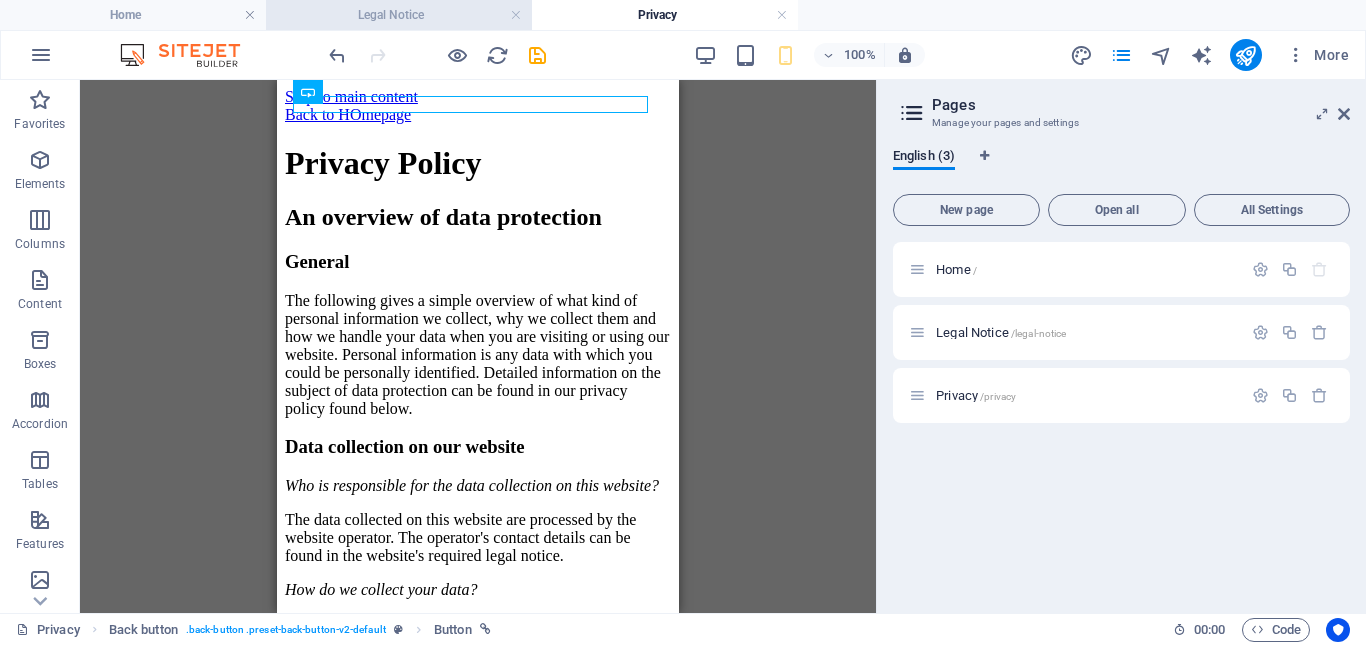 click on "Legal Notice" at bounding box center [399, 15] 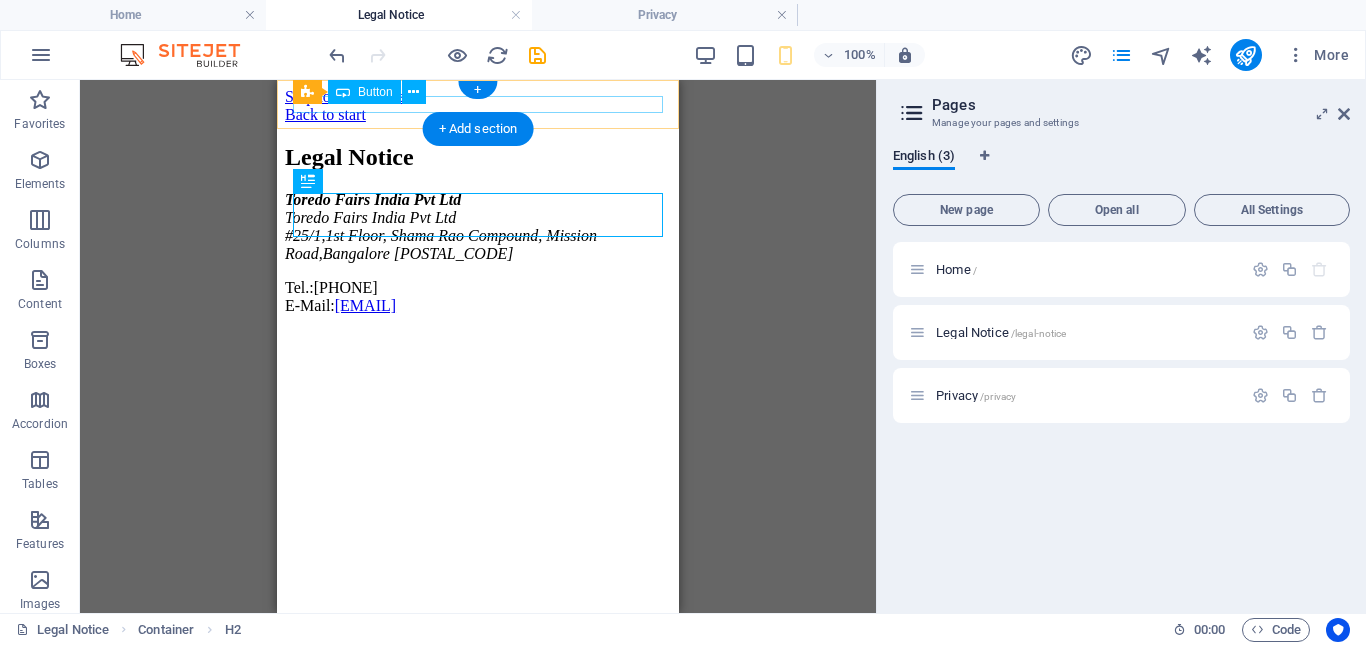 click on "Back to start" at bounding box center (478, 115) 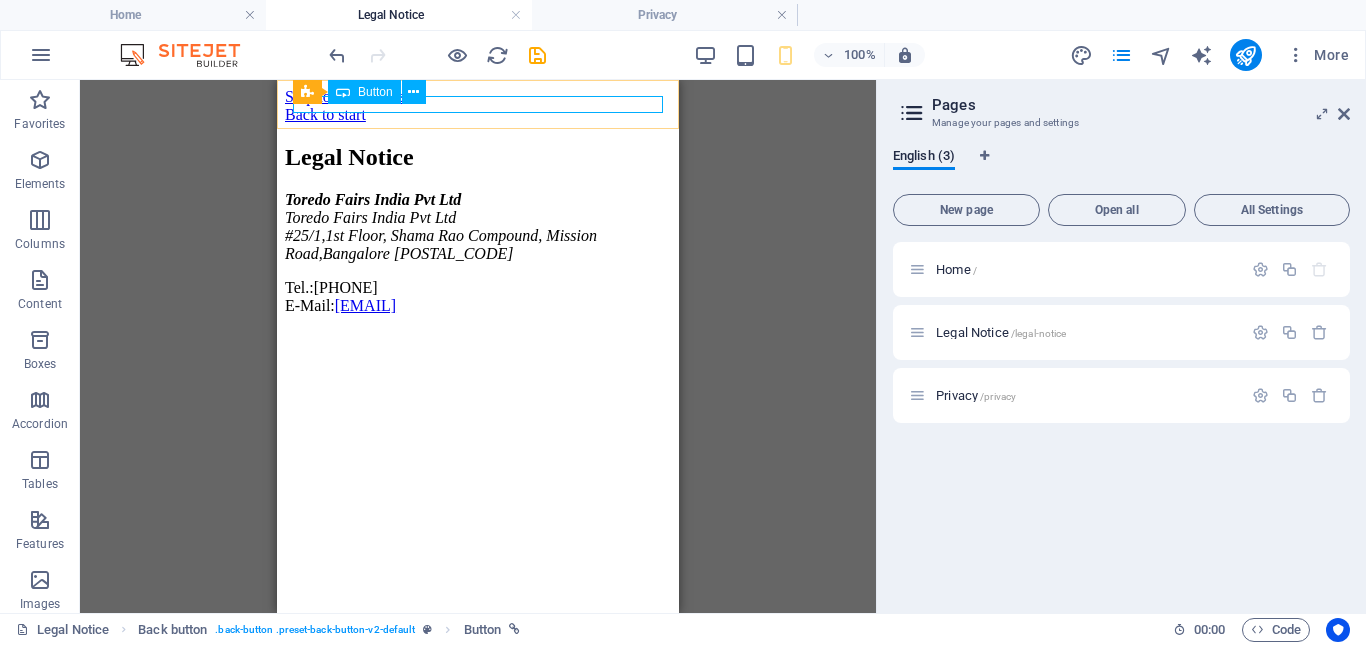 click on "Button" at bounding box center [364, 92] 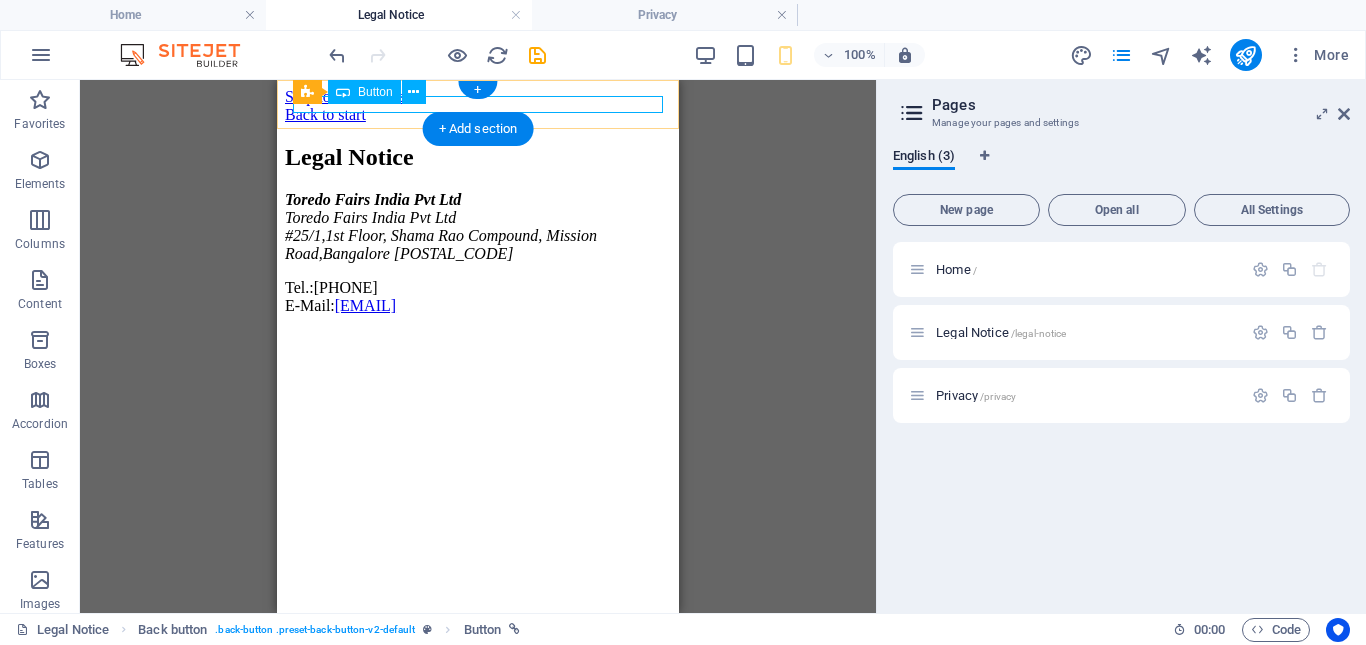 click on "Back to start" at bounding box center (478, 115) 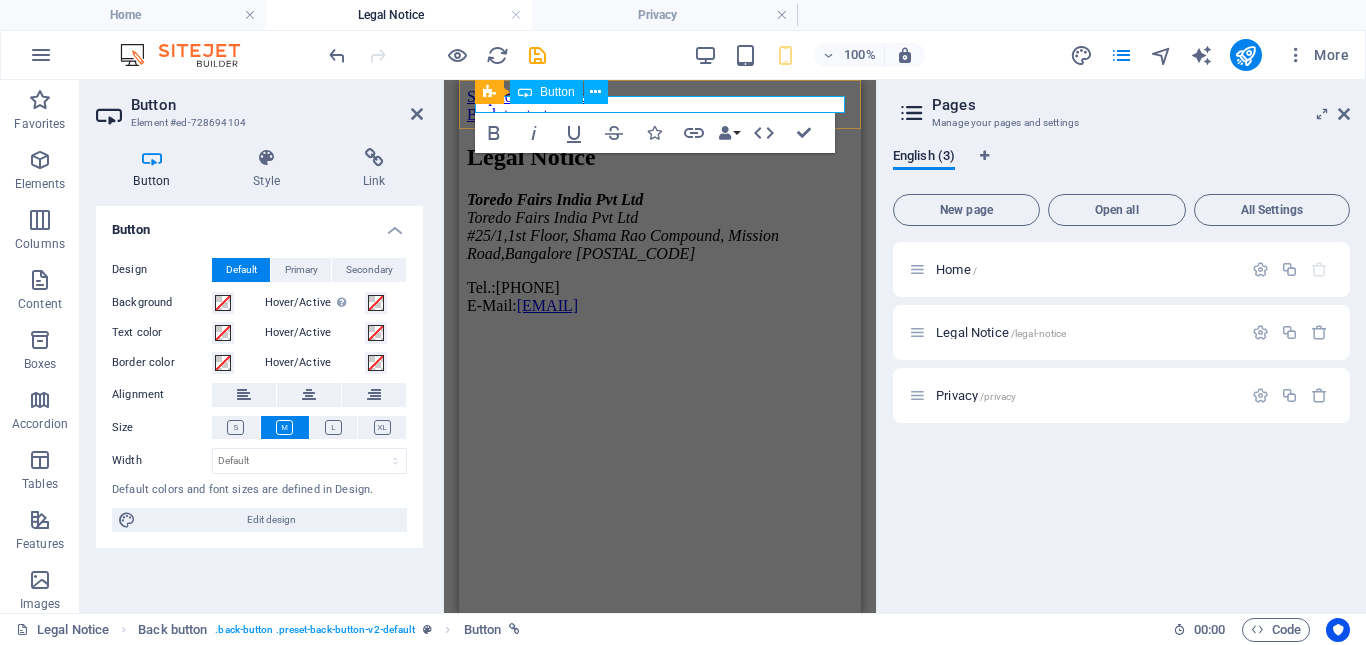 click on "Back to start" at bounding box center [660, 115] 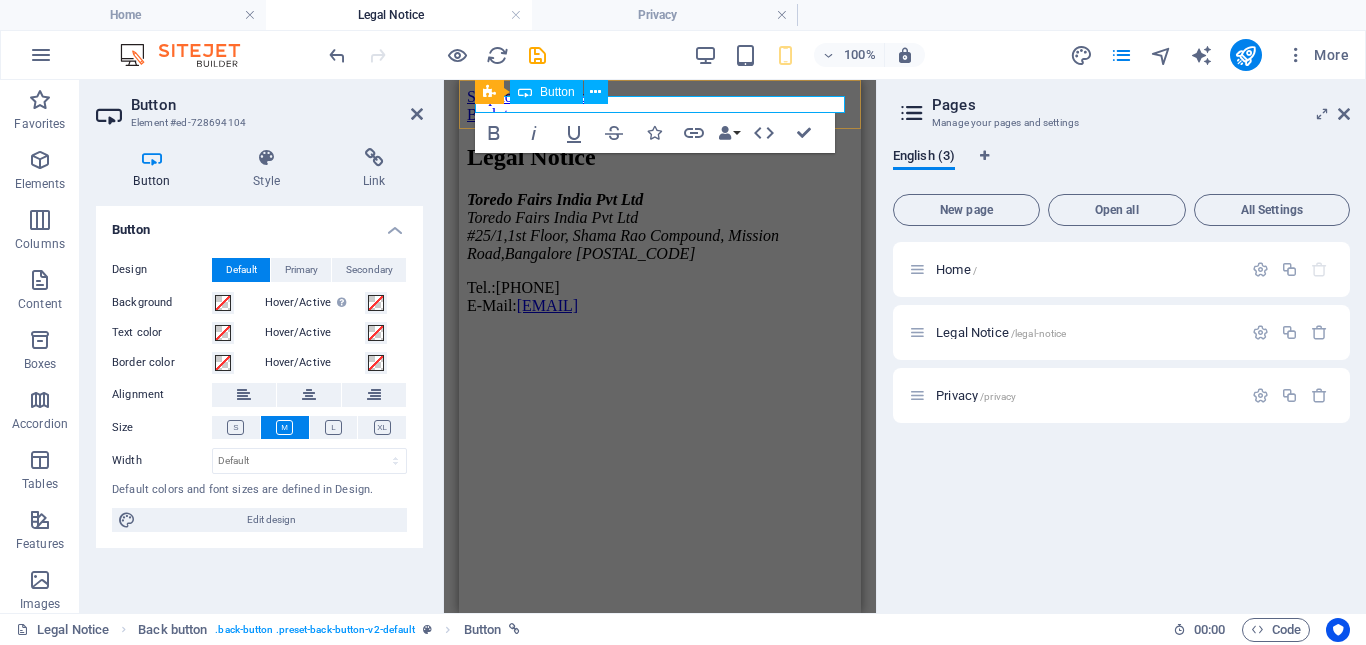 type 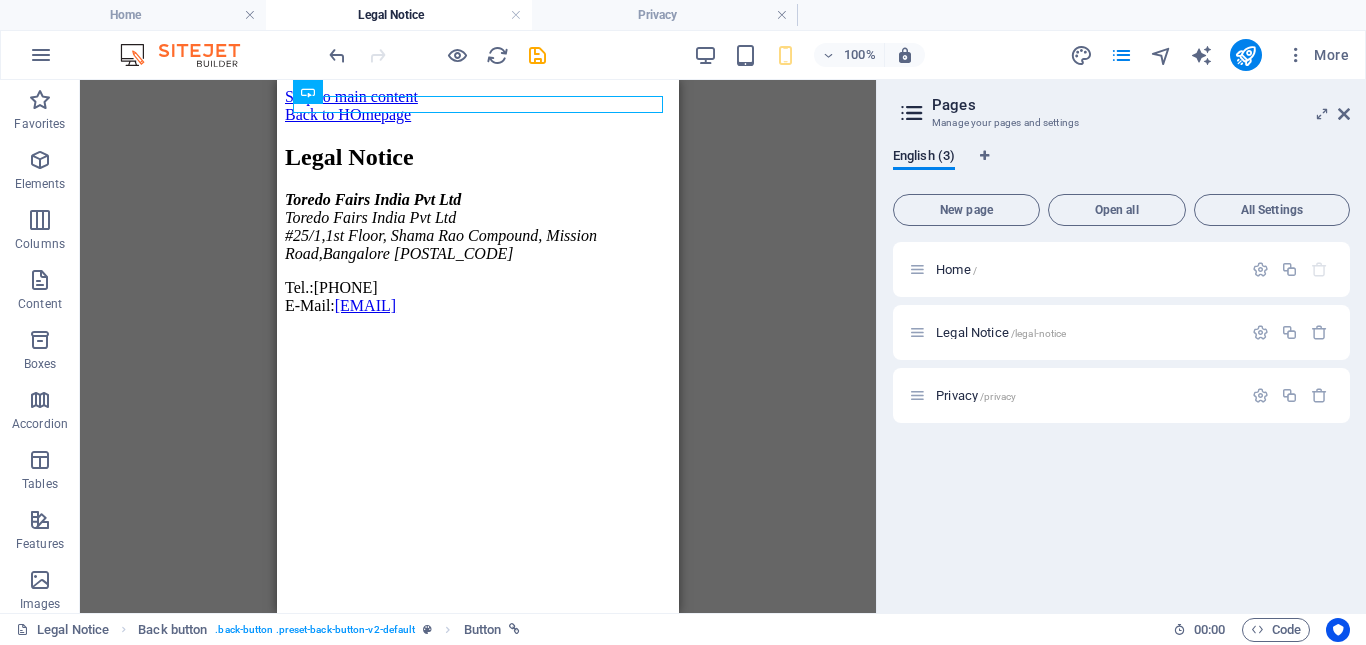 click on "Skip to main content
Back to HOmepage Legal Notice Toredo Fairs India Pvt Ltd Toredo Fairs   India Pvt Ltd #25/1,1st Floor, Shama Rao Compound, Mission Road,  [CITY]   [POSTAL_CODE] Tel.:  [PHONE] E-Mail:  [EMAIL]" at bounding box center (478, 205) 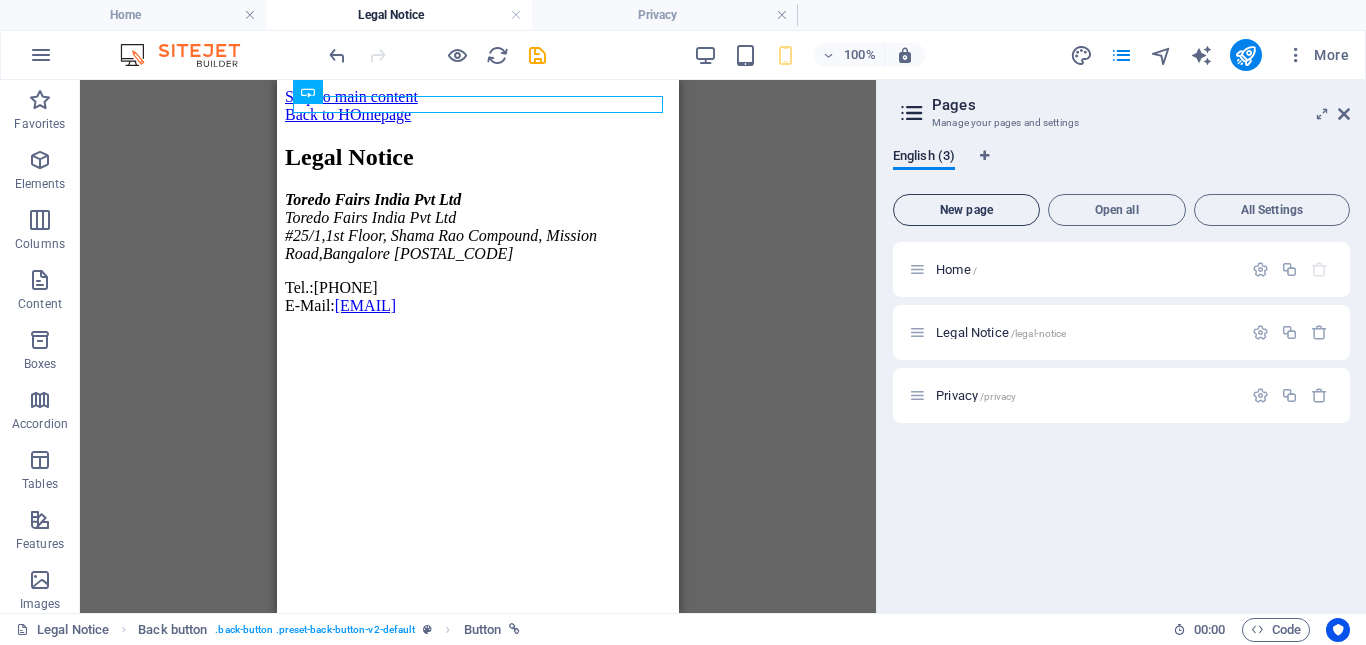 click on "New page" at bounding box center [966, 210] 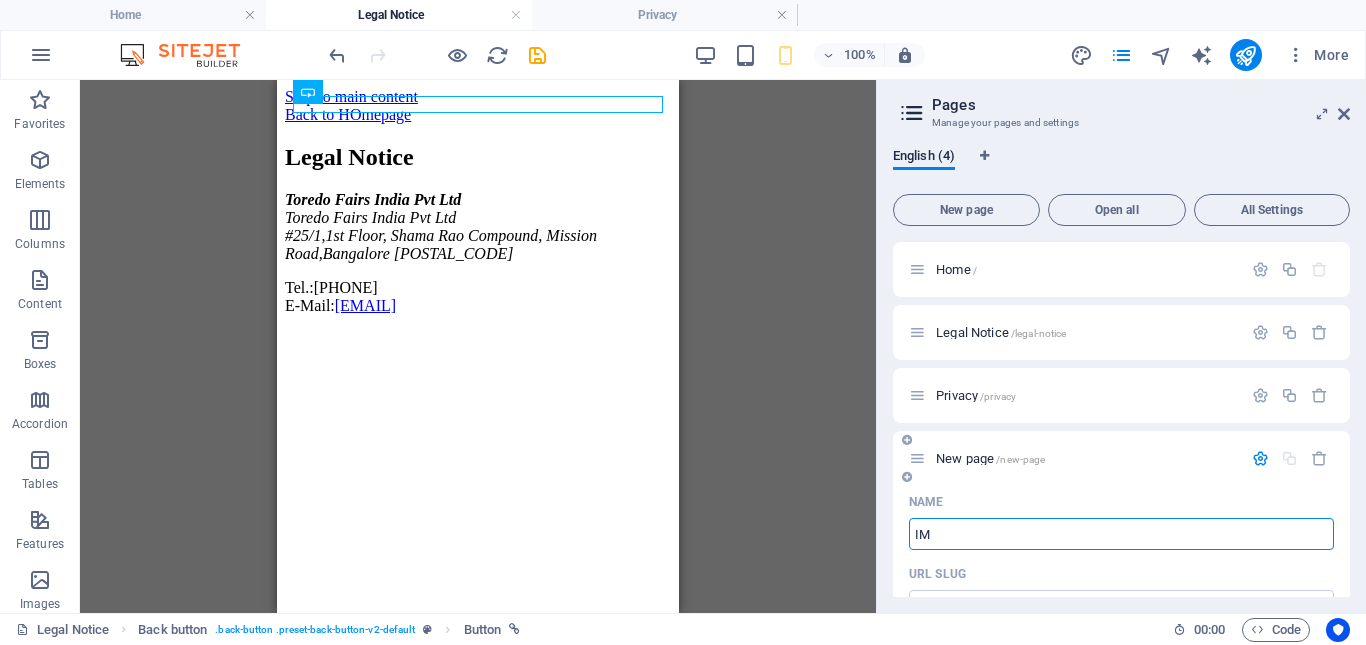 type on "IMs" 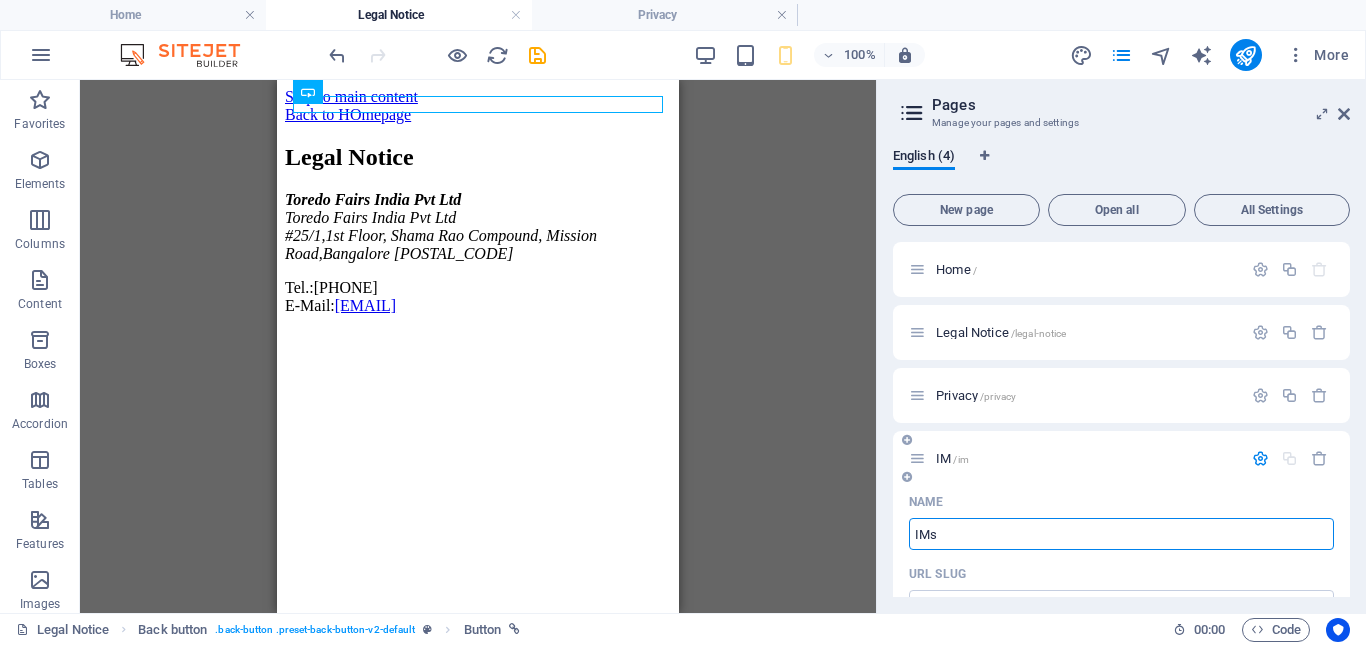 type on "/im" 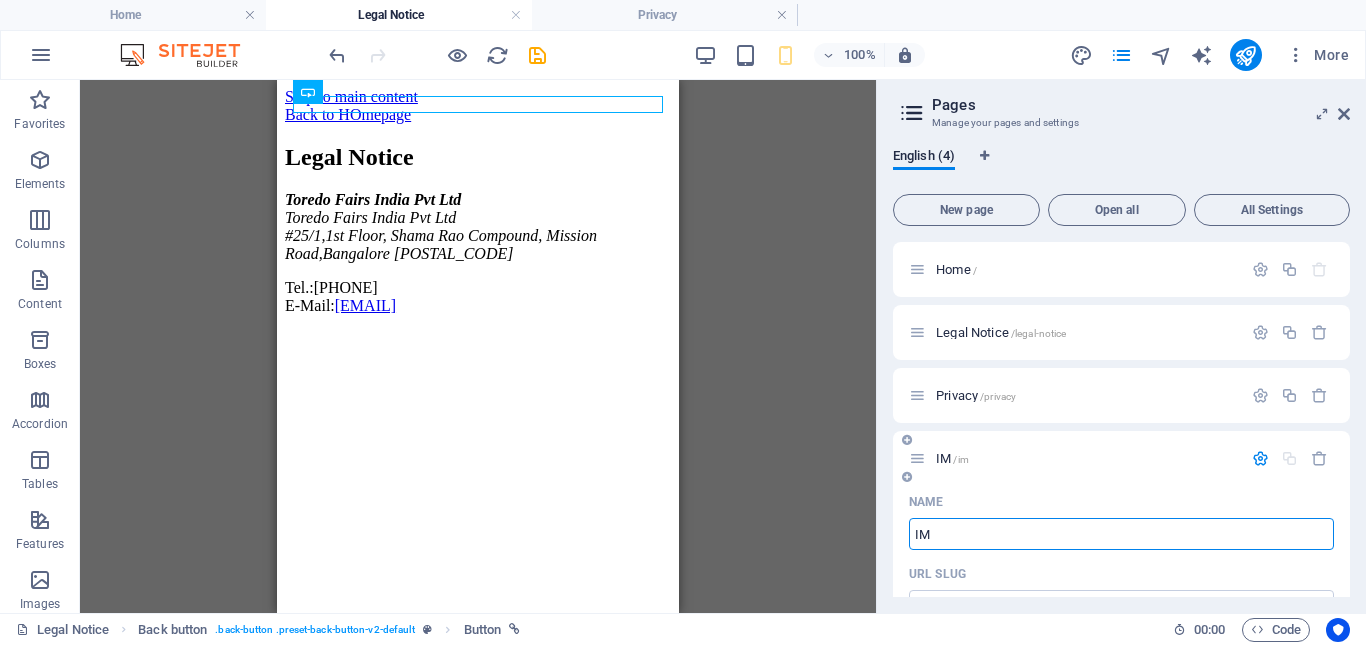 type on "IMS" 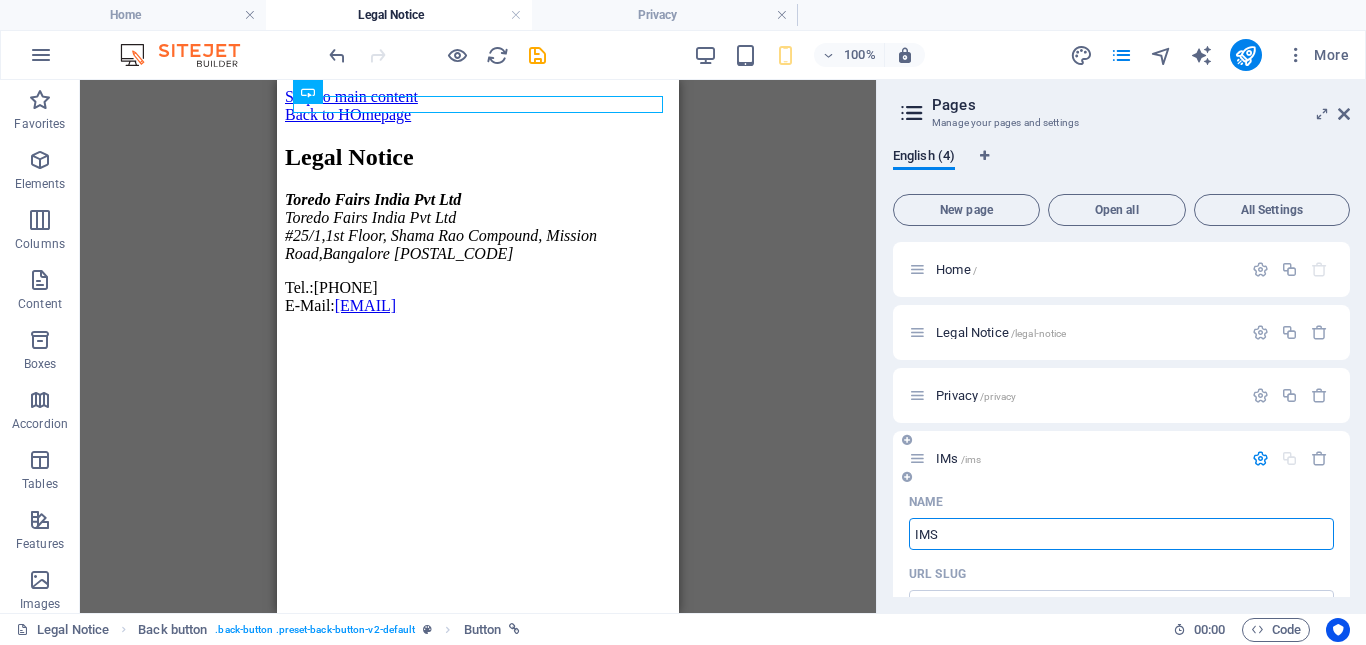 type on "/ims" 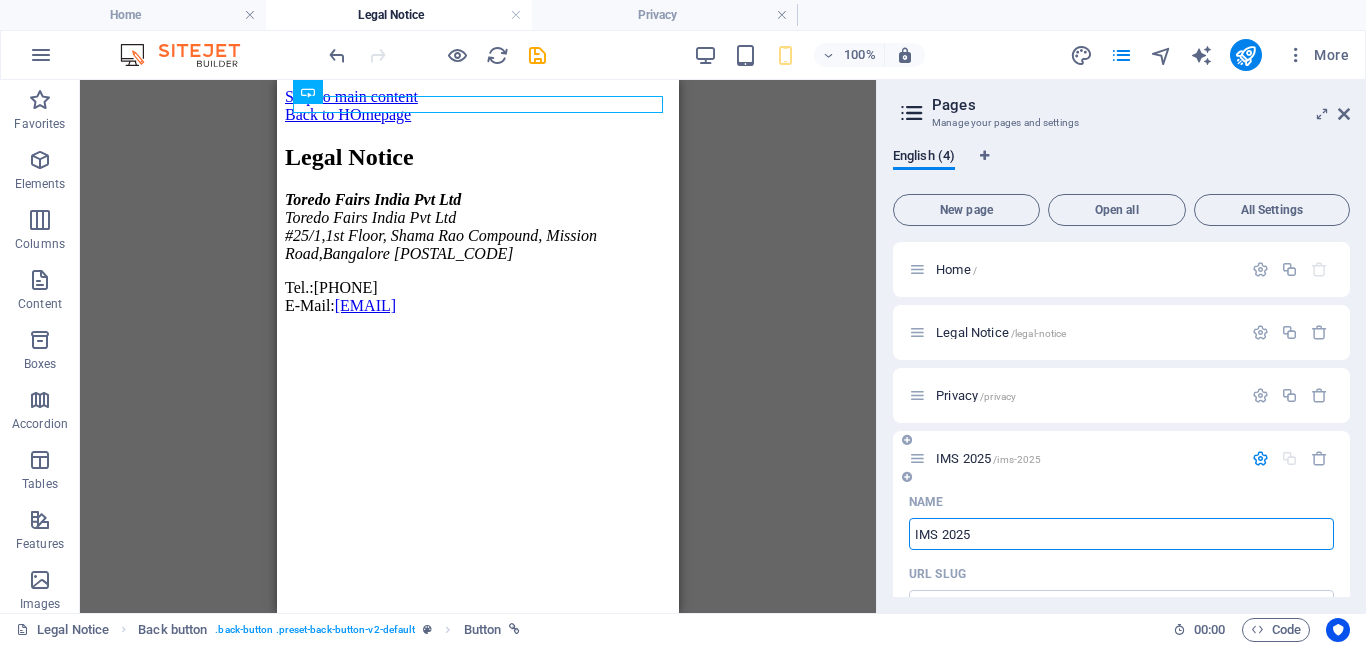 type on "IMS 2025" 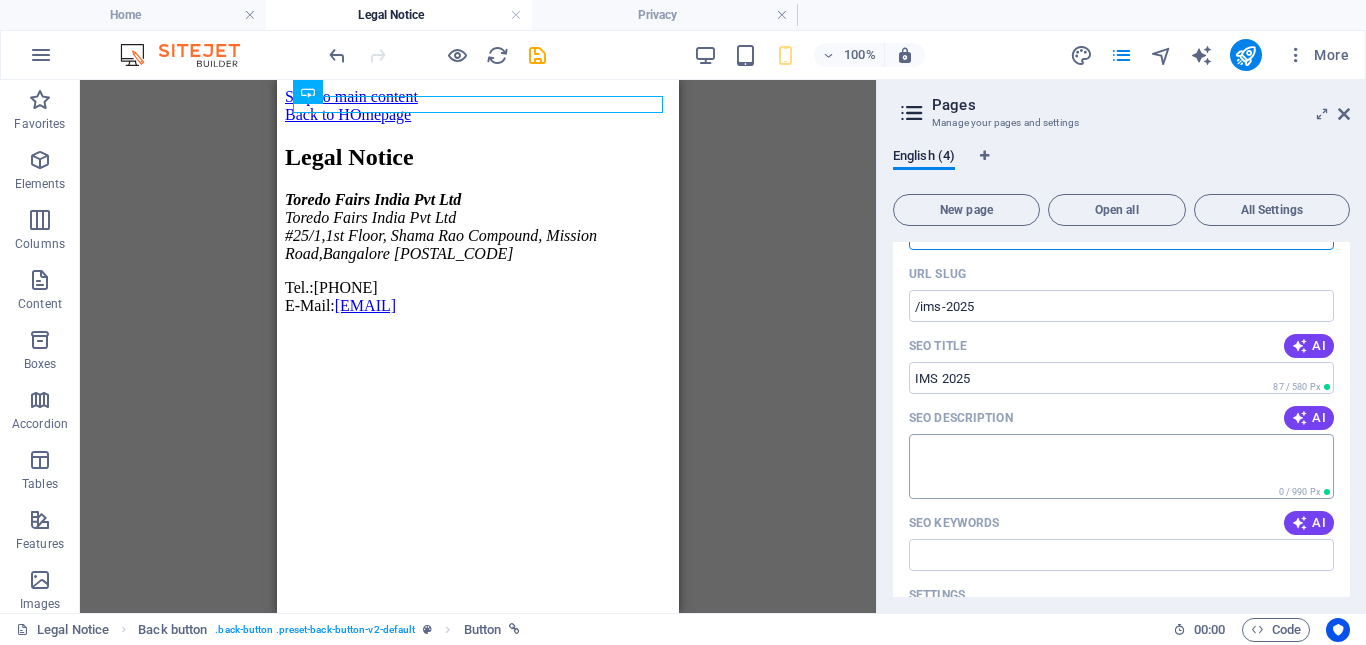 type on "IMS 2025" 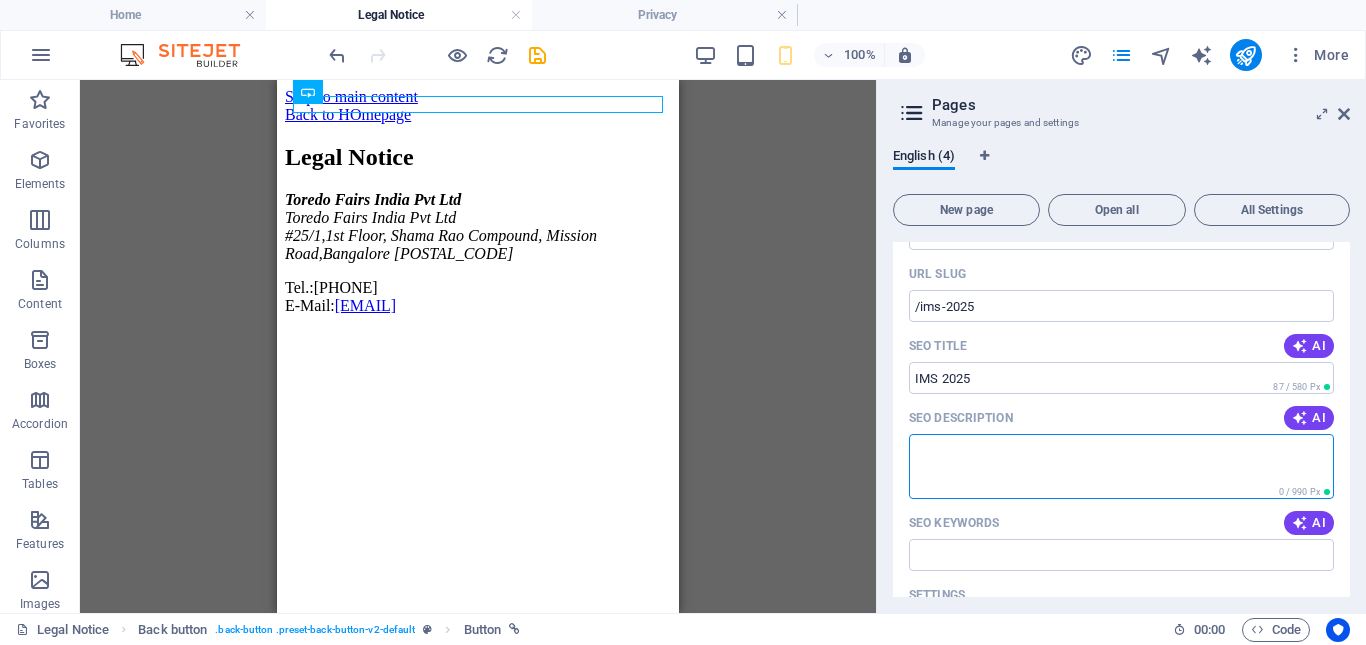click on "SEO Description" at bounding box center (1121, 466) 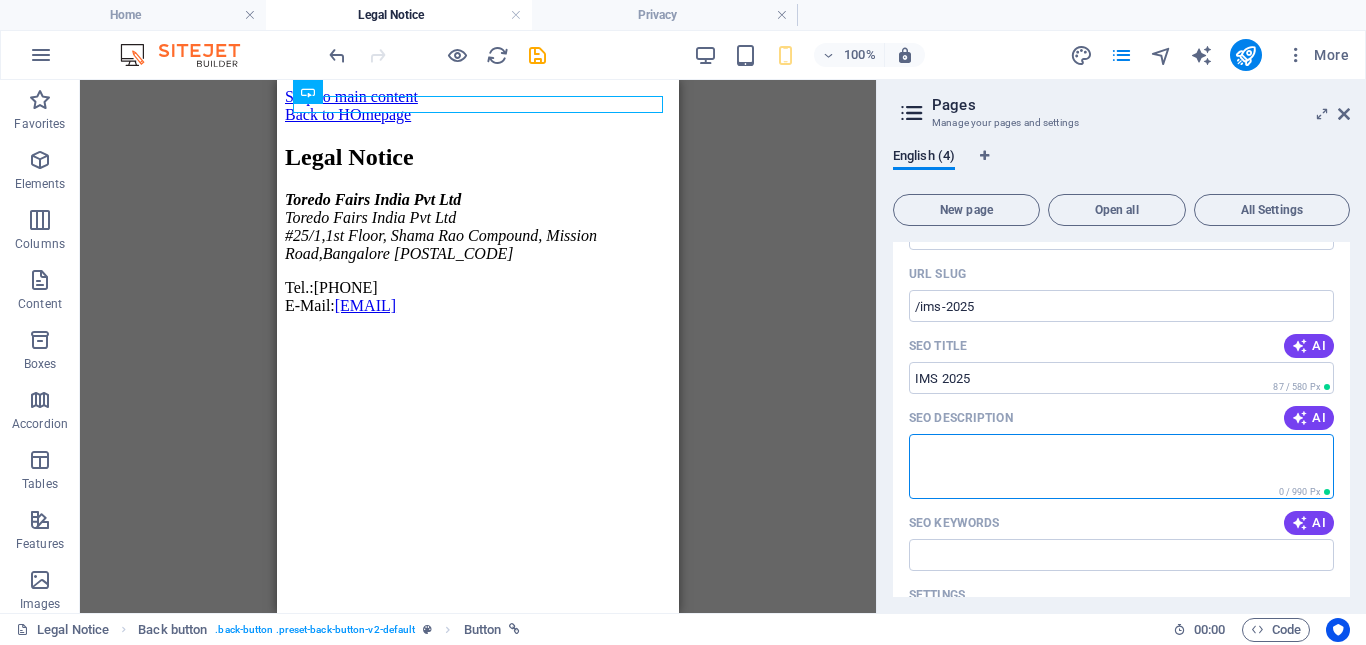 scroll, scrollTop: 0, scrollLeft: 0, axis: both 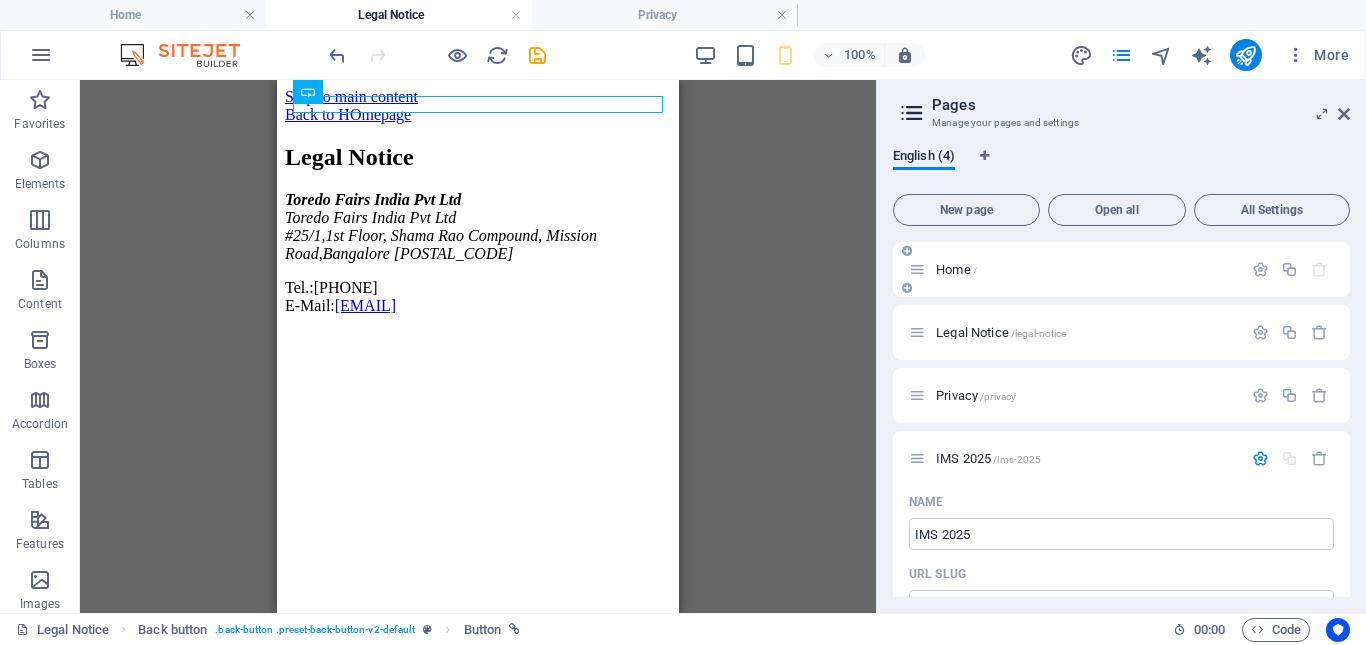 click on "Home /" at bounding box center (956, 269) 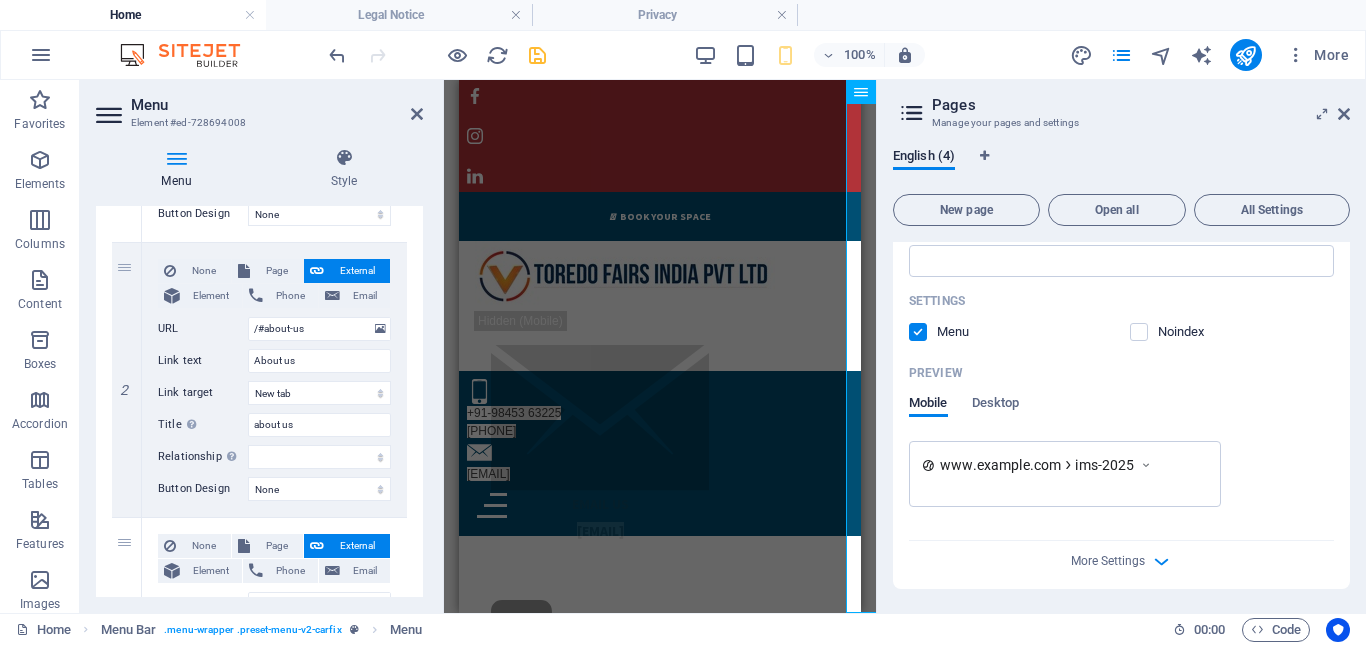 scroll, scrollTop: 294, scrollLeft: 0, axis: vertical 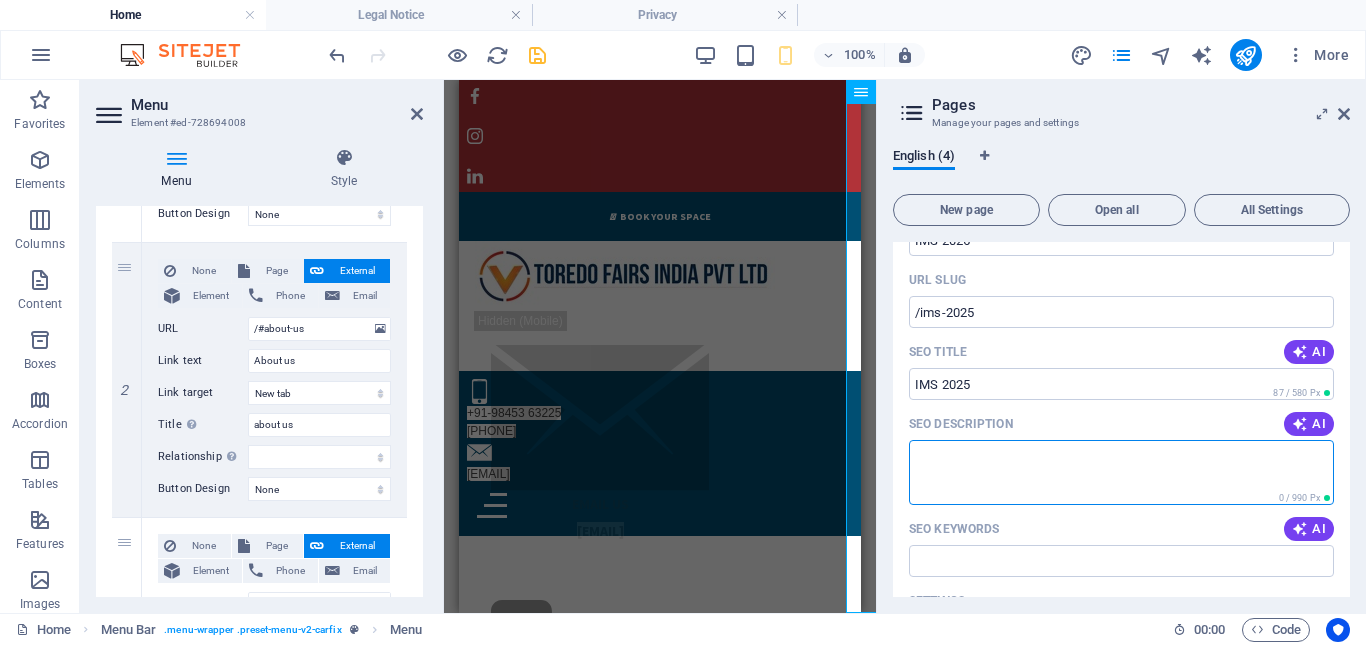 click on "SEO Description" at bounding box center (1121, 472) 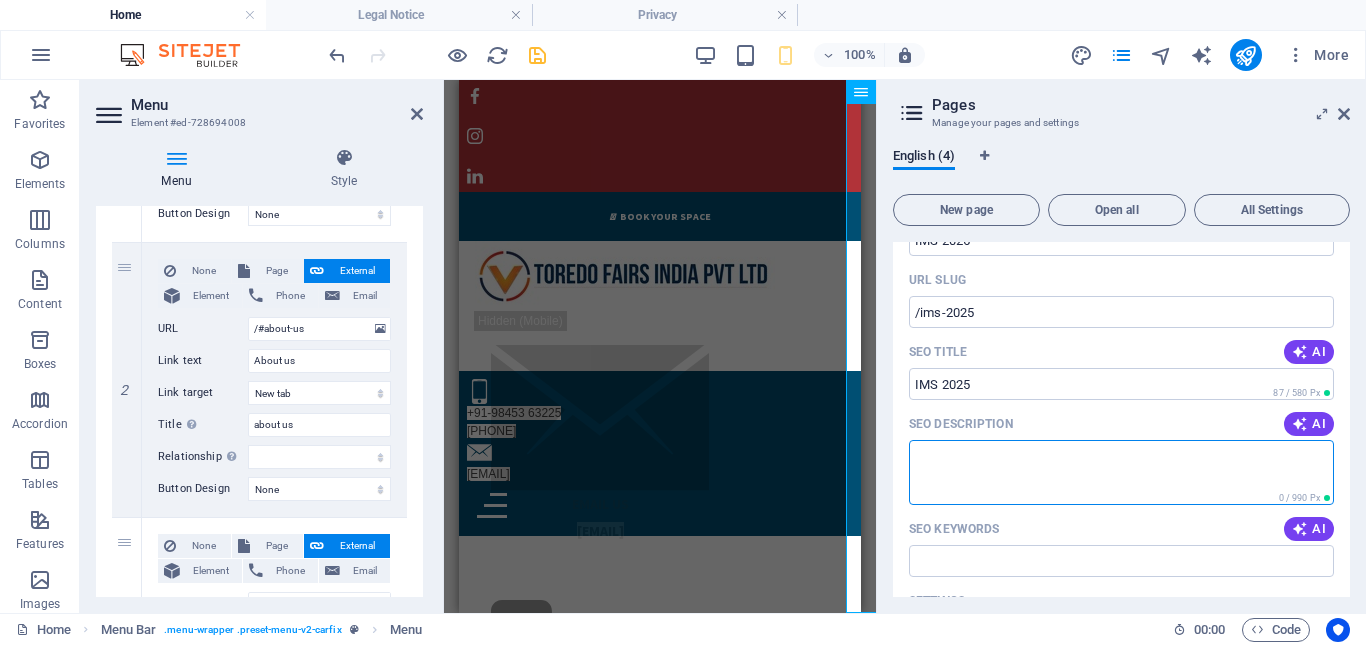 paste on "The India Manufacturing Show aims to bring the best of the industry under one roof" 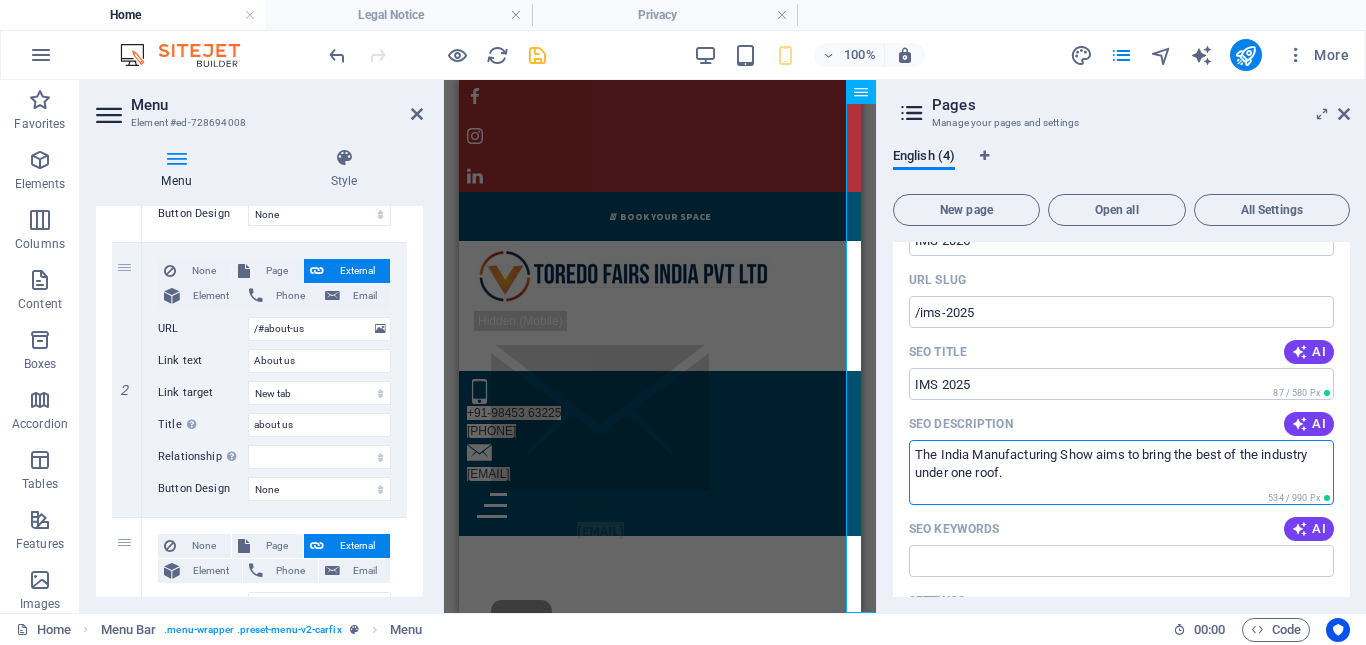 paste on "The show – now in its 7th edition – is organised by the IMS Foundation, Laghu Udyog Bharati-Karnataka and India Expo Centre & Mart." 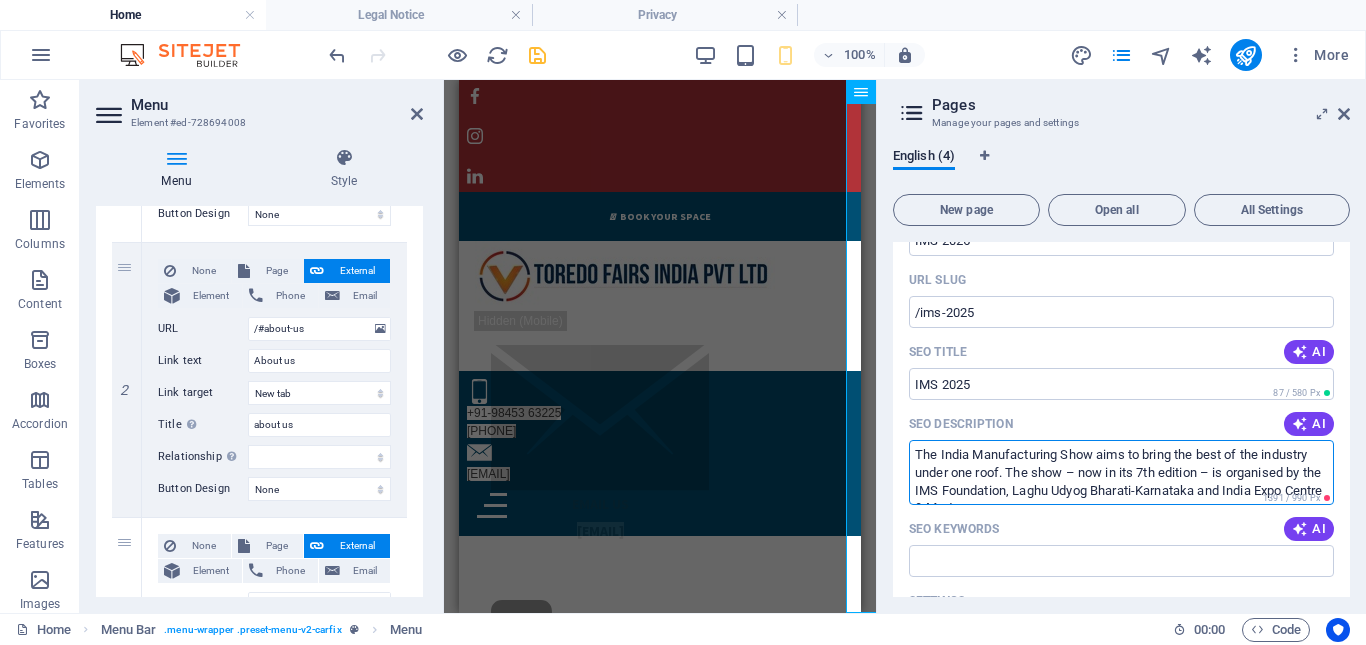 scroll, scrollTop: 18, scrollLeft: 0, axis: vertical 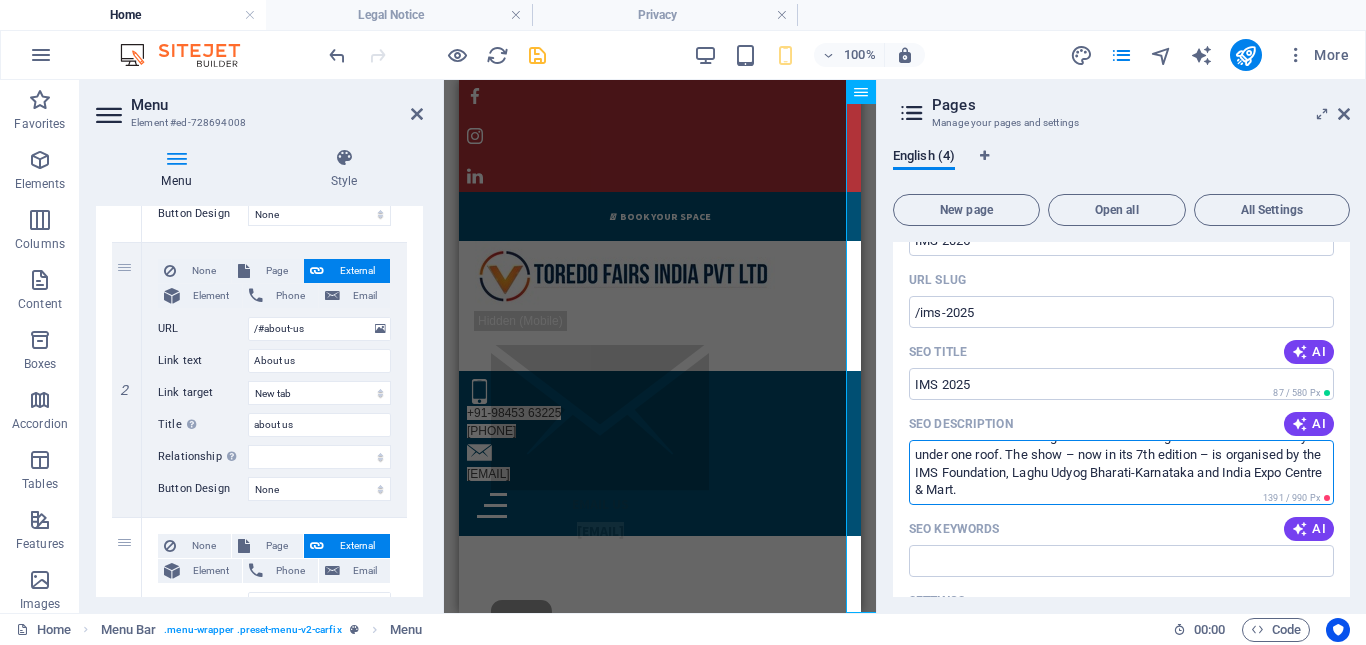 click on "The India Manufacturing Show aims to bring the best of the industry under one roof. The show – now in its 7th edition – is organised by the IMS Foundation, Laghu Udyog Bharati-Karnataka and India Expo Centre & Mart." at bounding box center (1121, 472) 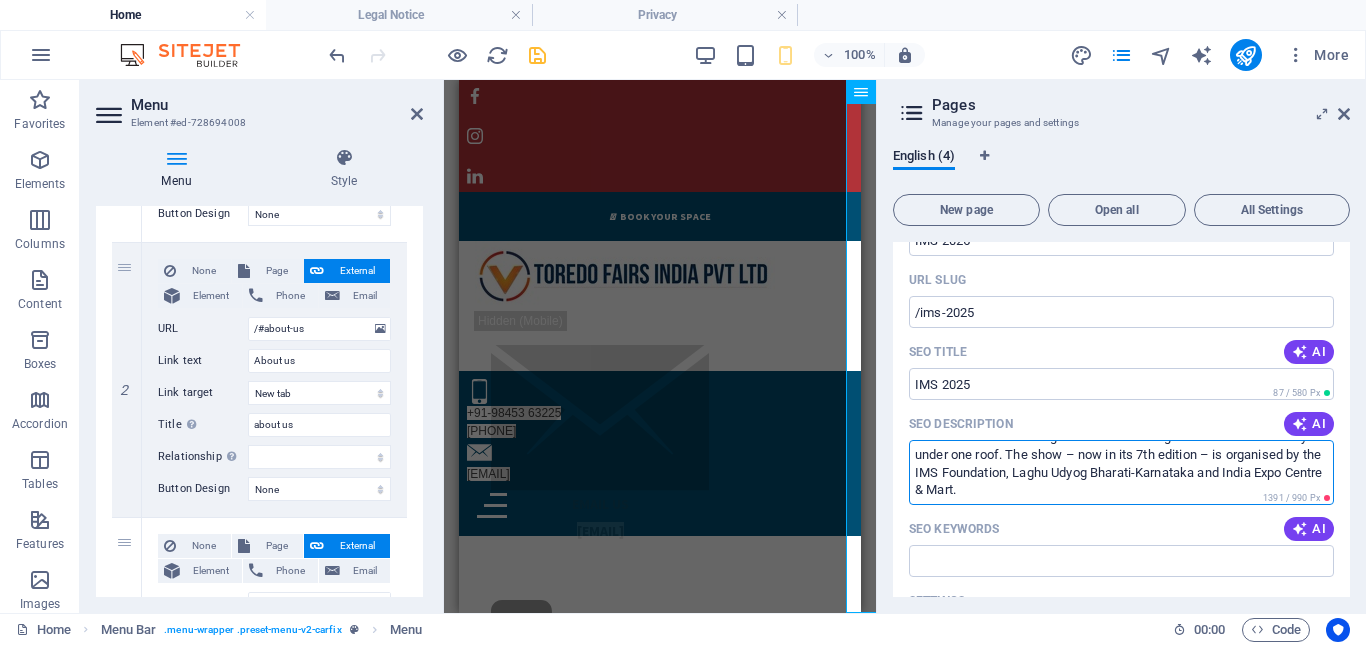 scroll, scrollTop: 0, scrollLeft: 0, axis: both 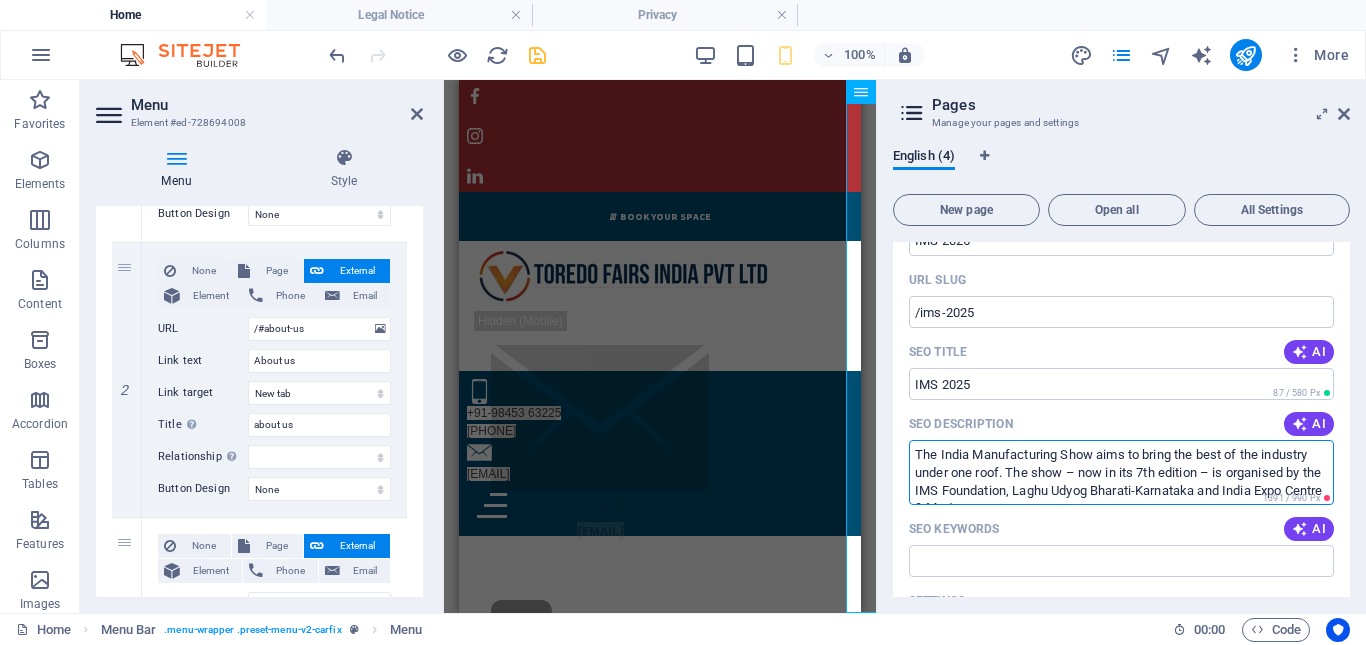 drag, startPoint x: 1068, startPoint y: 460, endPoint x: 1137, endPoint y: 475, distance: 70.61161 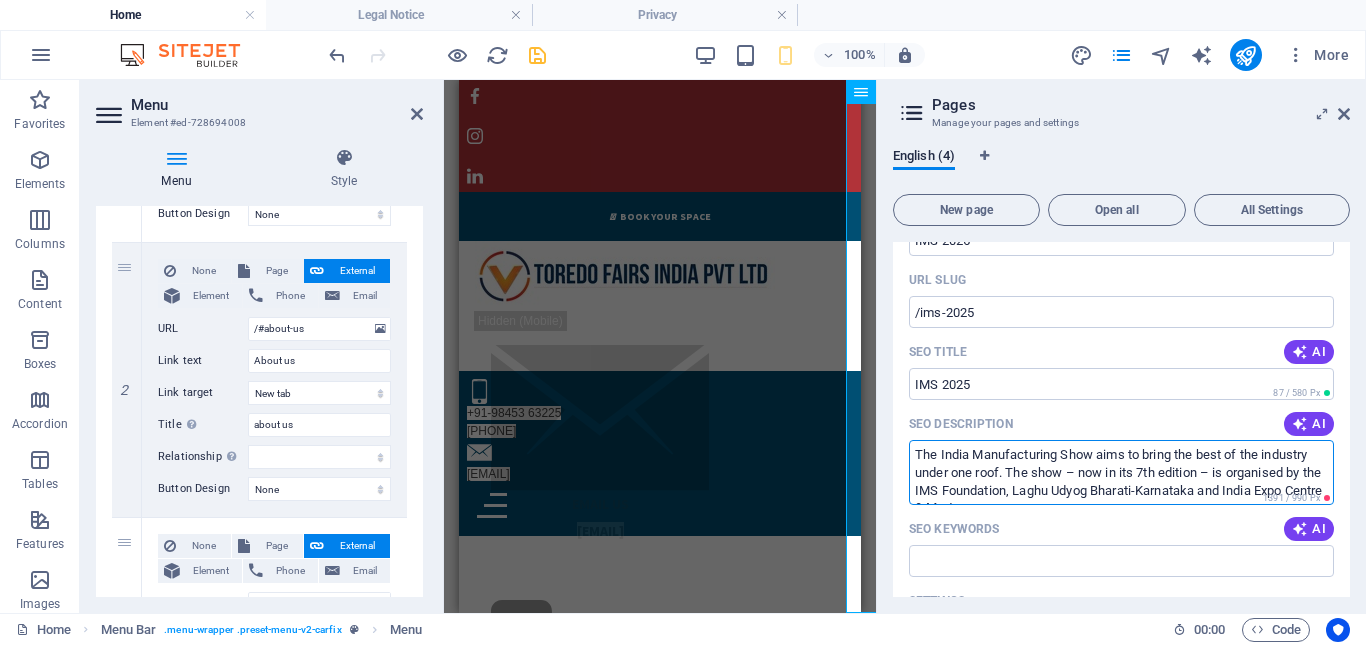 click on "The India Manufacturing Show aims to bring the best of the industry under one roof. The show – now in its 7th edition – is organised by the IMS Foundation, Laghu Udyog Bharati-Karnataka and India Expo Centre & Mart." at bounding box center (1121, 472) 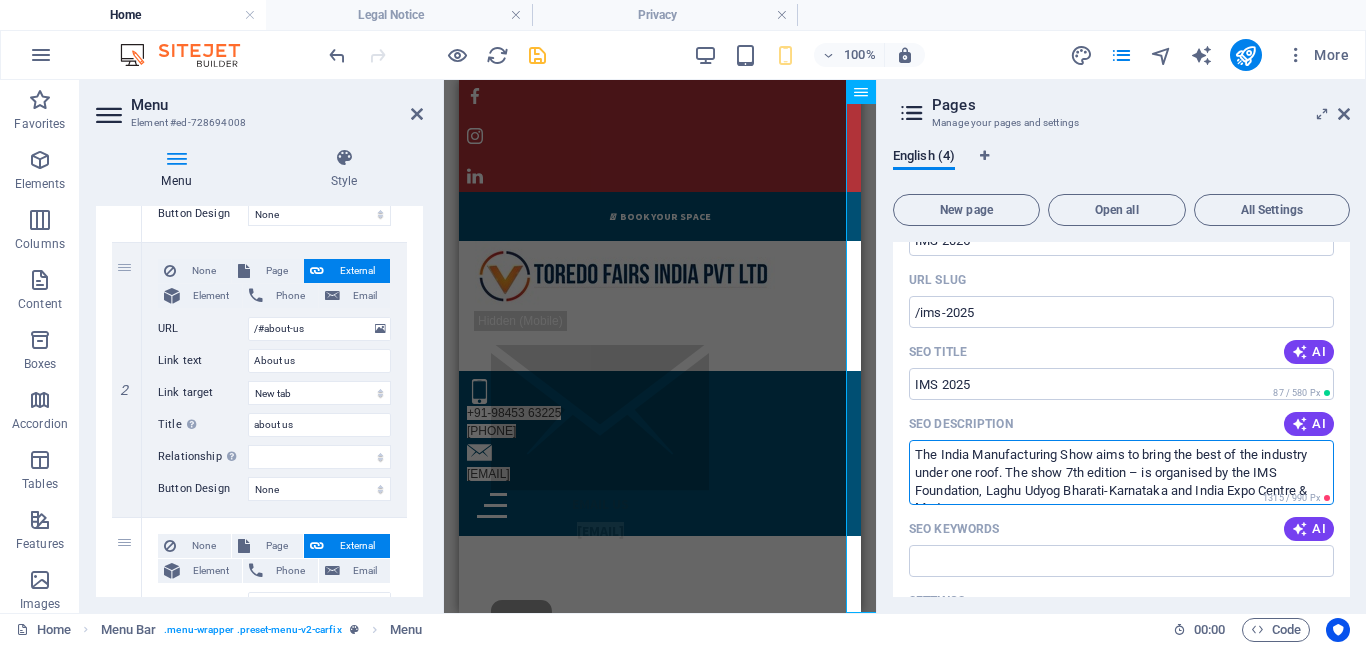 drag, startPoint x: 1146, startPoint y: 479, endPoint x: 1130, endPoint y: 477, distance: 16.124516 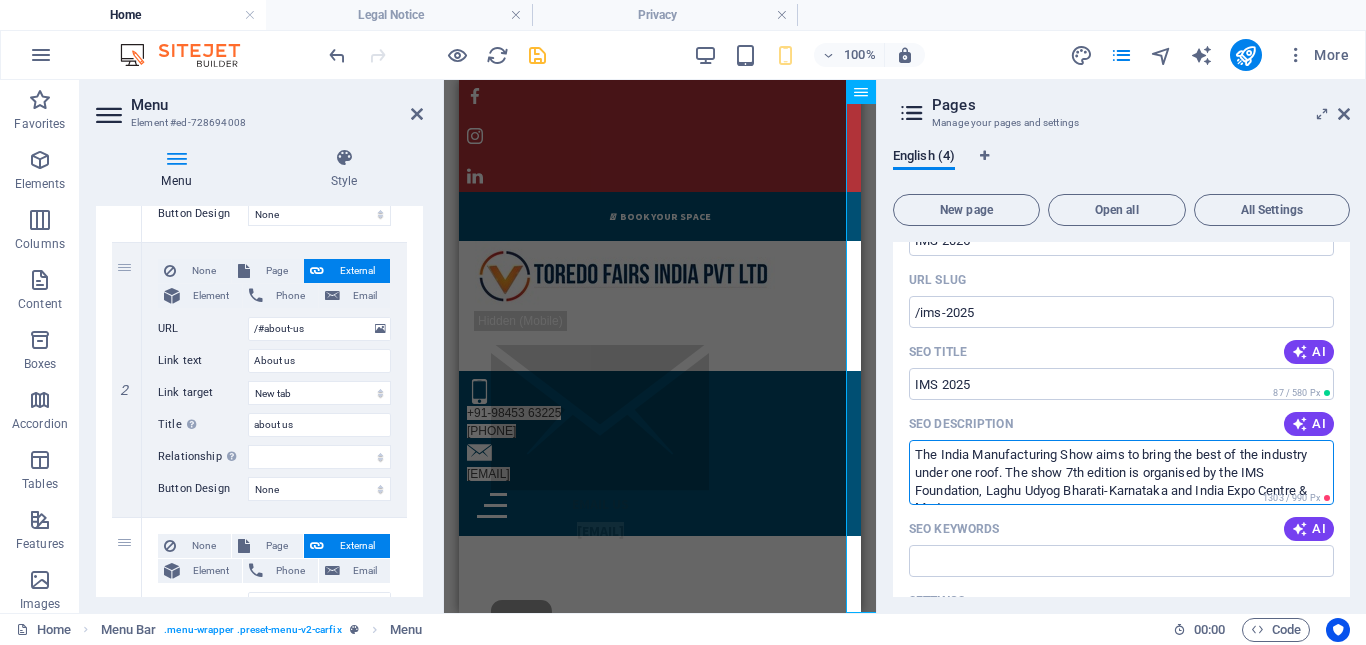 click on "The India Manufacturing Show aims to bring the best of the industry under one roof. The show 7th edition is organised by the IMS Foundation, Laghu Udyog Bharati-Karnataka and India Expo Centre & Mart." at bounding box center (1121, 472) 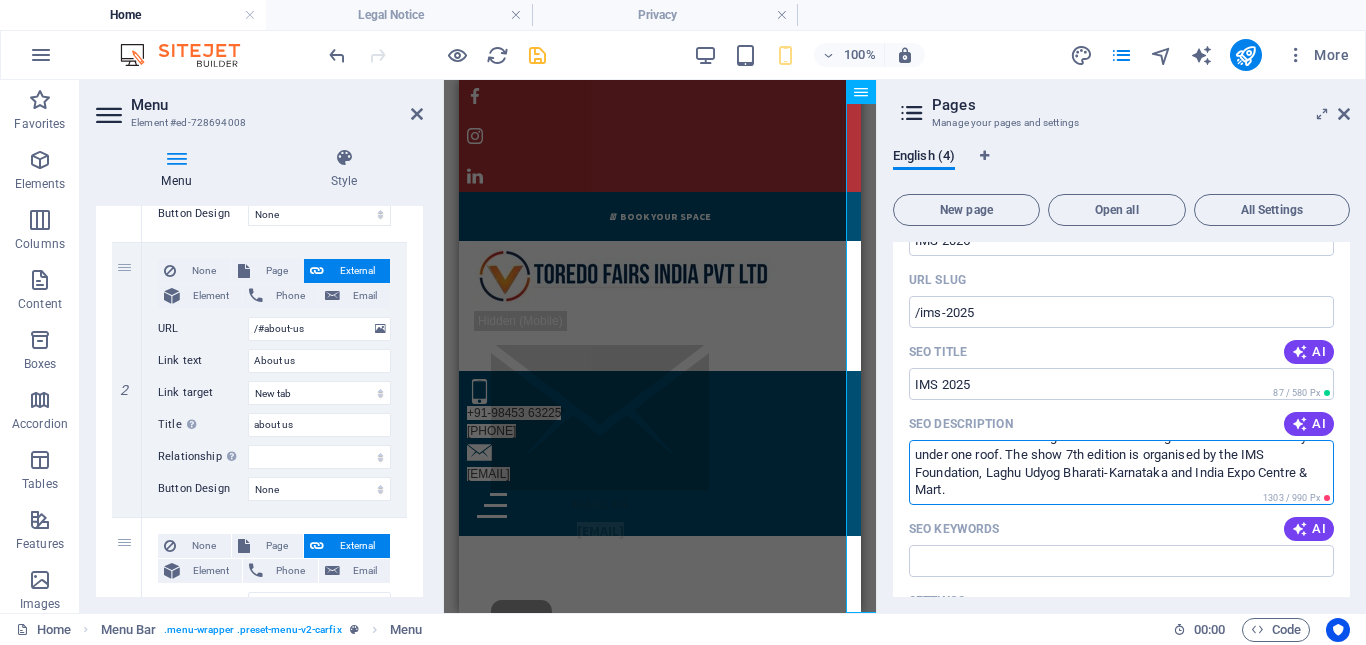 drag, startPoint x: 1203, startPoint y: 477, endPoint x: 1205, endPoint y: 497, distance: 20.09975 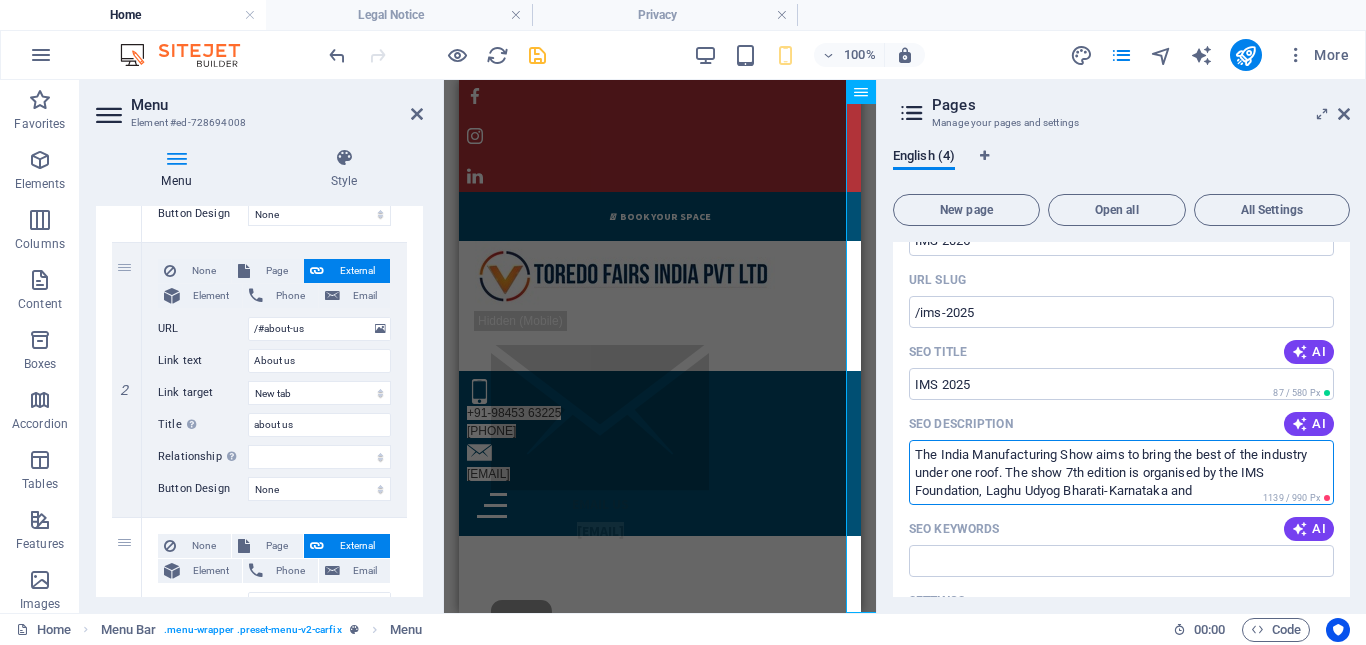 scroll, scrollTop: 0, scrollLeft: 0, axis: both 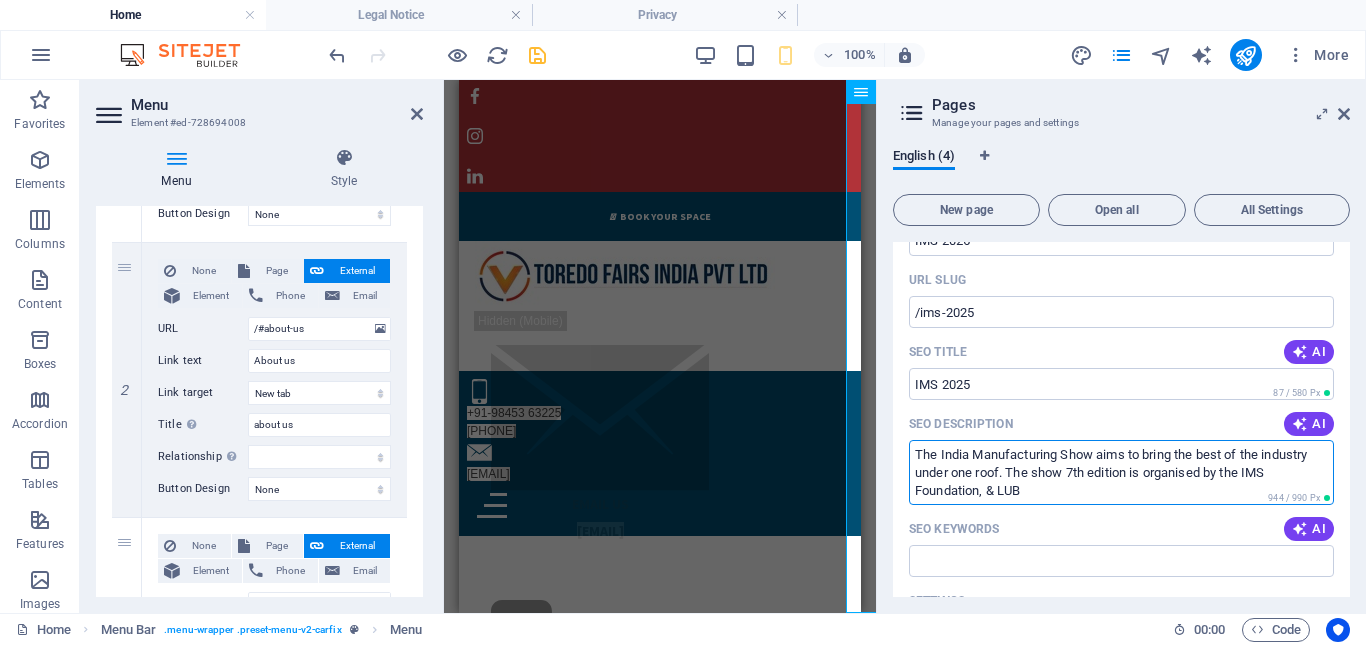 click on "The India Manufacturing Show aims to bring the best of the industry under one roof. The show 7th edition is organised by the IMS Foundation, & LUB" at bounding box center (1121, 472) 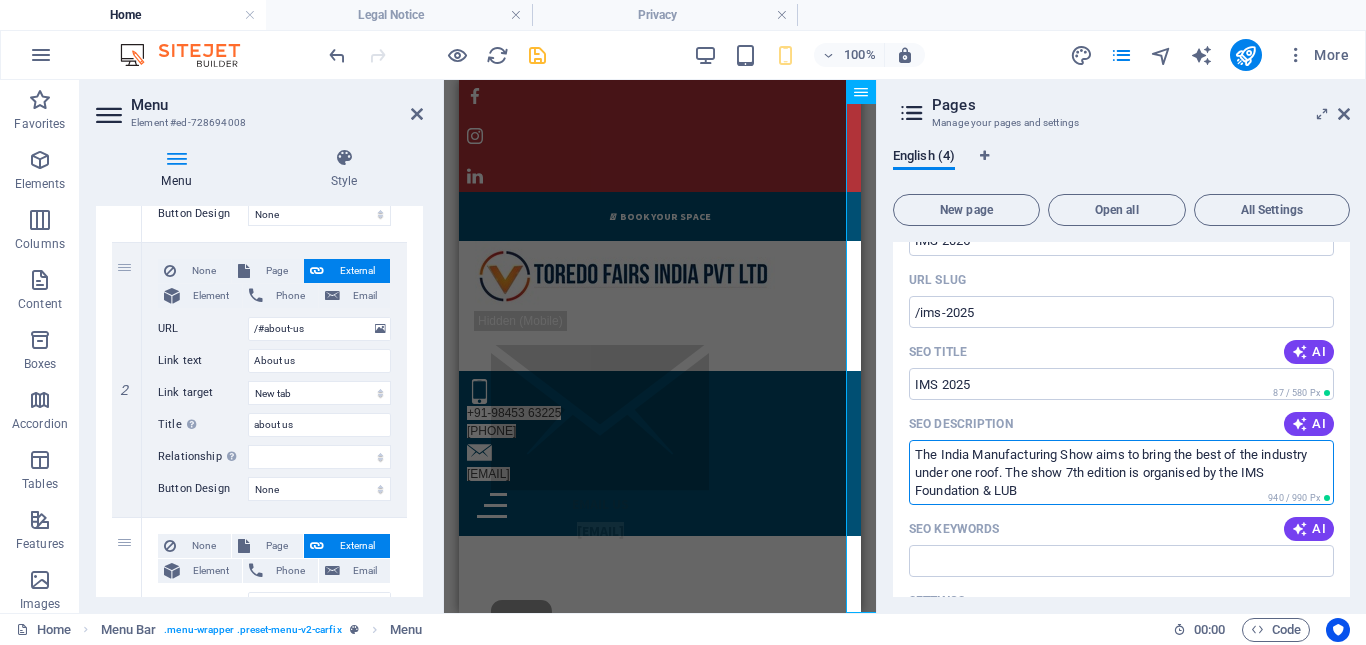 click on "The India Manufacturing Show aims to bring the best of the industry under one roof. The show 7th edition is organised by the IMS Foundation & LUB" at bounding box center (1121, 472) 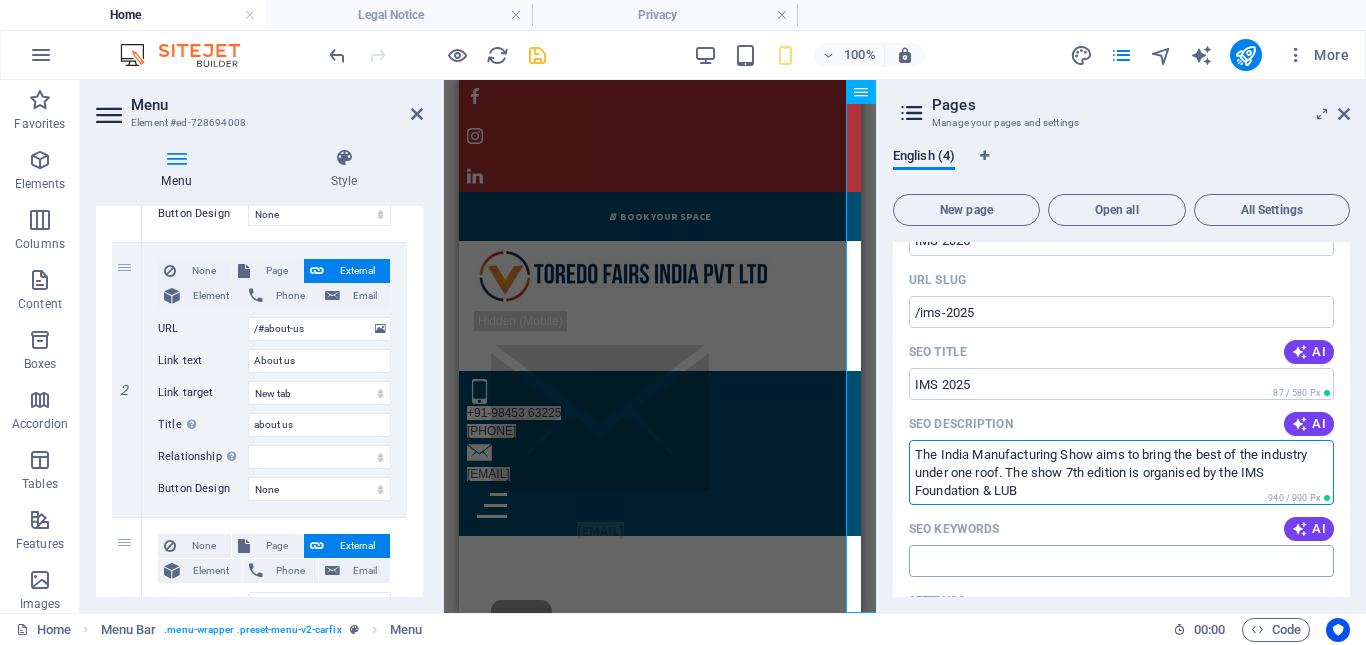 type on "The India Manufacturing Show aims to bring the best of the industry under one roof. The show 7th edition is organised by the IMS Foundation & LUB" 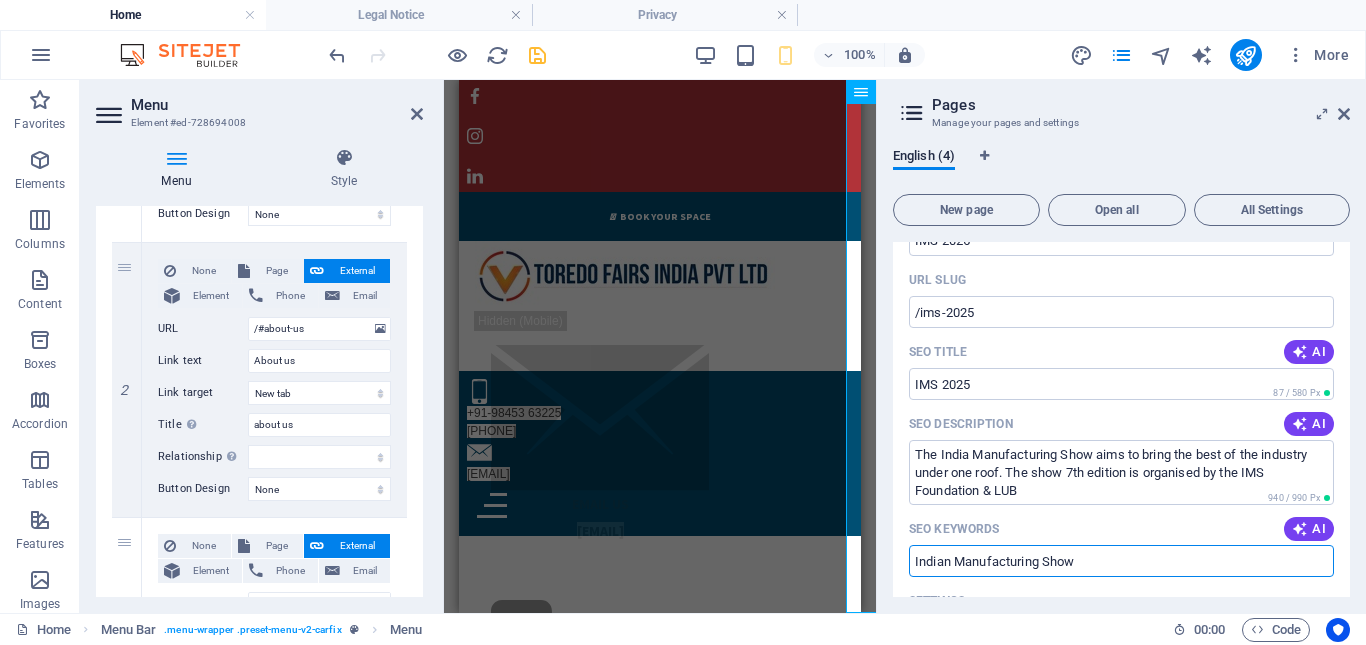 click on "Indian Manufacturing Show" at bounding box center (1121, 561) 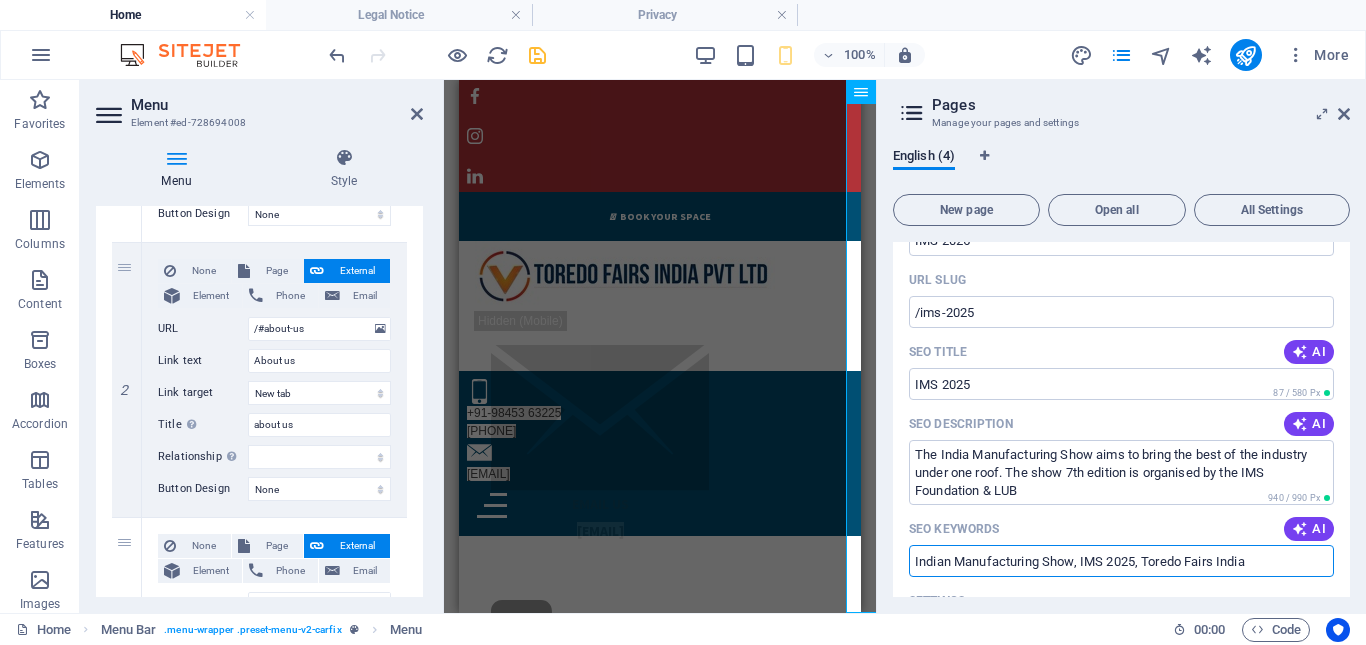 type on "Indian Manufacturing Show, IMS 2025, Toredo Fairs India" 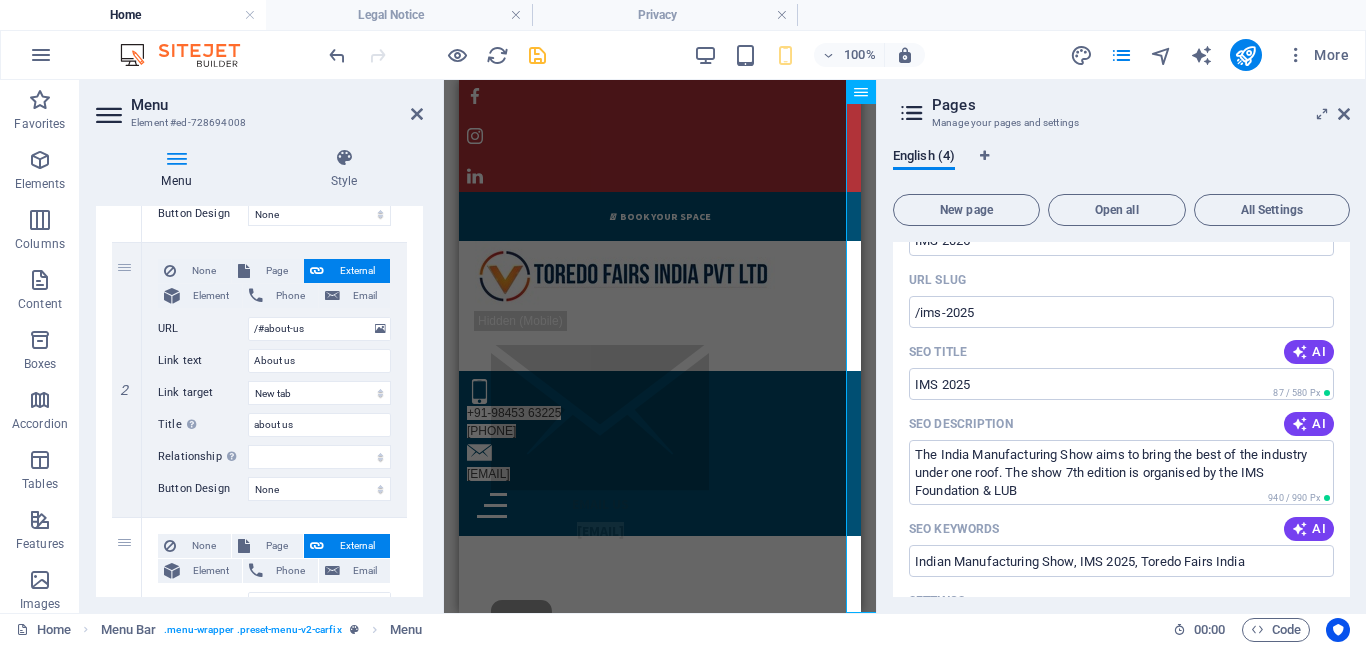 click on "SEO Title AI" at bounding box center (1121, 352) 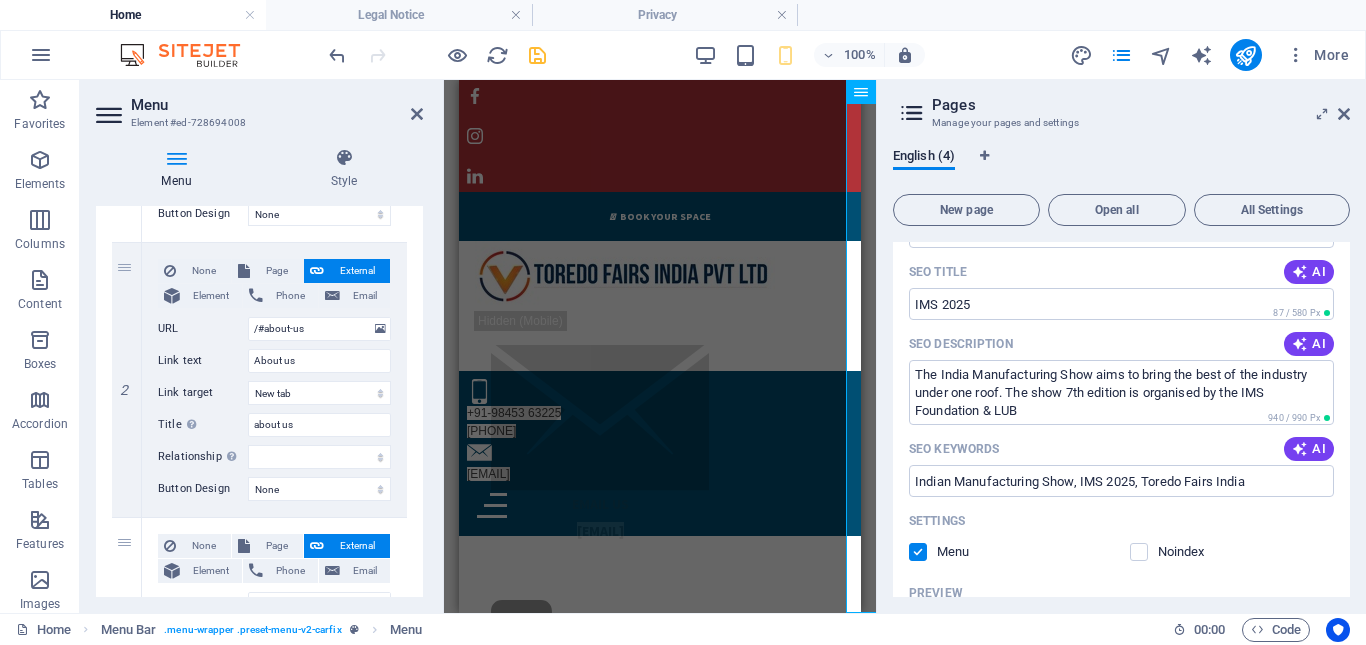 scroll, scrollTop: 674, scrollLeft: 0, axis: vertical 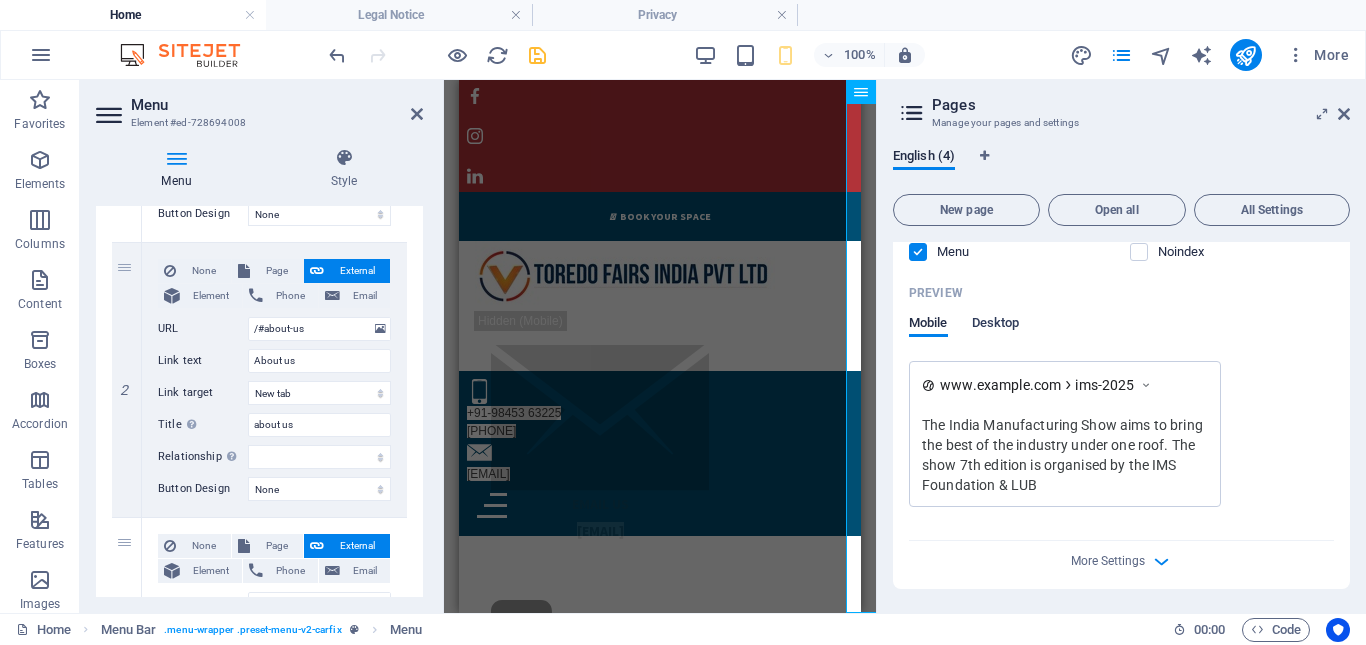 click on "Desktop" at bounding box center [996, 325] 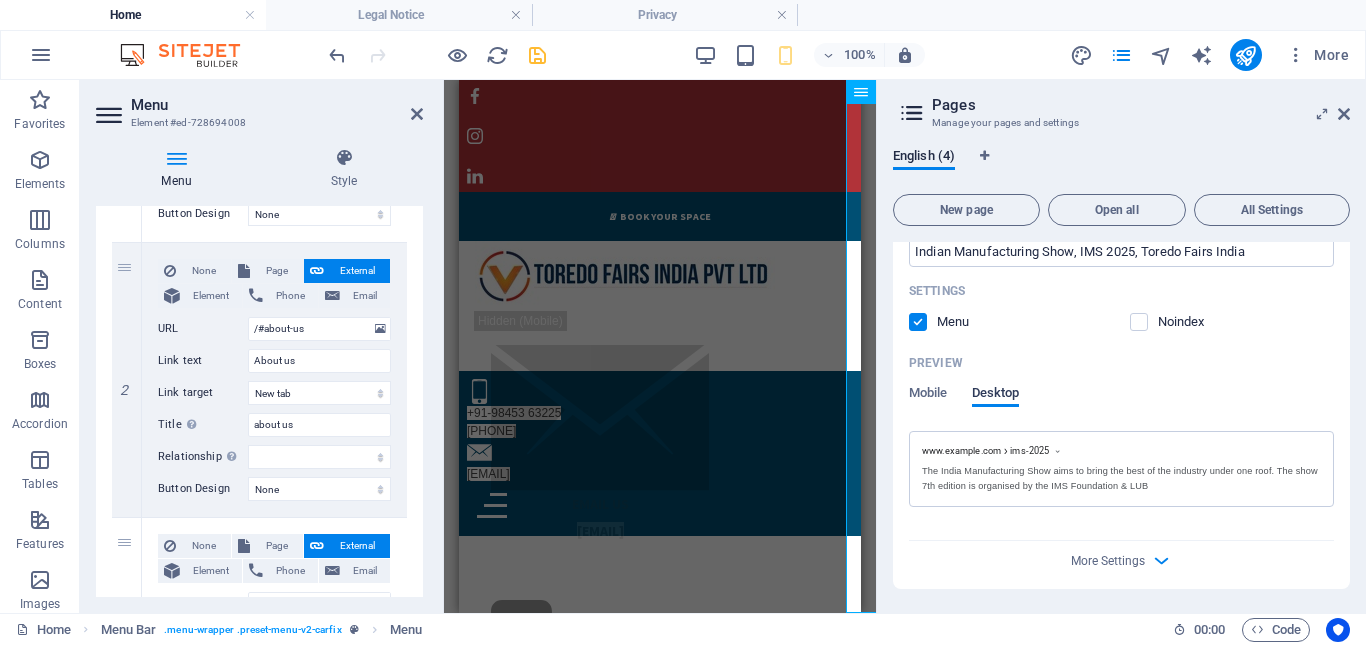 scroll, scrollTop: 604, scrollLeft: 0, axis: vertical 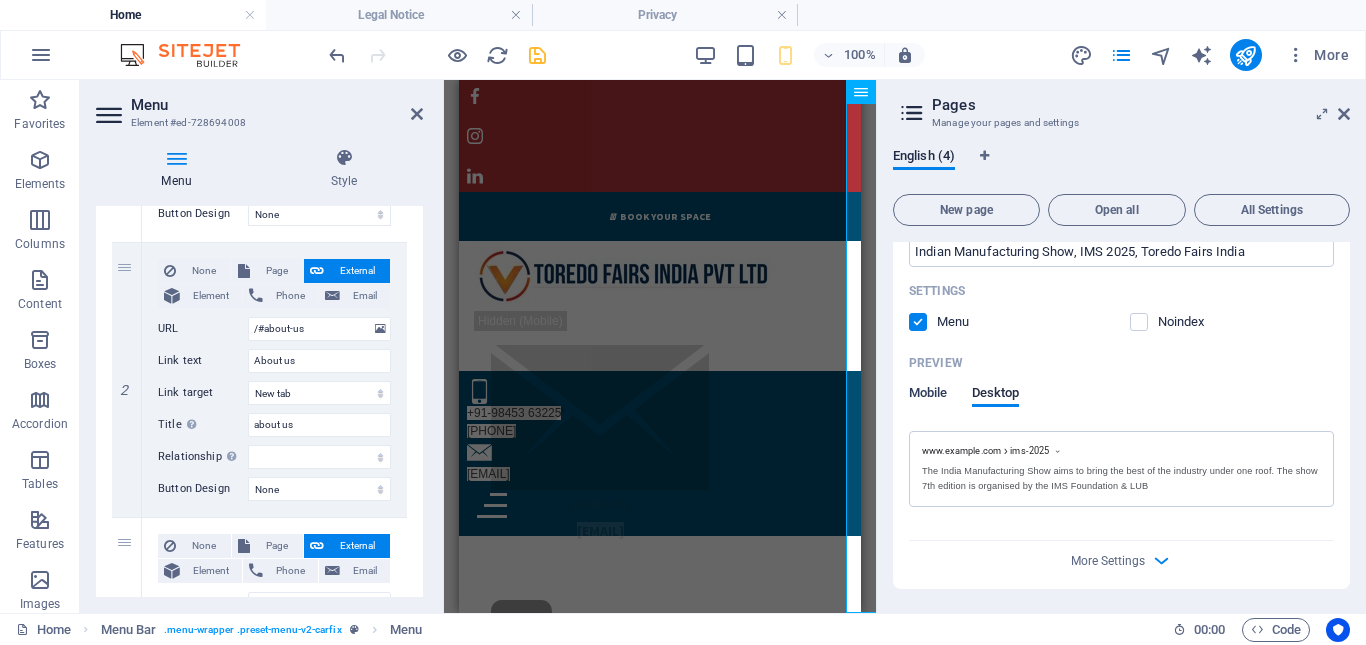 click on "Mobile" at bounding box center [928, 395] 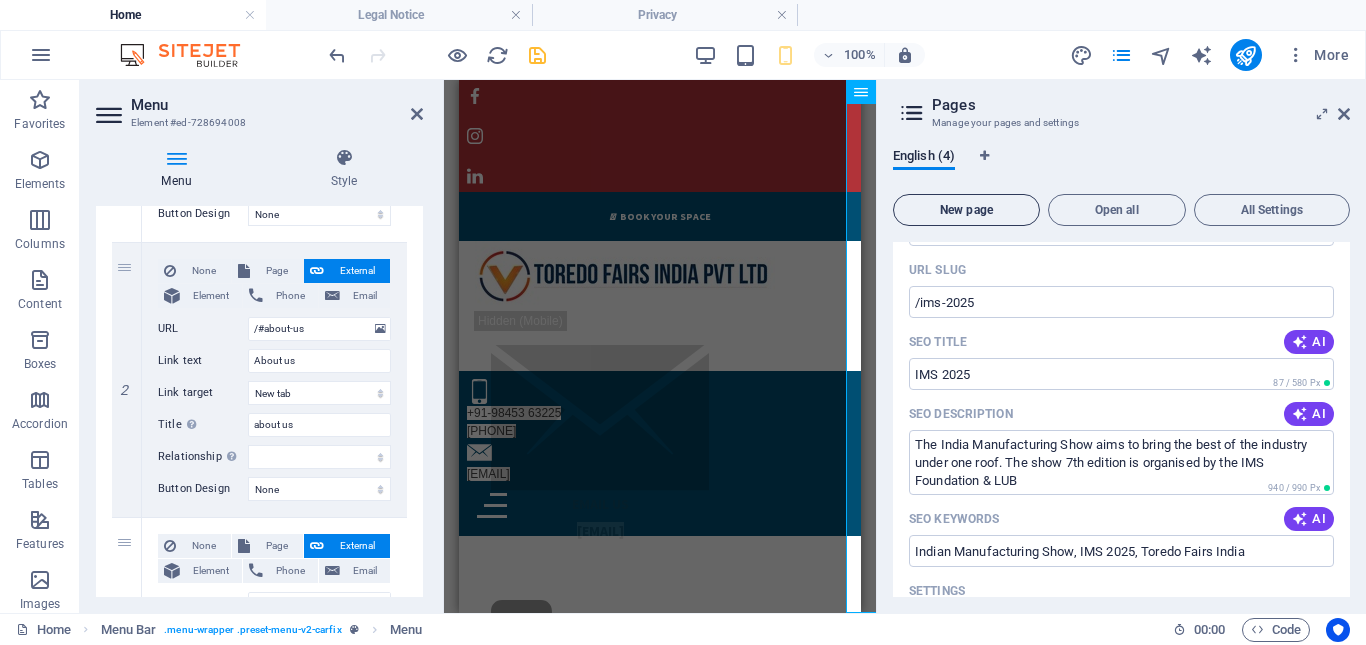 scroll, scrollTop: 604, scrollLeft: 0, axis: vertical 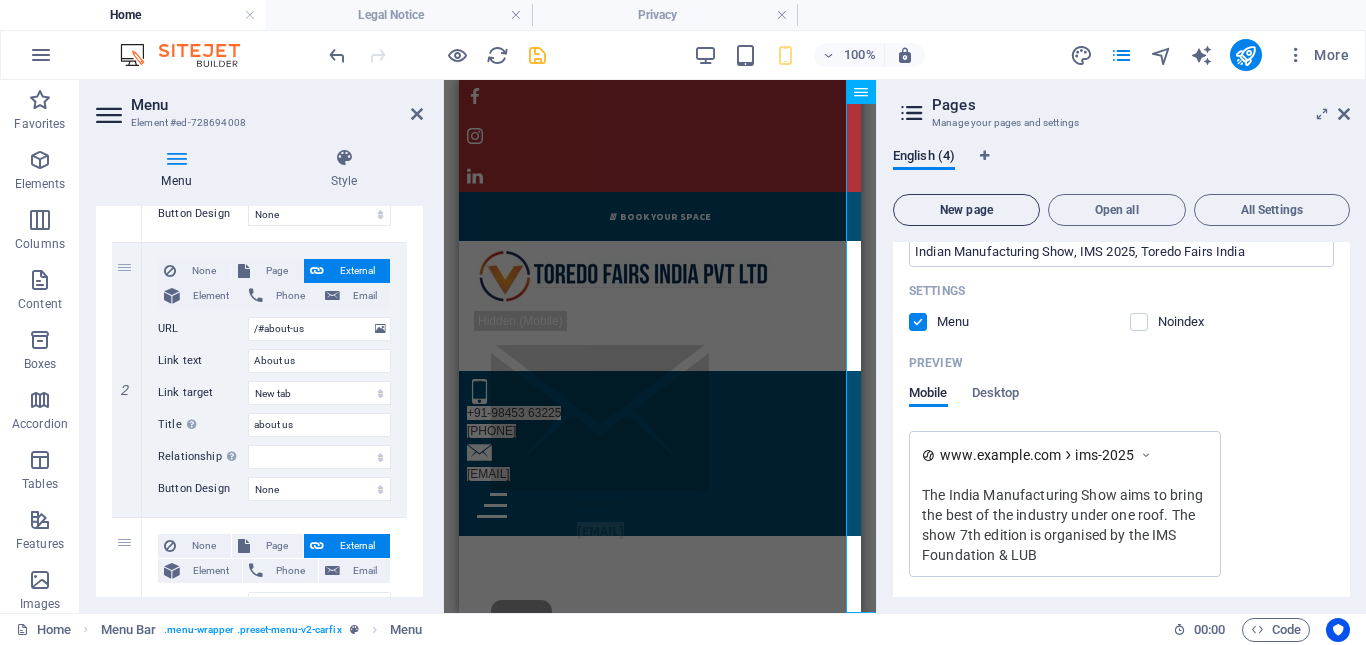 click on "New page" at bounding box center [966, 210] 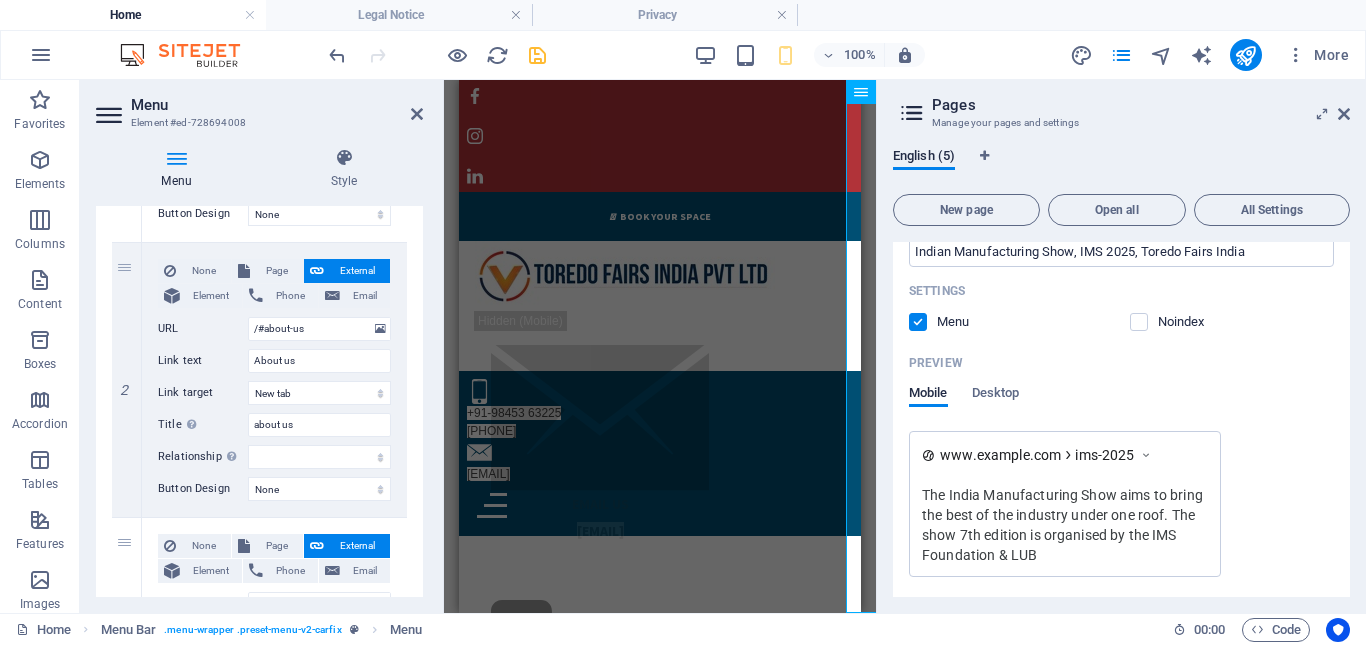 scroll, scrollTop: 955, scrollLeft: 0, axis: vertical 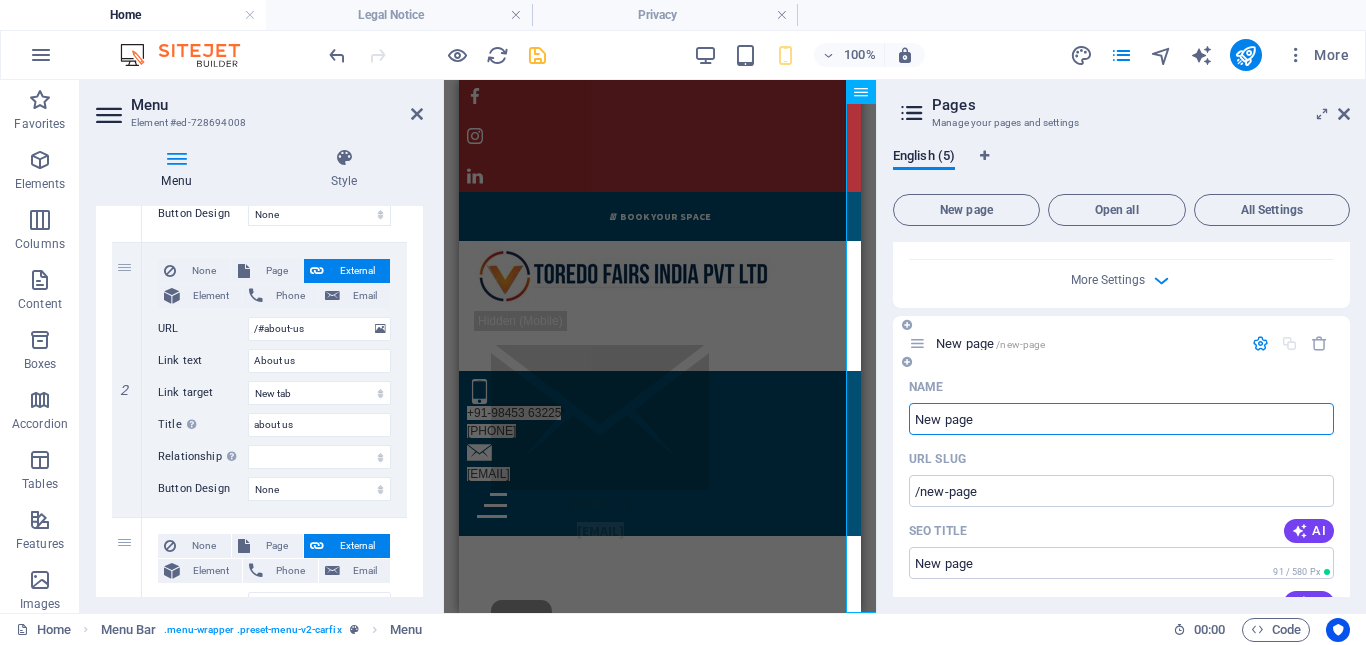 click on "New page" at bounding box center [1121, 419] 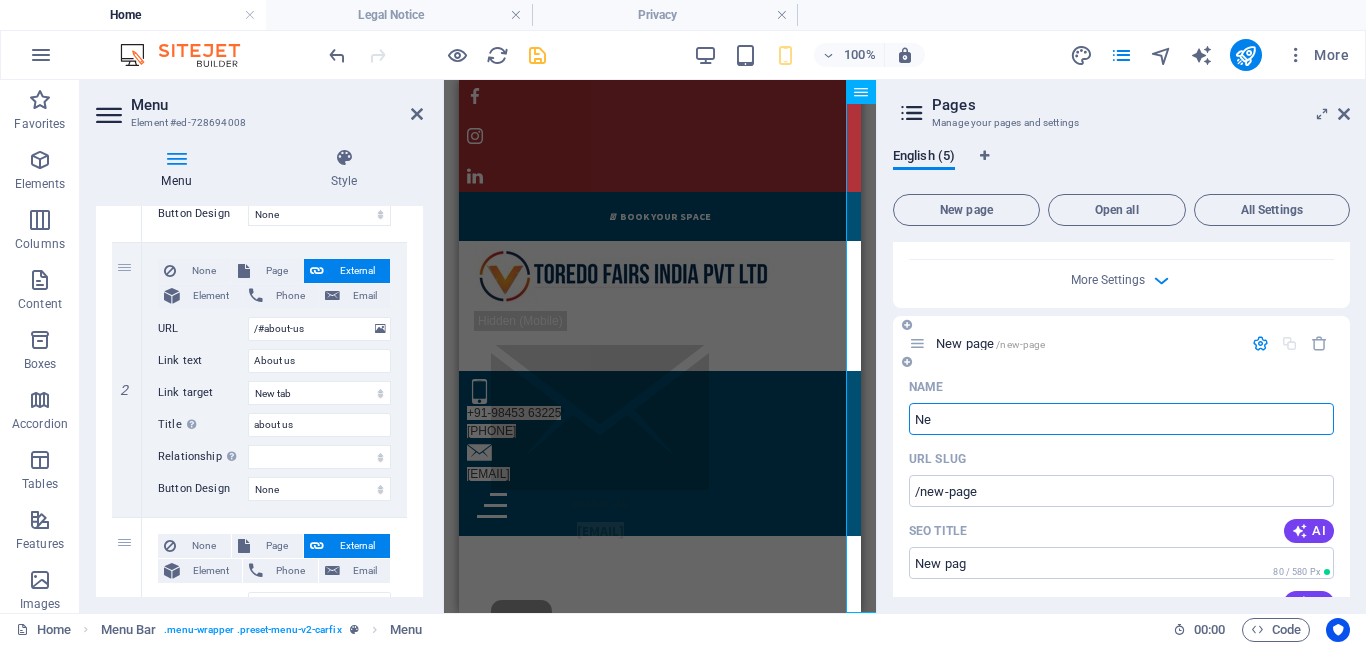 type on "N" 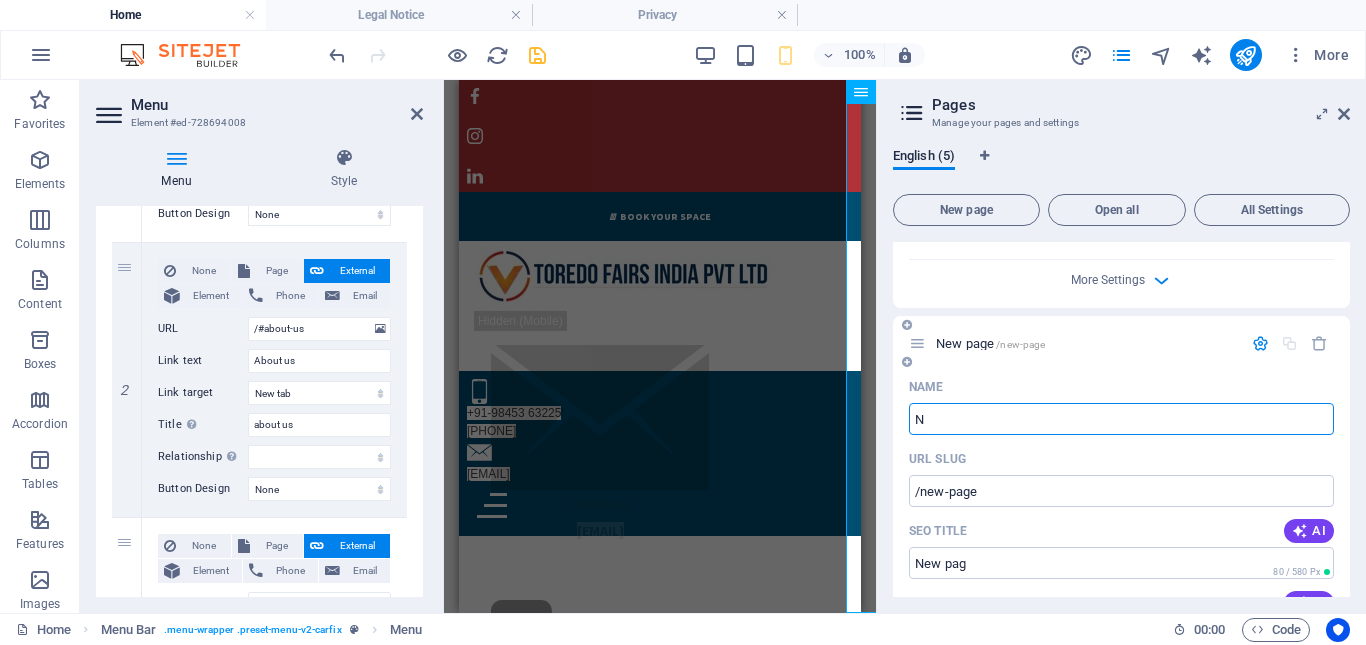 type 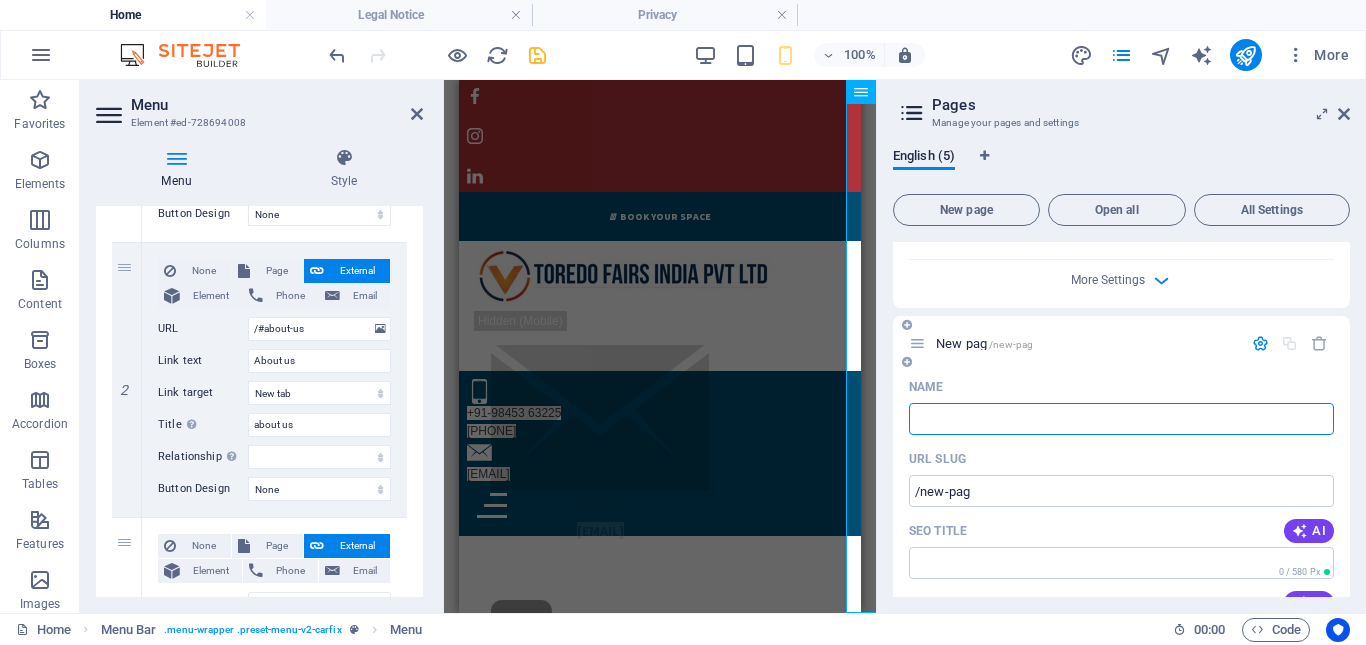 type on "/new-pag" 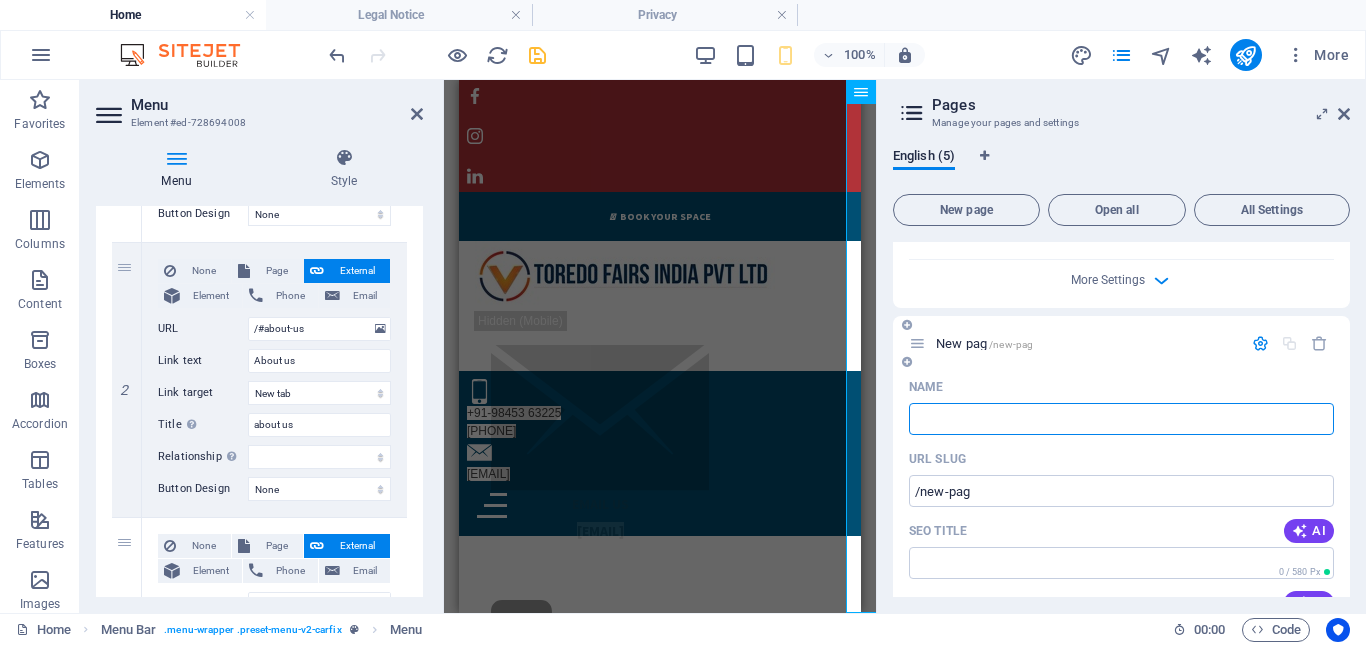 type 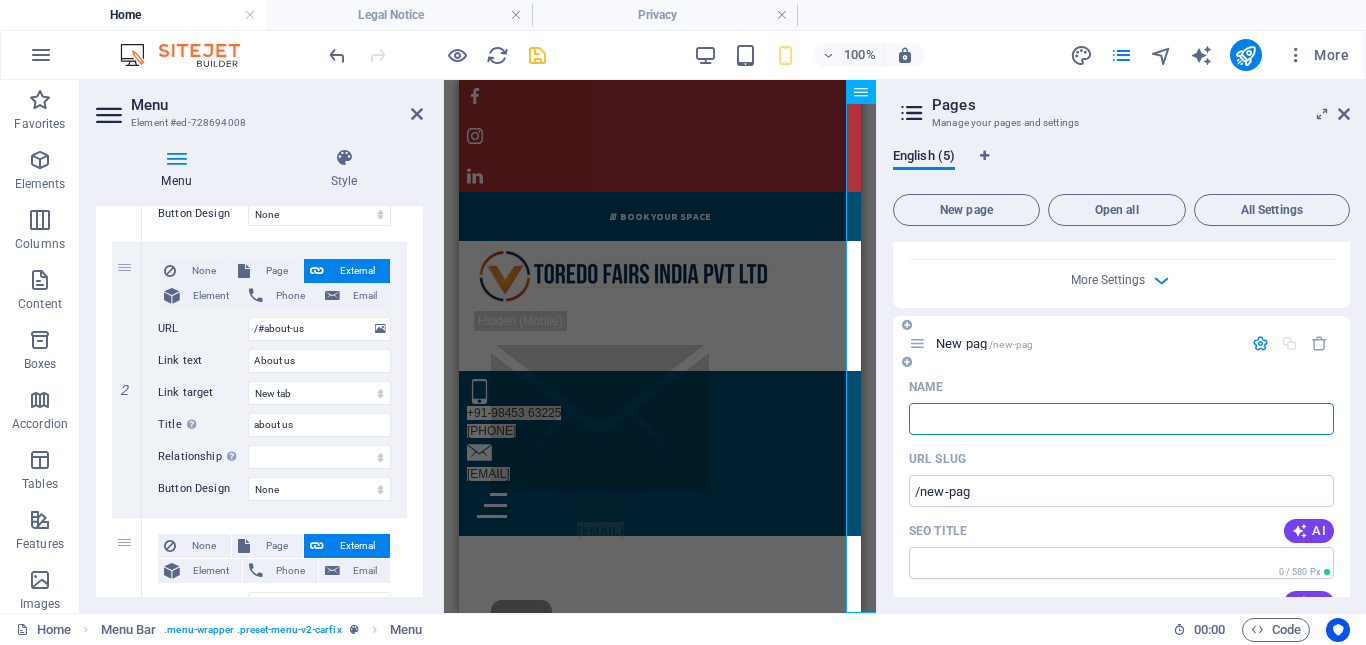 type on "/" 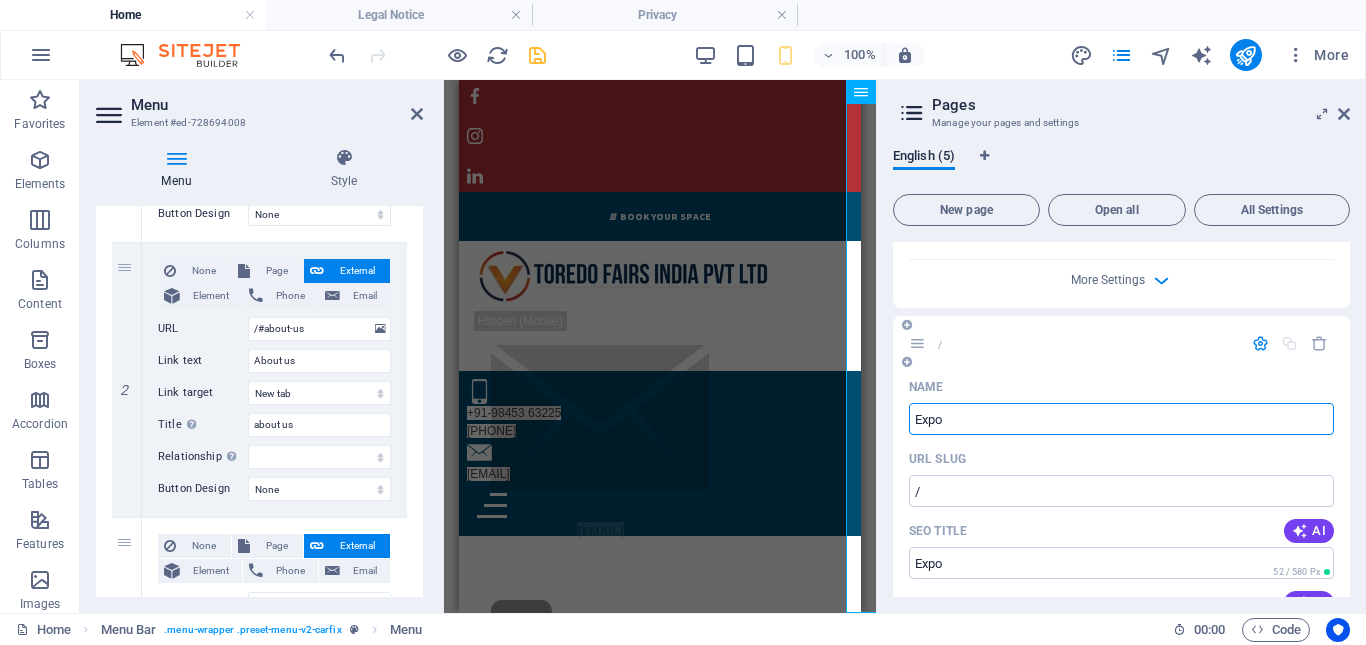 type on "Expo P" 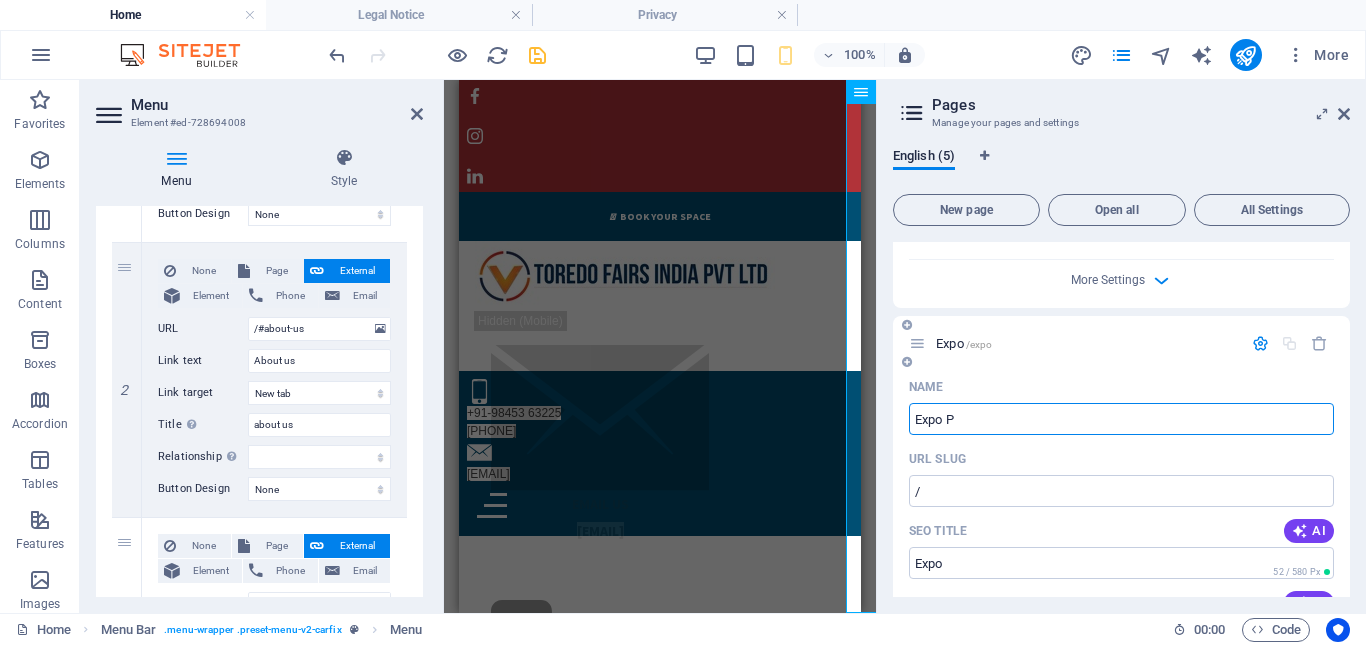 type on "/expo" 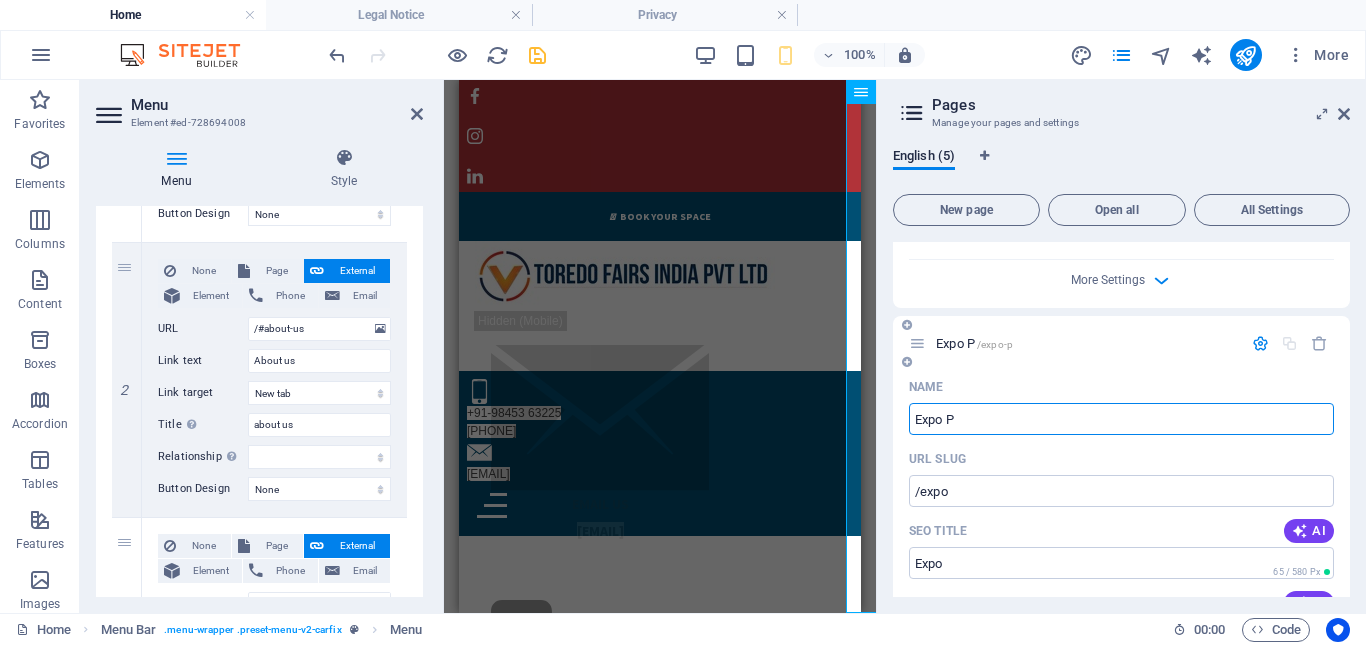 type on "Expo P" 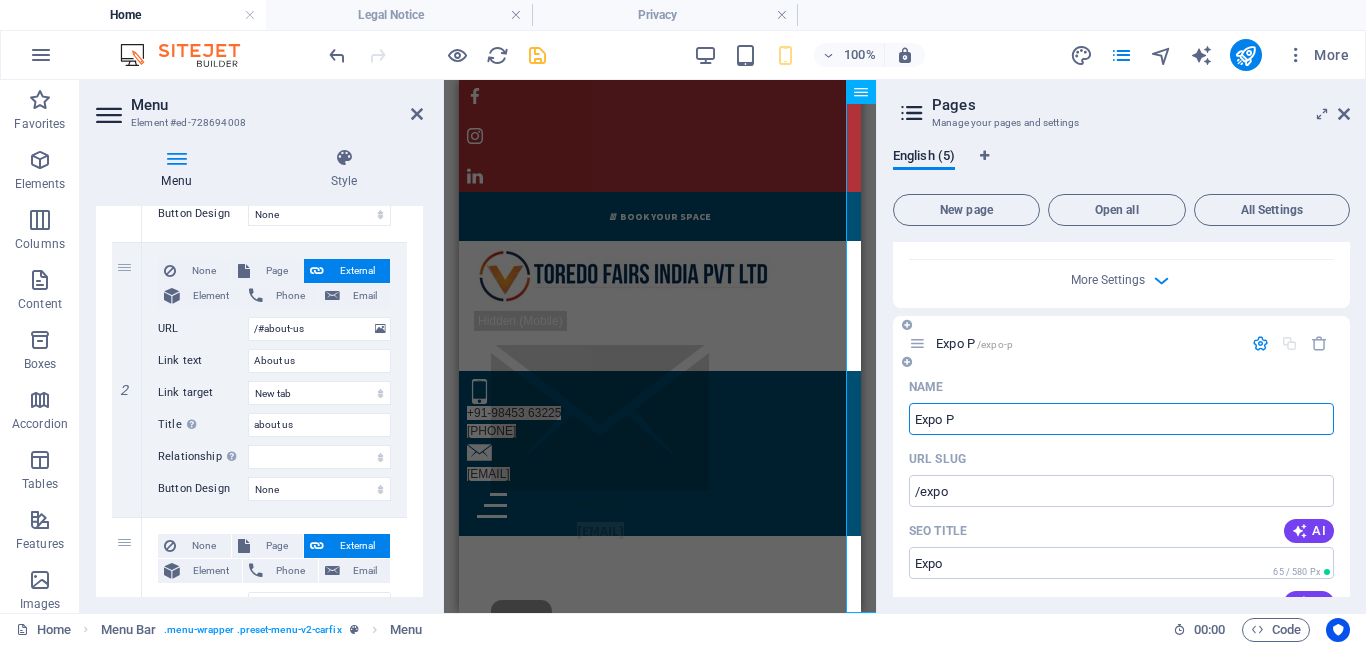 type on "/expo-p" 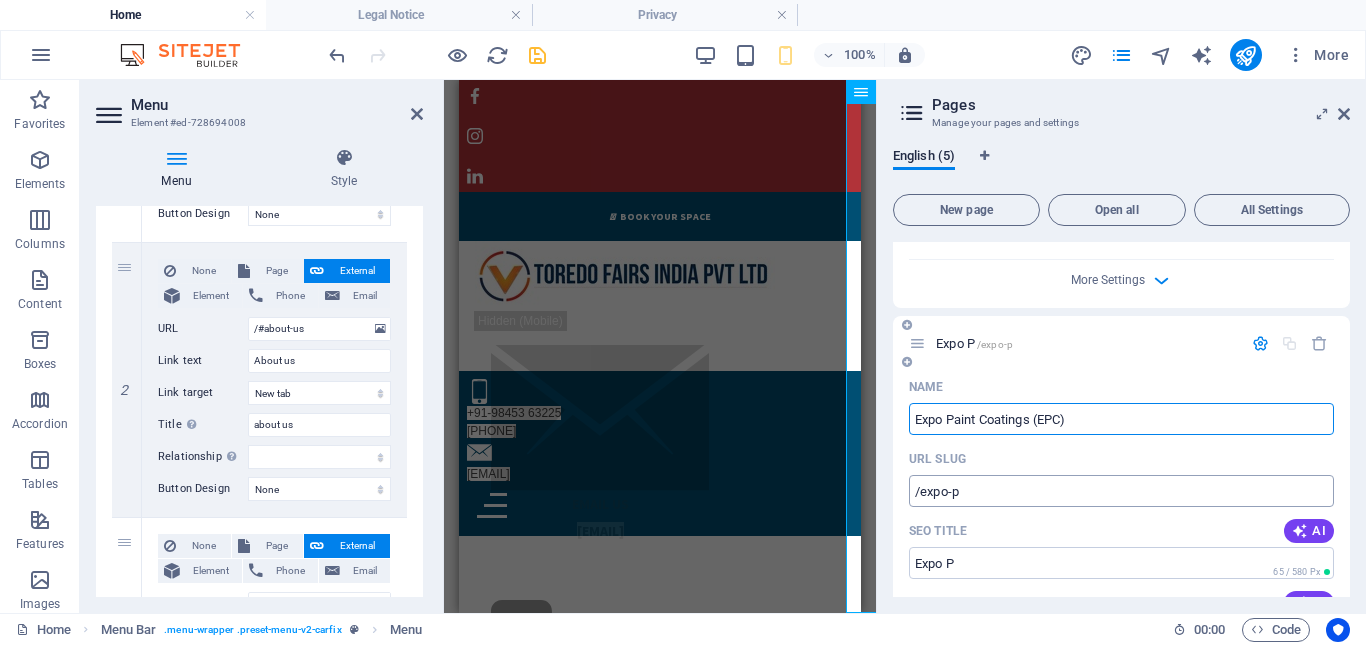 click on "/expo-p" at bounding box center (1121, -349) 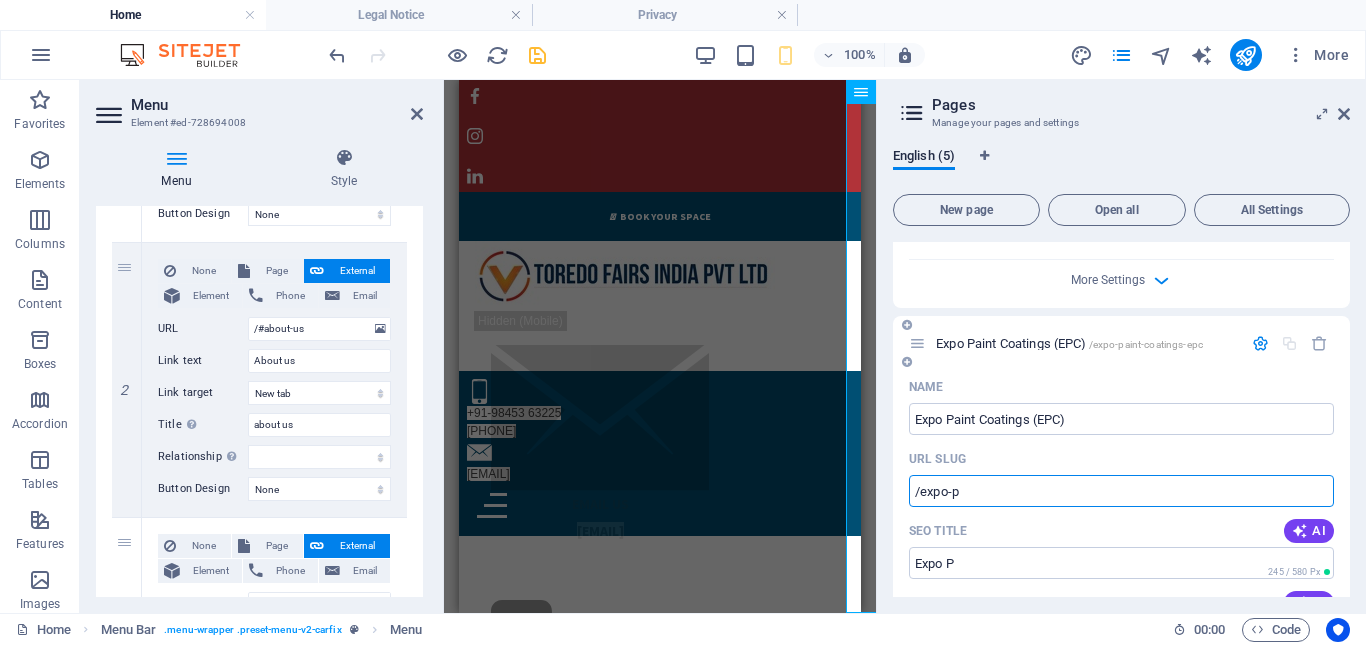 type on "Expo Paint Coatings (EPC)" 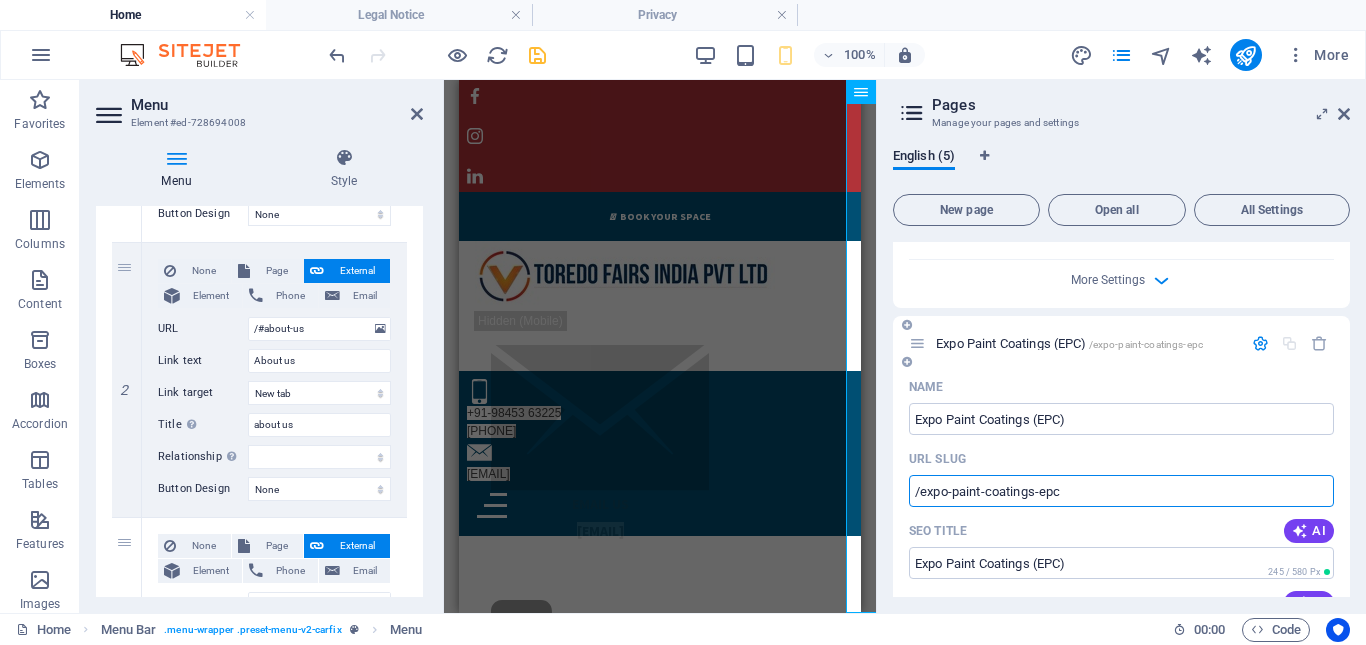 click on "/expo-paint-coatings-epc" at bounding box center (1121, 491) 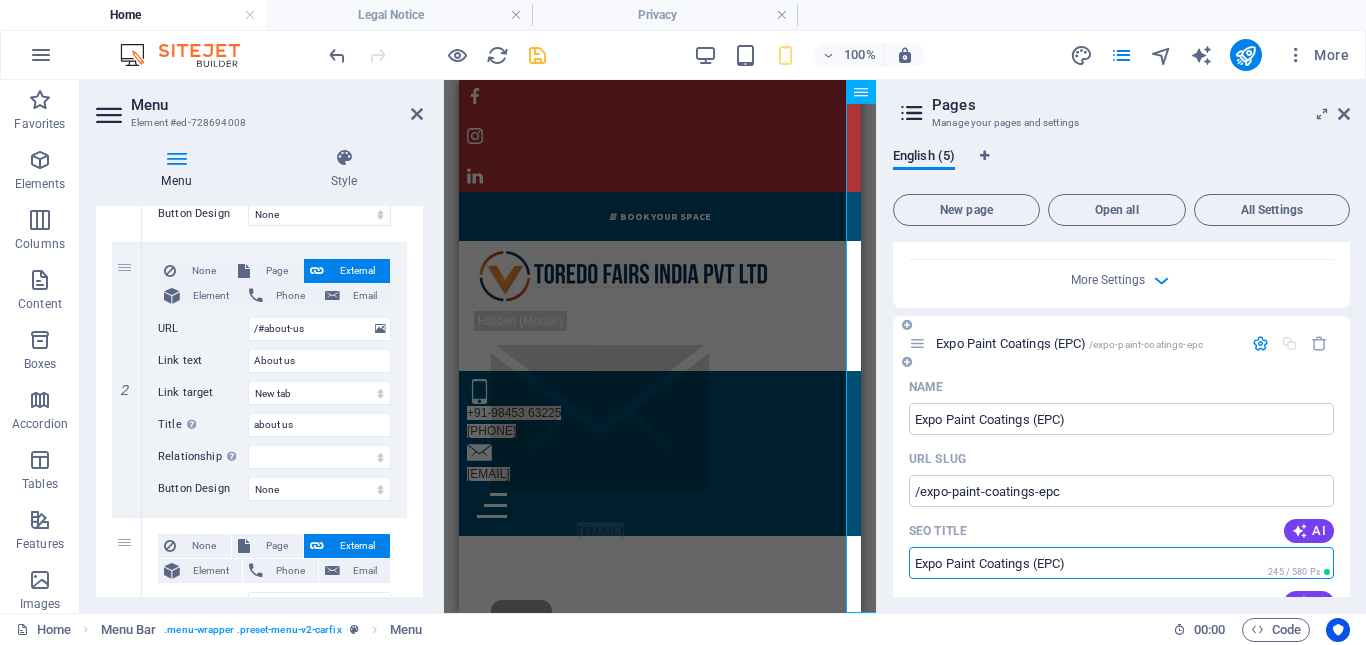 click on "Expo Paint Coatings (EPC)" at bounding box center (1121, 563) 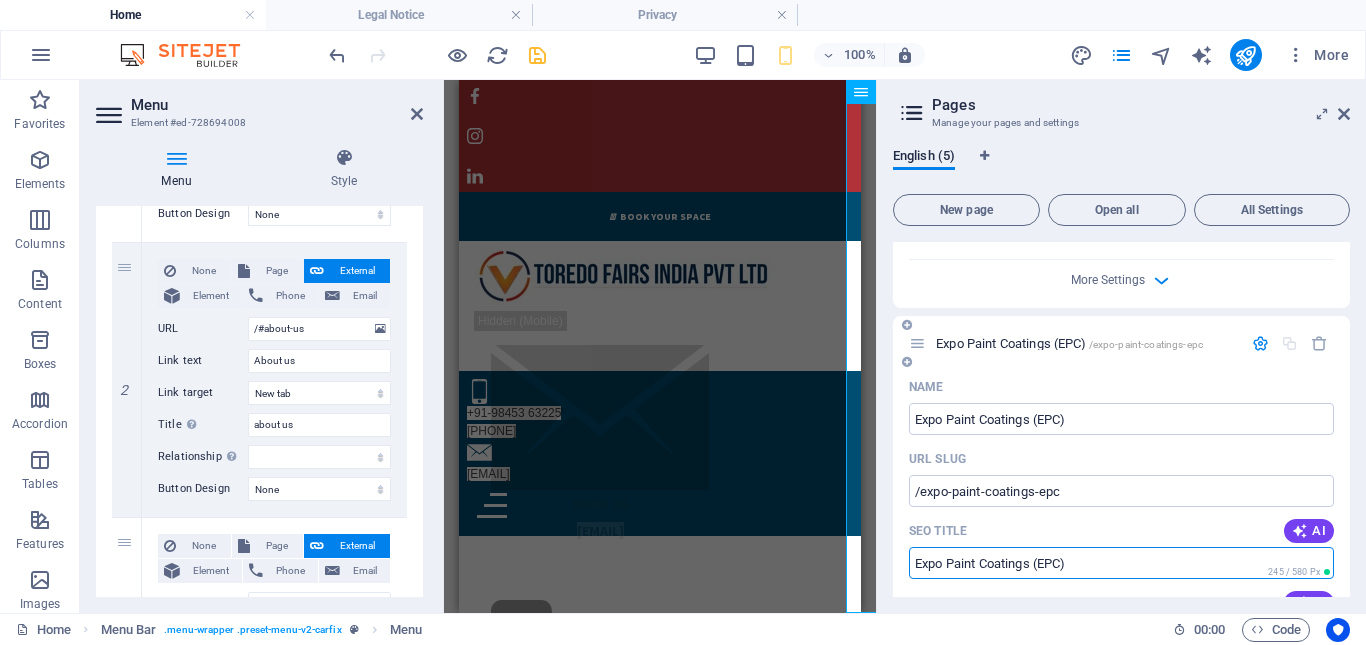 scroll, scrollTop: 1255, scrollLeft: 0, axis: vertical 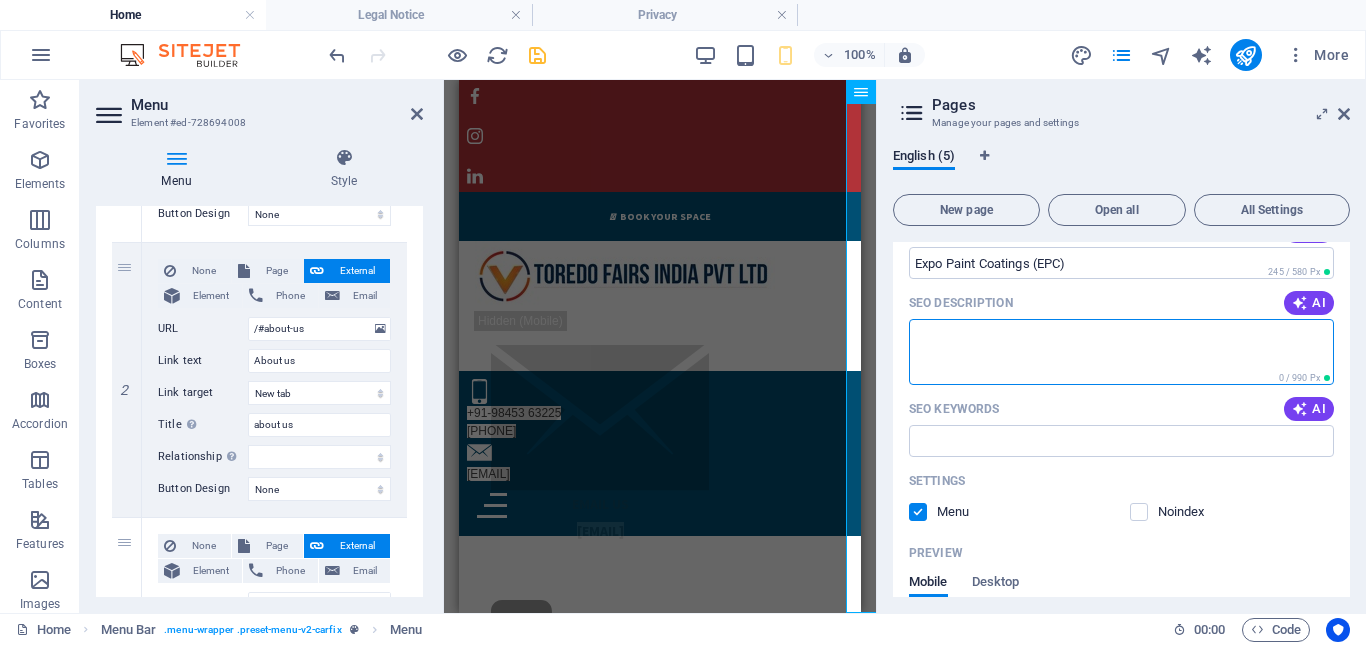 click on "SEO Description" at bounding box center [1121, 351] 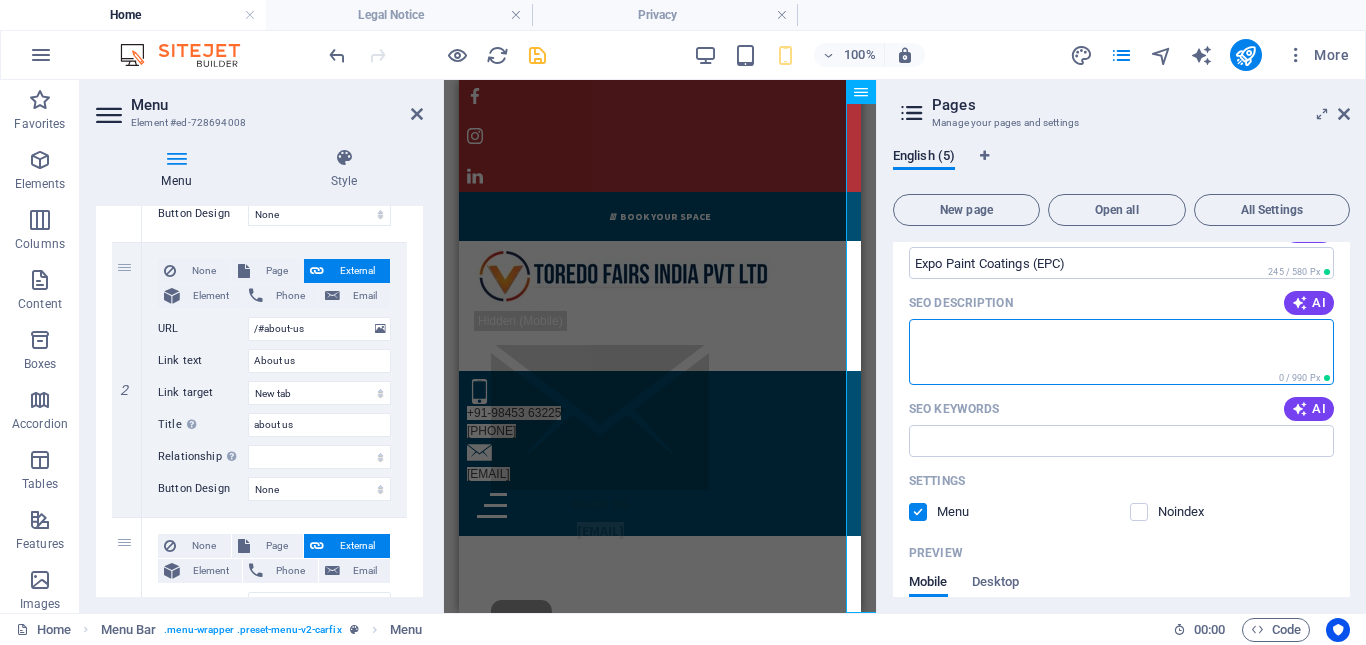 paste on "Expo Paint & Coatings - 2025 is a comprehensive Paint & Coatings Exhibition providing platform to the needs of every facade of the coating industry right from raw materials, formulation, application, technology, finishing, quality assurance, recycling and disposal." 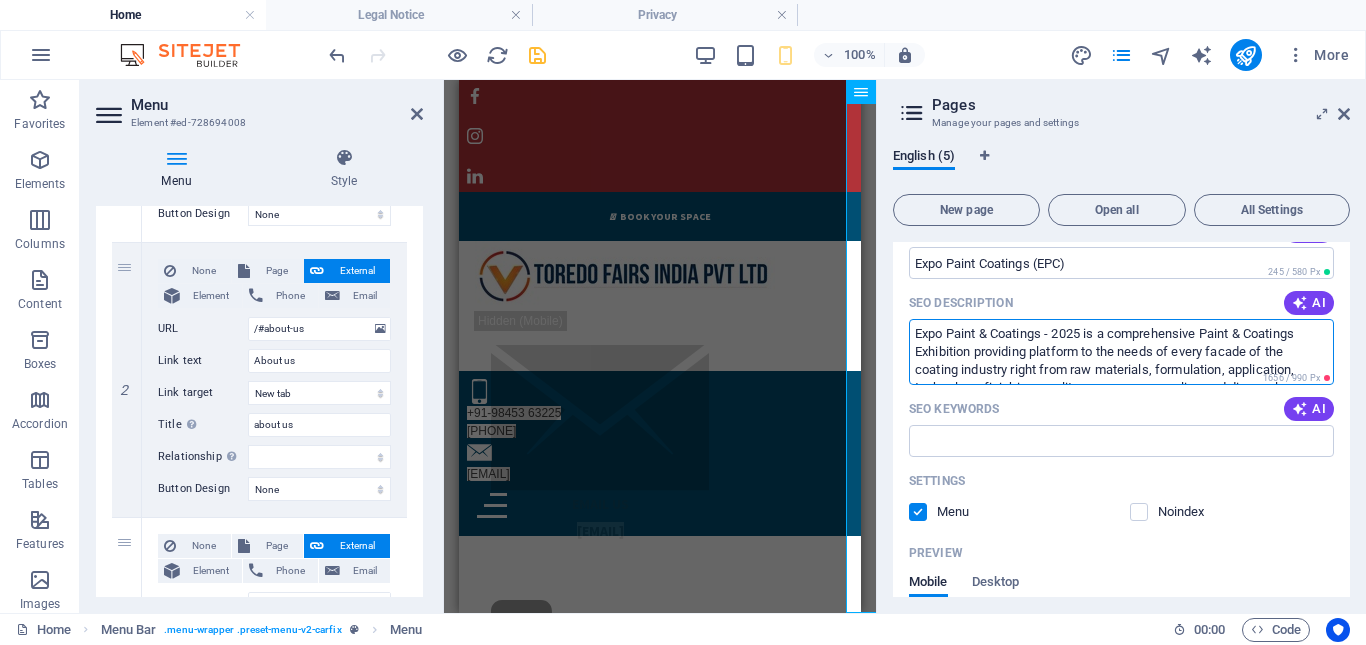 scroll, scrollTop: 10, scrollLeft: 0, axis: vertical 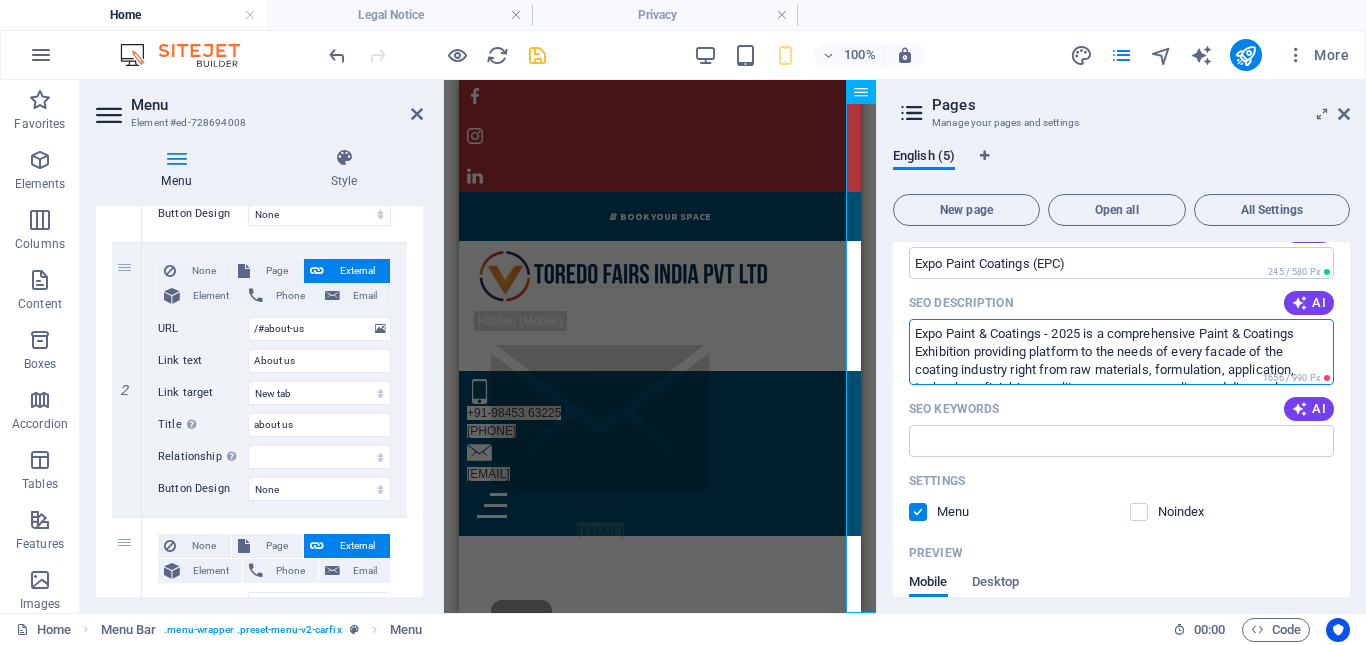 click on "Expo Paint & Coatings - 2025 is a comprehensive Paint & Coatings Exhibition providing platform to the needs of every facade of the coating industry right from raw materials, formulation, application, technology, finishing, quality assurance, recycling and disposal." at bounding box center (1121, 351) 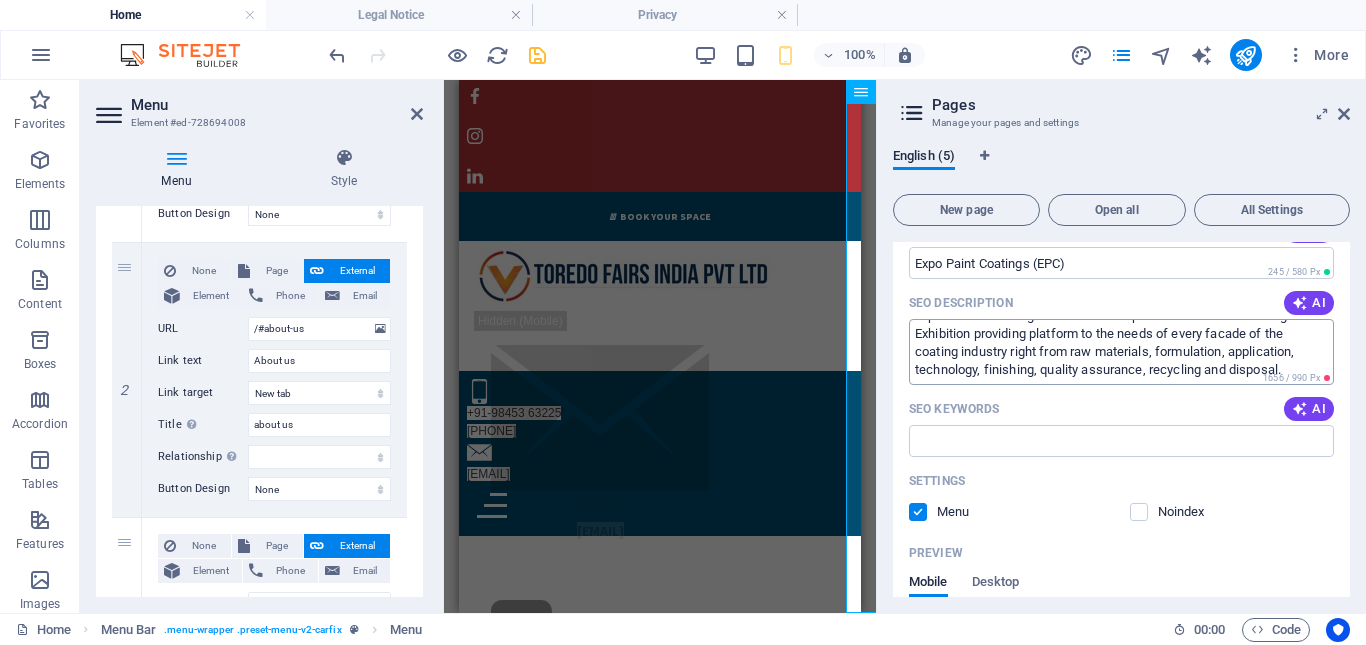 scroll, scrollTop: 0, scrollLeft: 0, axis: both 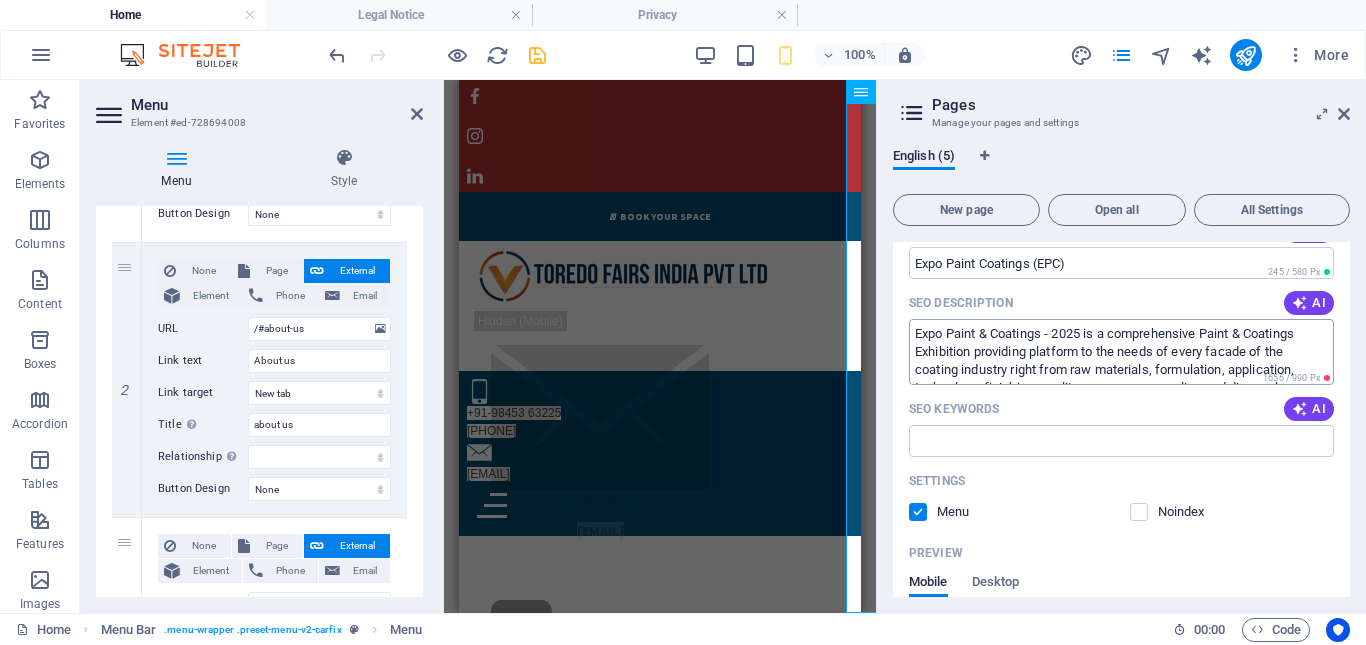 drag, startPoint x: 1286, startPoint y: 371, endPoint x: 1146, endPoint y: 354, distance: 141.02837 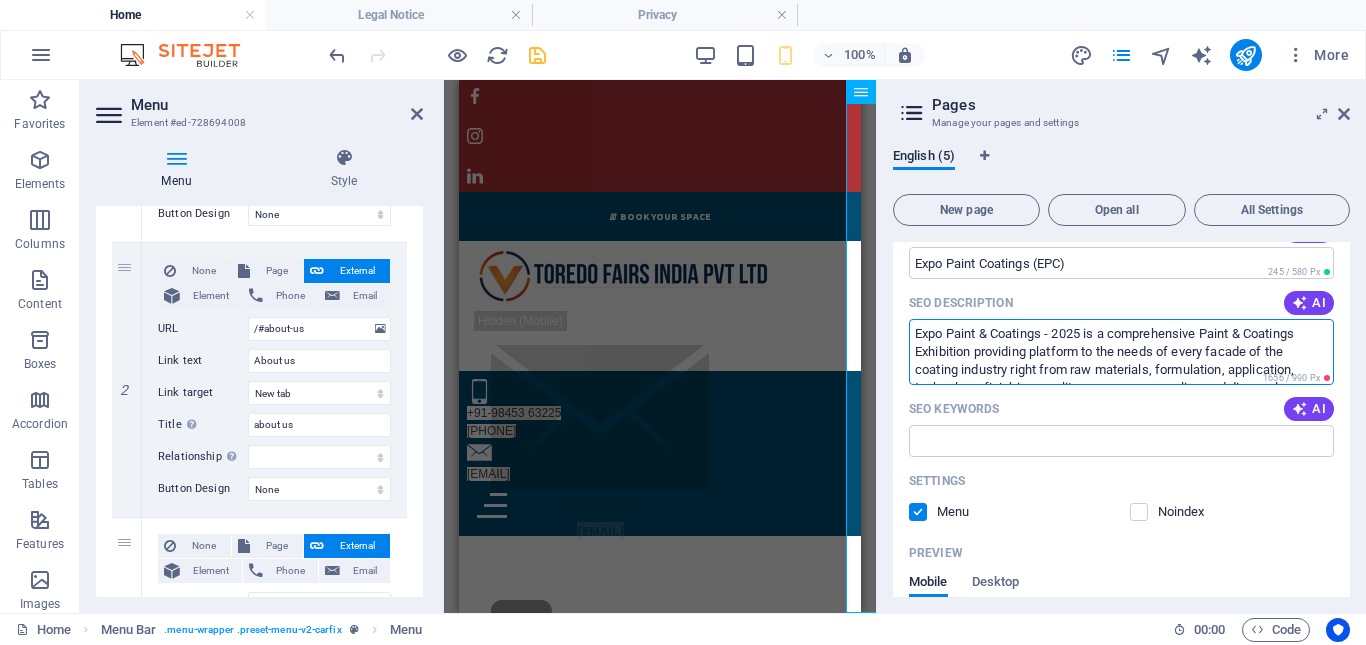scroll, scrollTop: 18, scrollLeft: 0, axis: vertical 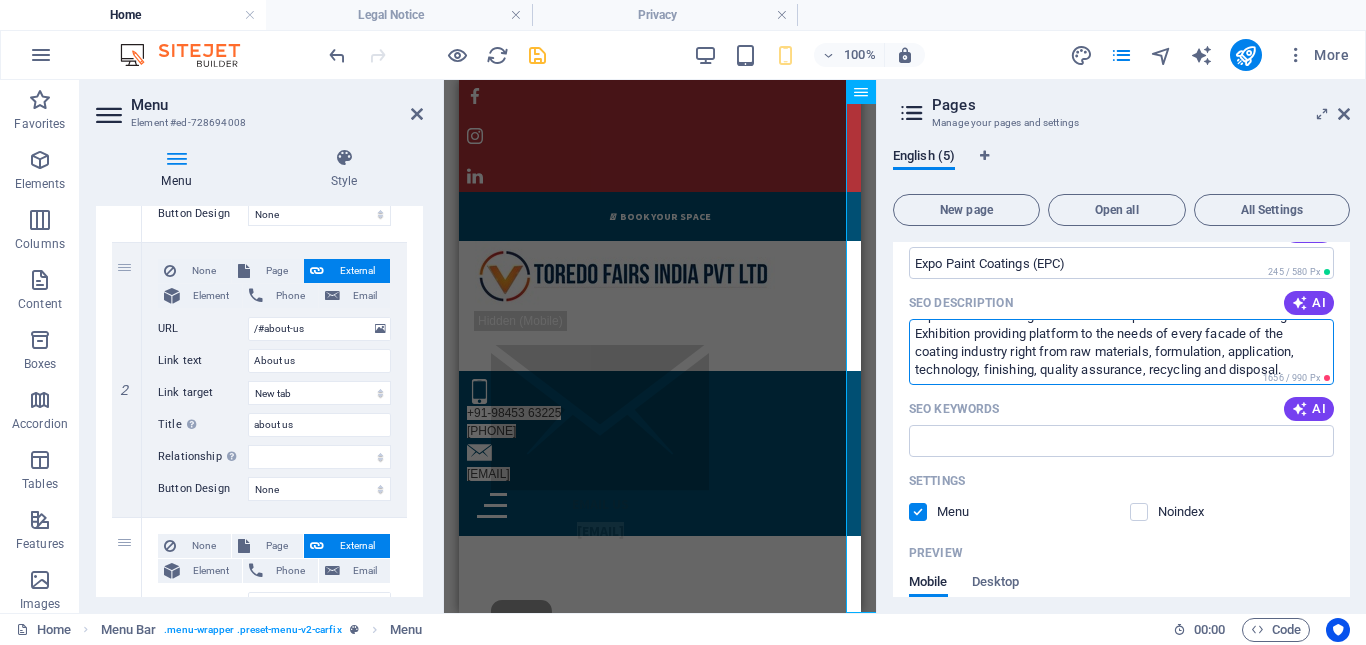 drag, startPoint x: 1013, startPoint y: 369, endPoint x: 1340, endPoint y: 451, distance: 337.1246 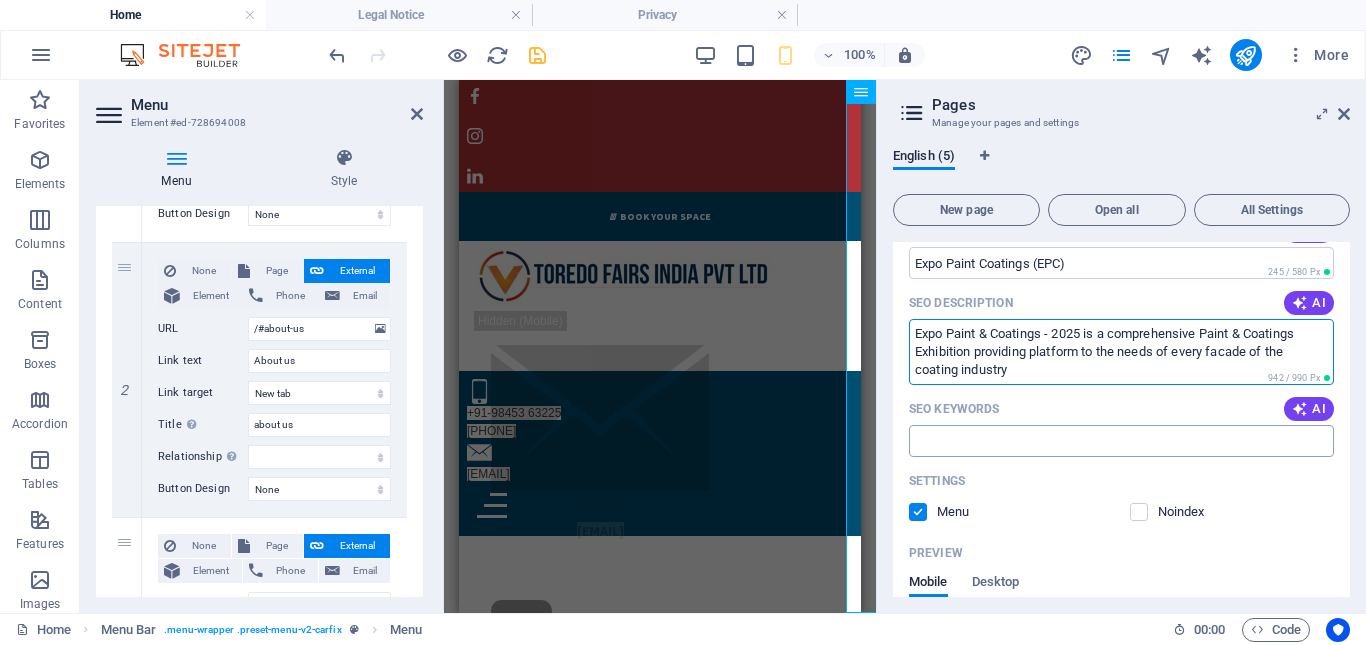 scroll, scrollTop: 0, scrollLeft: 0, axis: both 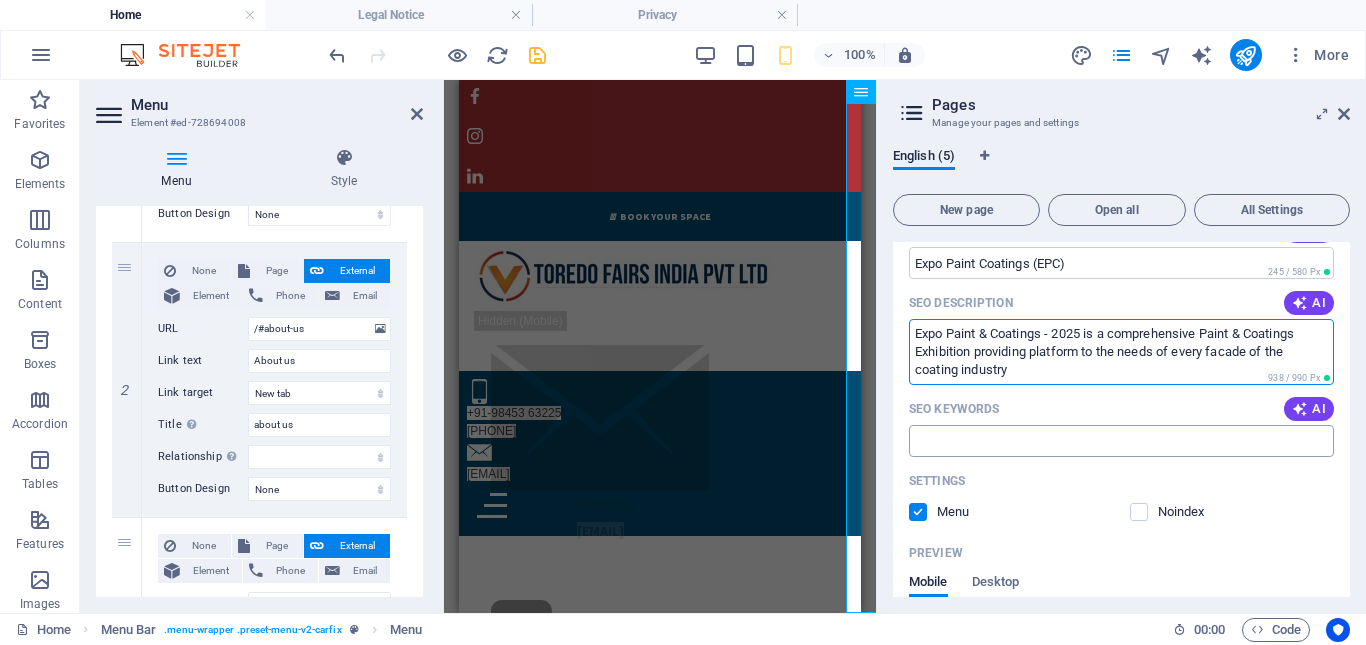click on "SEO Keywords" at bounding box center [1121, -400] 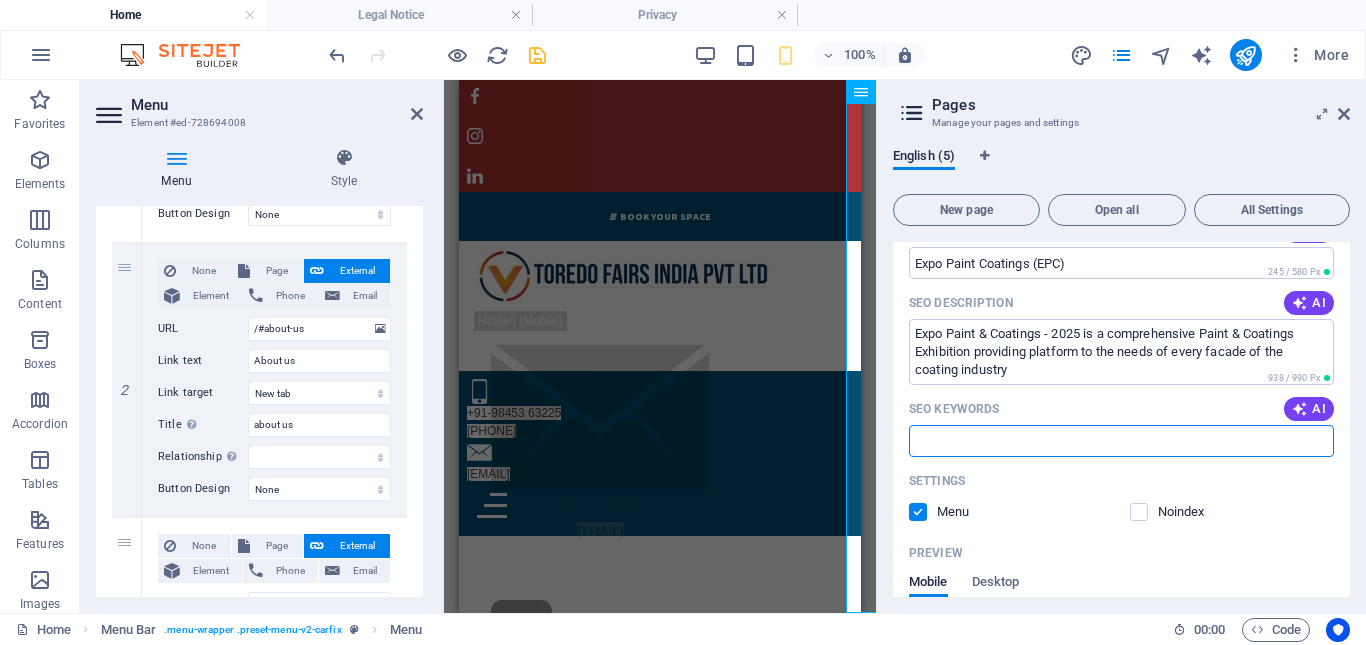 type on "Expo Paint & Coatings - 2025 is a comprehensive Paint & Coatings Exhibition providing platform to the needs of every facade of the coating industry" 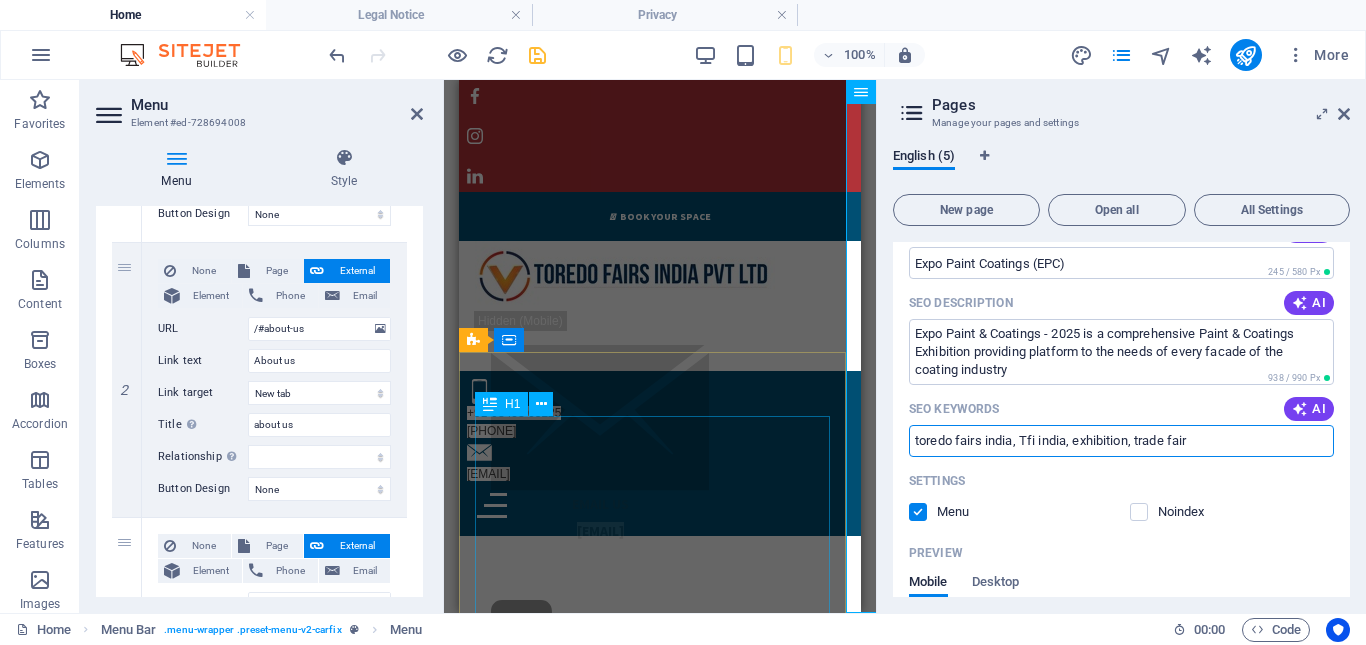 drag, startPoint x: 1531, startPoint y: 518, endPoint x: 789, endPoint y: 442, distance: 745.882 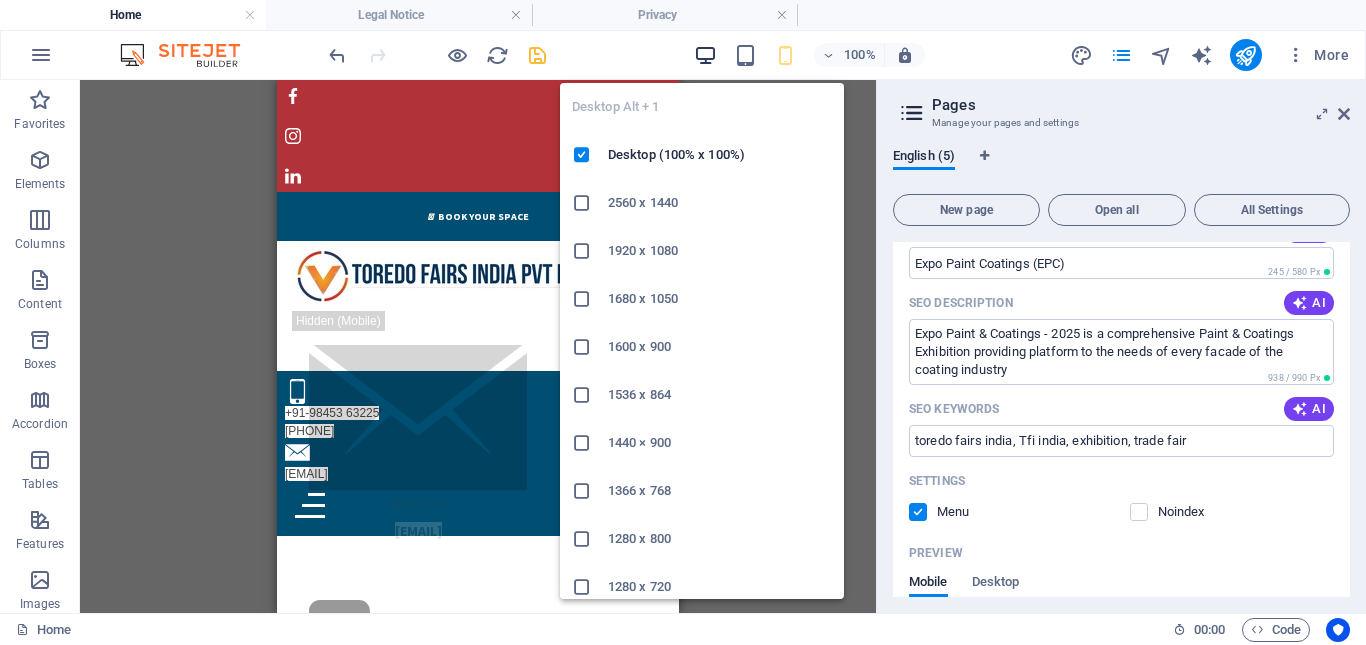 click at bounding box center (705, 55) 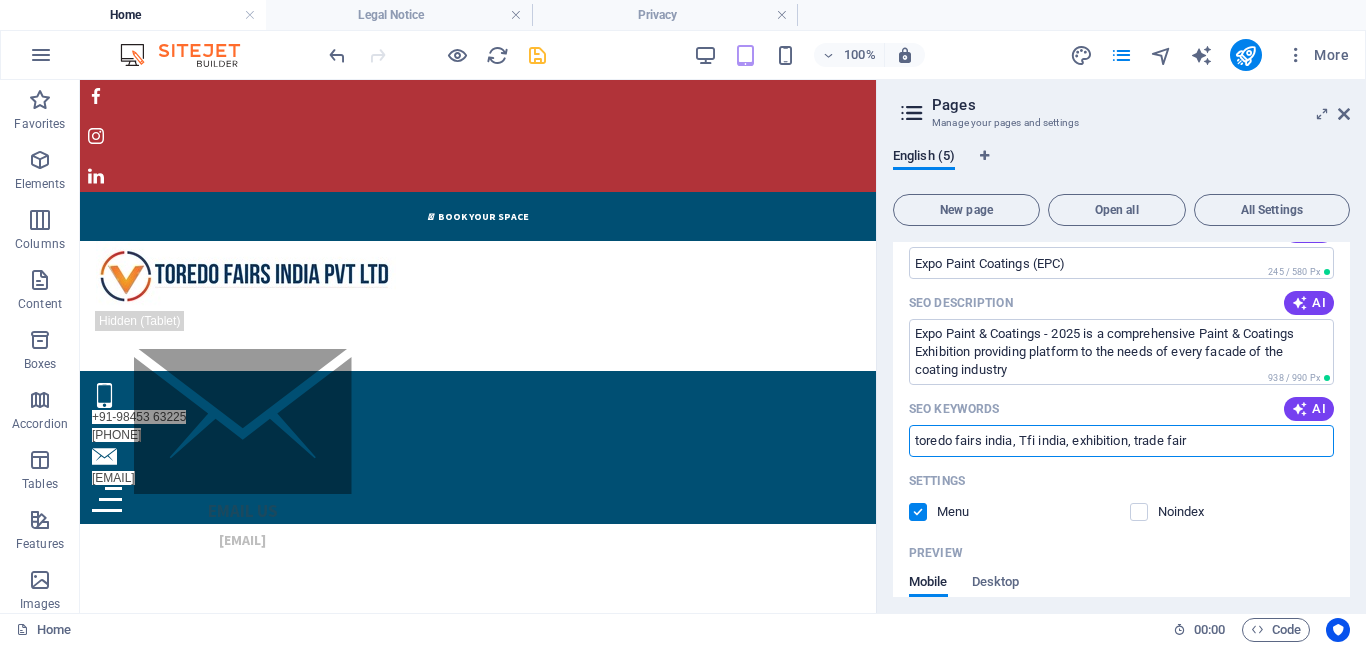drag, startPoint x: 1014, startPoint y: 439, endPoint x: 900, endPoint y: 426, distance: 114.73883 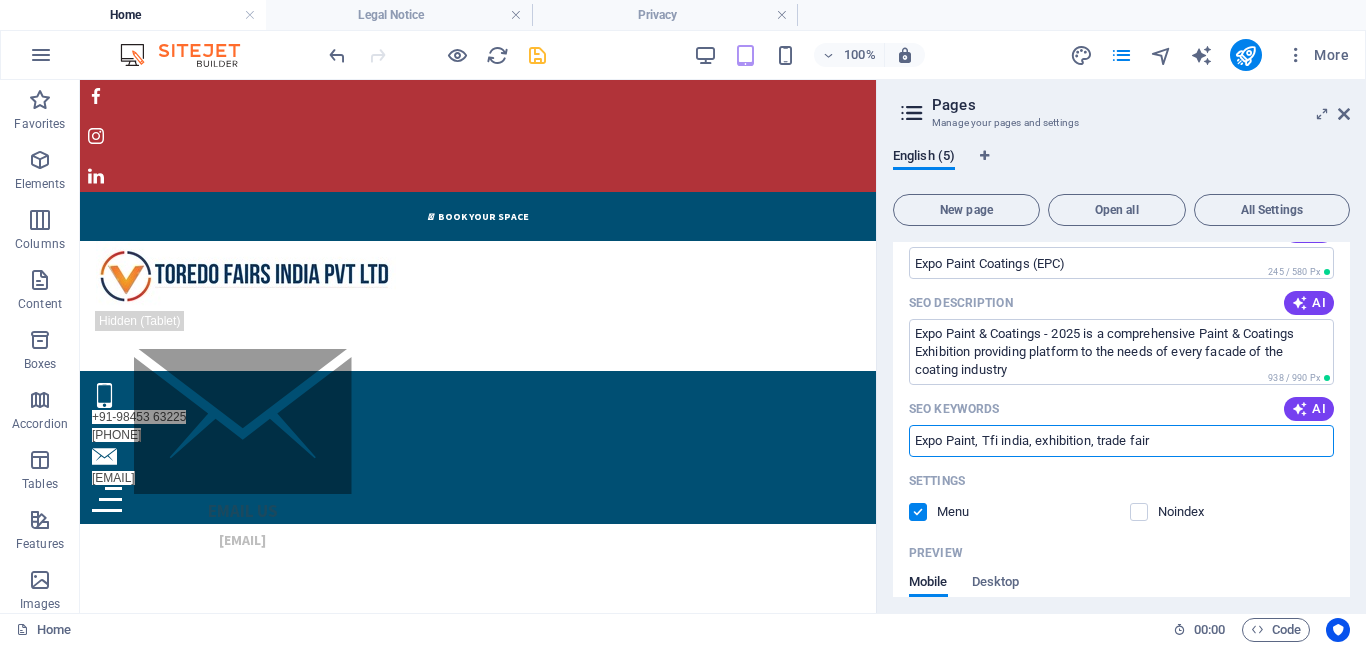 click on "Expo Paint, Tfi india, exhibition, trade fair" at bounding box center (1121, 441) 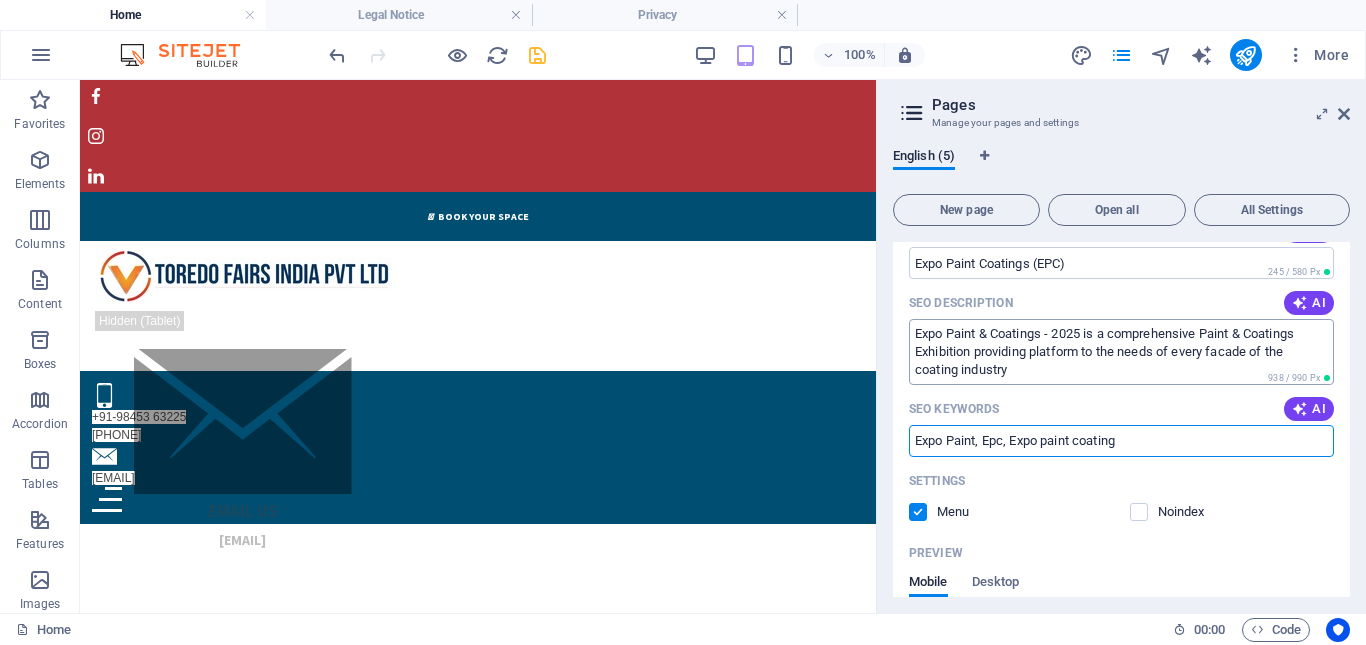 type on "Expo Paint, Epc, Expo paint coating" 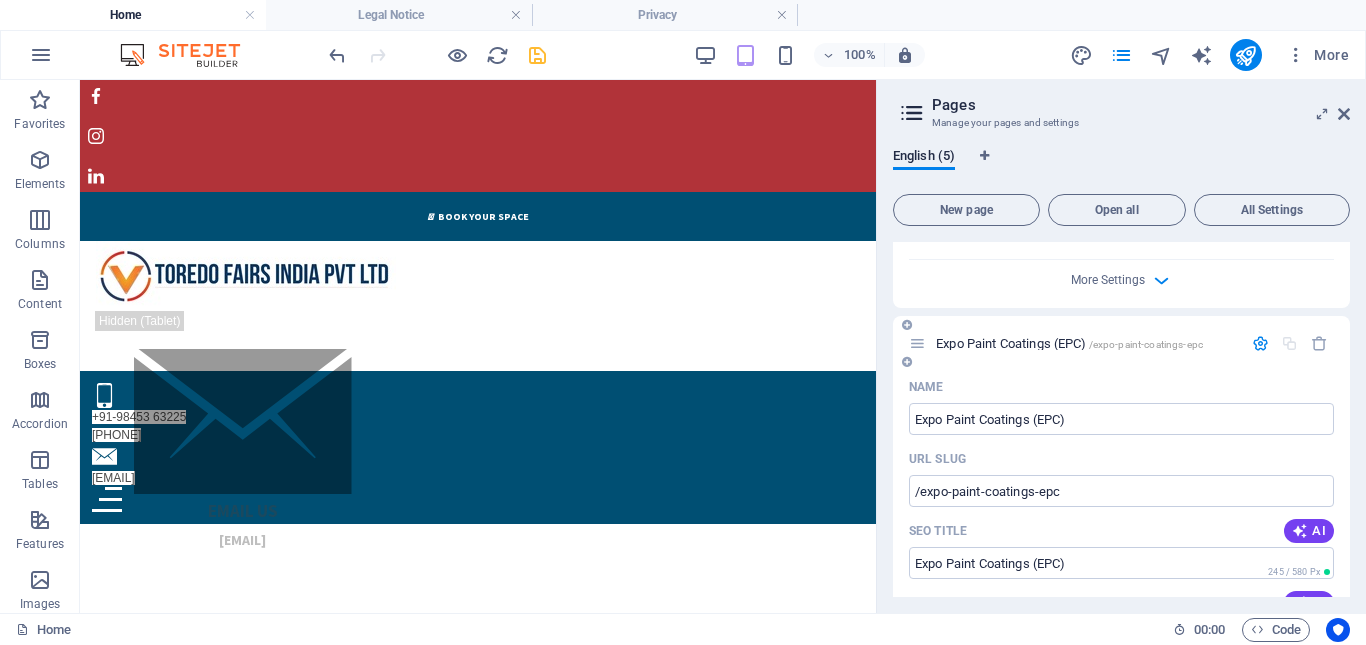 scroll, scrollTop: 1255, scrollLeft: 0, axis: vertical 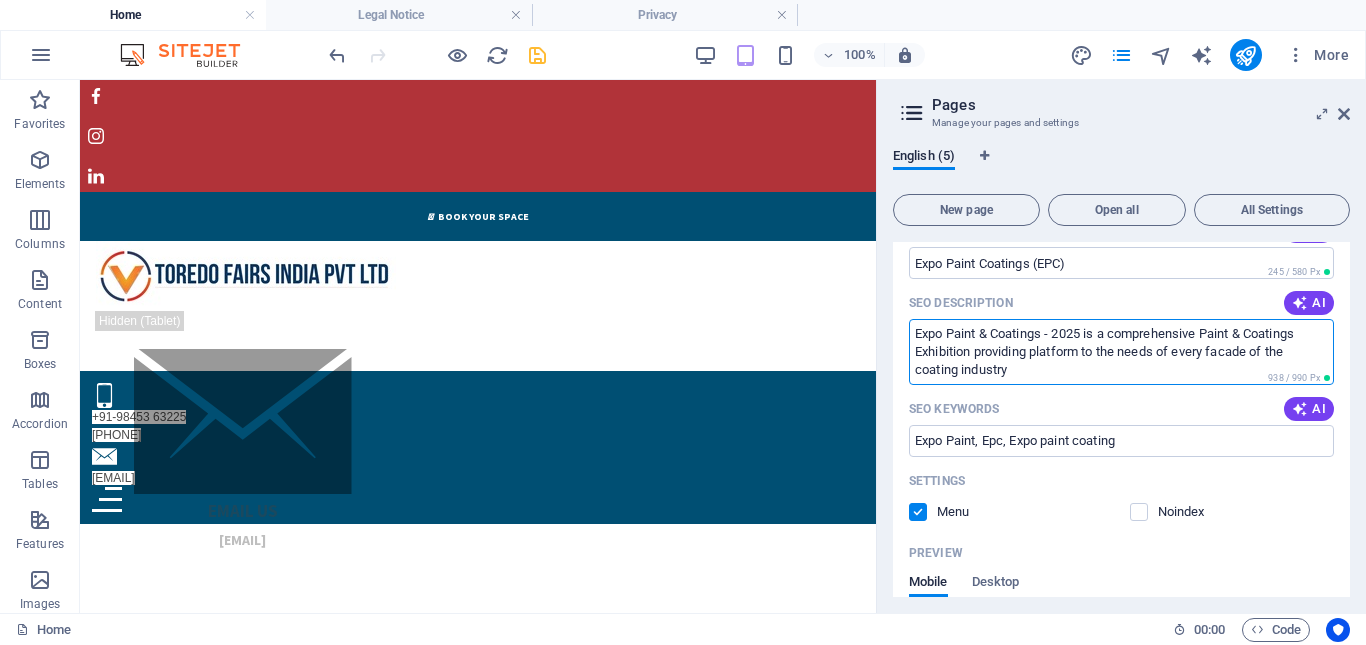 click on "Expo Paint & Coatings - 2025 is a comprehensive Paint & Coatings Exhibition providing platform to the needs of every facade of the coating industry" at bounding box center [1121, 351] 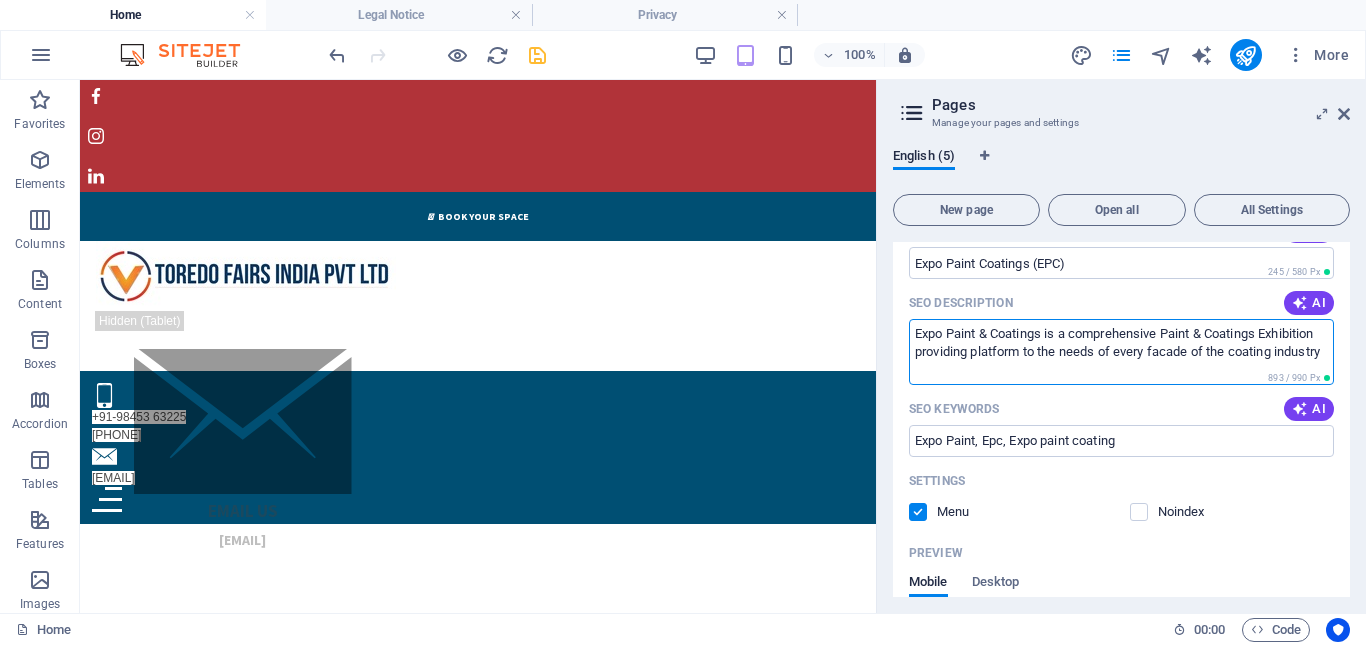 click on "Expo Paint & Coatings is a comprehensive Paint & Coatings Exhibition providing platform to the needs of every facade of the coating industry" at bounding box center [1121, 351] 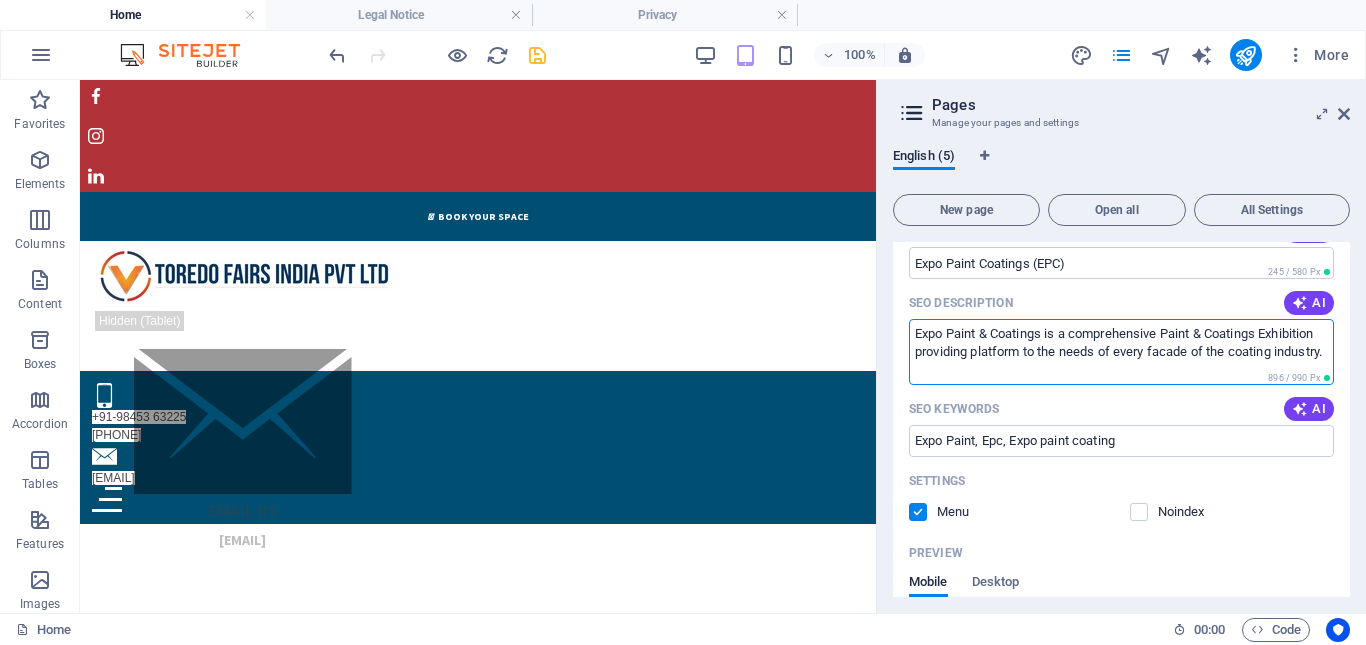 scroll, scrollTop: 955, scrollLeft: 0, axis: vertical 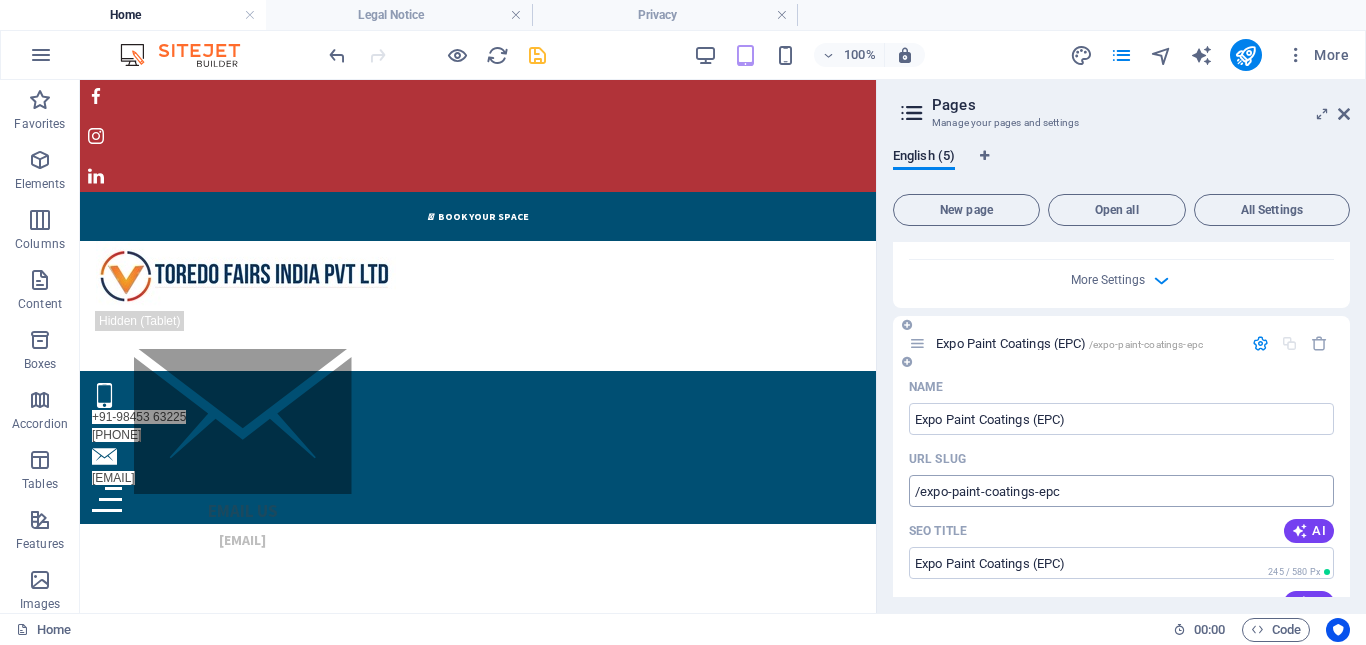 type on "Expo Paint & Coatings is a comprehensive Paint & Coatings Exhibition providing platform to the needs of every facade of the coating industry." 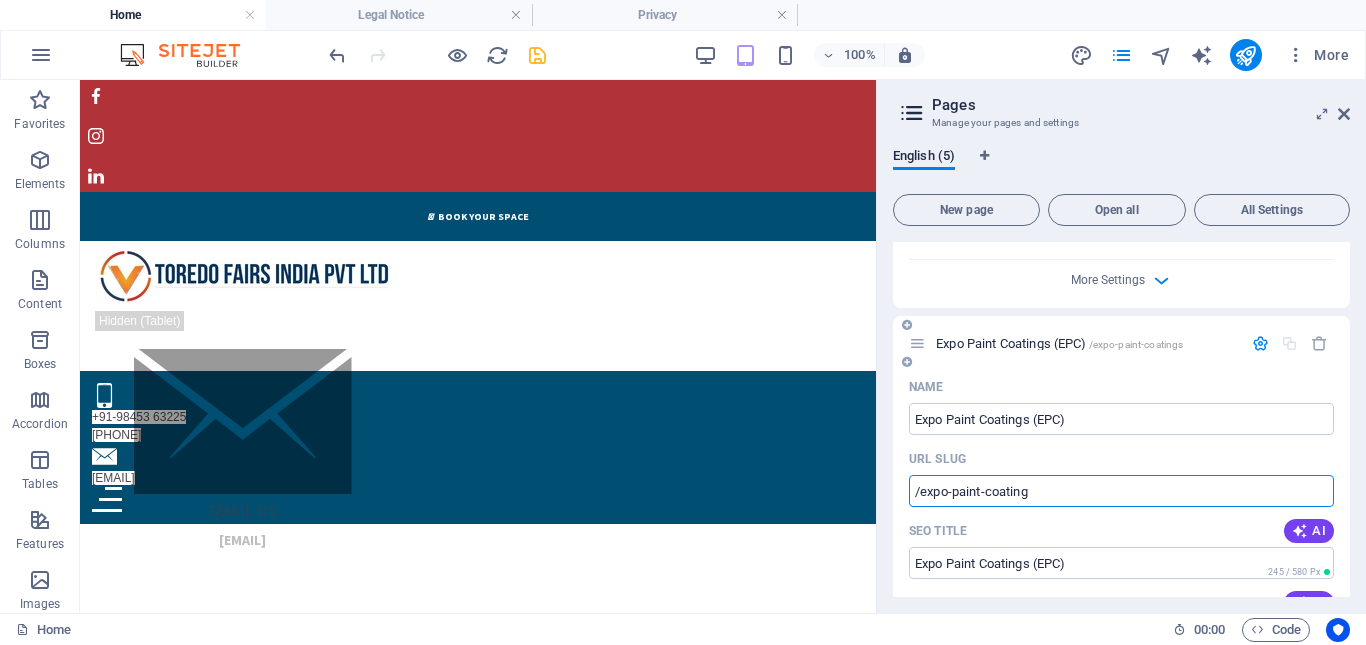 type on "/expo-paint-coating" 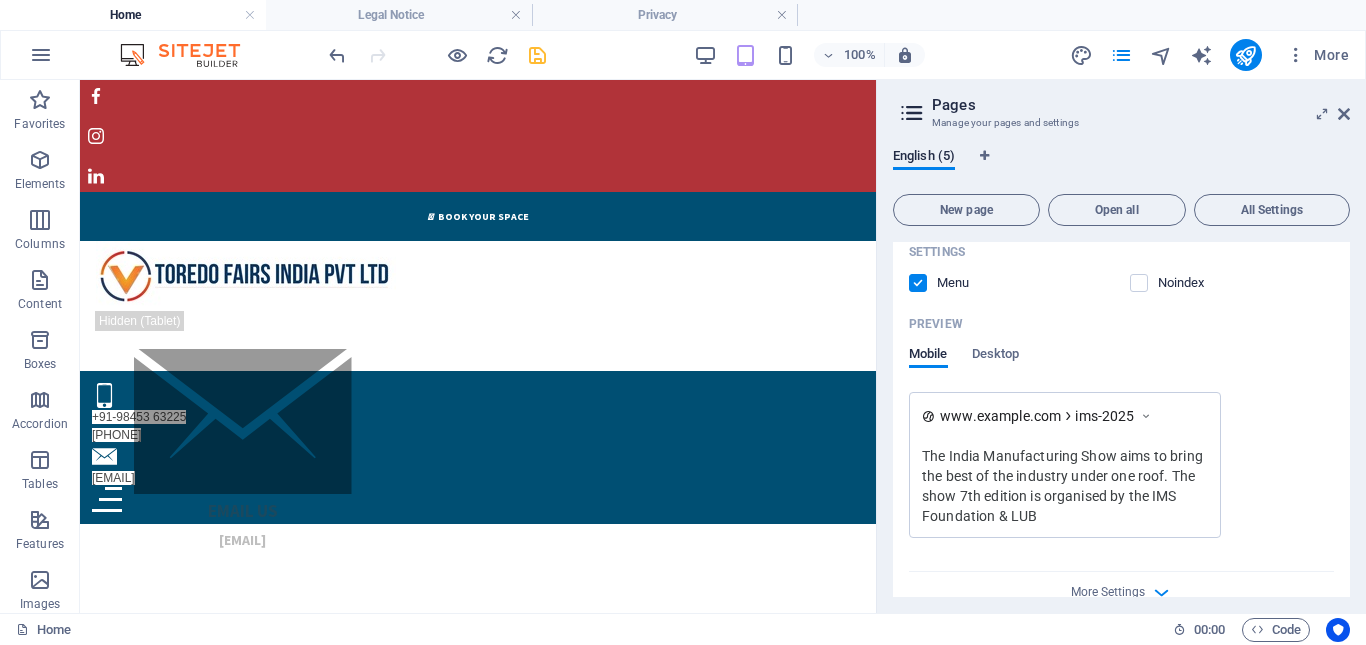 scroll, scrollTop: 0, scrollLeft: 0, axis: both 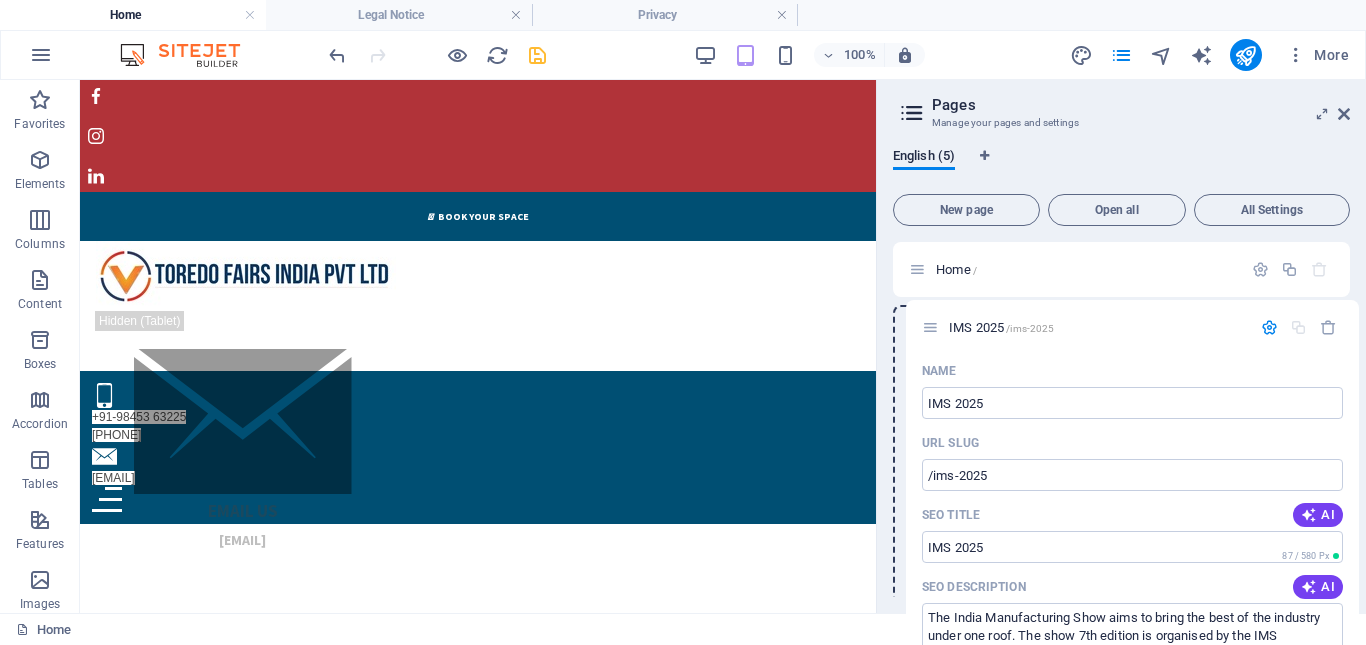 drag, startPoint x: 916, startPoint y: 463, endPoint x: 937, endPoint y: 321, distance: 143.54442 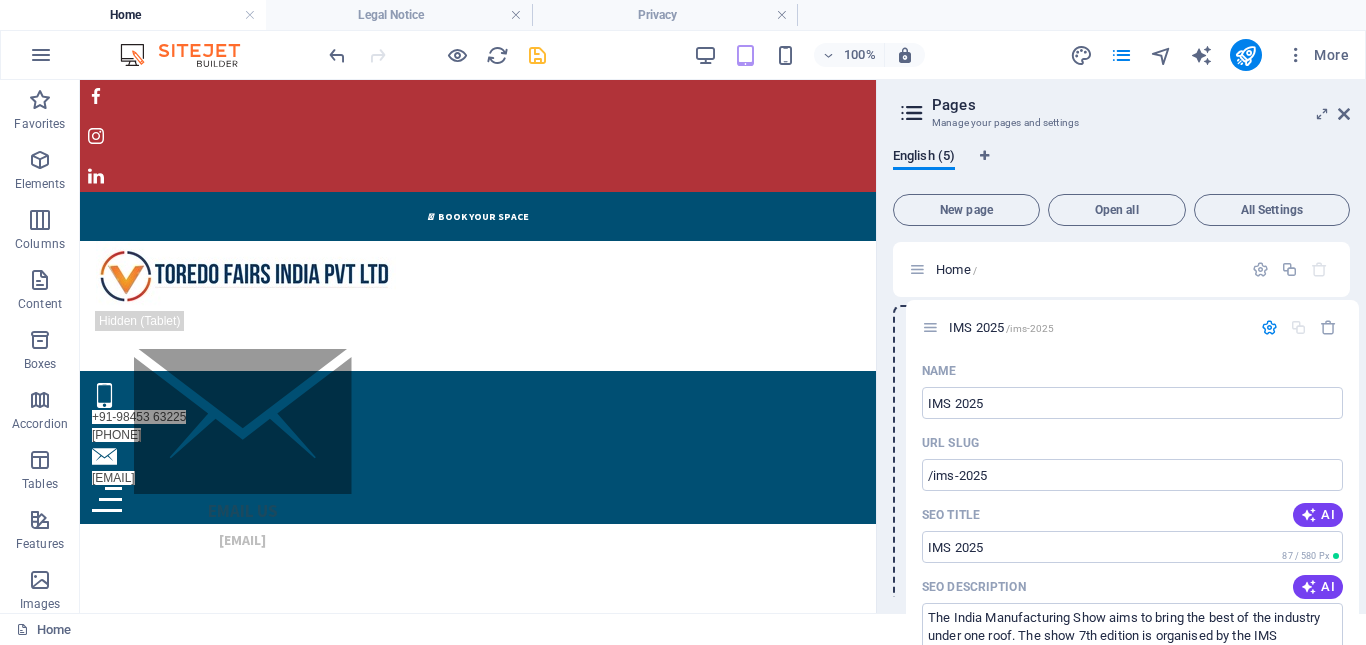 click on "Home / Legal Notice /legal-notice Privacy /privacy IMS 2025 /ims-2025 Name IMS 2025 ​ URL SLUG /ims-2025 ​ SEO Title AI ​ 87 / 580 Px SEO Description AI The India Manufacturing Show aims to bring the best of the industry under one roof. The show 7th edition is organised by the IMS Foundation & LUB ​ 940 / 990 Px SEO Keywords AI Indian Manufacturing Show, IMS 2025, Toredo Fairs India ​ Settings Menu Noindex Preview Mobile Desktop www.example.com ims-2025 The India Manufacturing Show aims to bring the best of the industry under one roof. The show 7th edition is organised by the IMS Foundation & LUB Meta tags ​ Preview Image (Open Graph) Drag files here, click to choose files or select files from Files or our free stock photos & videos More Settings Expo Paint Coatings (EPC) /expo-paint-coating Name Expo Paint Coatings (EPC) ​ URL SLUG /expo-paint-coating ​ SEO Title AI Expo Paint Coatings (EPC) ​ 245 / 580 Px SEO Description AI ​ 896 / 990 Px SEO Keywords AI ​ Settings Menu Noindex Preview" at bounding box center (1121, 1187) 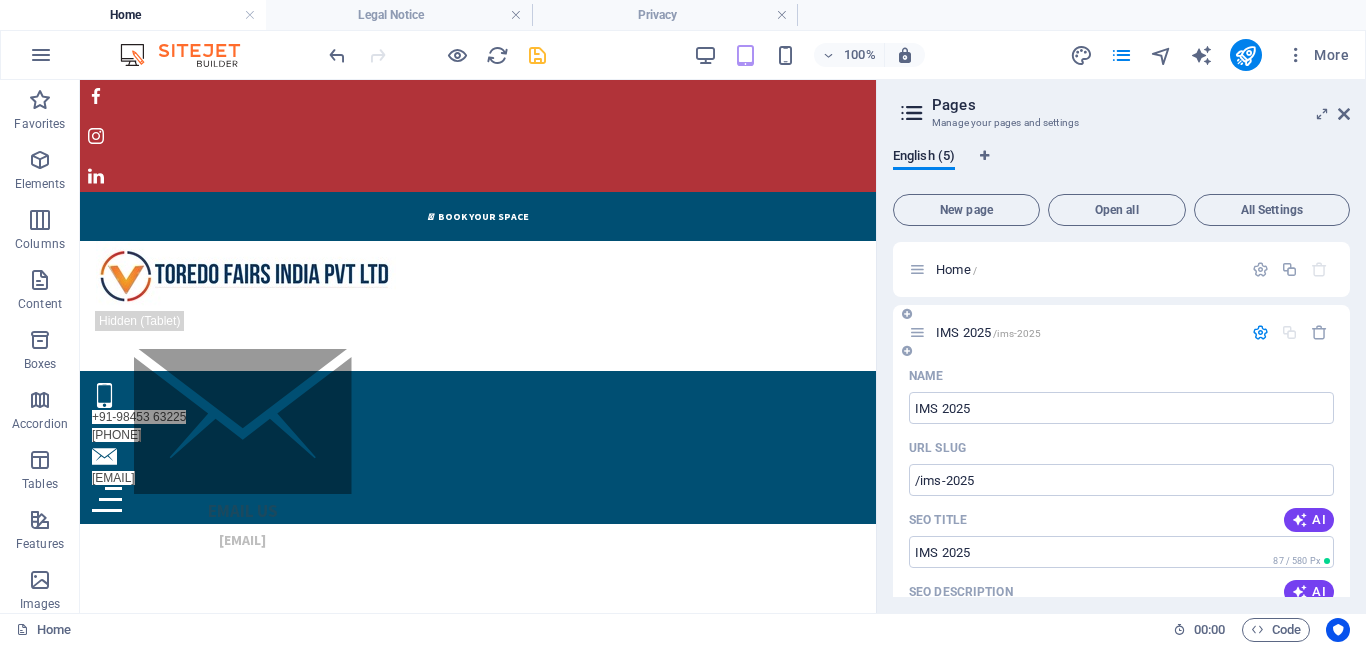 scroll, scrollTop: 300, scrollLeft: 0, axis: vertical 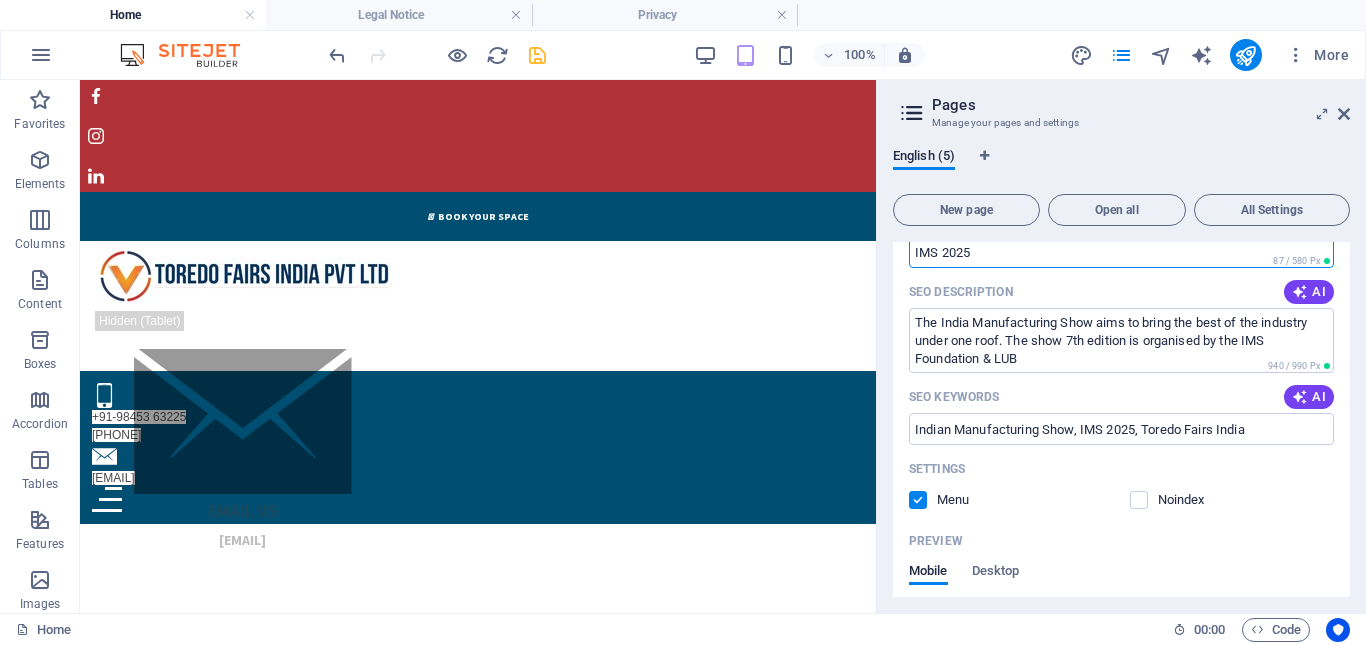 drag, startPoint x: 976, startPoint y: 254, endPoint x: 916, endPoint y: 251, distance: 60.074955 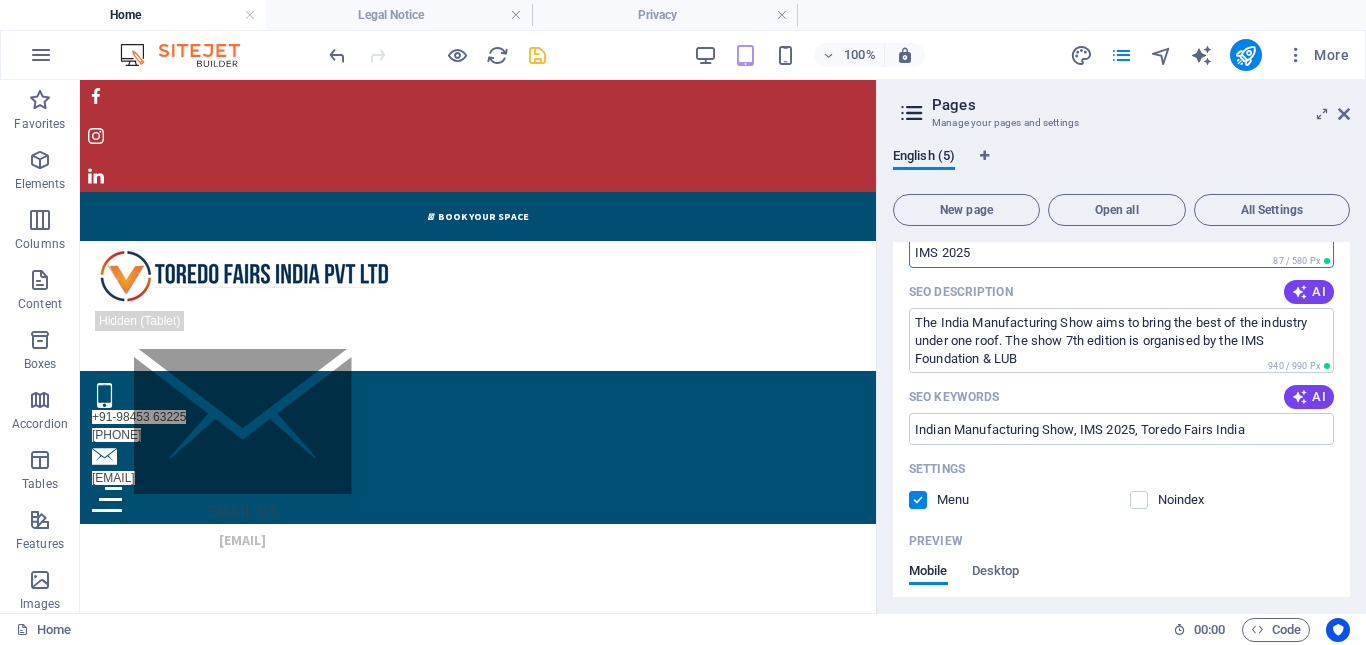 click on "SEO Title" at bounding box center [1121, 252] 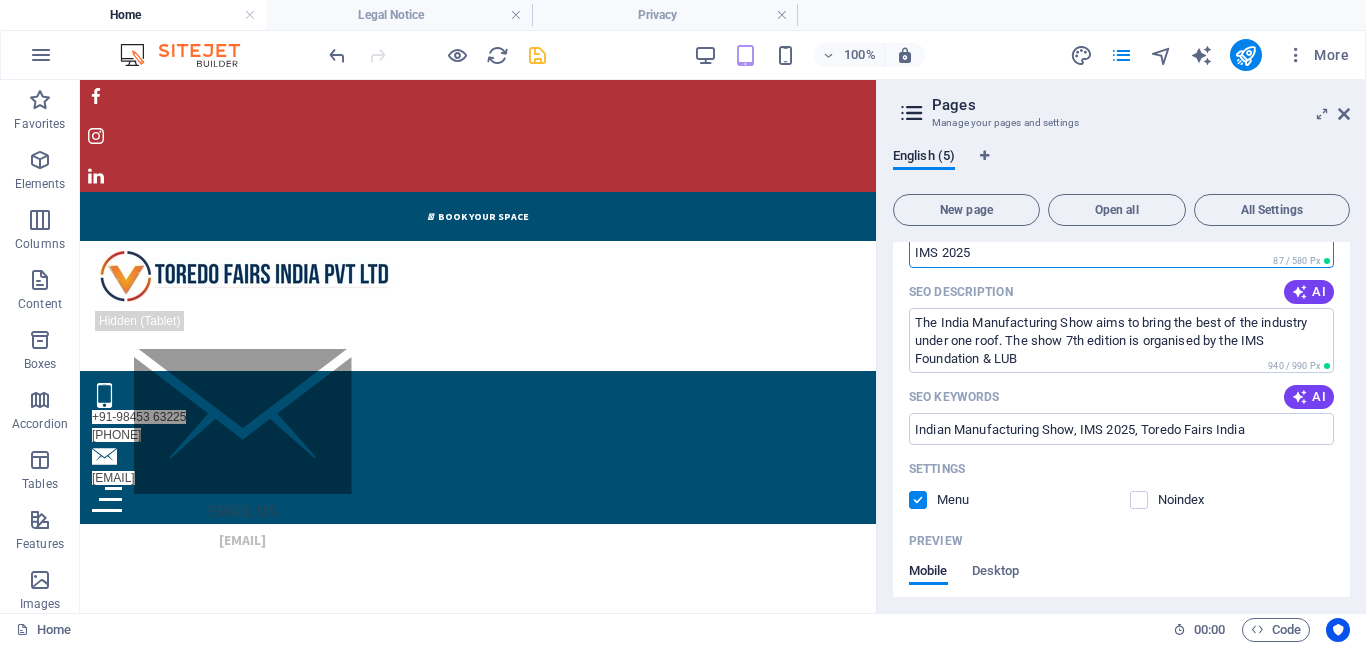 scroll, scrollTop: 0, scrollLeft: 0, axis: both 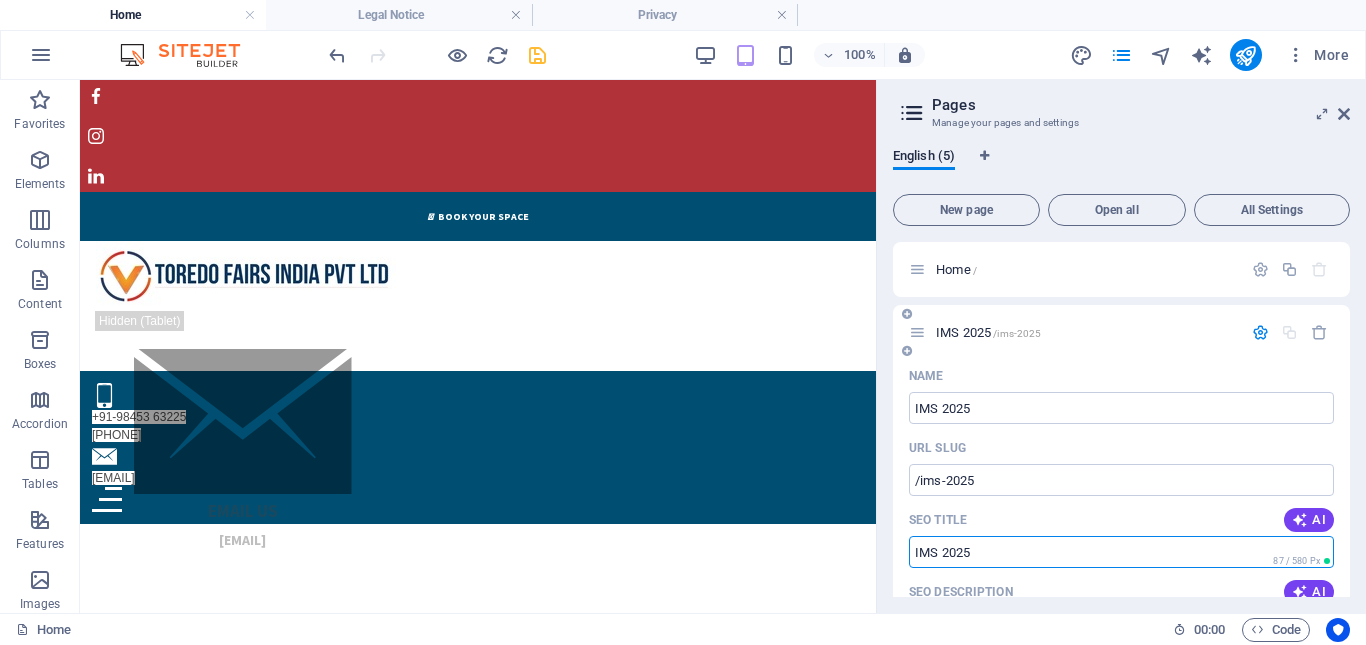 click on "SEO Title" at bounding box center [1121, 552] 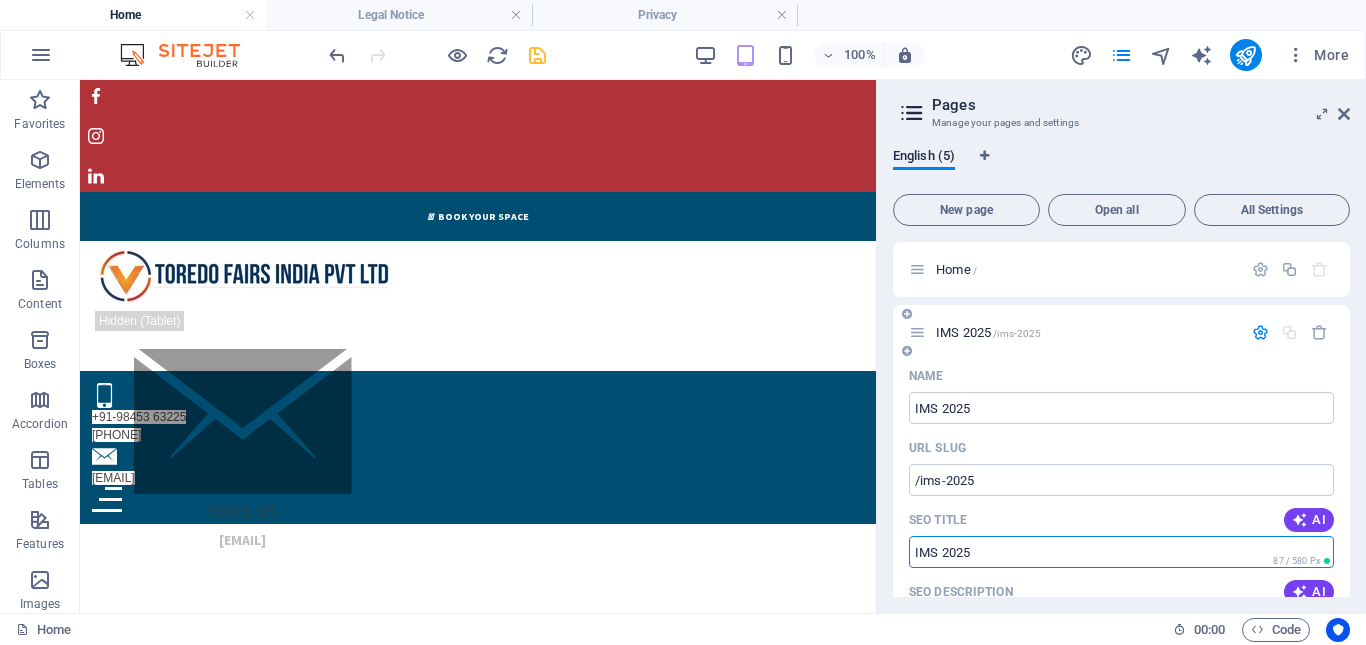 drag, startPoint x: 919, startPoint y: 556, endPoint x: 979, endPoint y: 543, distance: 61.39218 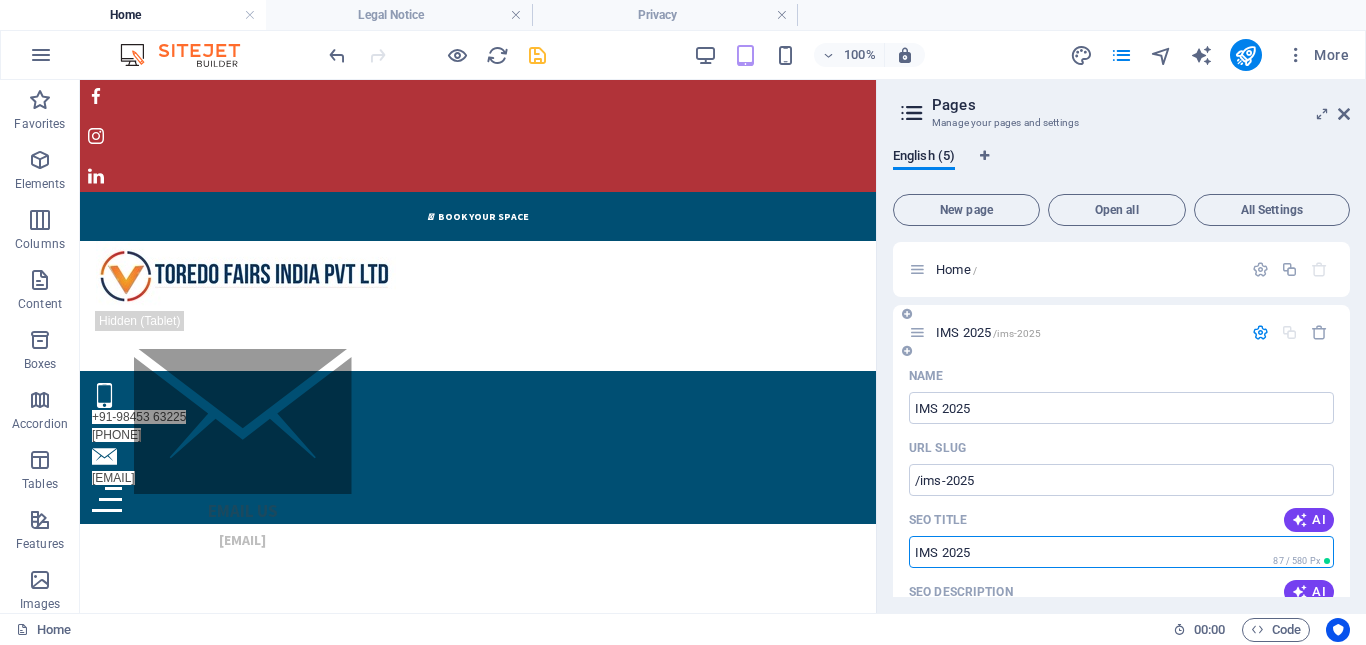 click on "SEO Title" at bounding box center (1121, 552) 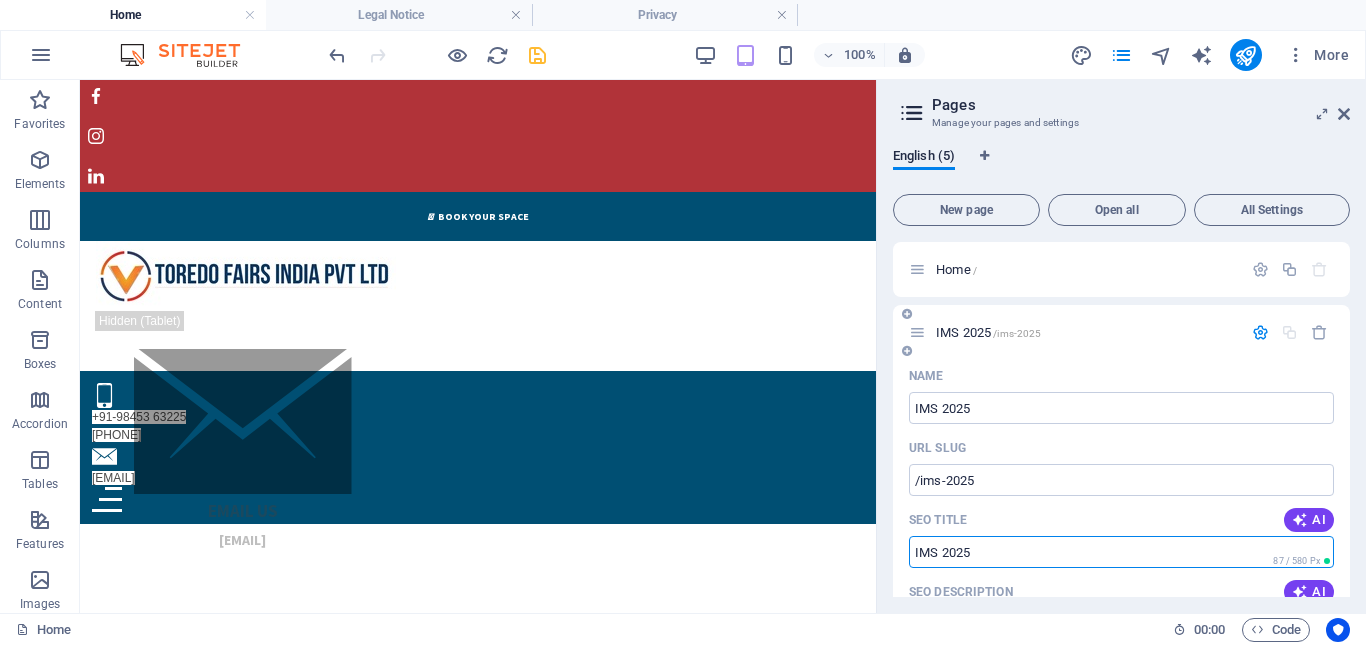 click on "SEO Title" at bounding box center [1121, 552] 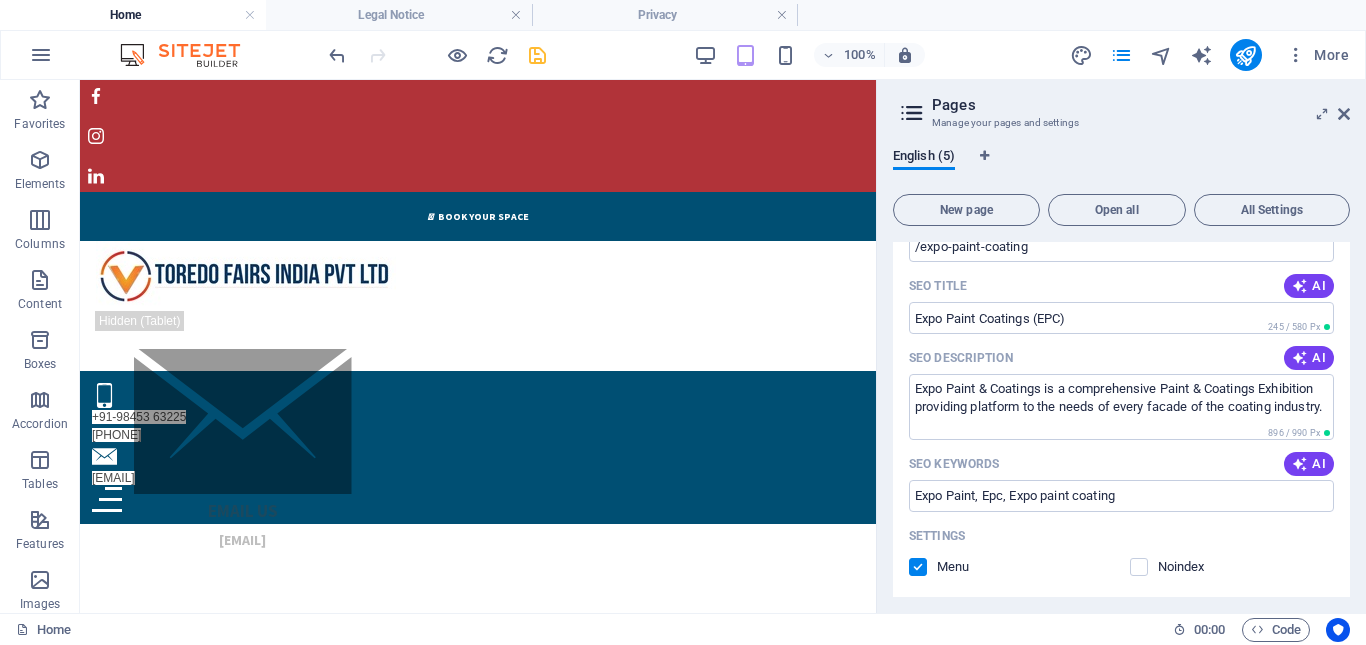 scroll, scrollTop: 900, scrollLeft: 0, axis: vertical 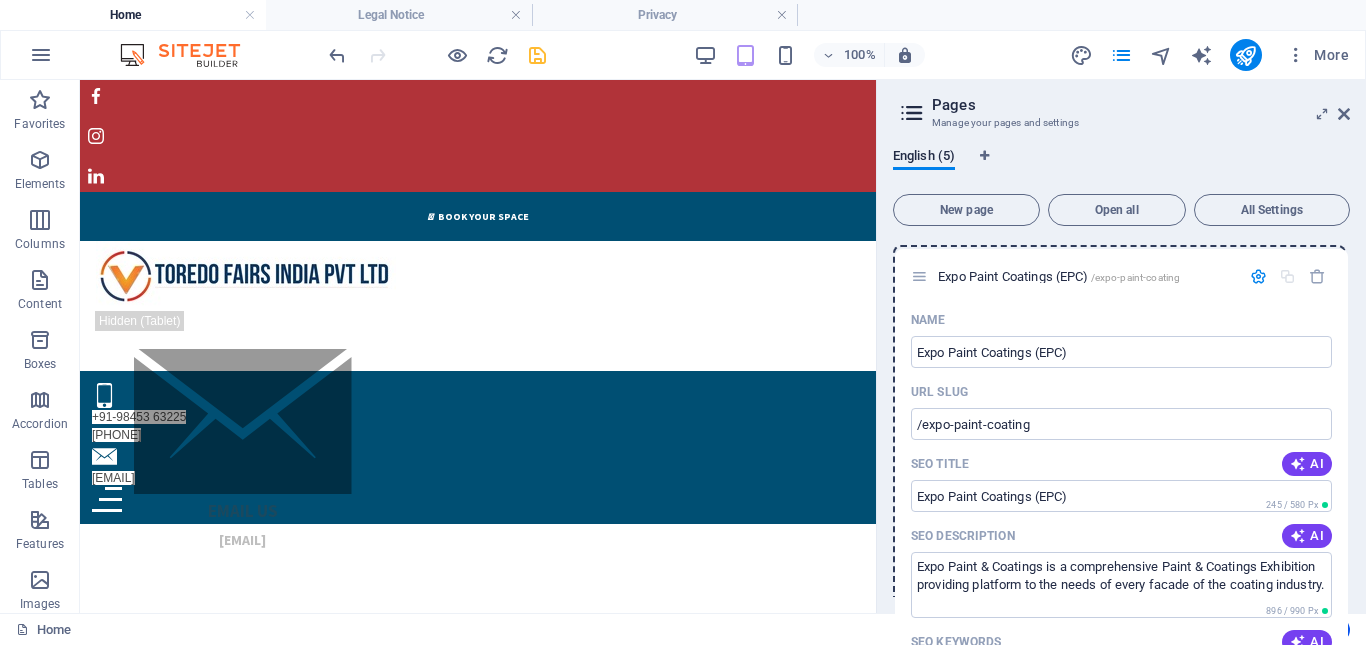 drag, startPoint x: 920, startPoint y: 396, endPoint x: 922, endPoint y: 265, distance: 131.01526 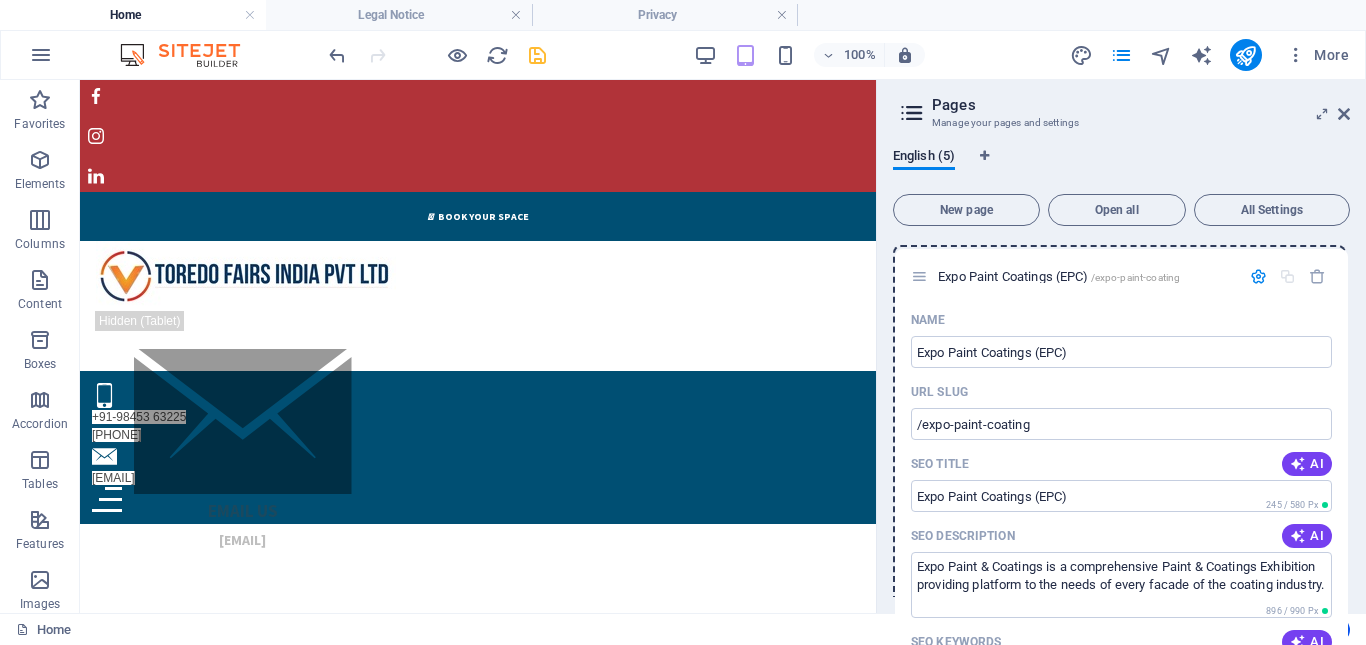 click on "Home / IMS 2025 /ims-2025 Name IMS 2025 ​ URL SLUG /ims-2025 ​ SEO Title AI ​ 87 / 580 Px SEO Description AI The India Manufacturing Show aims to bring the best of the industry under one roof. The show 7th edition is organised by the IMS Foundation & LUB ​ 940 / 990 Px SEO Keywords AI Indian Manufacturing Show, IMS 2025, Toredo Fairs India ​ Settings Menu Noindex Preview Mobile Desktop www.example.com ims-2025 The India Manufacturing Show aims to bring the best of the industry under one roof. The show 7th edition is organised by the IMS Foundation & LUB Meta tags ​ Preview Image (Open Graph) Drag files here, click to choose files or select files from Files or our free stock photos & videos More Settings Legal Notice /legal-notice Privacy /privacy Expo Paint Coatings (EPC) /expo-paint-coating Name Expo Paint Coatings (EPC) ​ URL SLUG /expo-paint-coating ​ SEO Title AI Expo Paint Coatings (EPC) ​ 245 / 580 Px SEO Description AI ​ 896 / 990 Px SEO Keywords AI ​ Settings Menu Noindex Preview" at bounding box center (1121, 287) 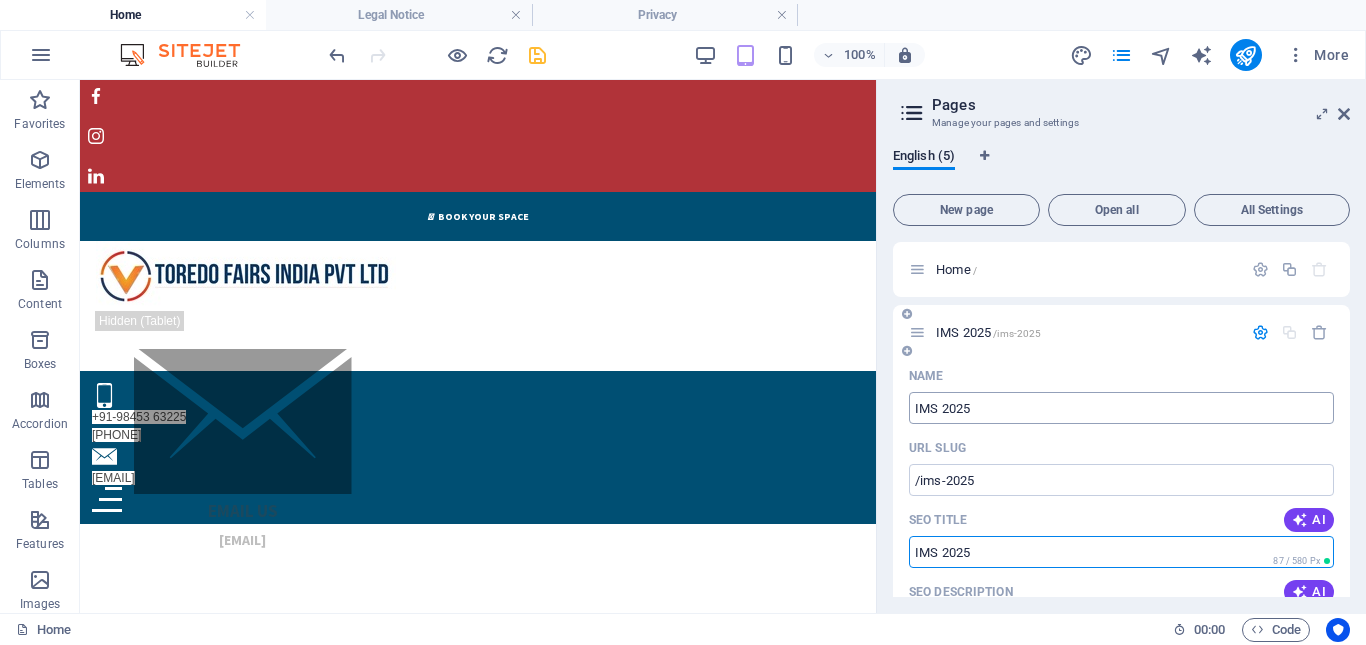 scroll, scrollTop: 300, scrollLeft: 0, axis: vertical 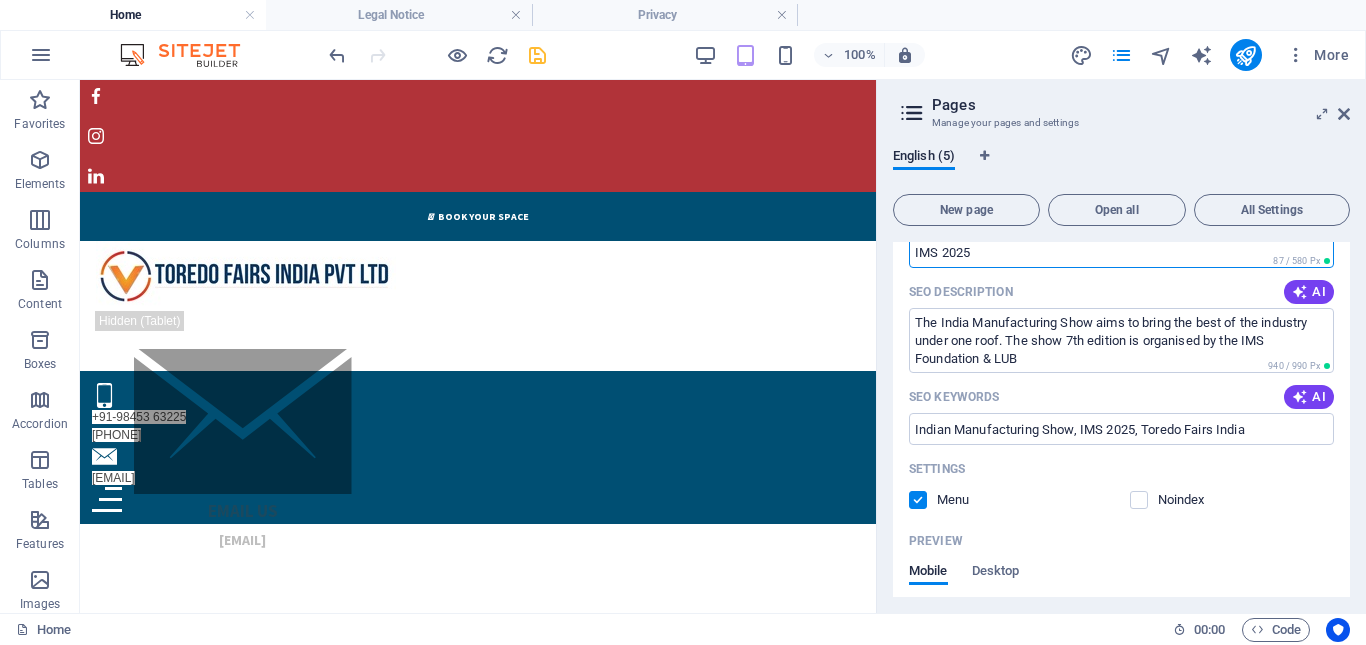 click on "SEO Title" at bounding box center [1121, 252] 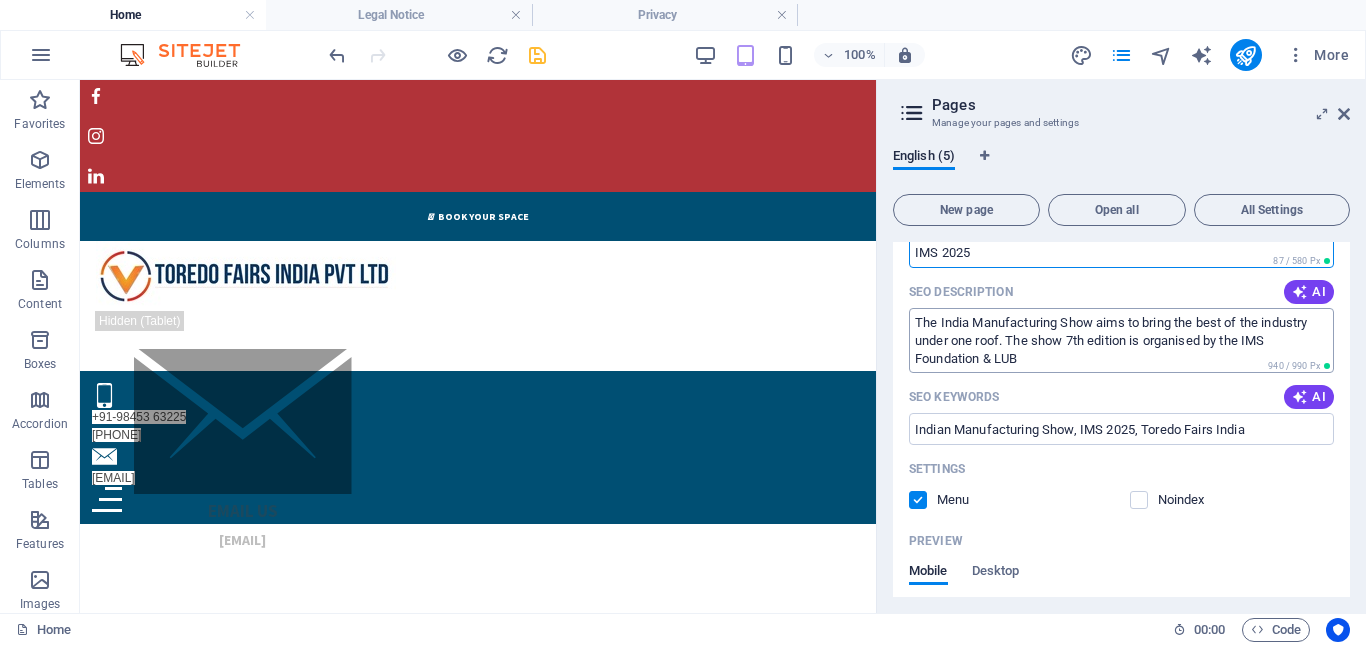 click on "The India Manufacturing Show aims to bring the best of the industry under one roof. The show 7th edition is organised by the IMS Foundation & LUB" at bounding box center (1121, 340) 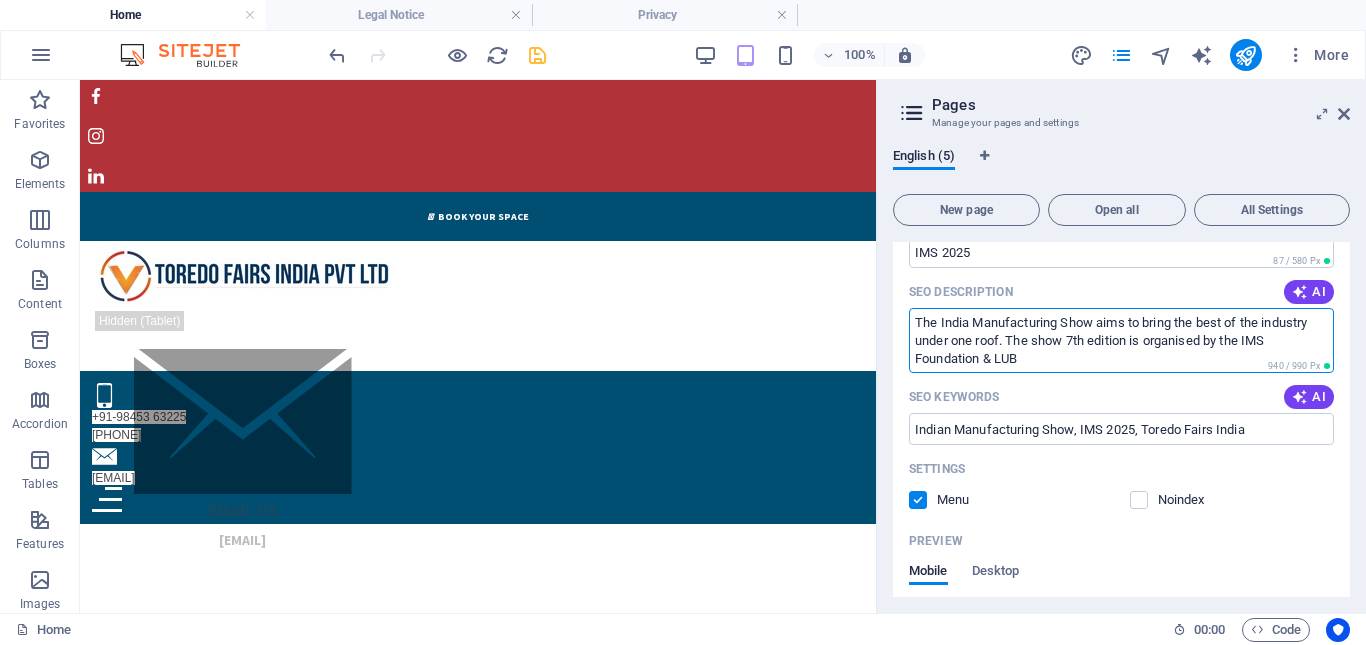 click on "The India Manufacturing Show aims to bring the best of the industry under one roof. The show 7th edition is organised by the IMS Foundation & LUB" at bounding box center [1121, 340] 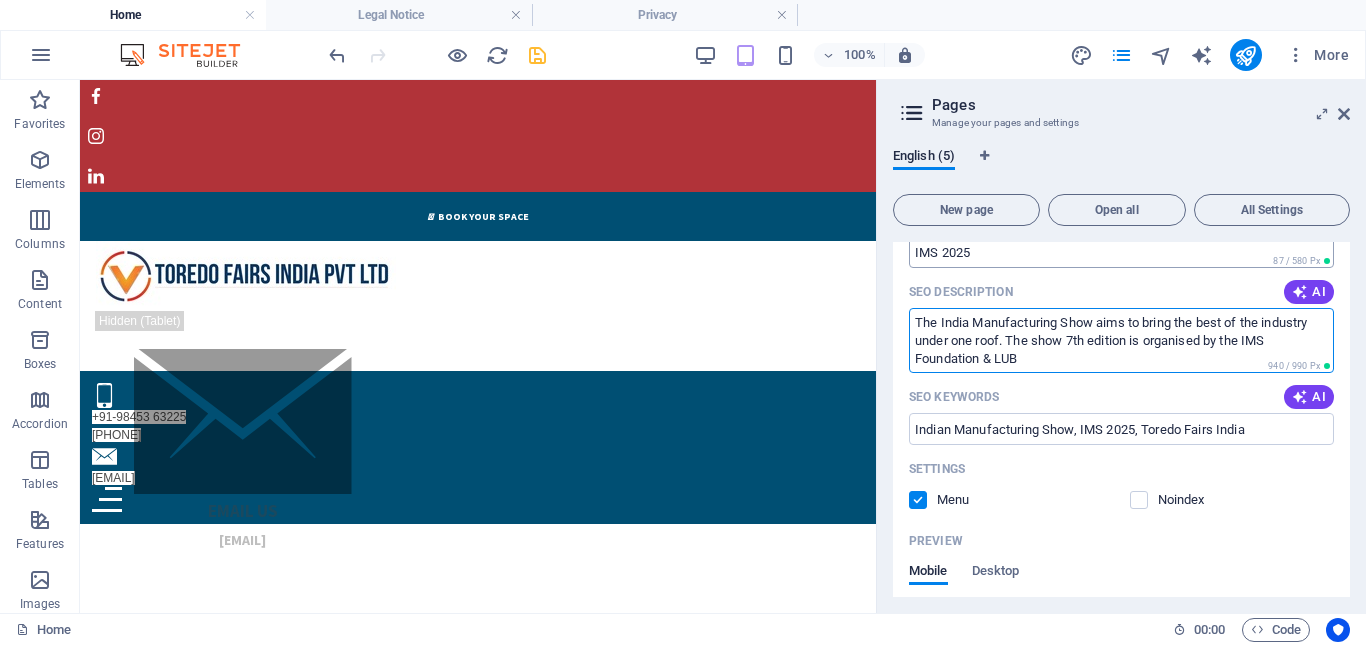 click on "SEO Title" at bounding box center (1121, 252) 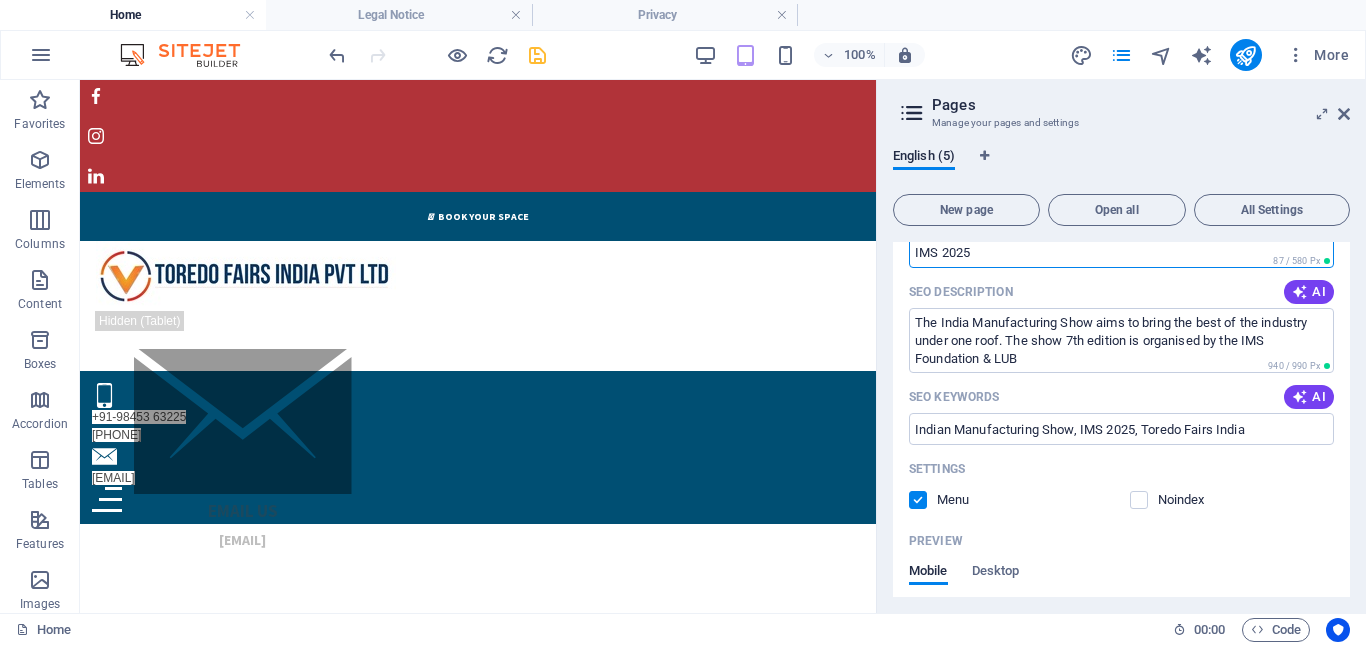 drag, startPoint x: 937, startPoint y: 253, endPoint x: 984, endPoint y: 241, distance: 48.507732 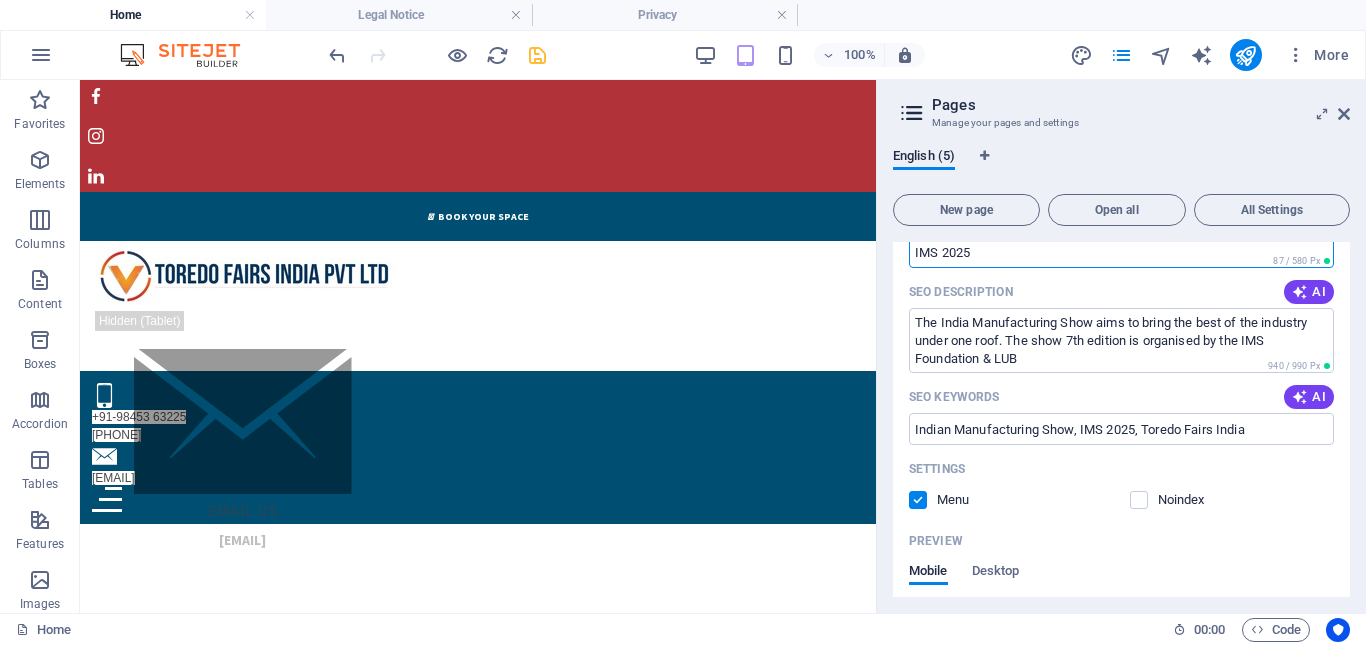 click on "New page Open all All Settings Home / IMS 2025 /ims-2025 Name IMS 2025 ​ URL SLUG /ims-2025 ​ SEO Title AI ​ 87 / 580 Px SEO Description AI The India Manufacturing Show aims to bring the best of the industry under one roof. The show 7th edition is organised by the IMS Foundation & LUB ​ 940 / 990 Px SEO Keywords AI Indian Manufacturing Show, IMS 2025, Toredo Fairs India ​ Settings Menu Noindex Preview Mobile Desktop www.example.com ims-2025 The India Manufacturing Show aims to bring the best of the industry under one roof. The show 7th edition is organised by the IMS Foundation & LUB Meta tags ​ Preview Image (Open Graph) Drag files here, click to choose files or select files from Files or our free stock photos & videos More Settings Expo Paint Coatings (EPC) /expo-paint-coating Name Expo Paint Coatings (EPC) ​ URL SLUG /expo-paint-coating ​ SEO Title AI Expo Paint Coatings (EPC) ​ 245 / 580 Px SEO Description AI ​ 896 / 990 Px SEO Keywords AI Expo Paint, Epc, Expo paint coating ​ Menu" at bounding box center [1121, 391] 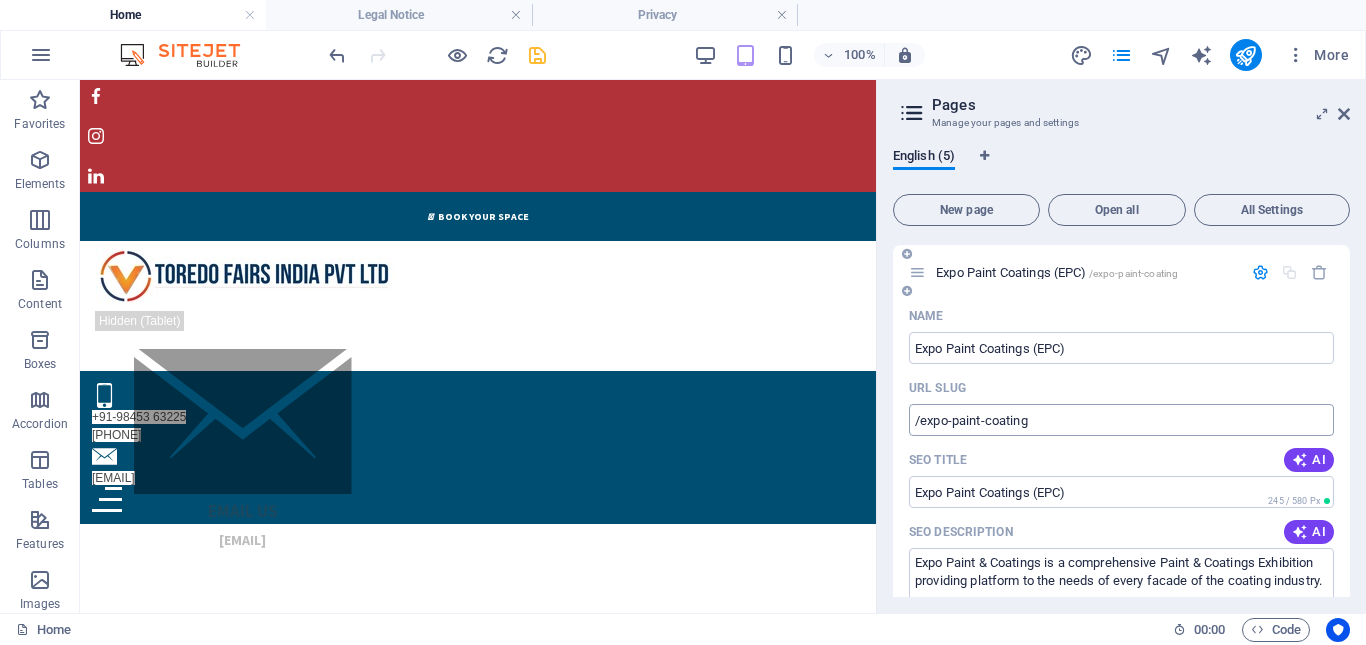 click on "/expo-paint-coating" at bounding box center (1121, -420) 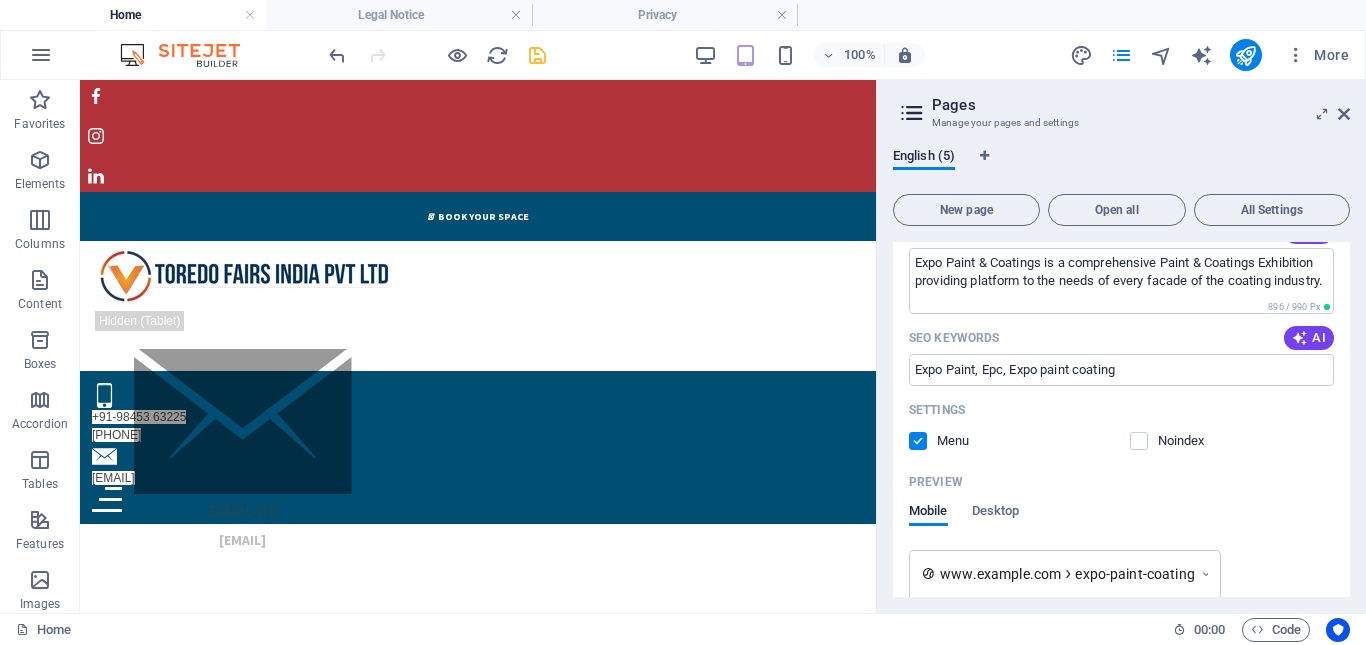 scroll, scrollTop: 1500, scrollLeft: 0, axis: vertical 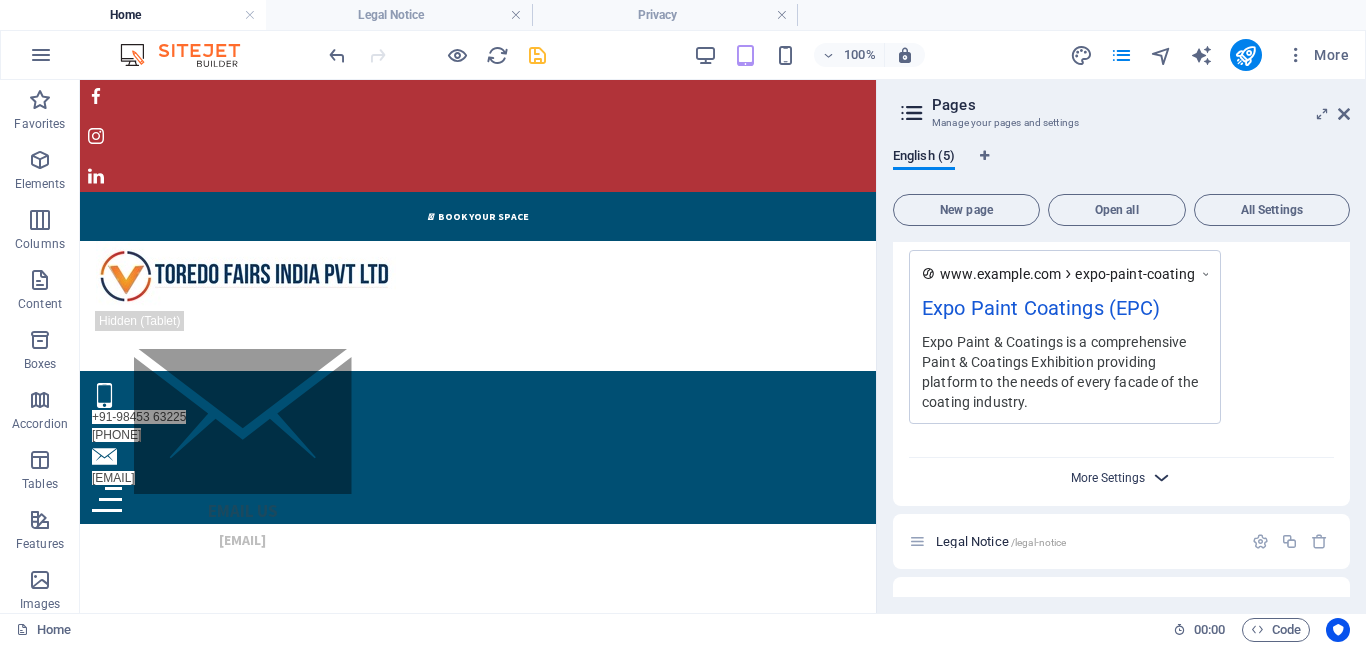 click on "More Settings" at bounding box center [1108, 478] 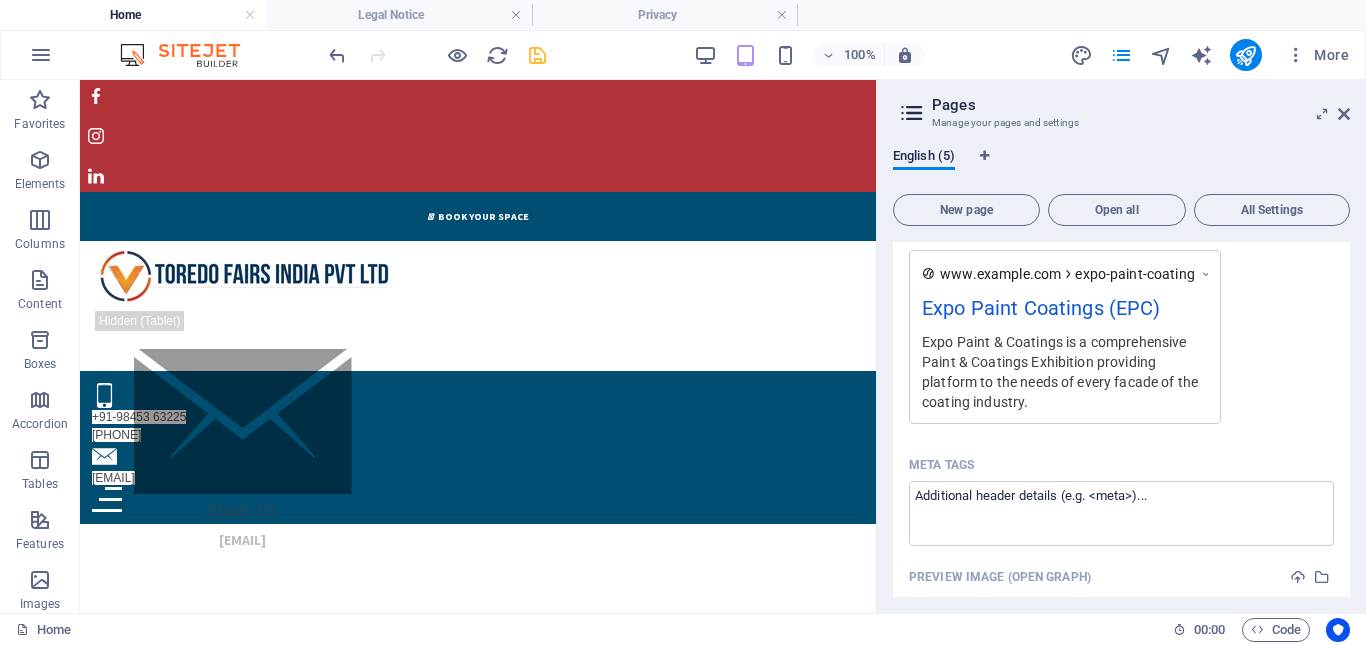 scroll, scrollTop: 1830, scrollLeft: 0, axis: vertical 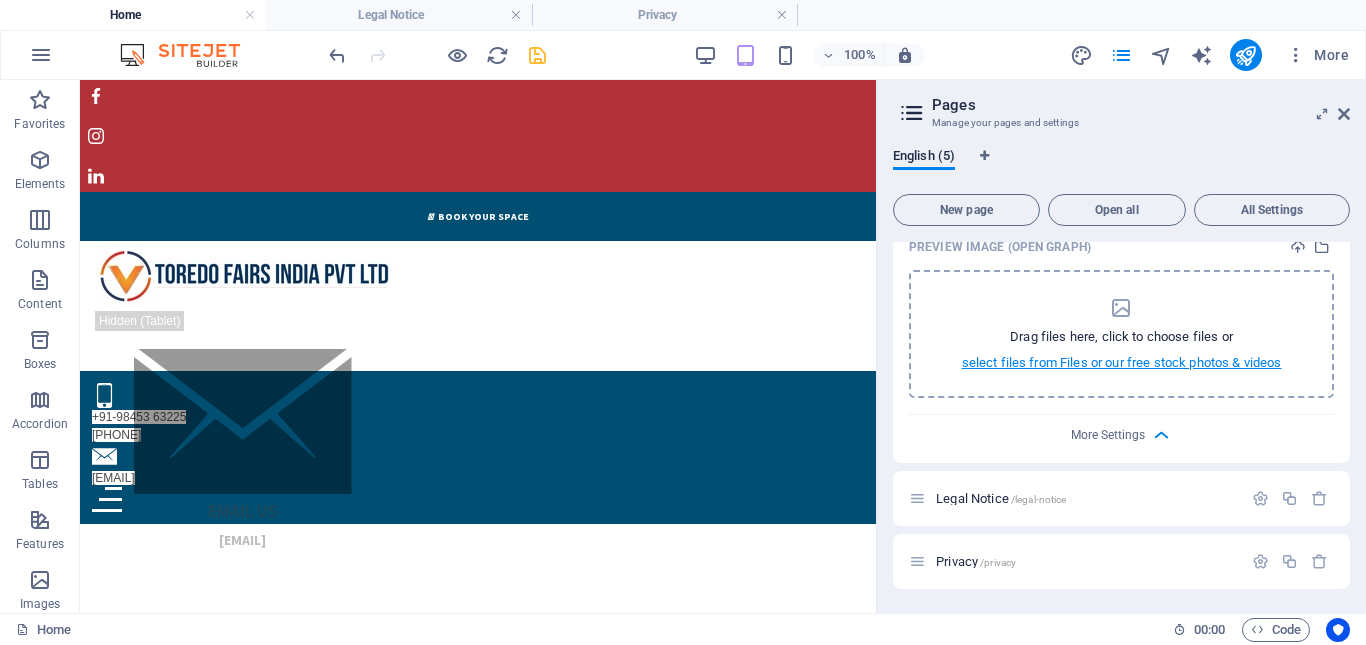 click on "select files from Files or our free stock photos & videos" at bounding box center [1122, 363] 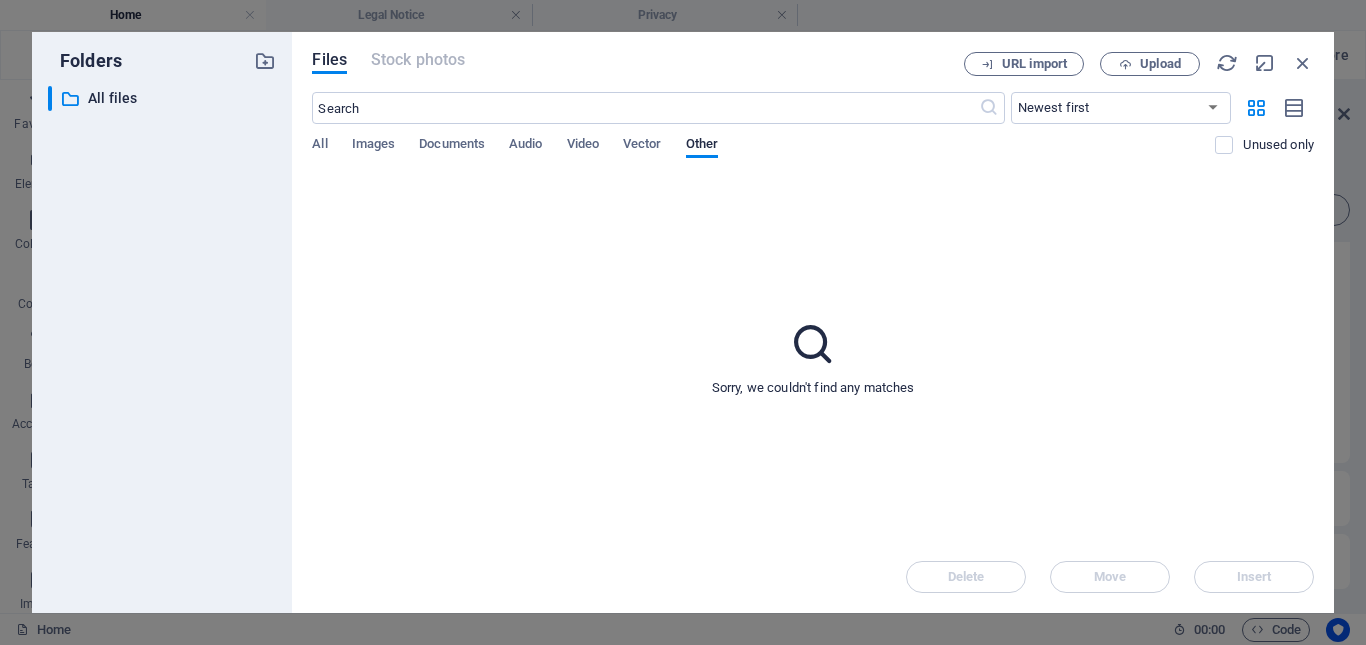 click on "Files Stock photos URL import Upload ​ Newest first Oldest first Name (A-Z) Name (Z-A) Size (0-9) Size (9-0) Resolution (0-9) Resolution (9-0) All Images Documents Audio Video Vector Other Unused only Sorry, we couldn't find any matches Delete Move Insert" at bounding box center (813, 322) 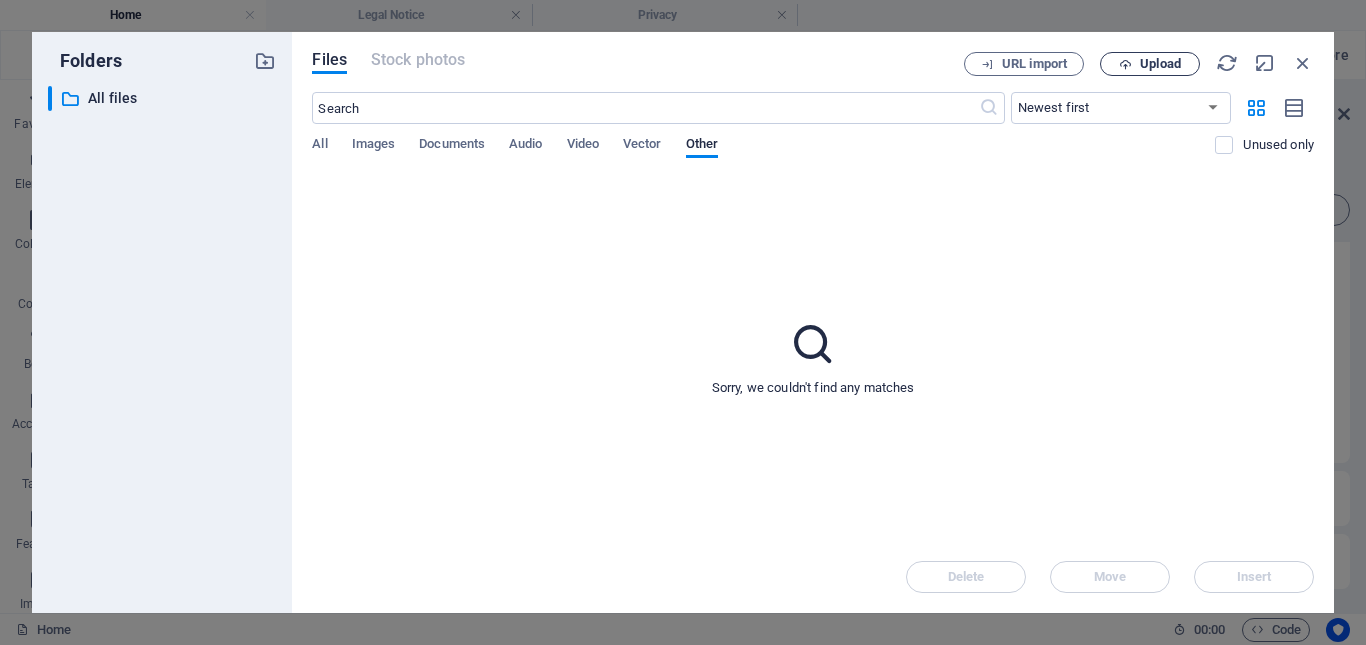 click on "Upload" at bounding box center (1160, 64) 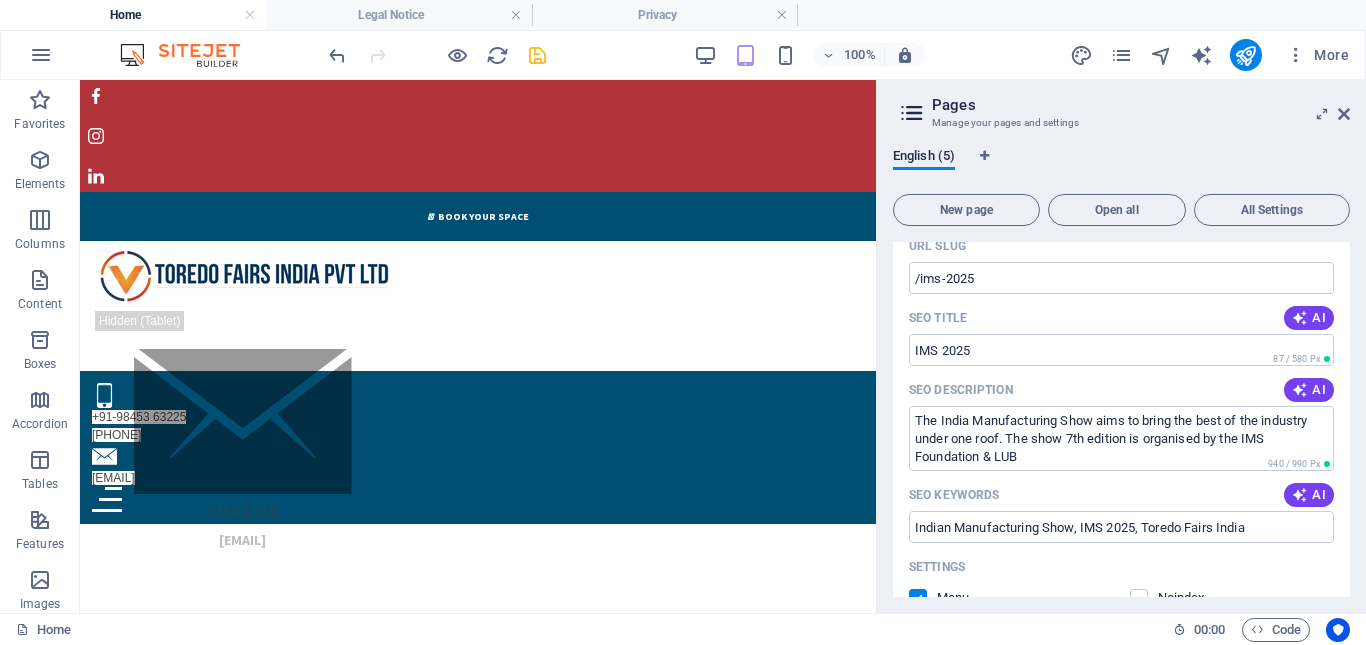 scroll, scrollTop: 0, scrollLeft: 0, axis: both 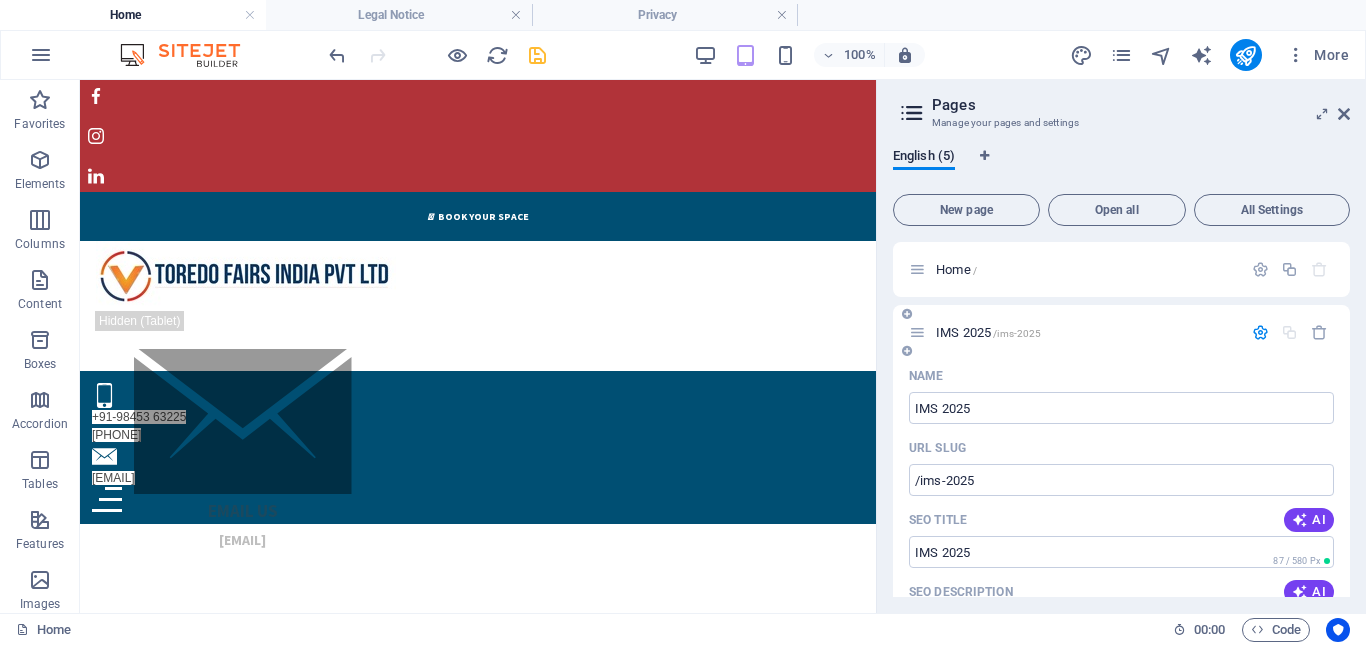 click at bounding box center [1260, 332] 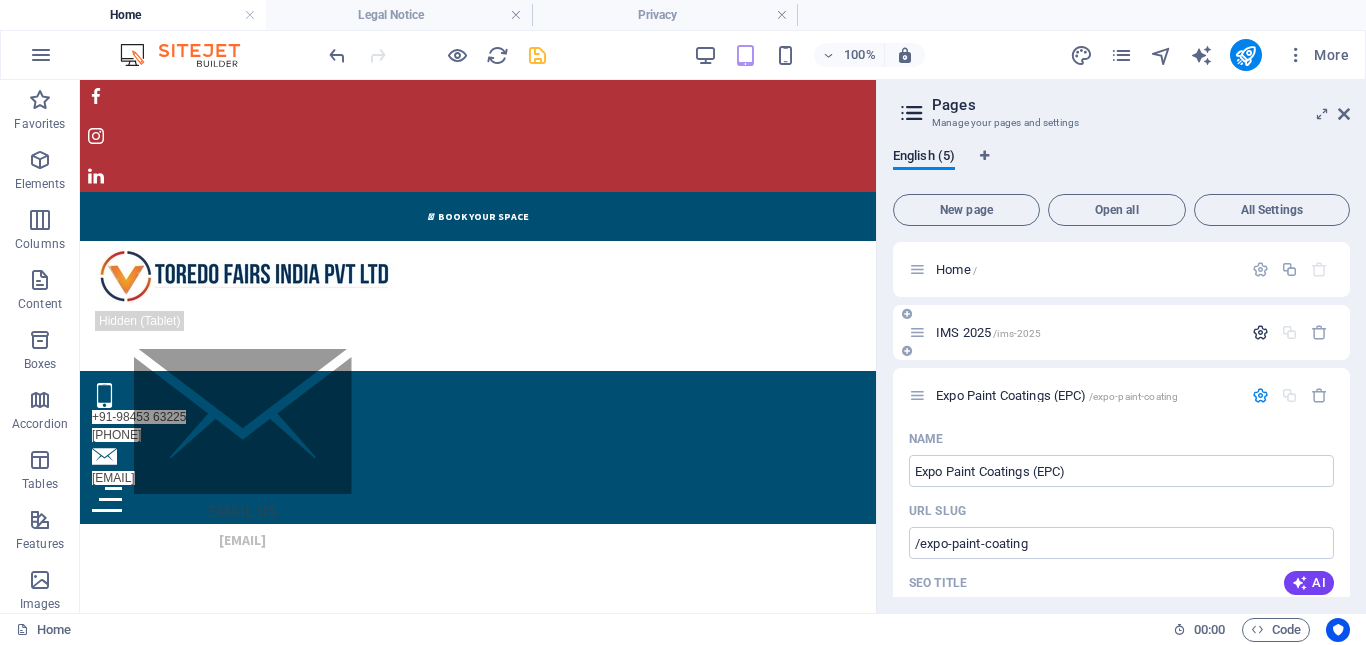 click at bounding box center (1260, 332) 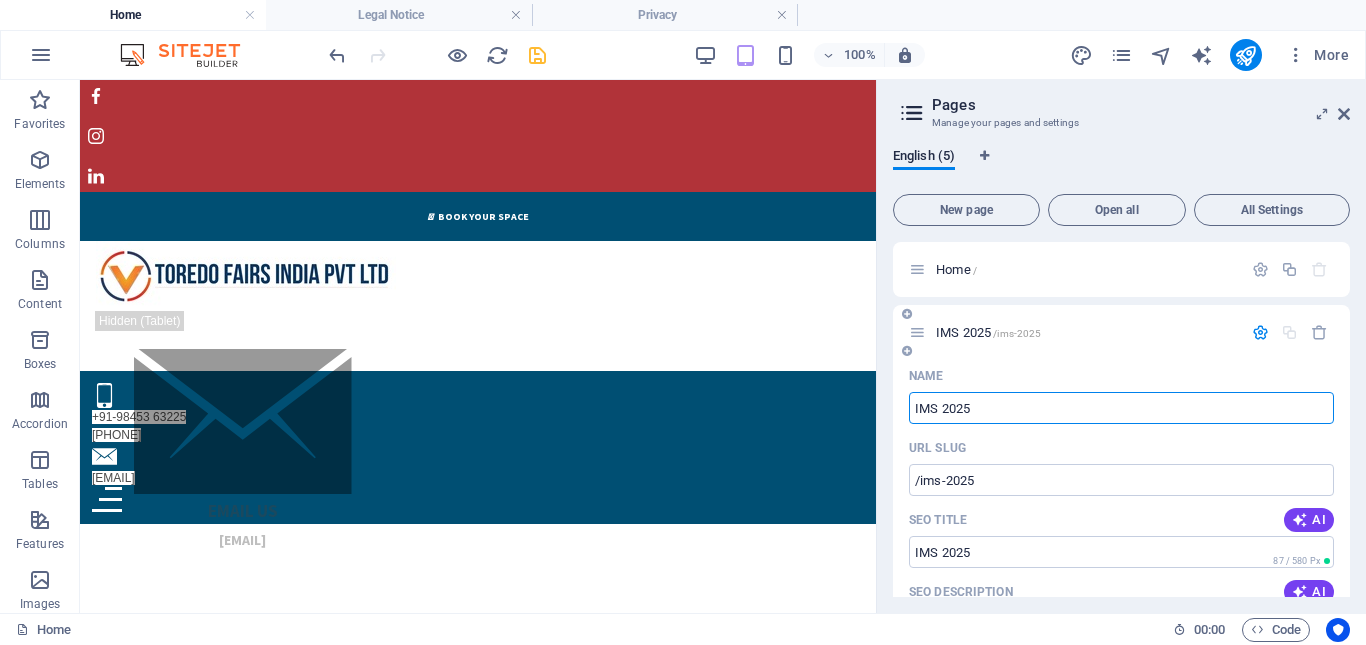 scroll, scrollTop: 300, scrollLeft: 0, axis: vertical 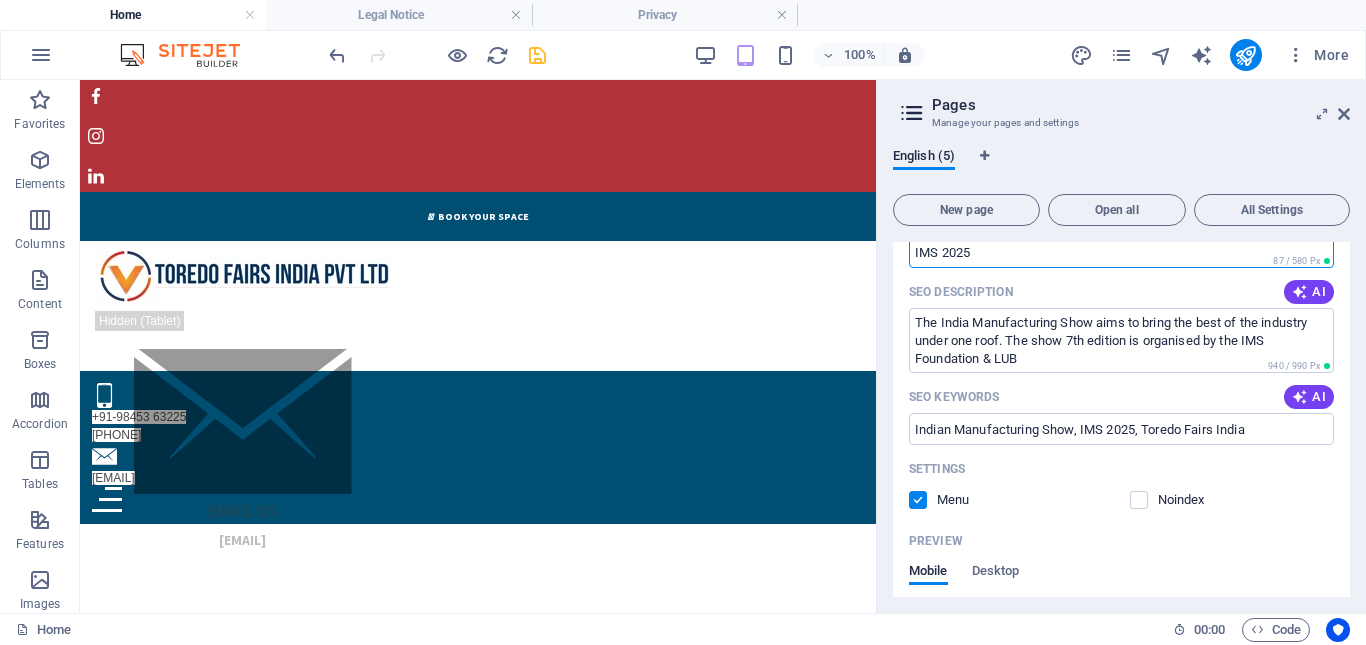 click on "SEO Title" at bounding box center (1121, 252) 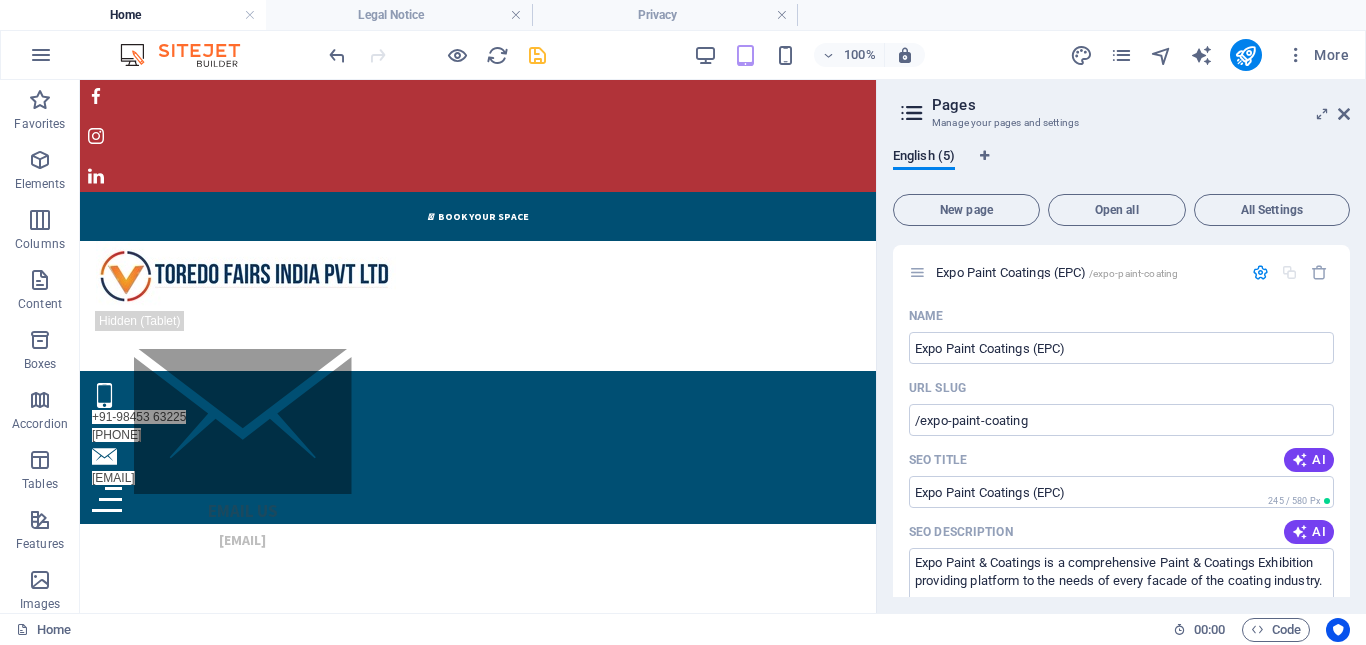 scroll, scrollTop: 600, scrollLeft: 0, axis: vertical 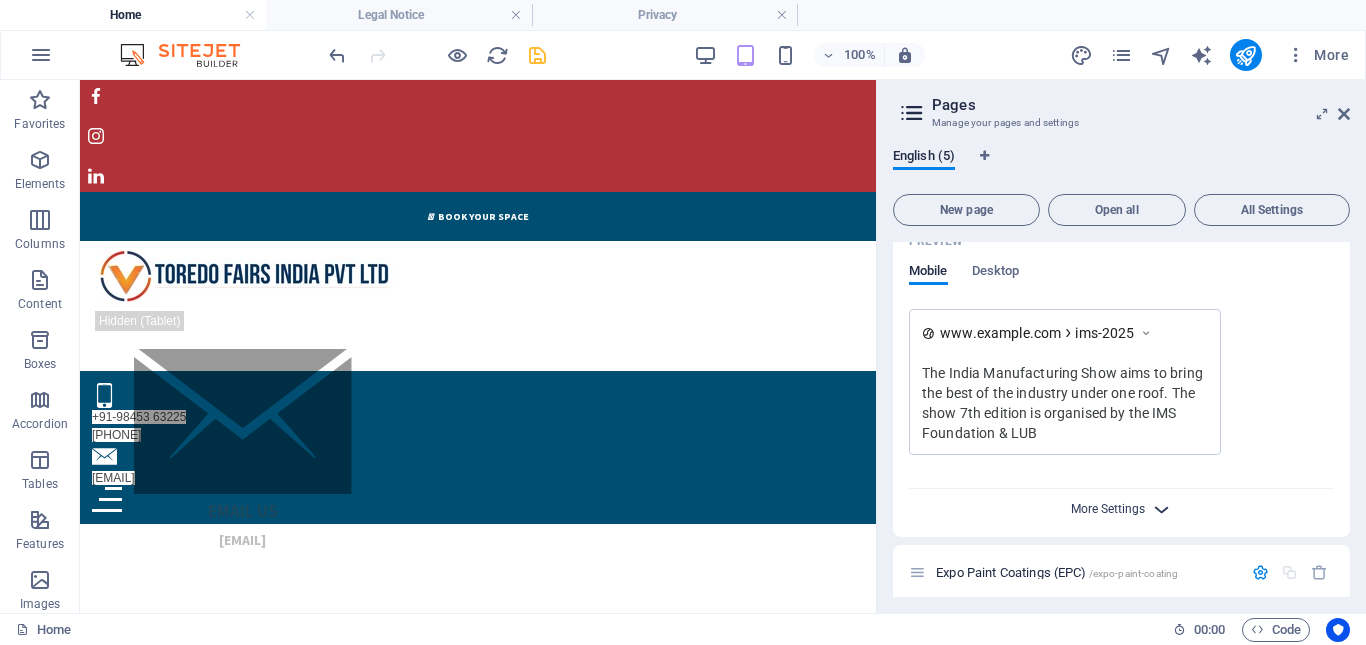 click on "More Settings" at bounding box center (1108, 509) 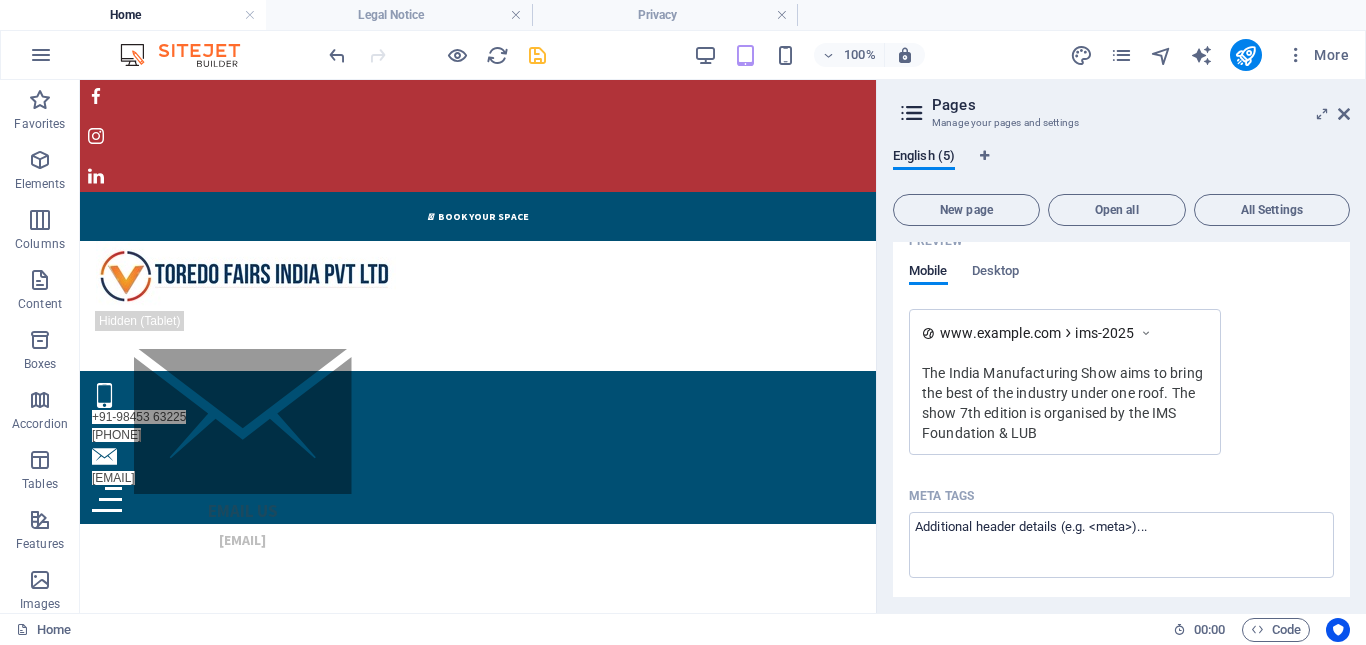 scroll, scrollTop: 900, scrollLeft: 0, axis: vertical 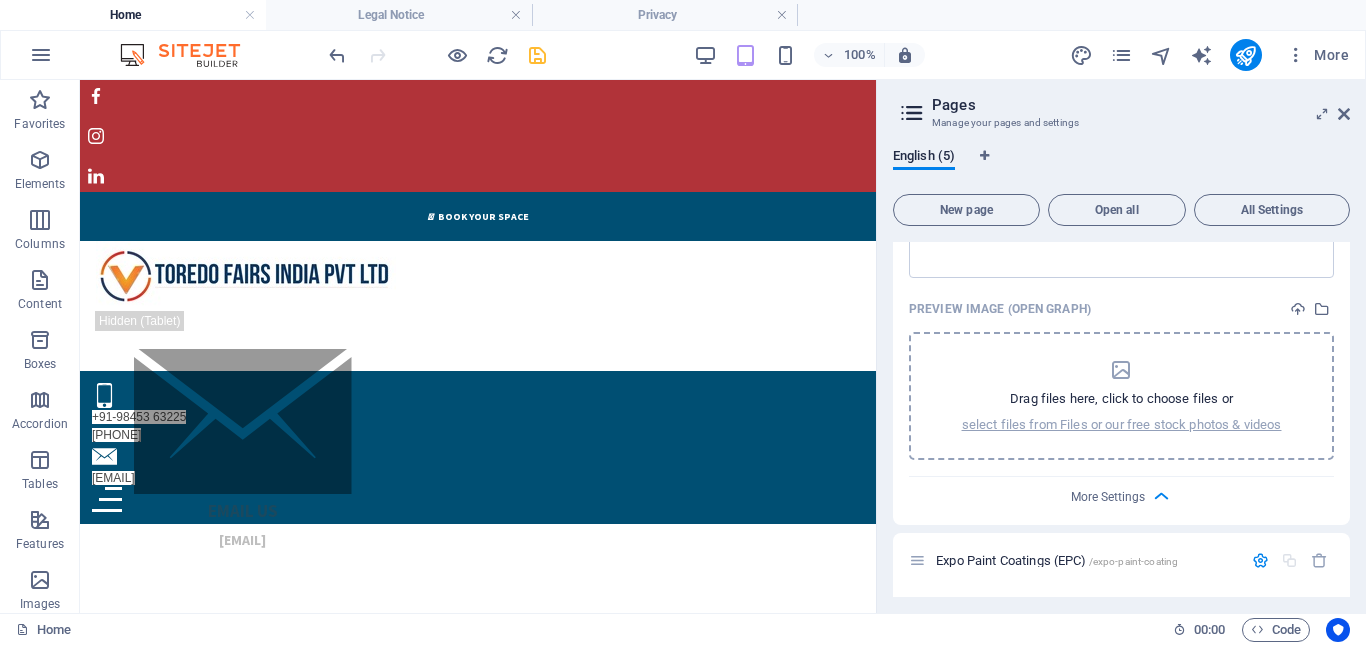 click on "Drag files here, click to choose files or select files from Files or our free stock photos & videos" at bounding box center (1122, 396) 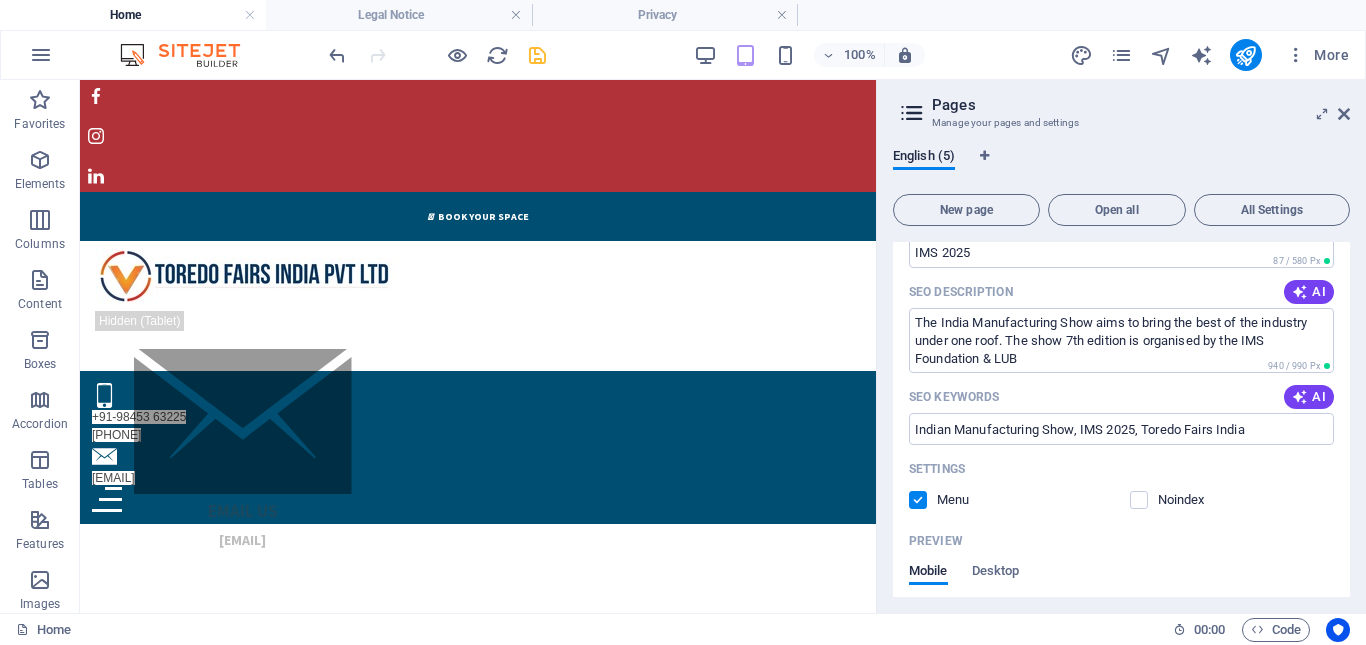 scroll, scrollTop: 0, scrollLeft: 0, axis: both 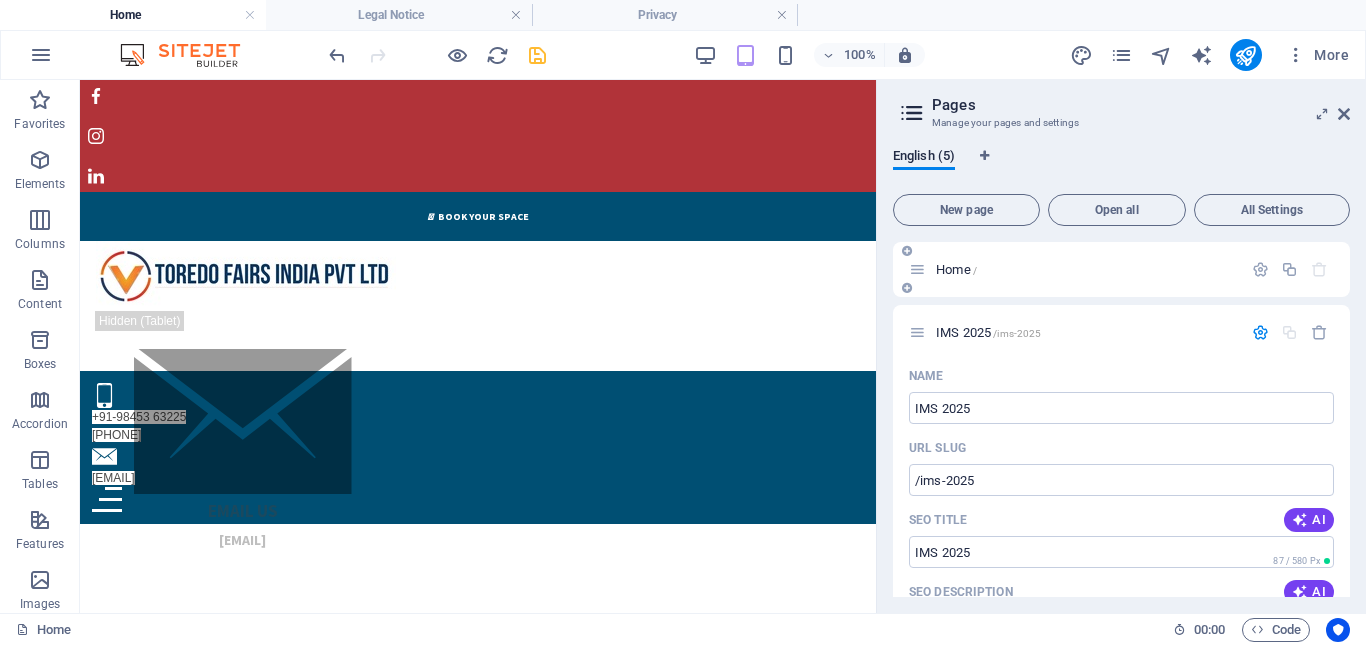 click on "Home /" at bounding box center [1075, 269] 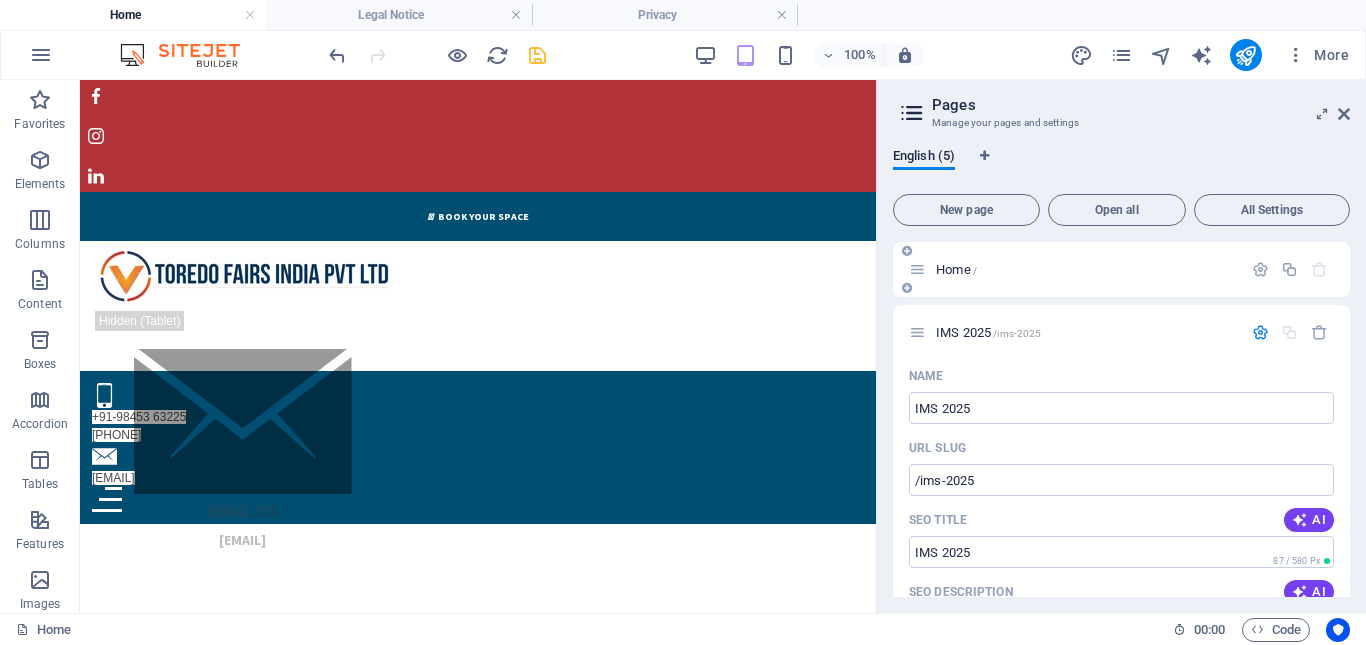 click on "Home /" at bounding box center [956, 269] 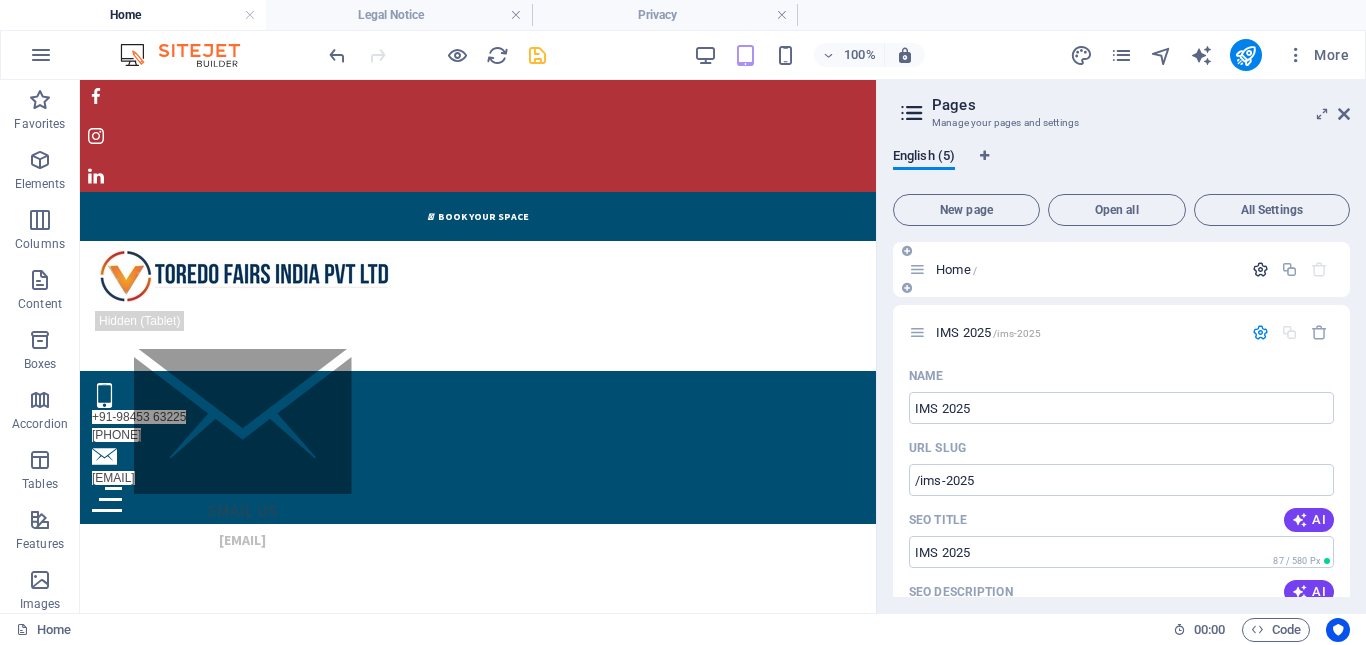 click at bounding box center (1260, 269) 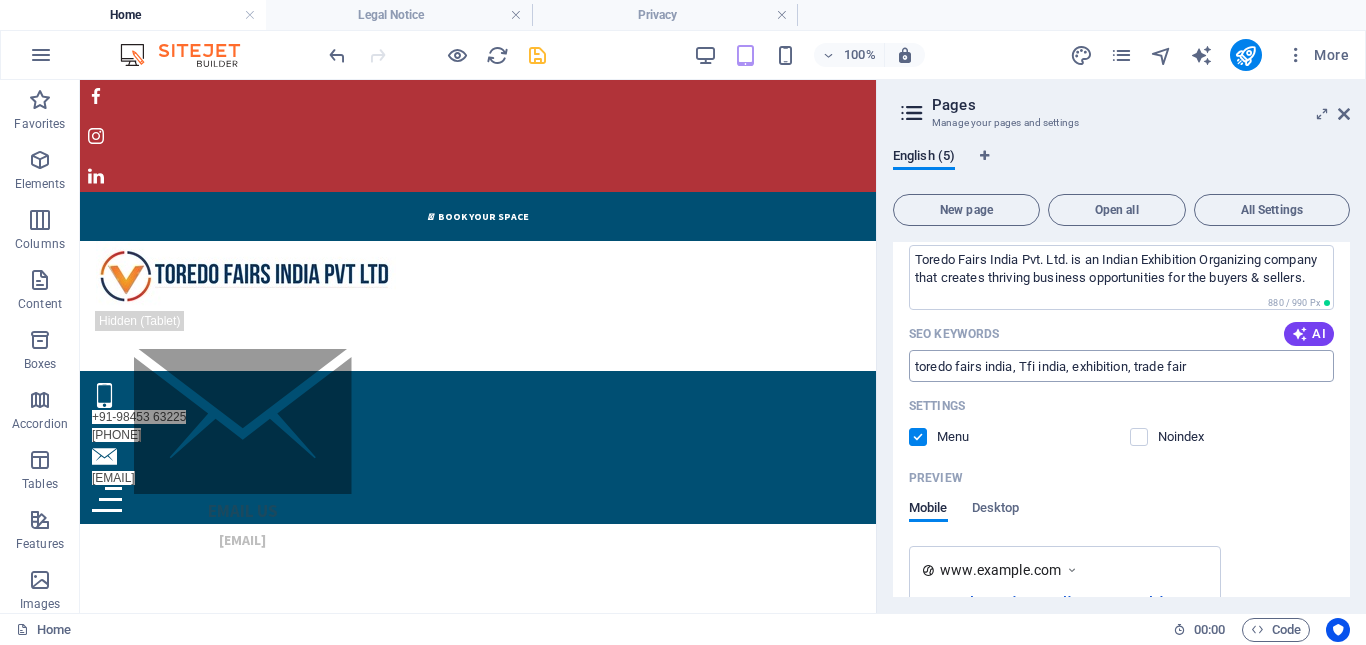 scroll, scrollTop: 0, scrollLeft: 0, axis: both 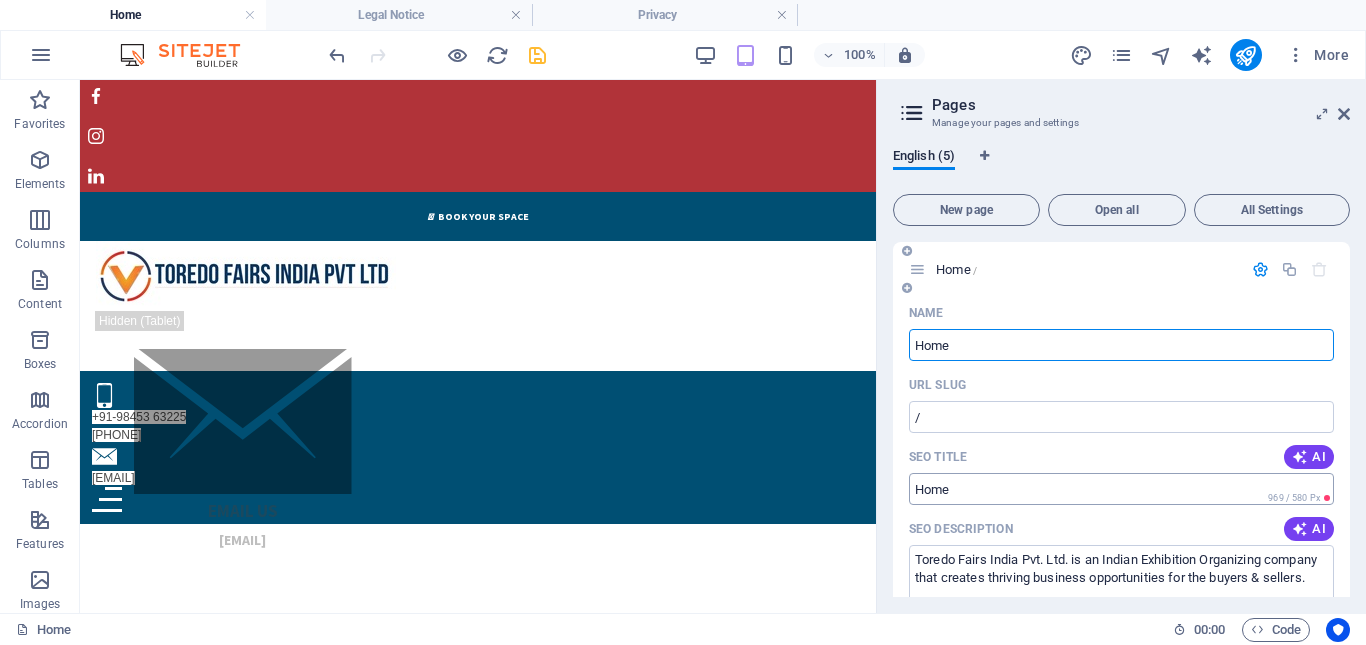 click on "SEO Title" at bounding box center (1121, 489) 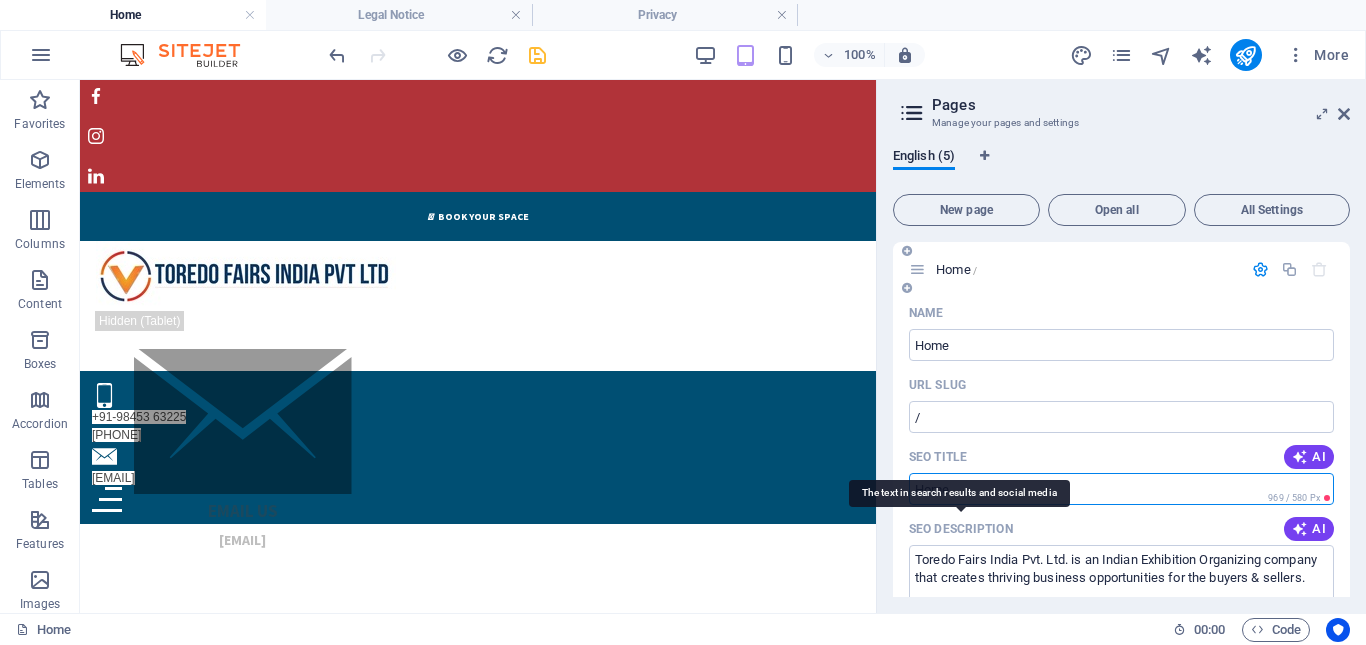 scroll, scrollTop: 300, scrollLeft: 0, axis: vertical 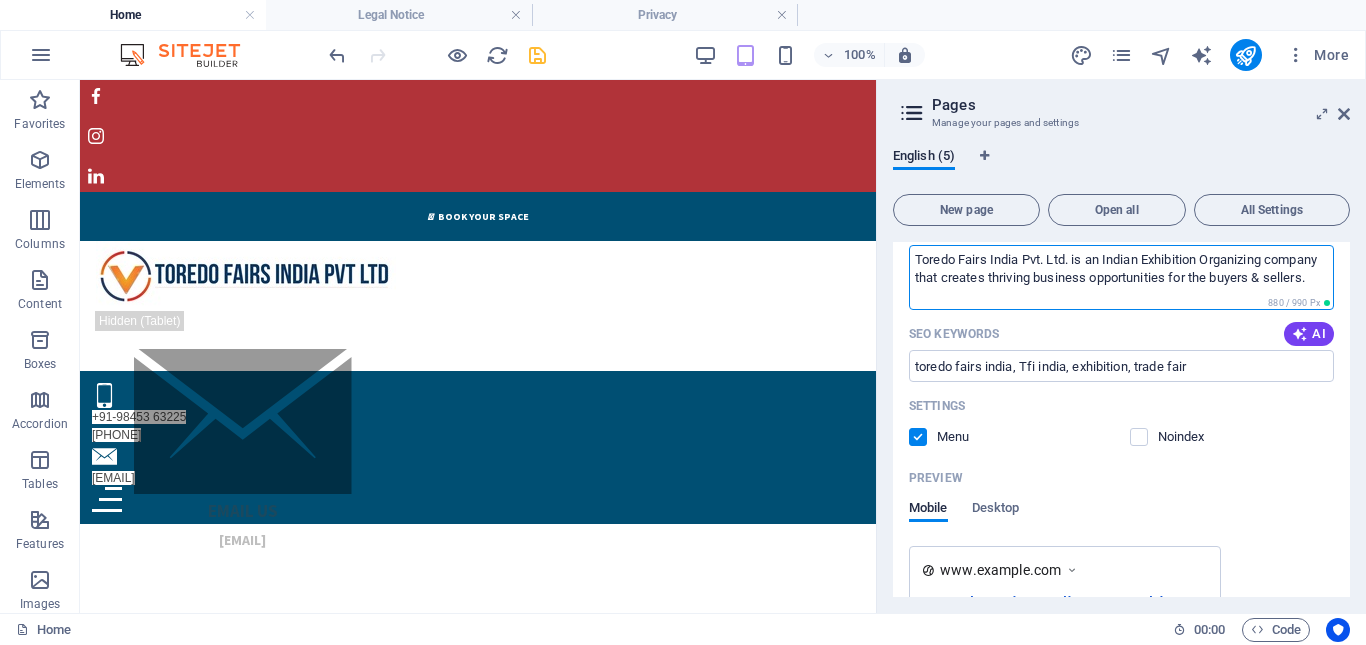 click on "Toredo Fairs India Pvt. Ltd. is an Indian Exhibition Organizing company that creates thriving business opportunities for the buyers & sellers." at bounding box center (1121, 277) 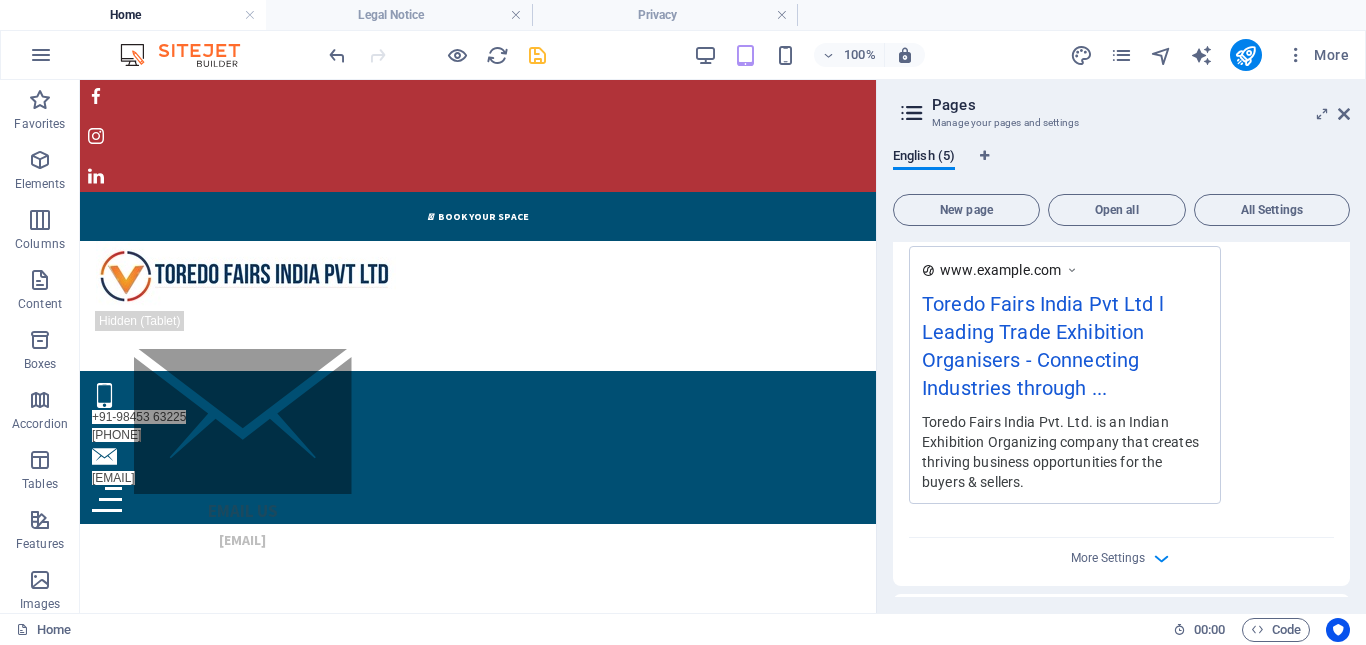 scroll, scrollTop: 900, scrollLeft: 0, axis: vertical 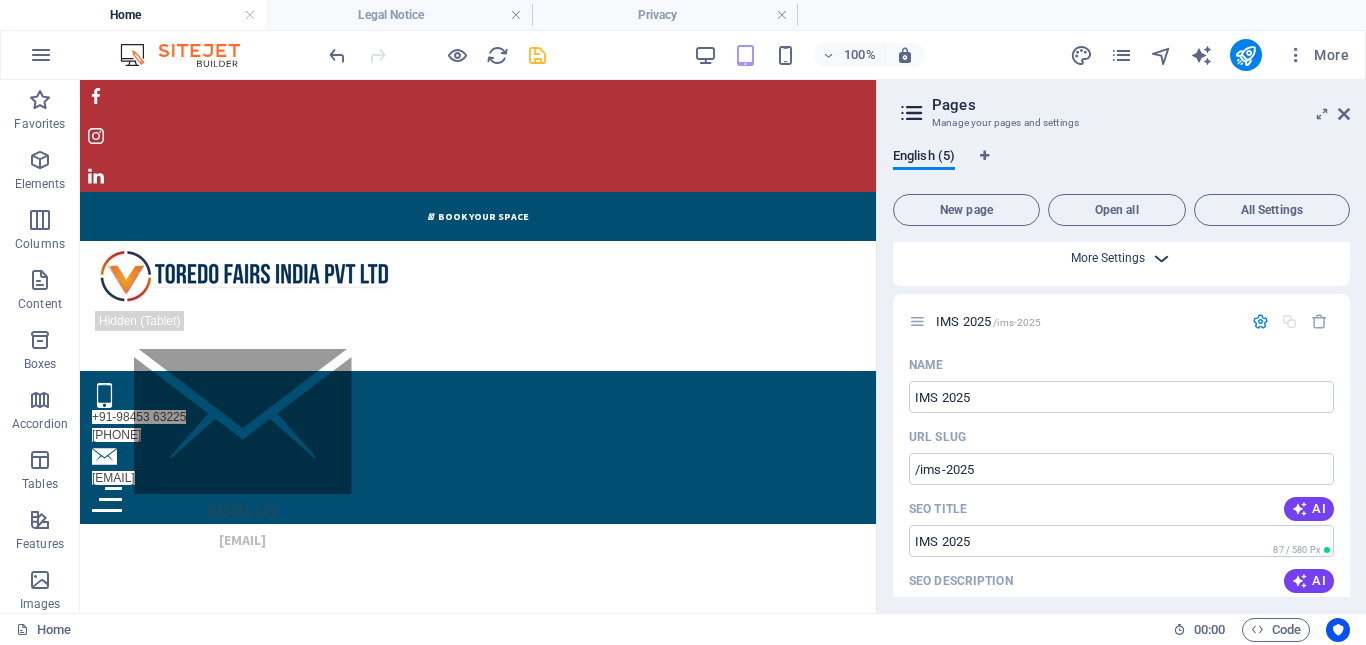 click on "More Settings" at bounding box center [1108, 258] 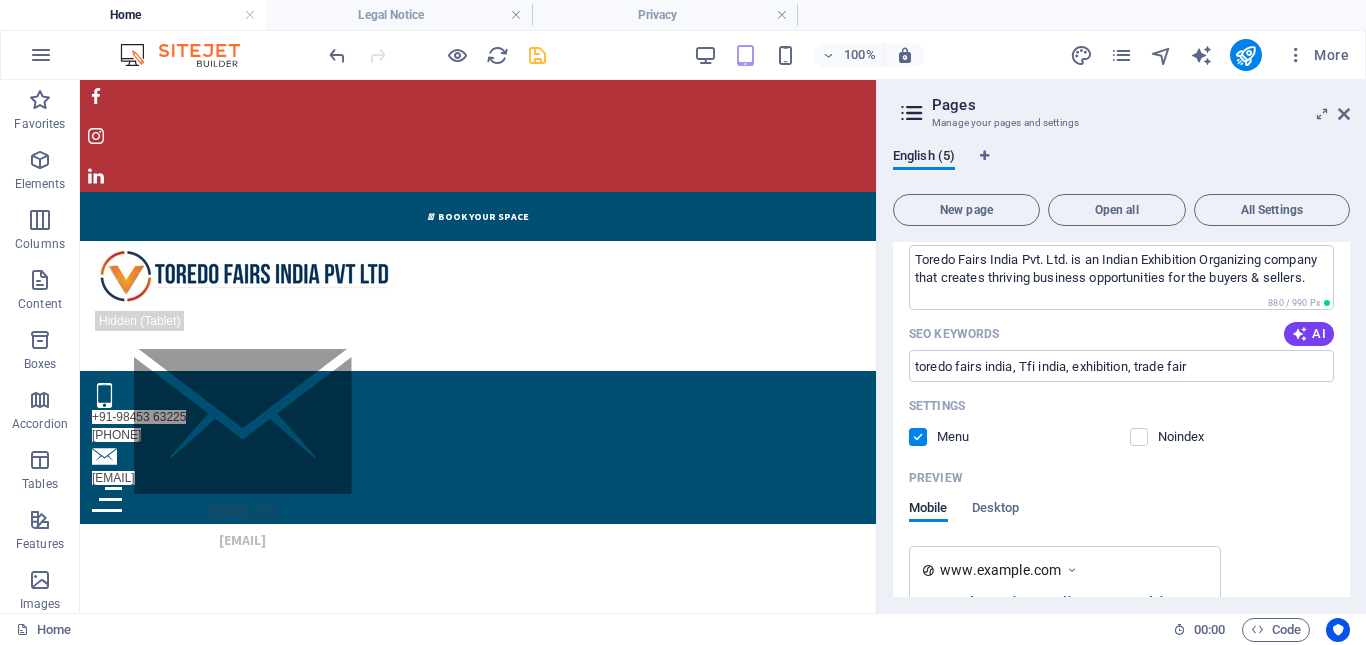 scroll, scrollTop: 0, scrollLeft: 0, axis: both 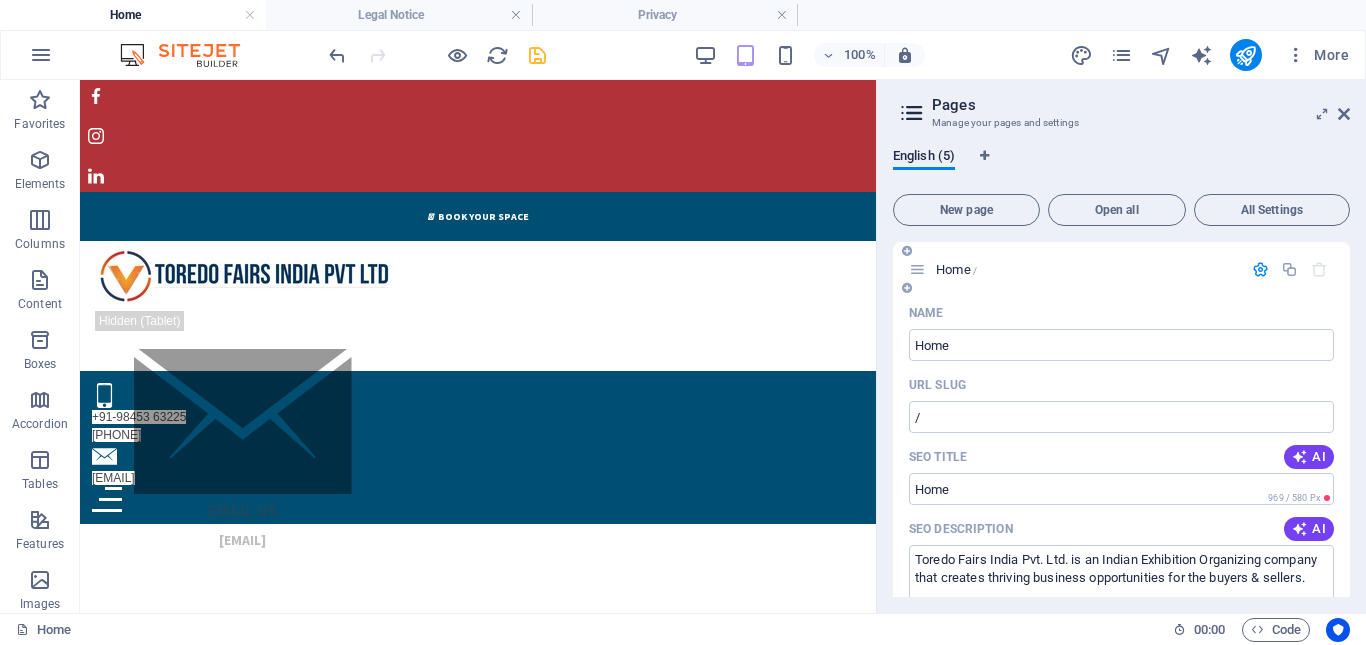click at bounding box center [1260, 269] 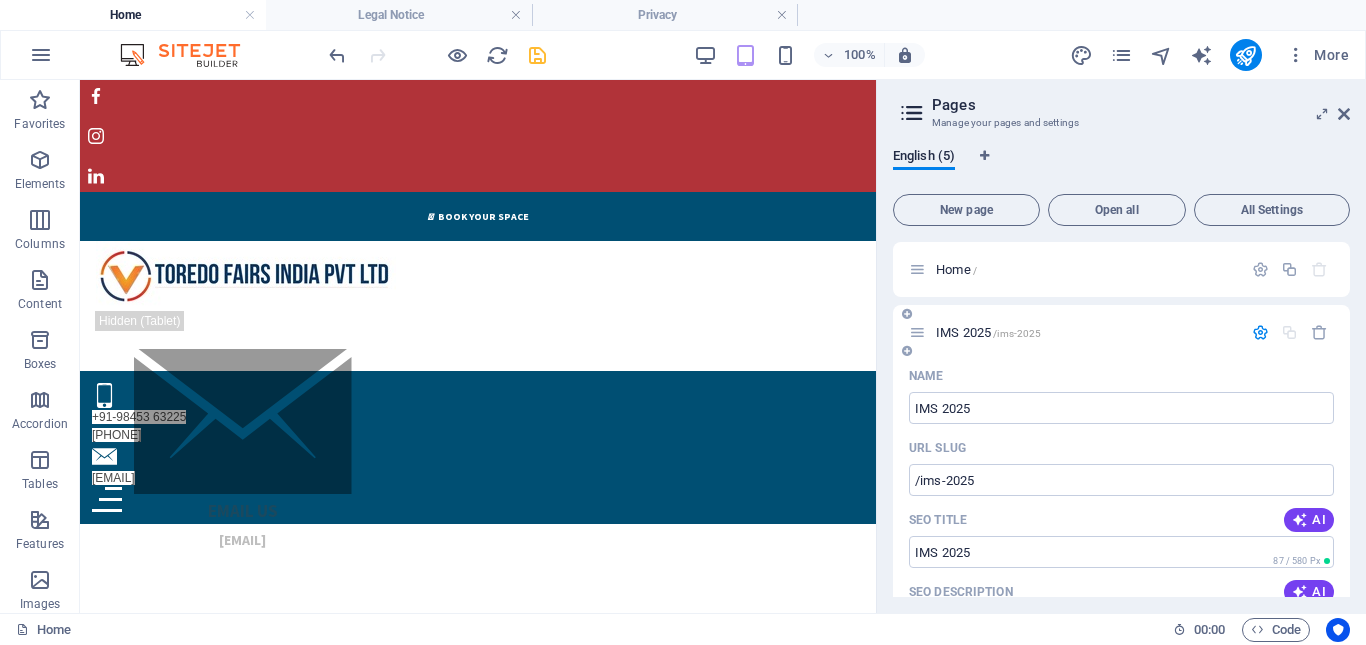click at bounding box center (1260, 332) 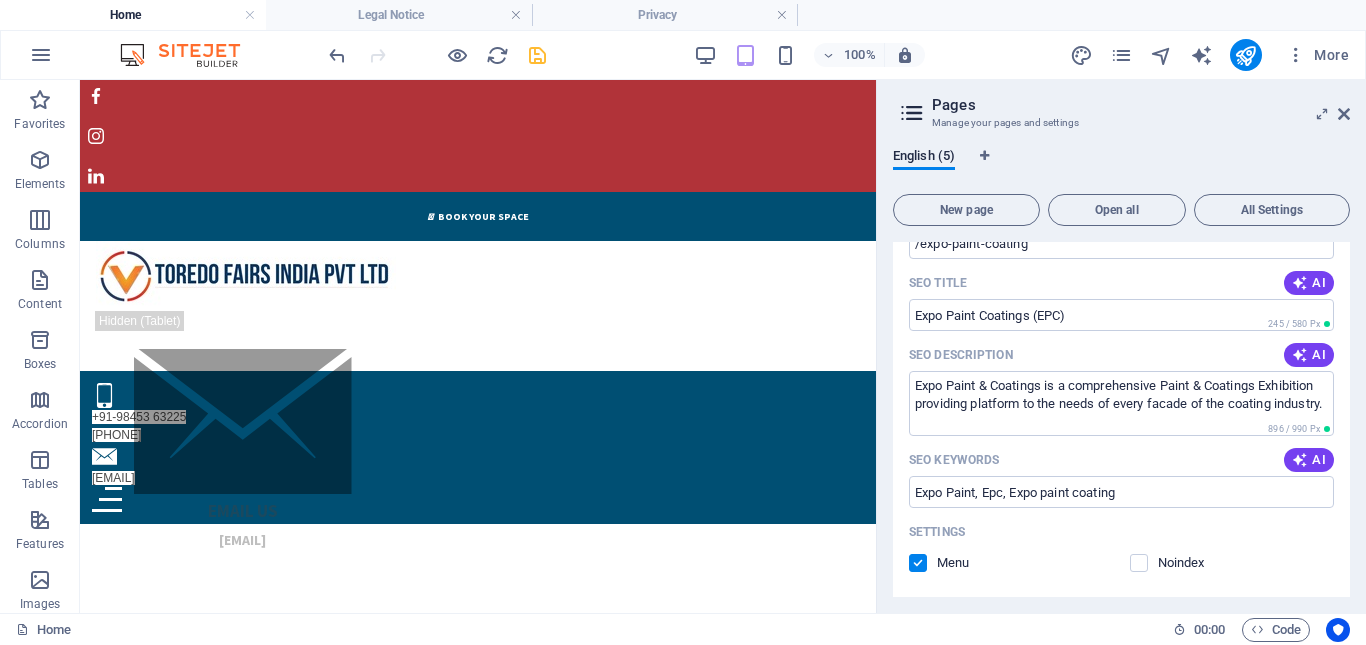 scroll, scrollTop: 0, scrollLeft: 0, axis: both 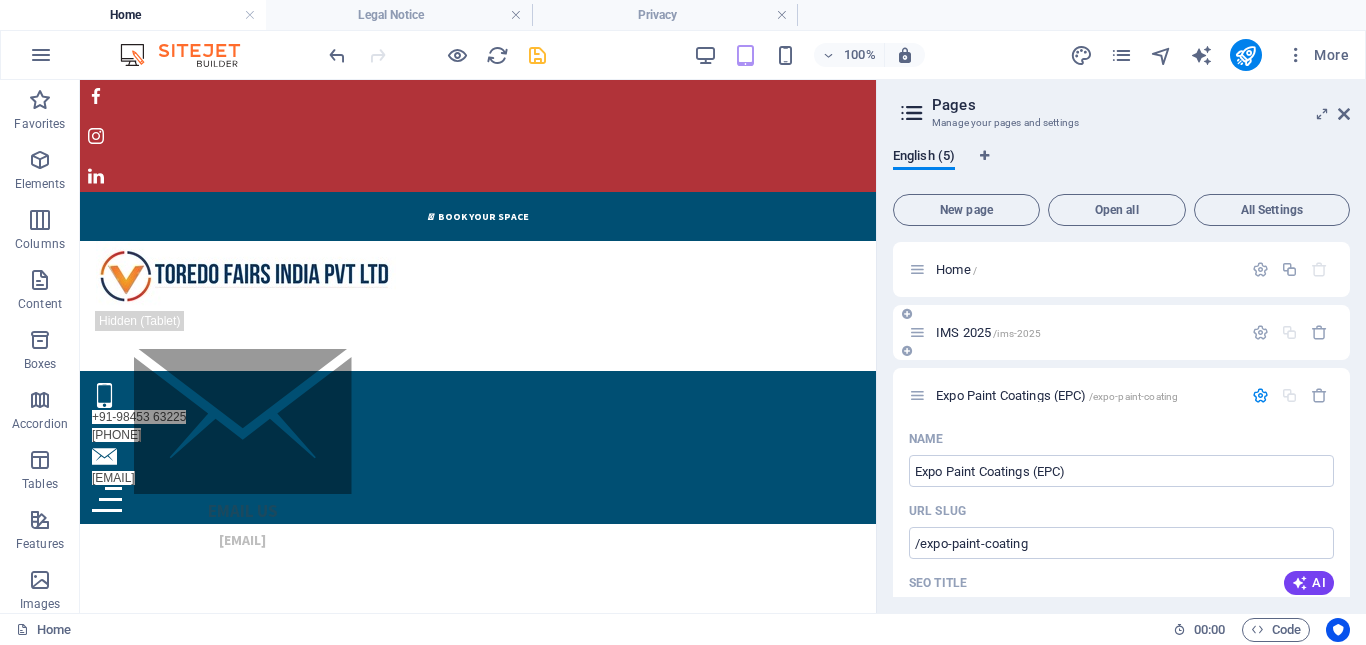 click on "/ims-2025" at bounding box center [1017, 333] 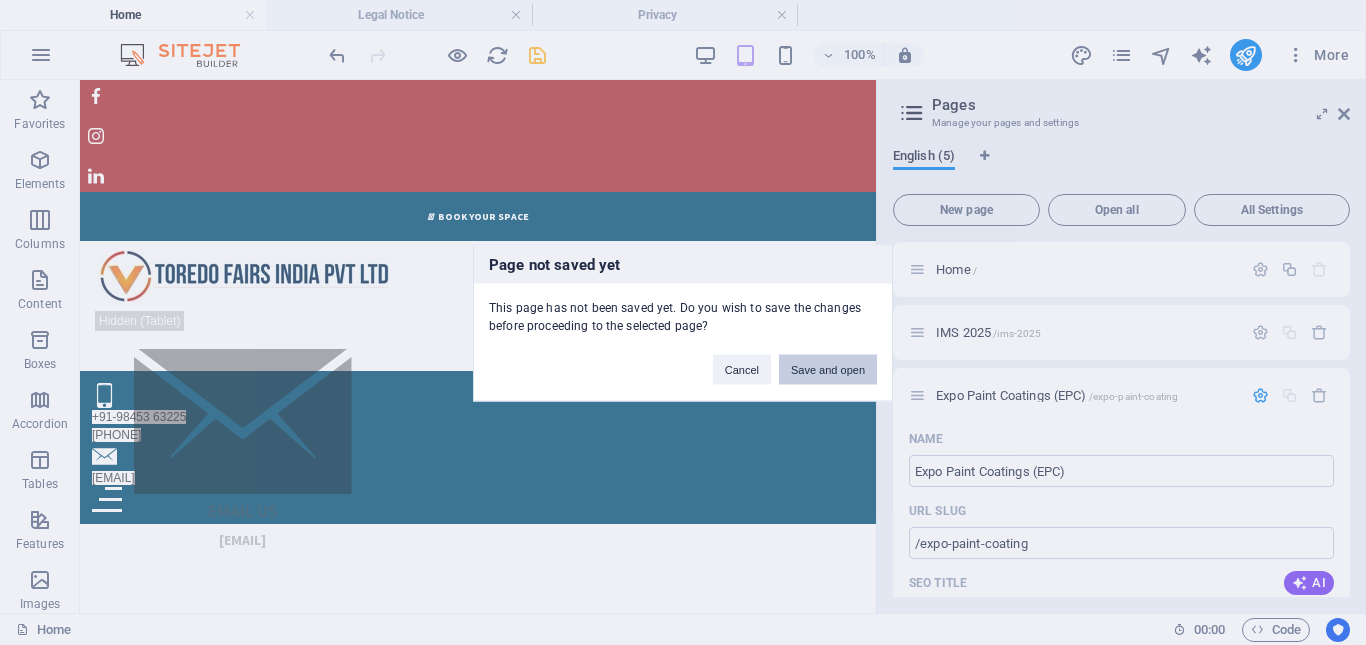 click on "Save and open" at bounding box center (828, 369) 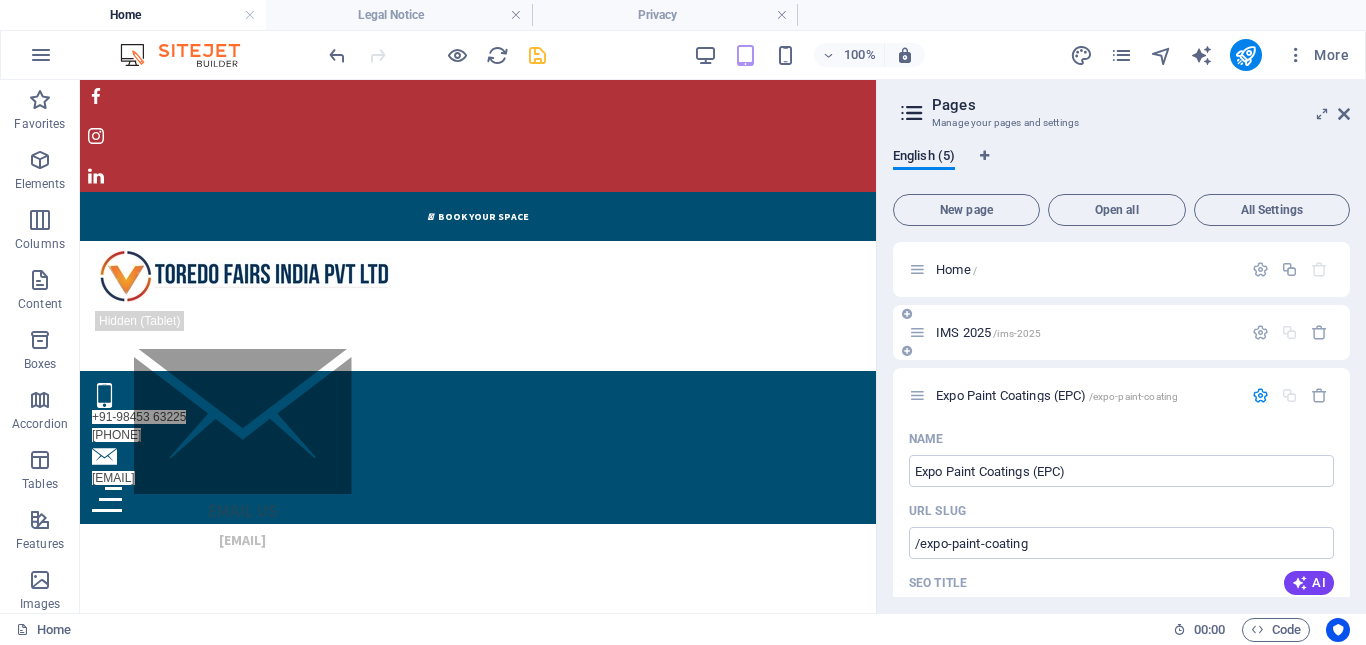 click on "IMS 2025 /ims-2025" at bounding box center (1075, 332) 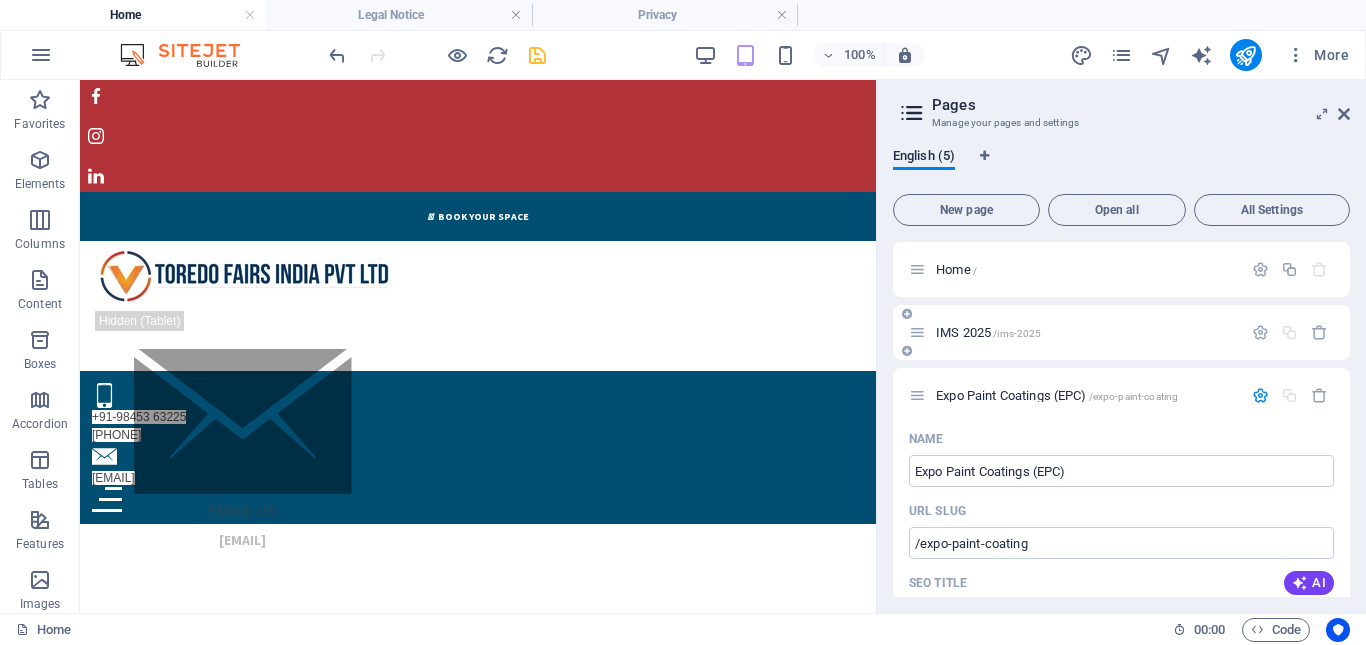click on "IMS 2025 /ims-2025" at bounding box center [988, 332] 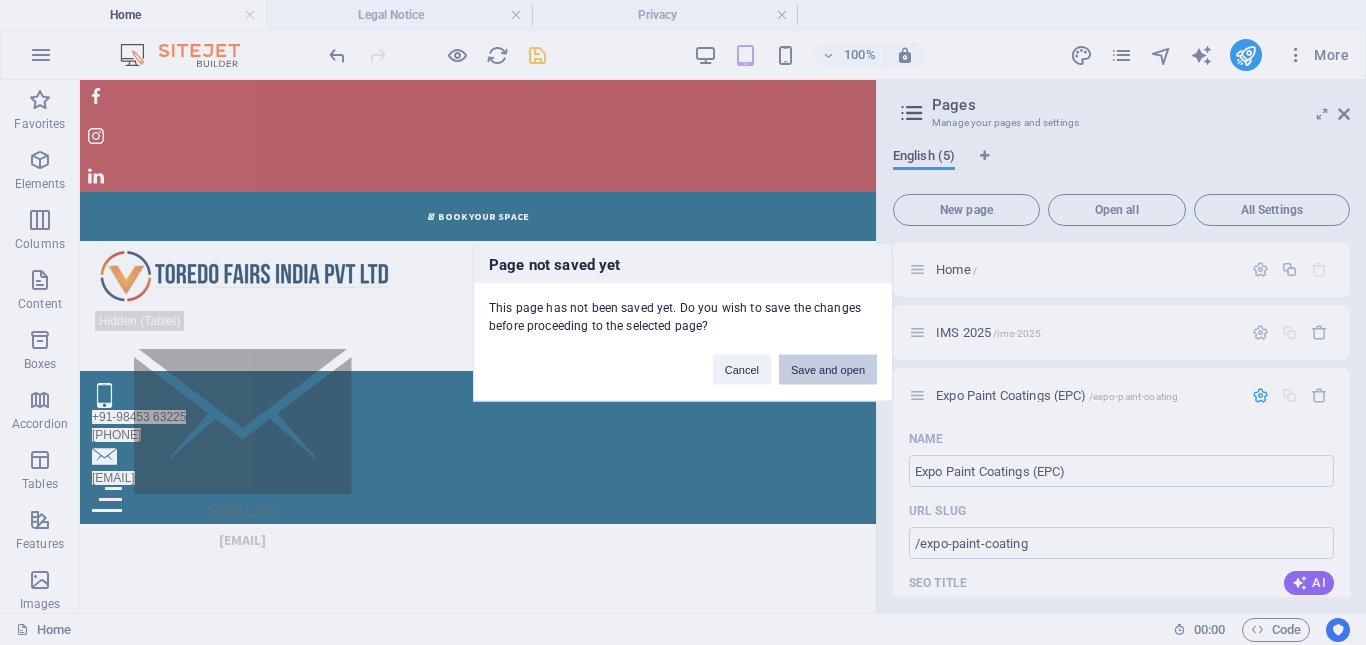 click on "Save and open" at bounding box center [828, 369] 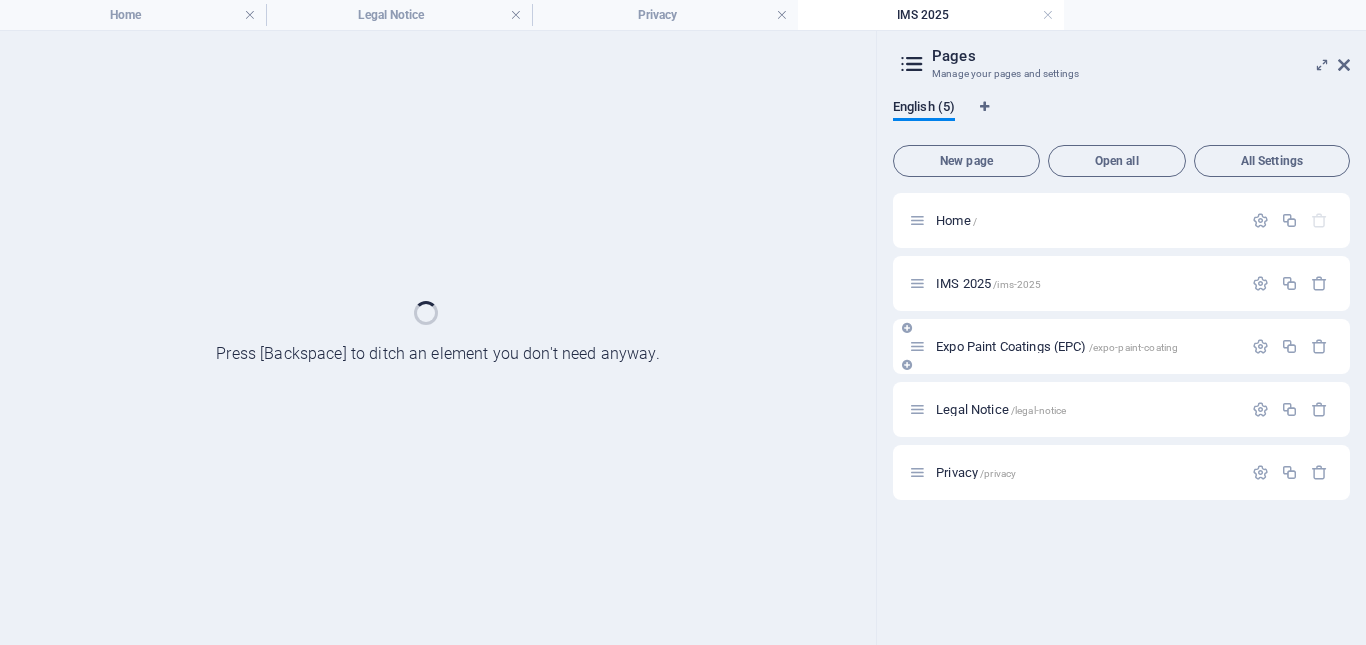click on "Expo Paint Coatings (EPC) /expo-paint-coating" at bounding box center [1121, 346] 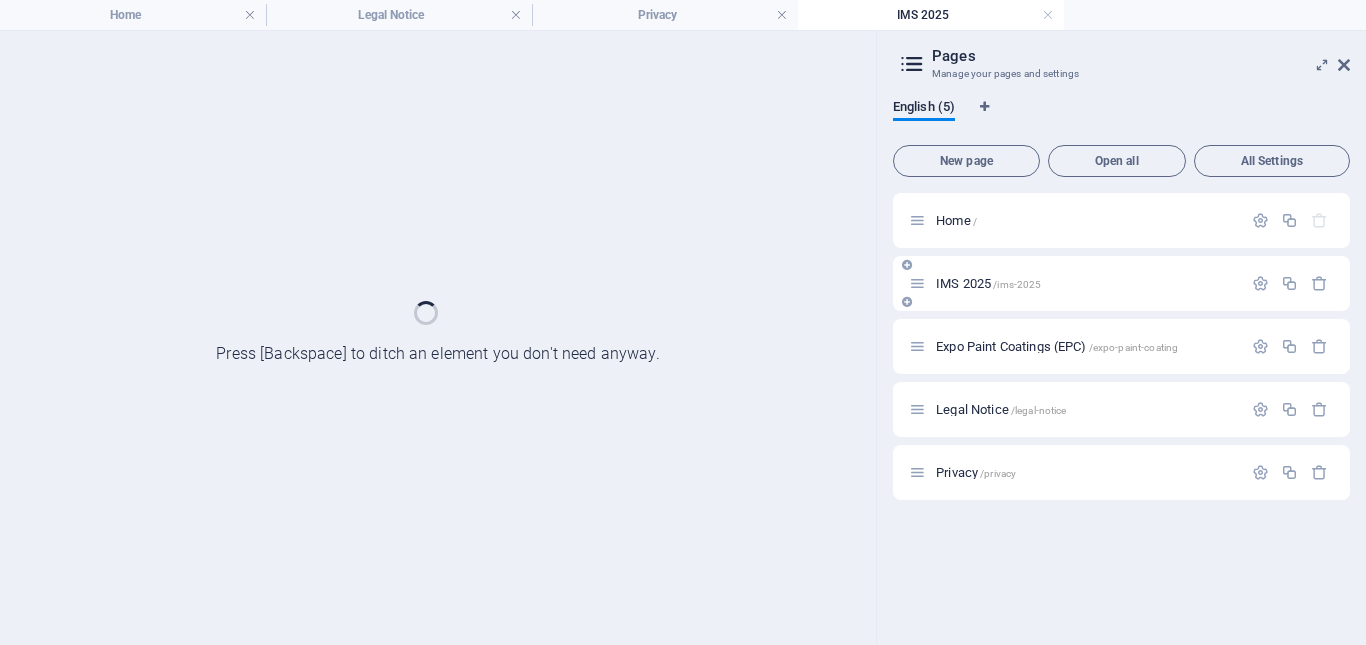 click on "IMS 2025 /ims-2025" at bounding box center [988, 283] 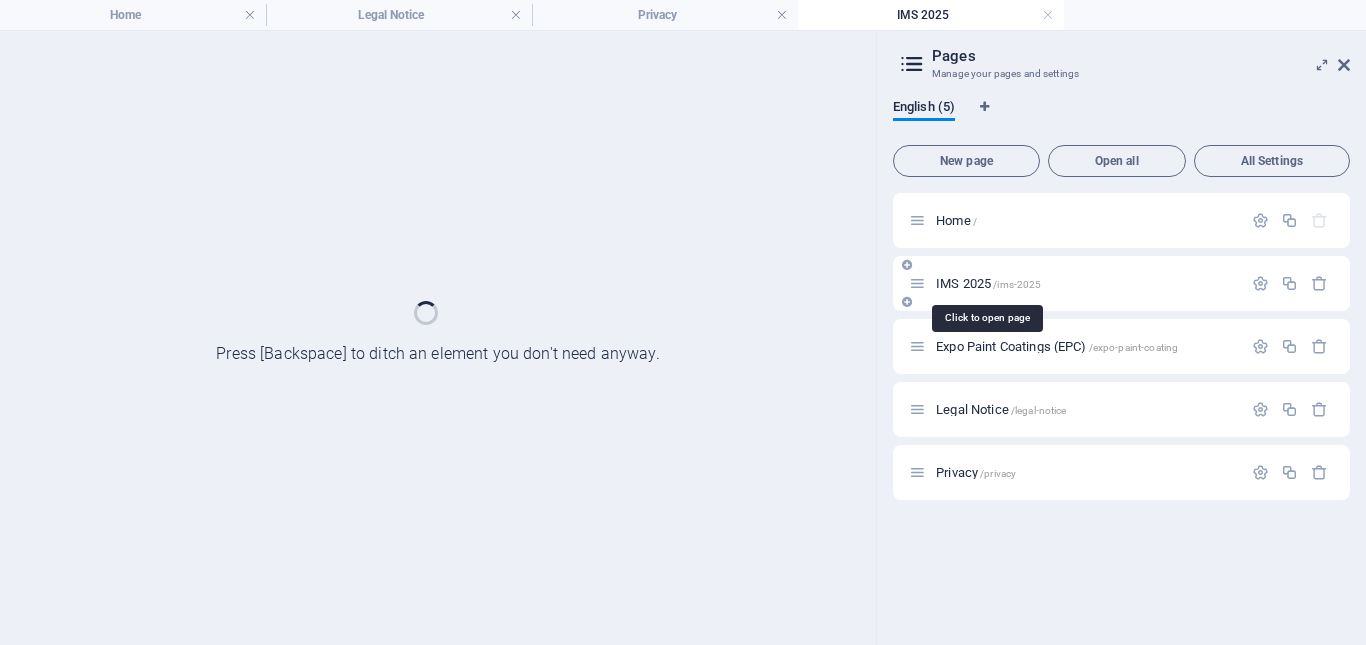 click on "IMS 2025 /ims-2025" at bounding box center [988, 283] 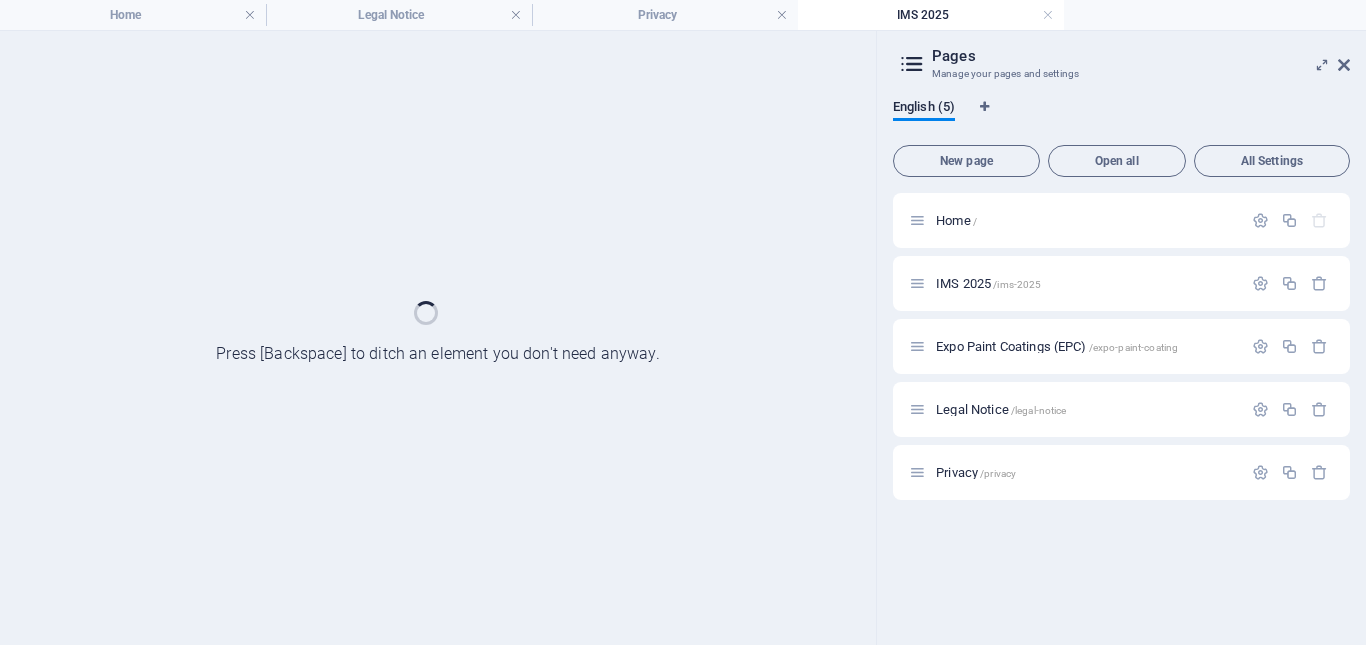 drag, startPoint x: 746, startPoint y: 211, endPoint x: 335, endPoint y: 198, distance: 411.20554 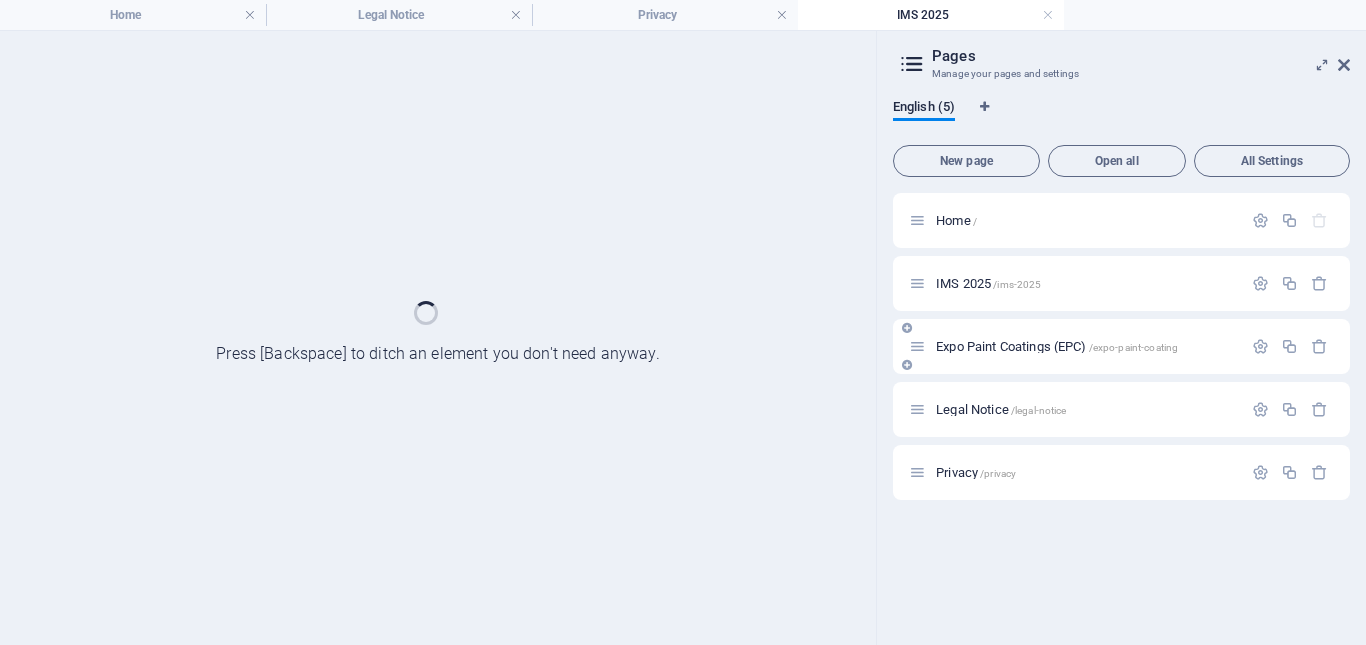 click on "/expo-paint-coating" at bounding box center [1134, 347] 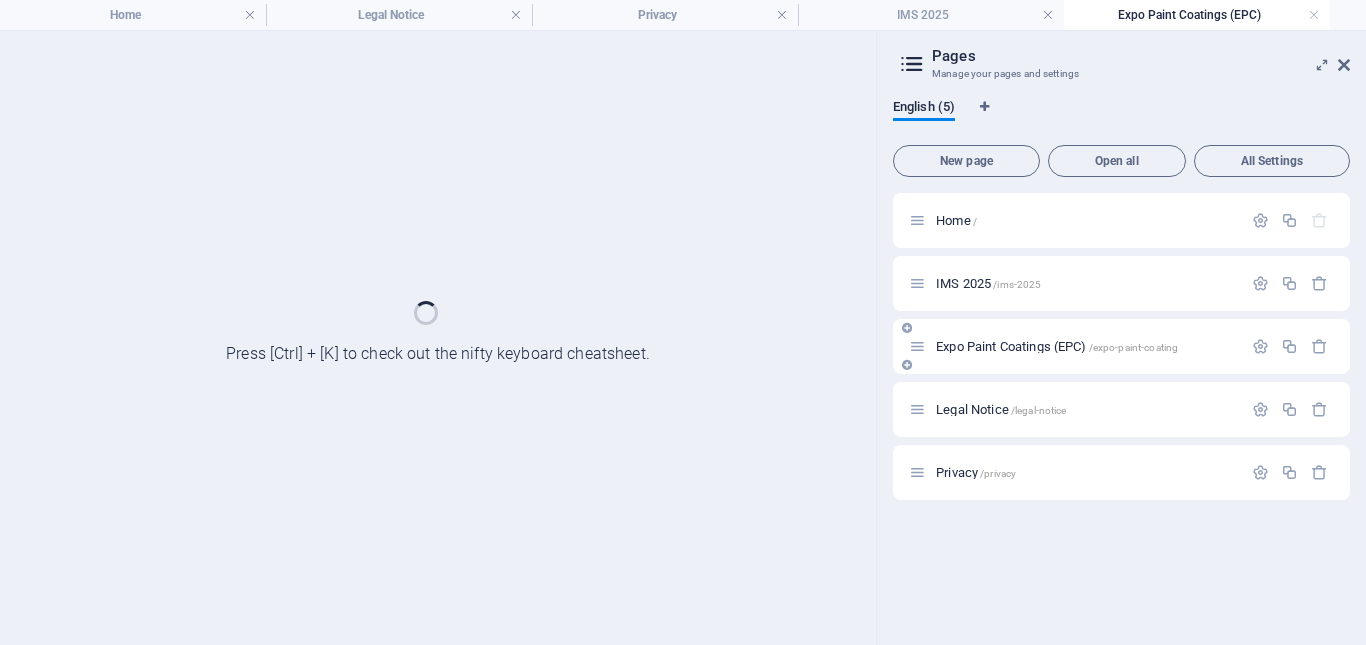 click on "Expo Paint Coatings (EPC) /expo-paint-coating" at bounding box center (1057, 346) 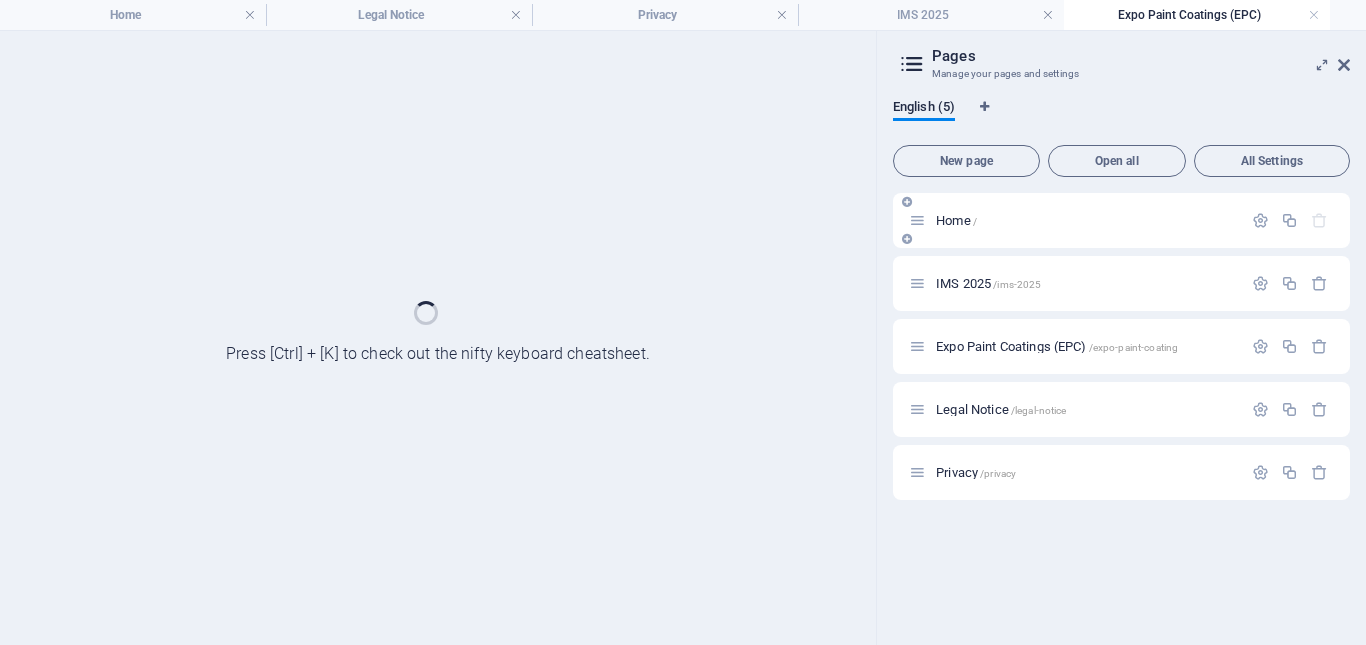 click on "Home /" at bounding box center [1121, 220] 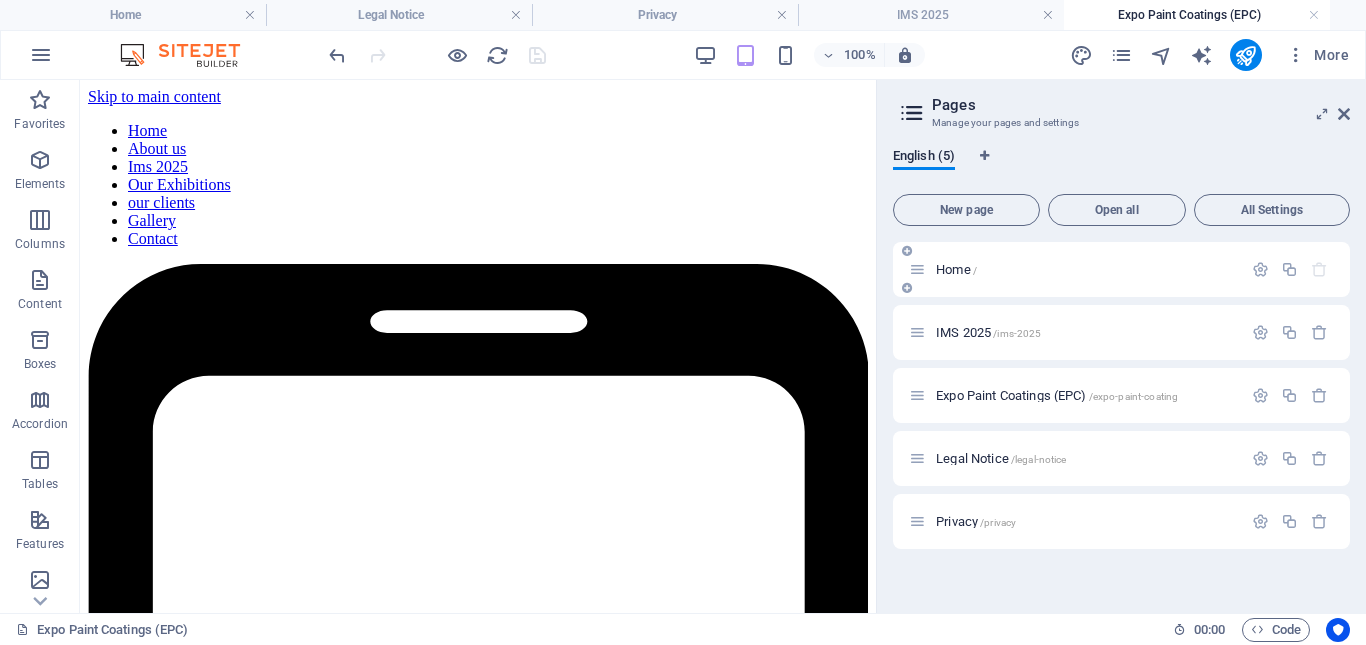 scroll, scrollTop: 0, scrollLeft: 0, axis: both 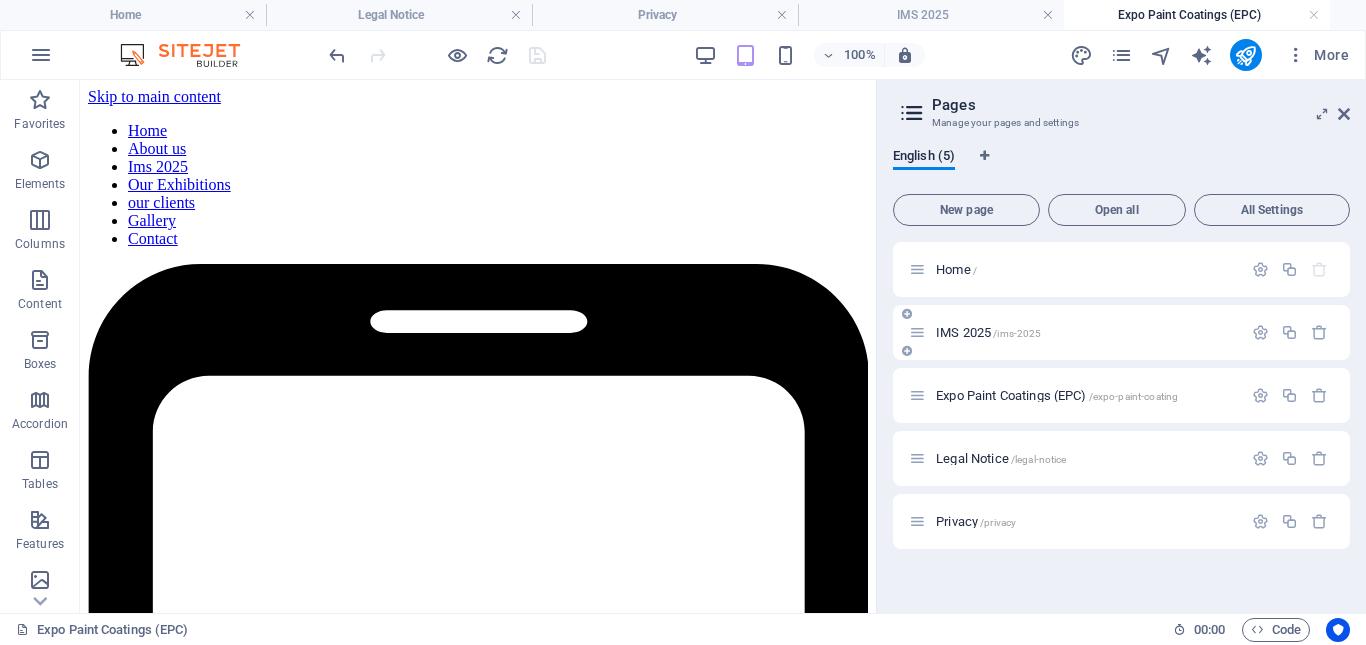 click on "/ims-2025" at bounding box center [1017, 333] 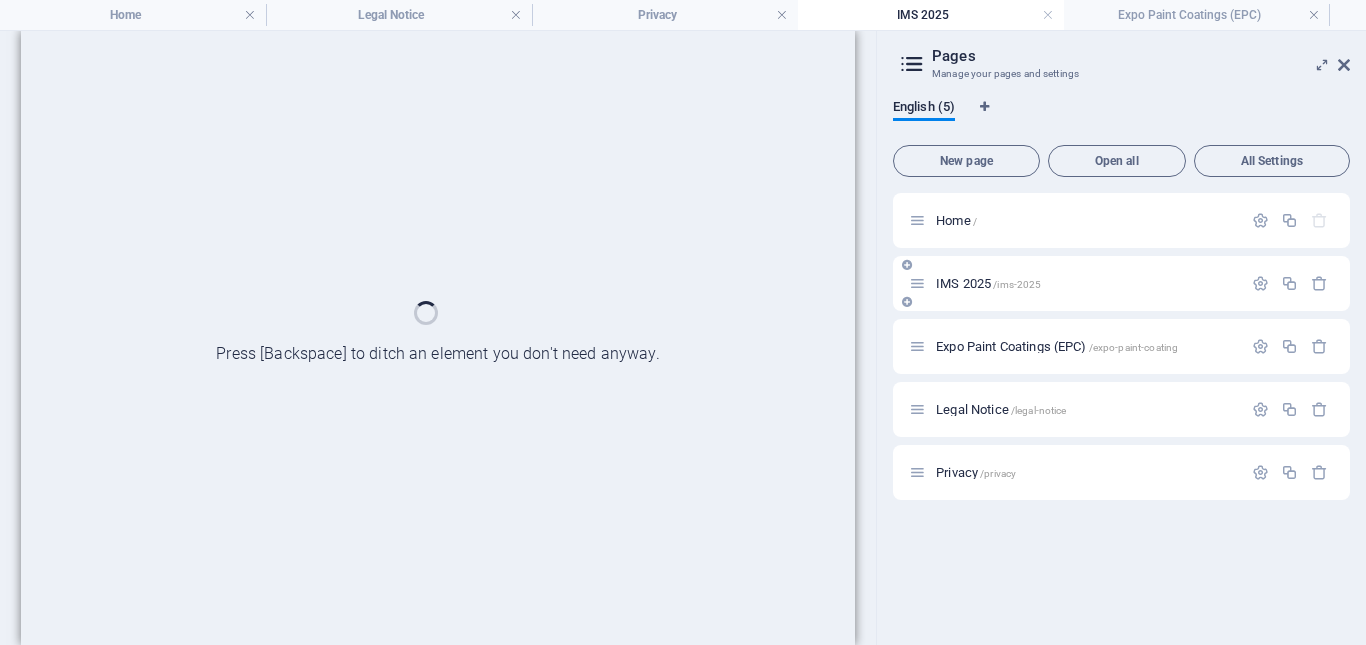 click on "IMS 2025 /ims-2025" at bounding box center (988, 283) 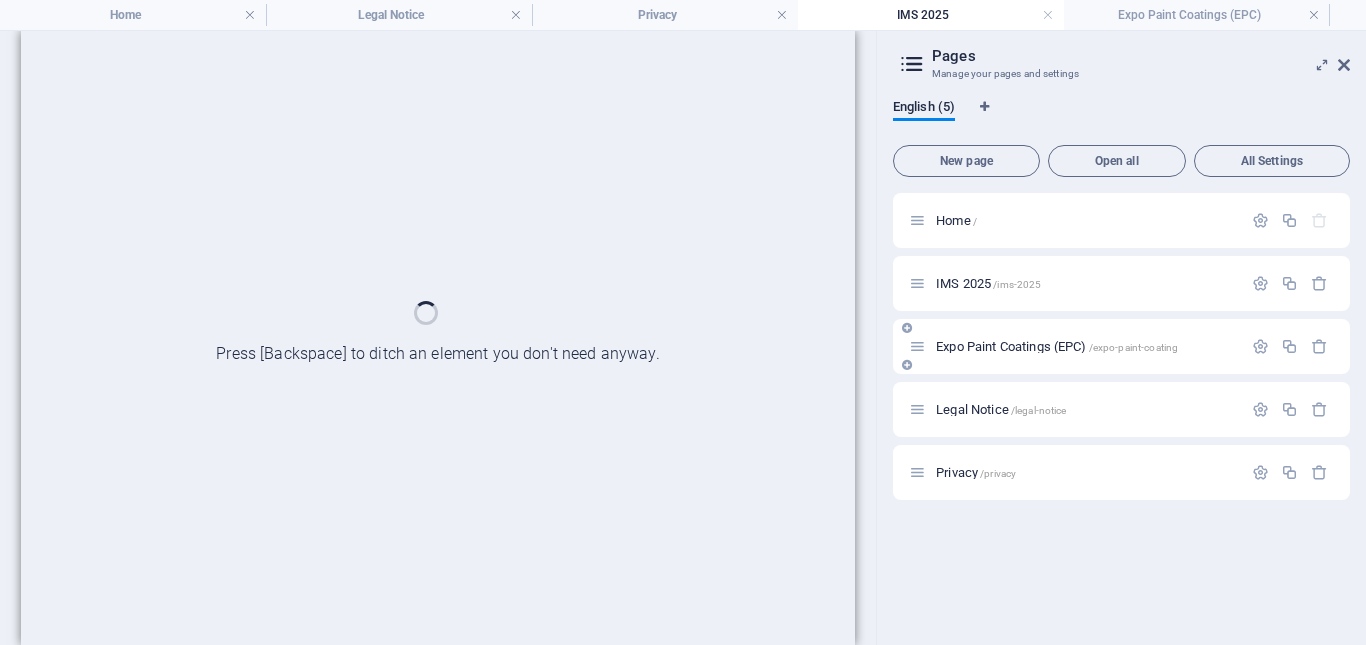 click on "Expo Paint Coatings (EPC) /expo-paint-coating" at bounding box center (1086, 346) 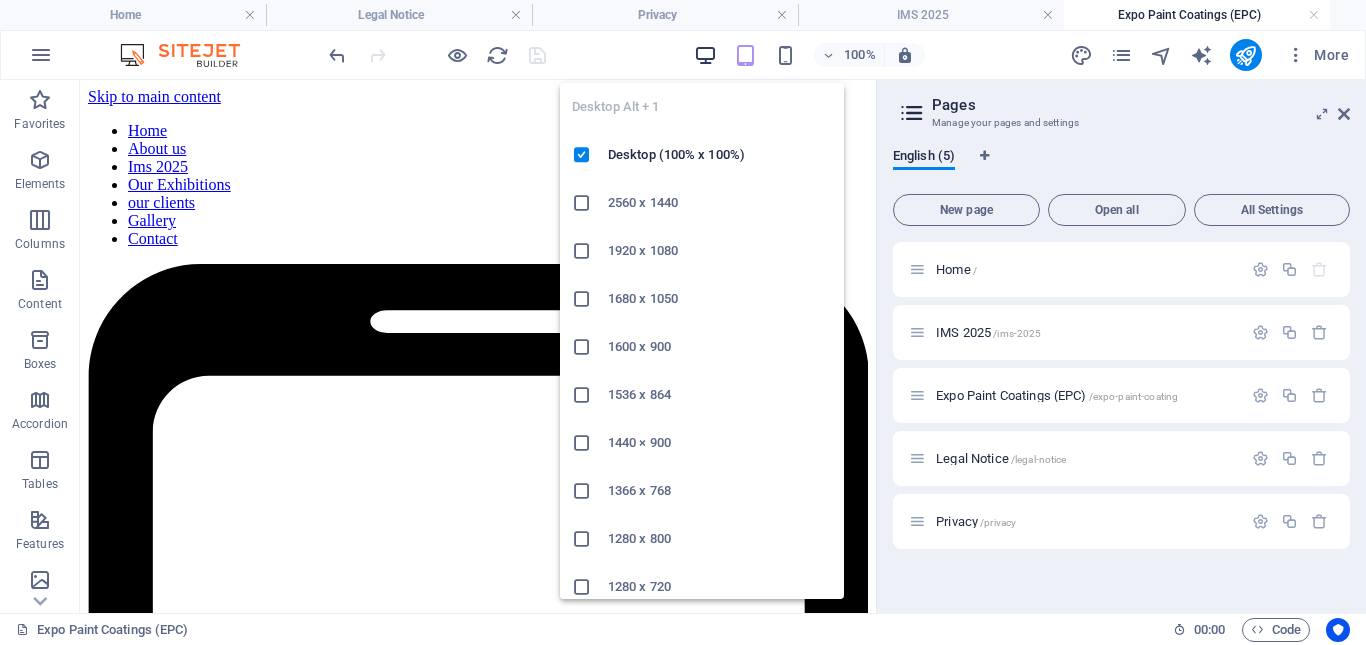 click at bounding box center [705, 55] 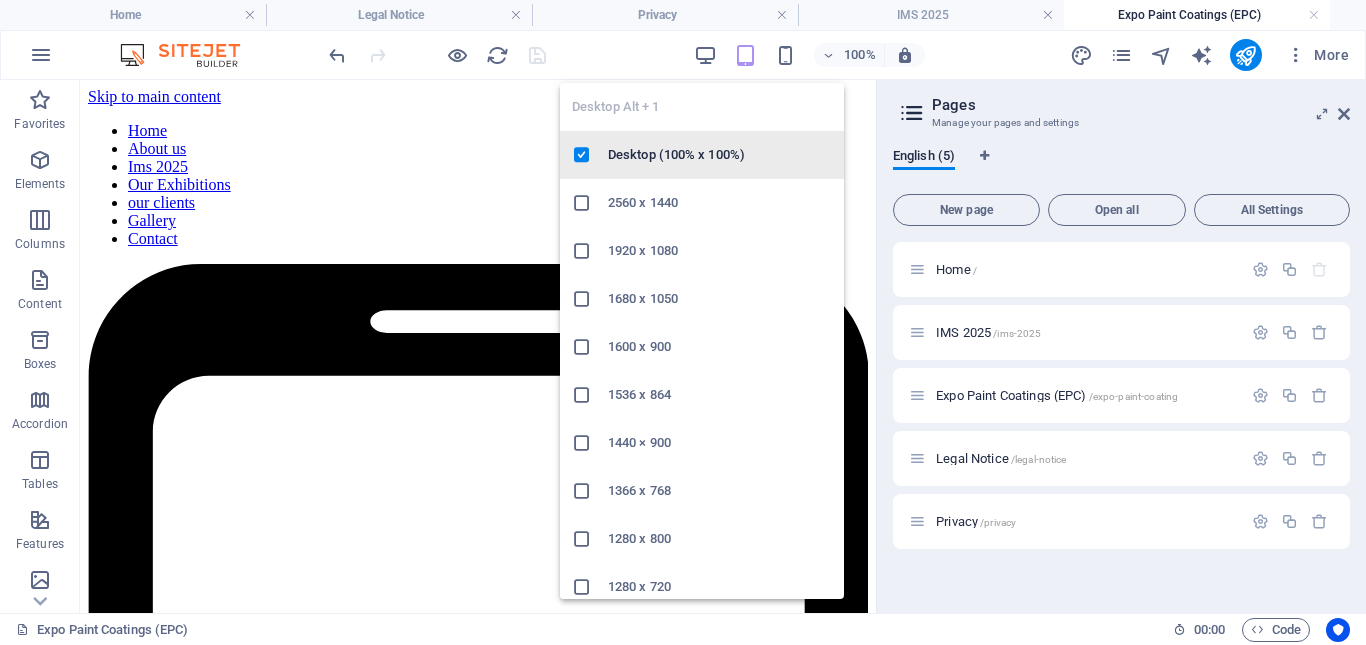 click at bounding box center (582, 155) 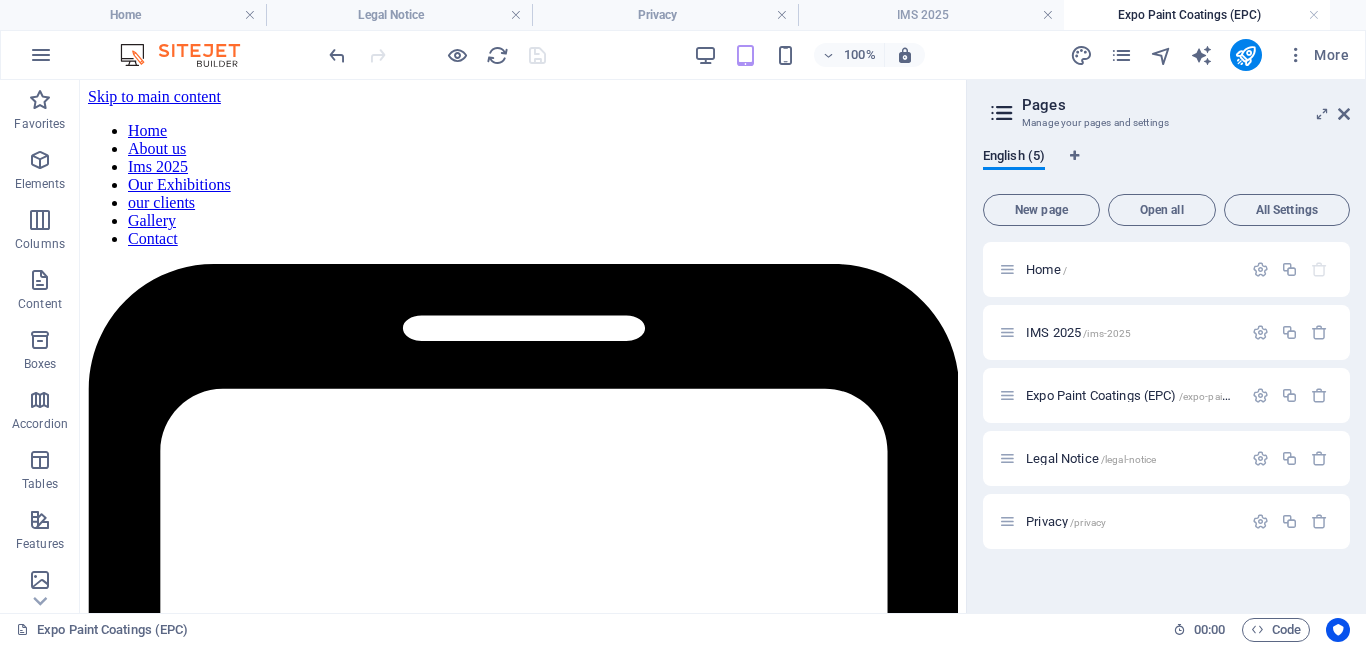 drag, startPoint x: 879, startPoint y: 303, endPoint x: 1026, endPoint y: 299, distance: 147.05441 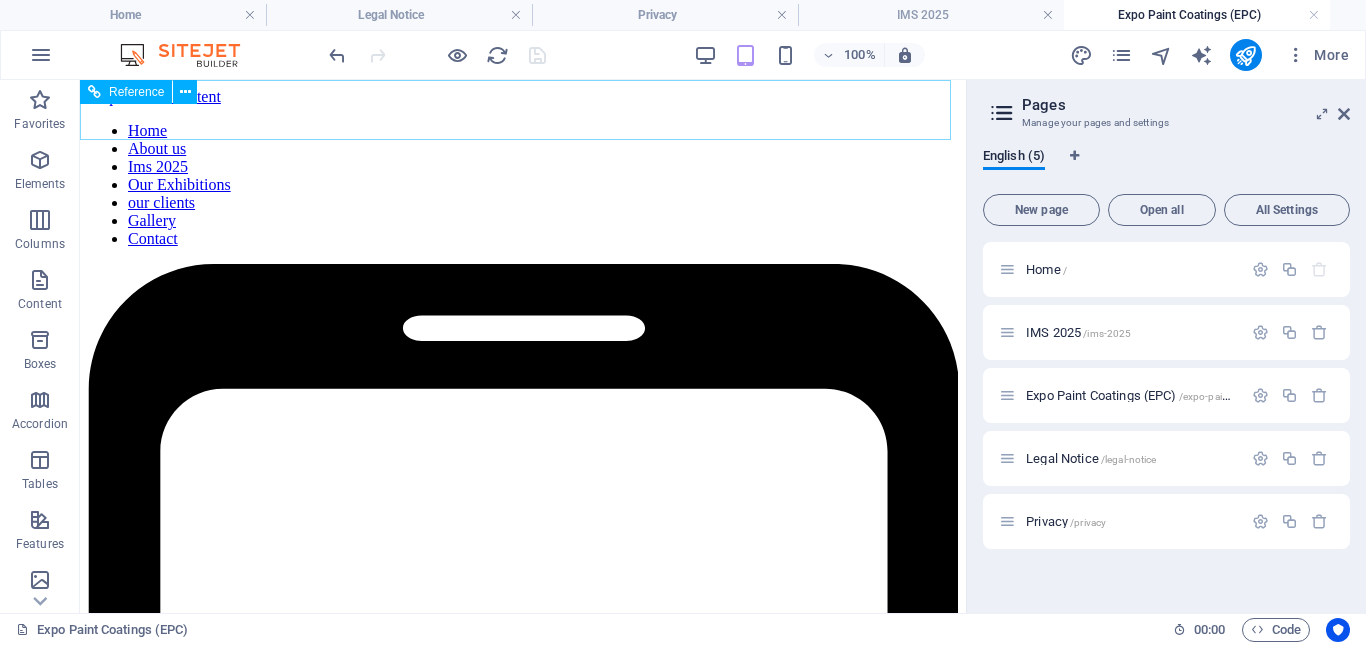 click at bounding box center [523, 2408] 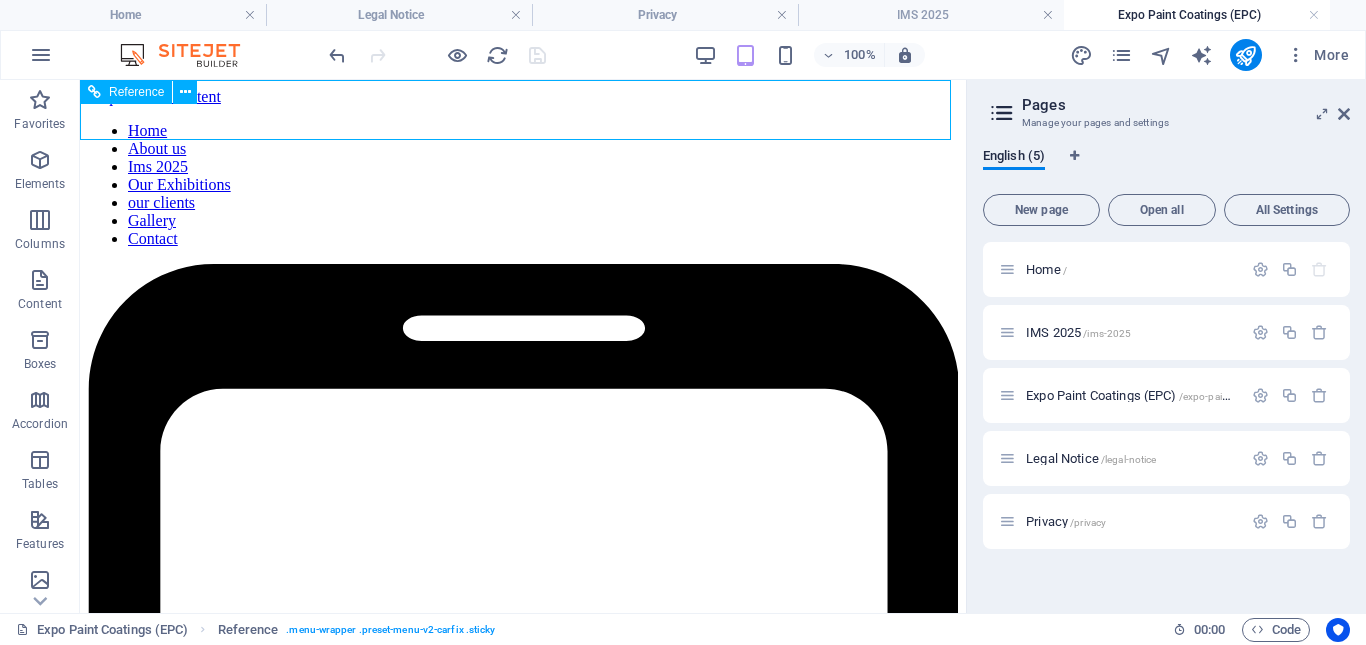 click on "Home About us Ims  2025 Our Exhibitions our clients Gallery Contact" at bounding box center [523, 185] 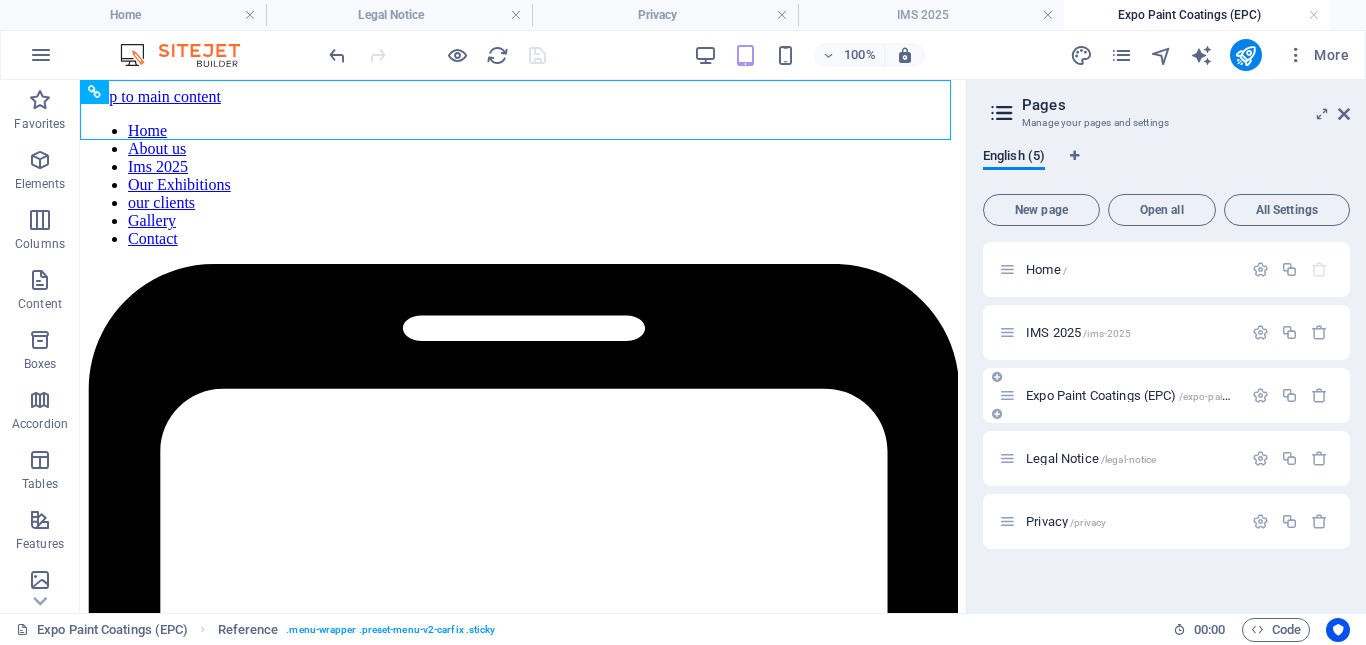 click on "Expo Paint Coatings (EPC) /expo-paint-coating" at bounding box center [1166, 395] 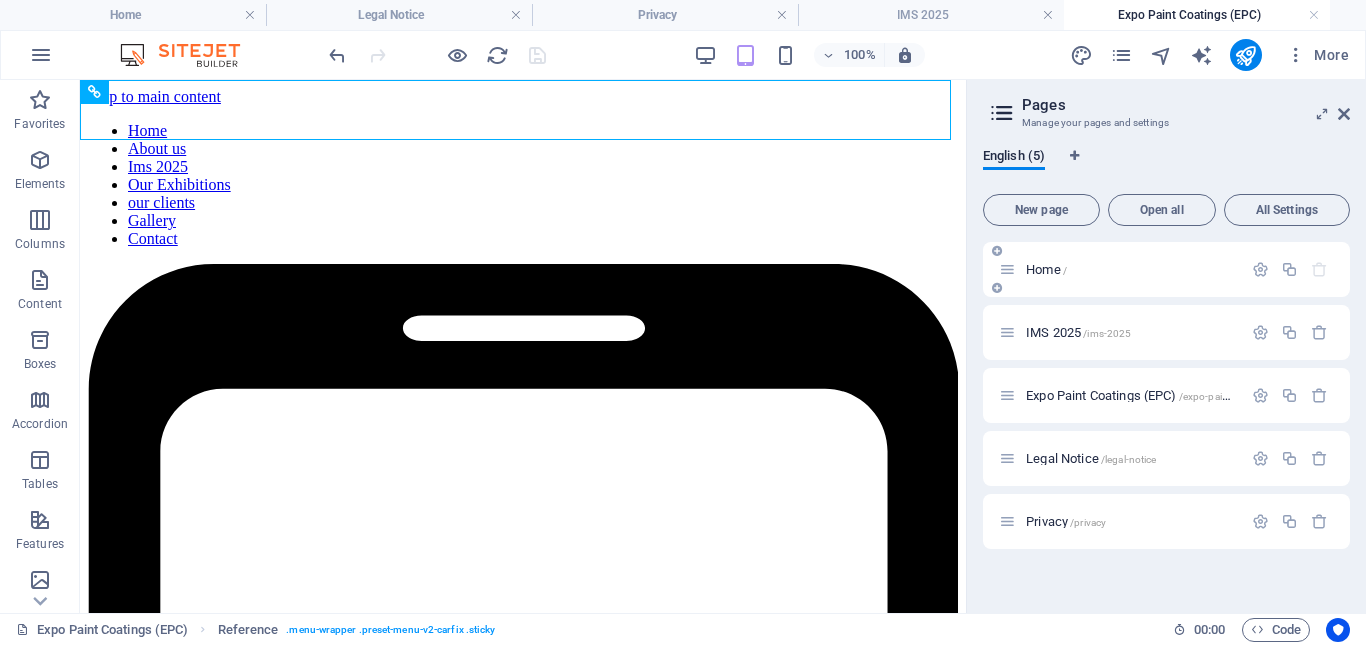 click on "Home /" at bounding box center (1120, 269) 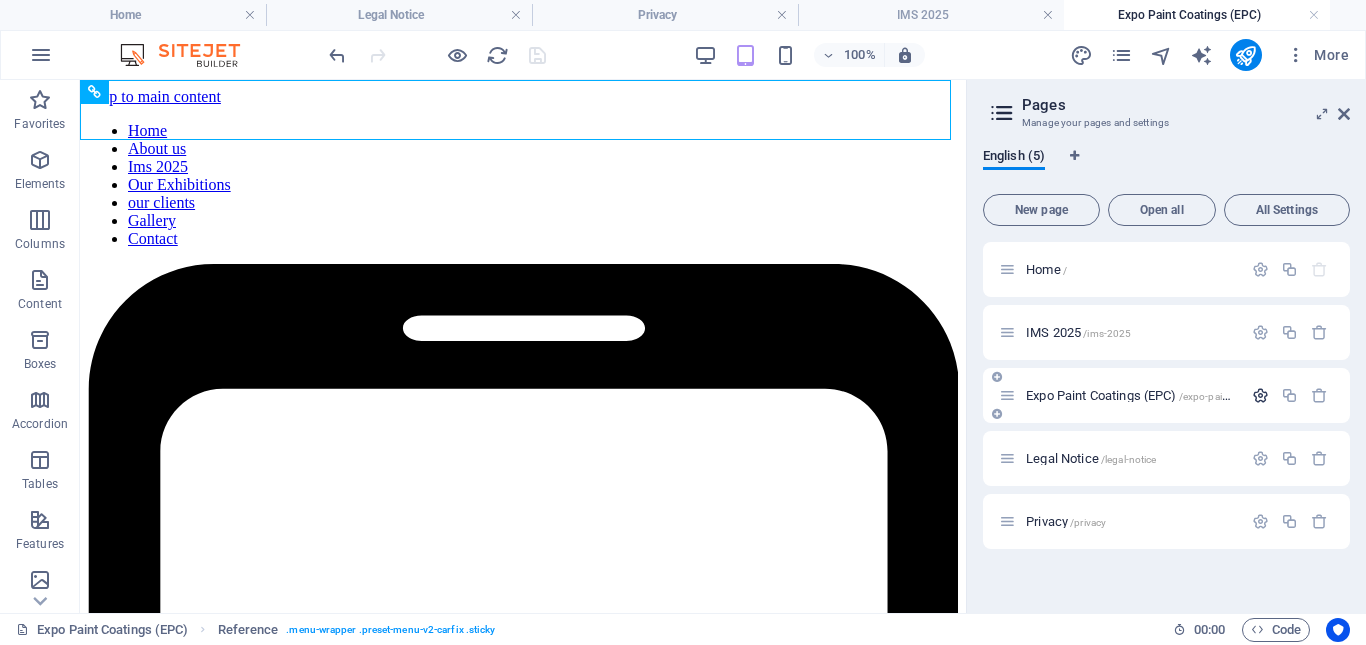 click at bounding box center (1260, 395) 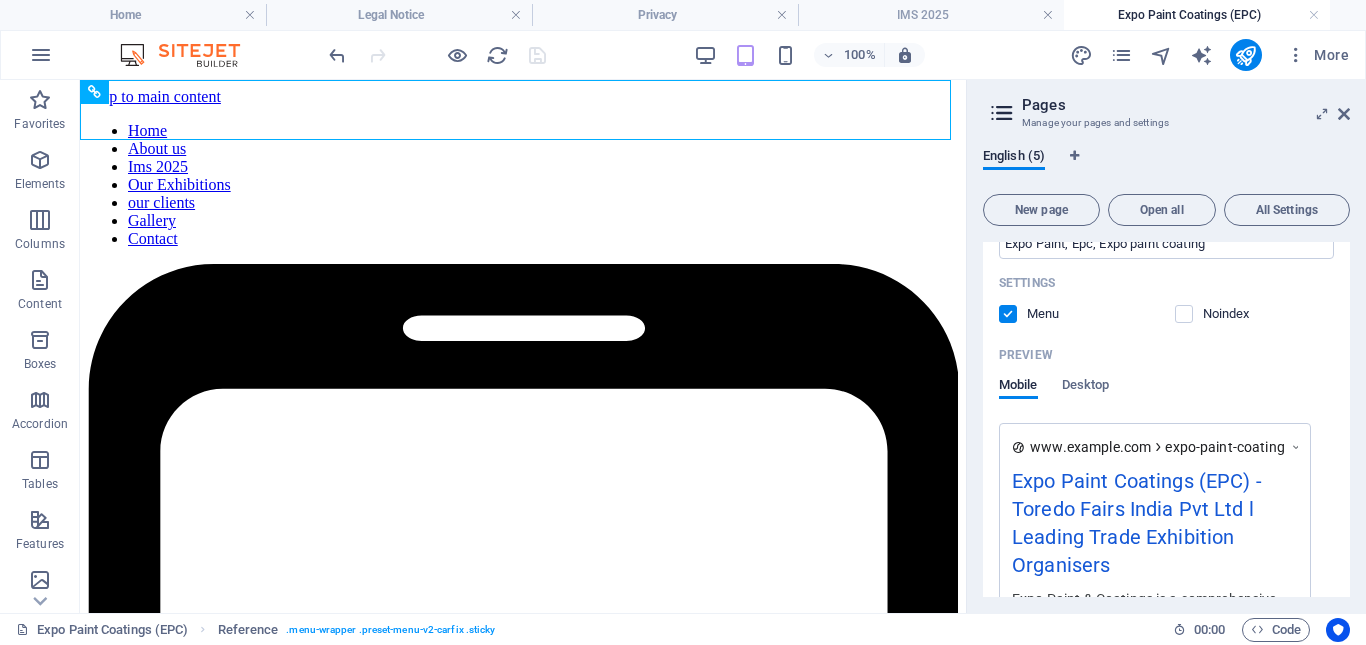 scroll, scrollTop: 0, scrollLeft: 0, axis: both 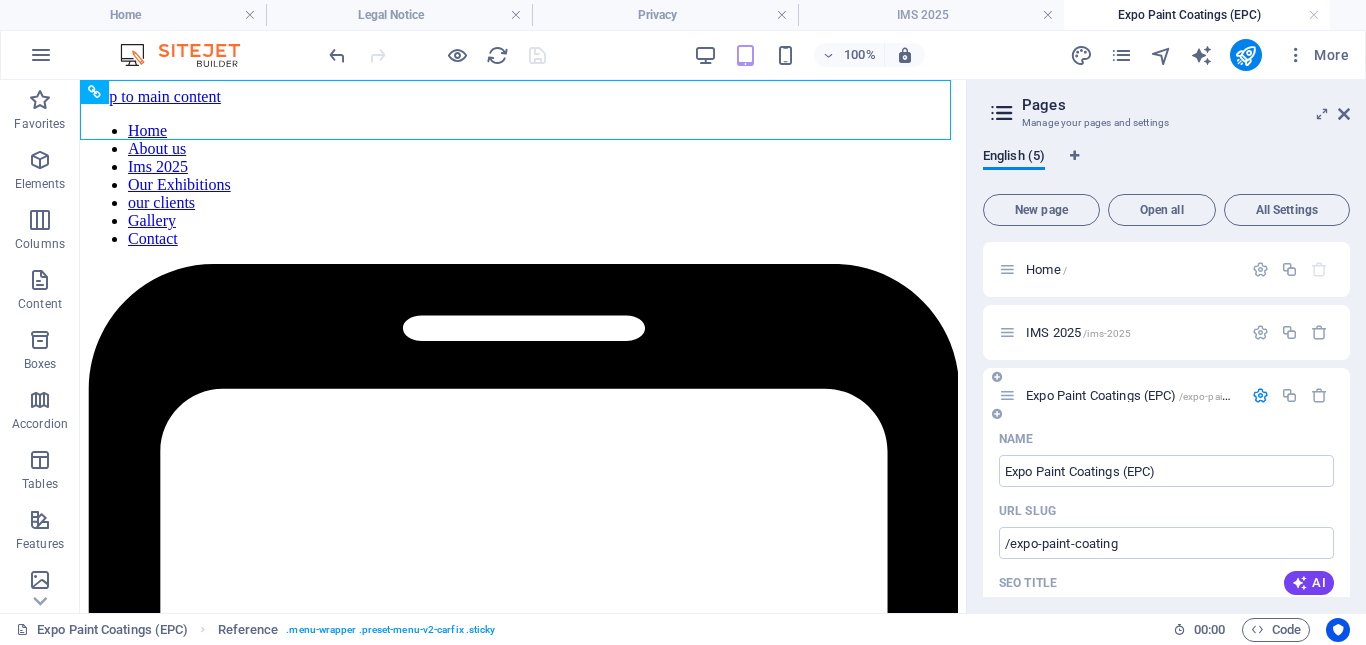 drag, startPoint x: 1255, startPoint y: 394, endPoint x: 1067, endPoint y: 405, distance: 188.32153 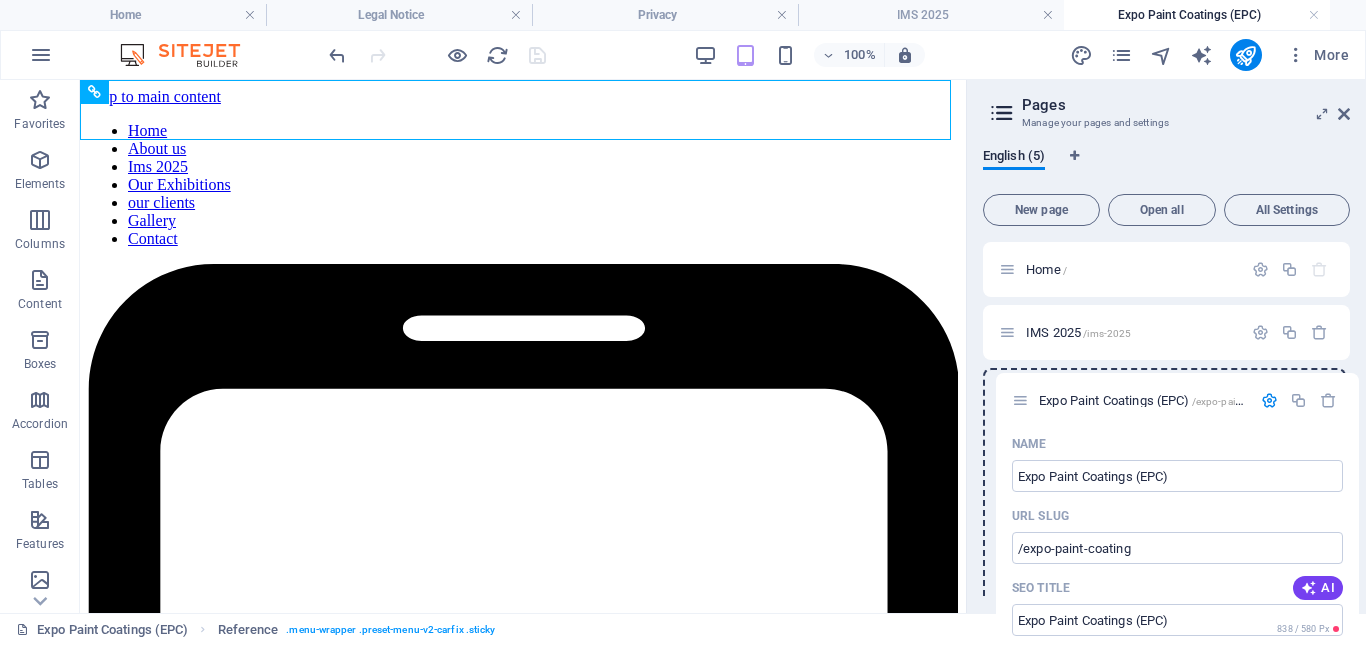 drag, startPoint x: 1004, startPoint y: 399, endPoint x: 1025, endPoint y: 406, distance: 22.135944 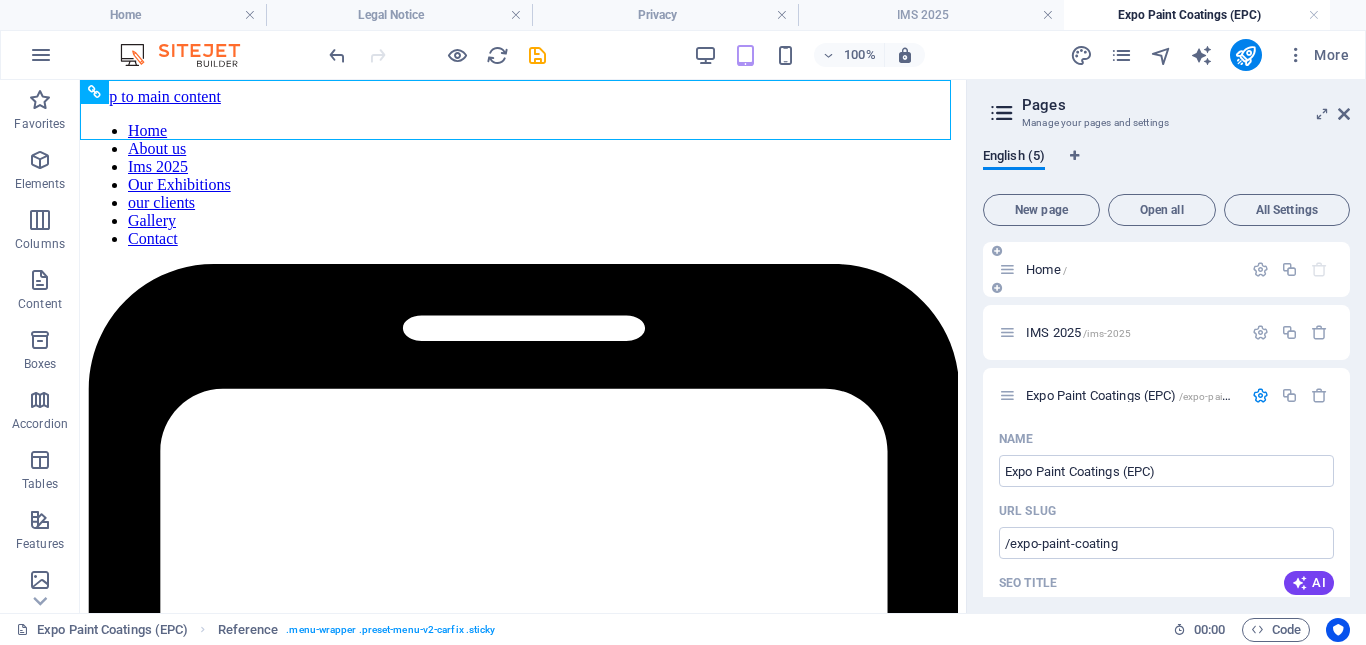 click on "Home /" at bounding box center [1131, 269] 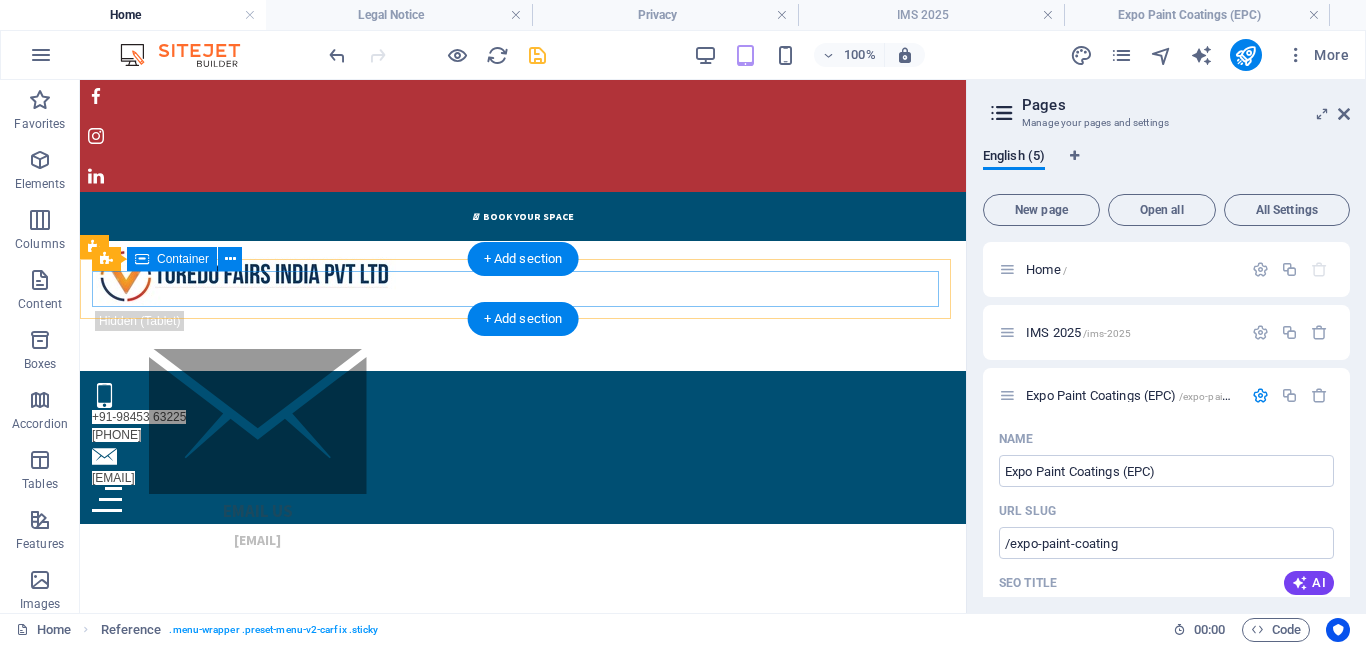 click on "[PHONE] [PHONE] [EMAIL]" at bounding box center [523, 447] 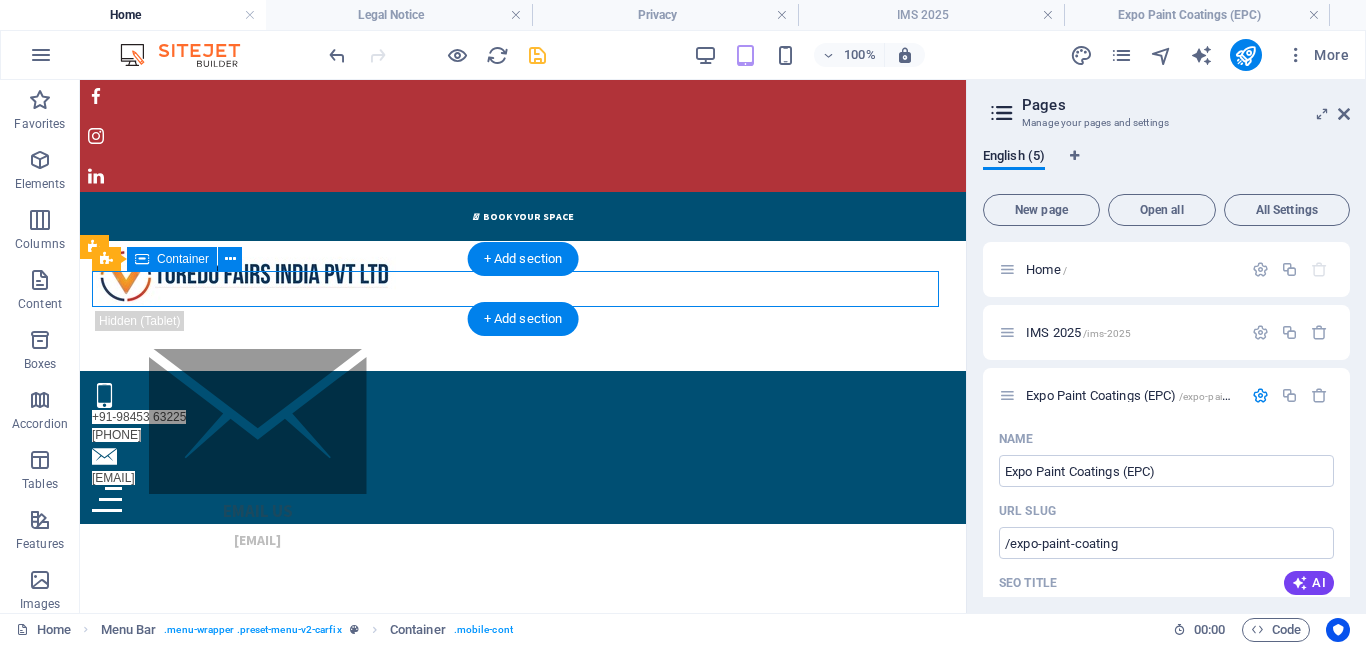 click at bounding box center [523, 499] 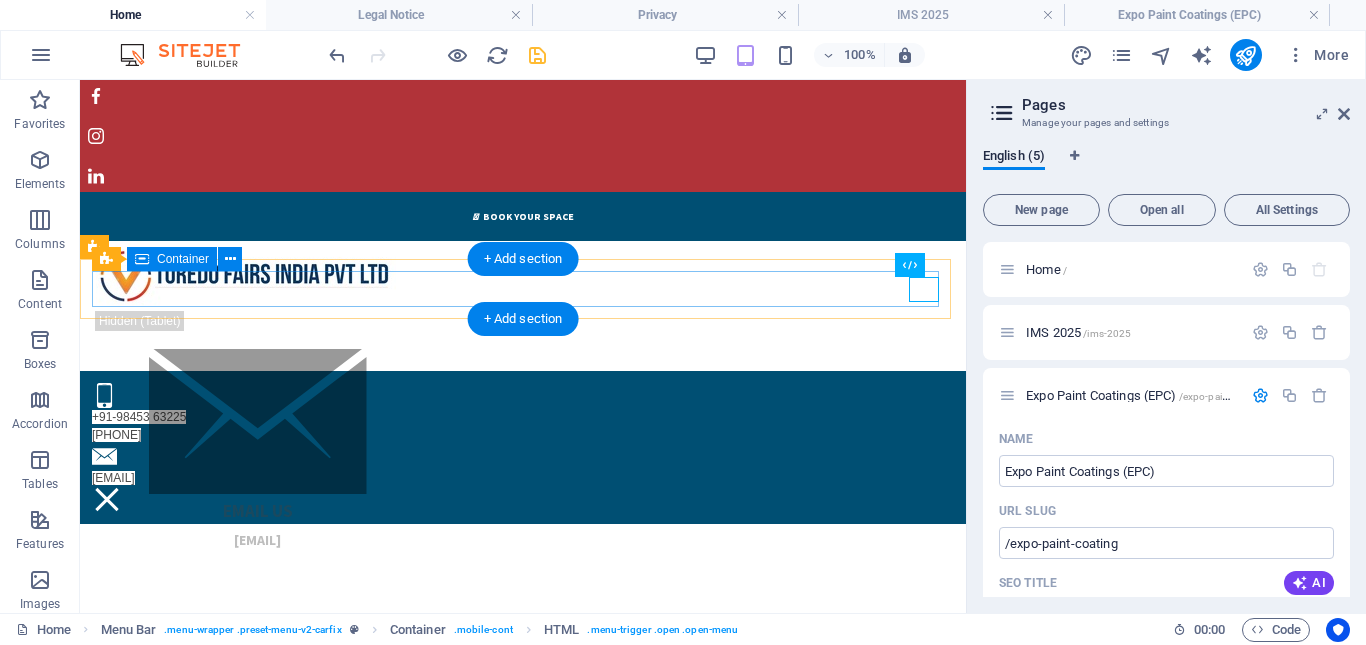 click at bounding box center (523, 499) 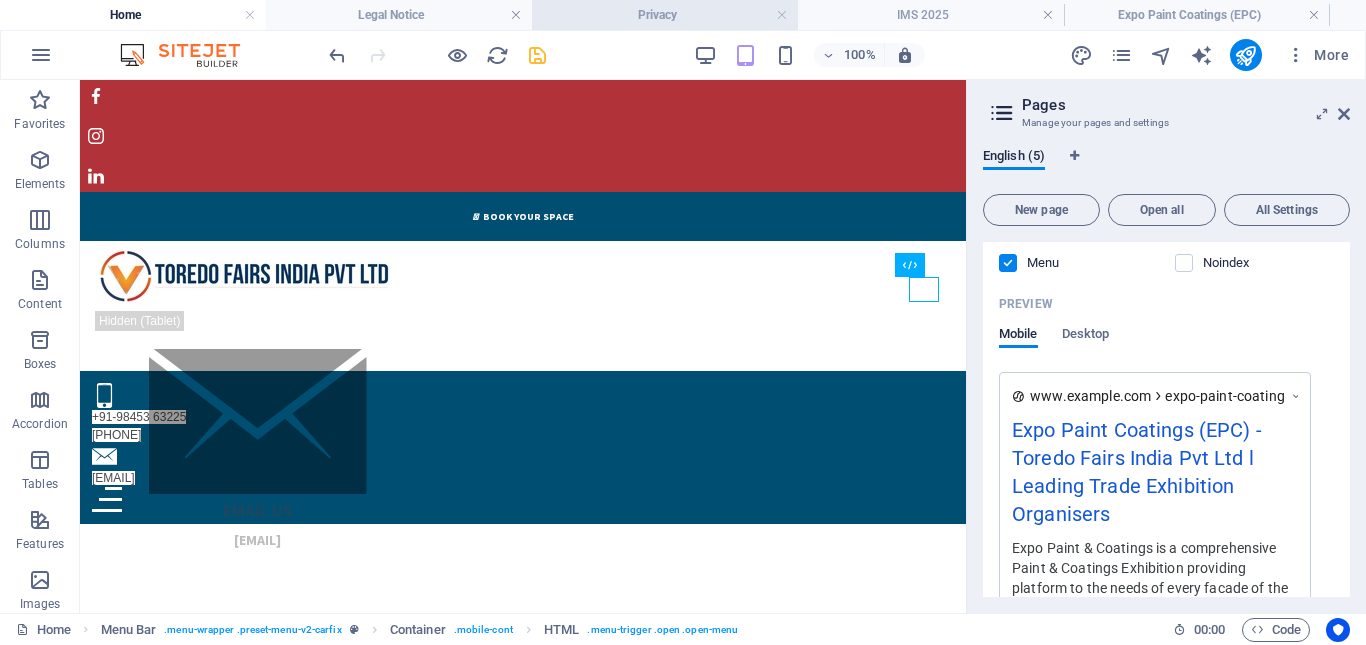 scroll, scrollTop: 849, scrollLeft: 0, axis: vertical 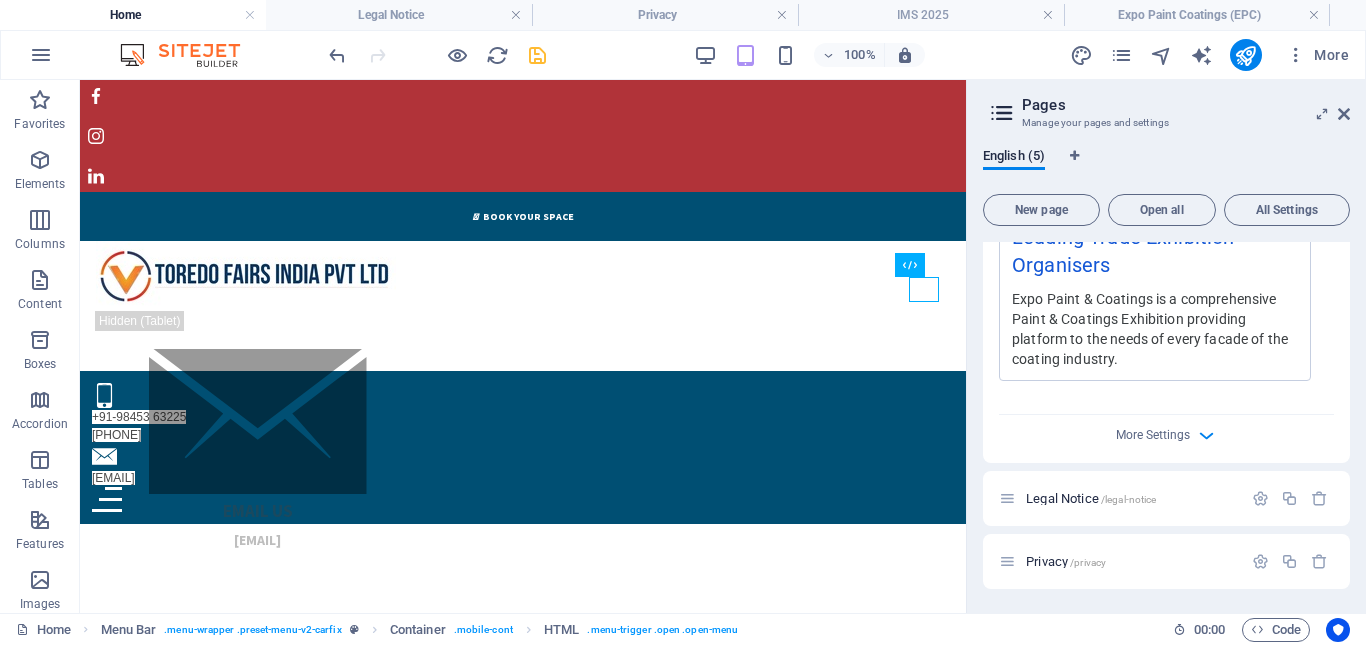click at bounding box center [1002, 113] 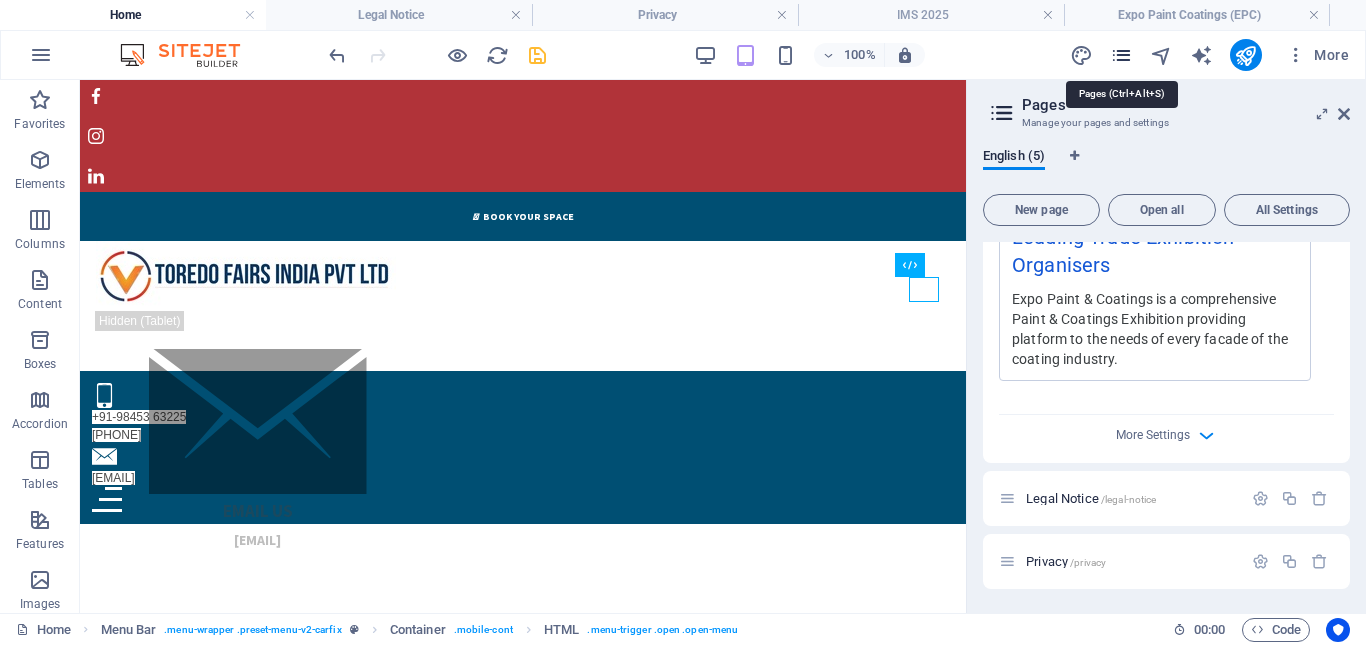 click at bounding box center (1121, 55) 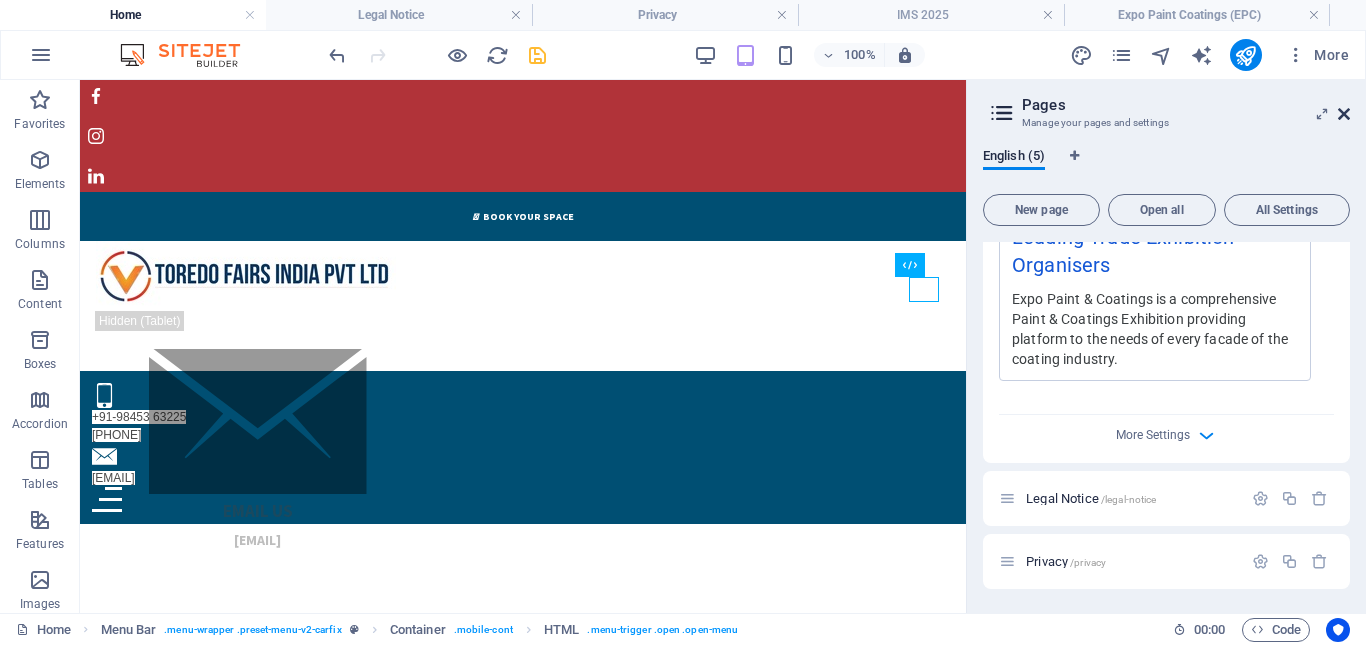 click at bounding box center (1344, 114) 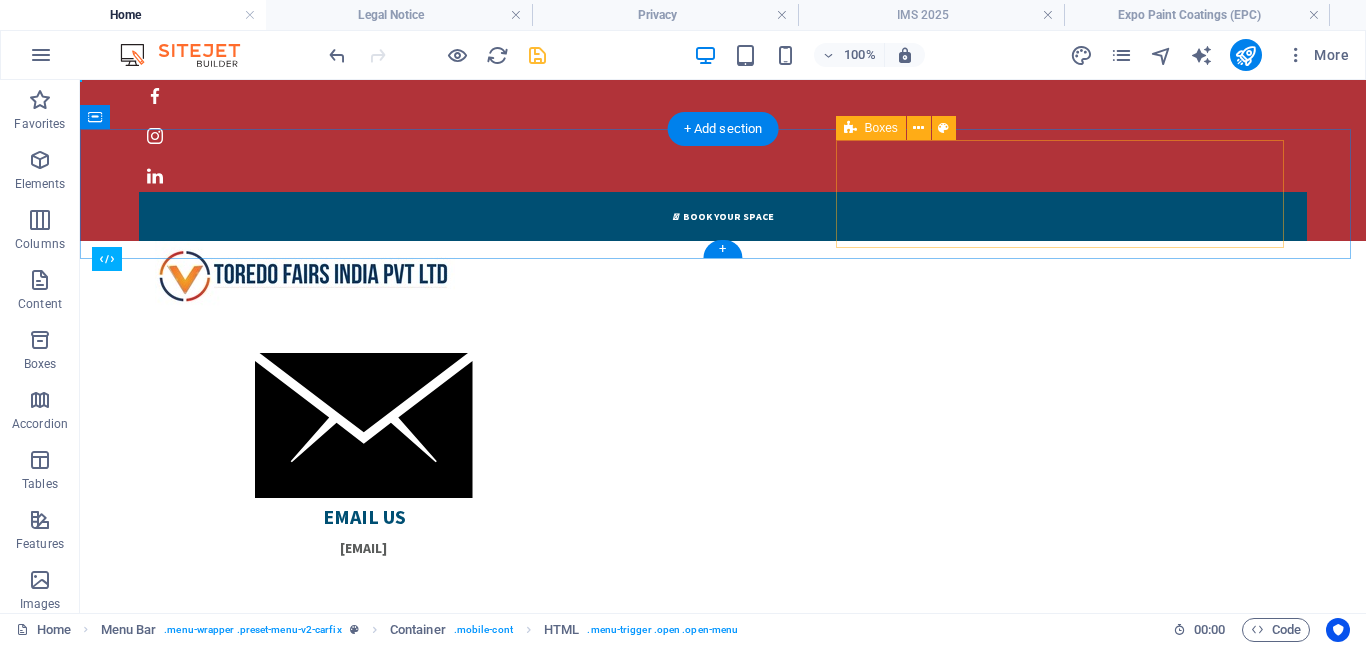 click on "Email US [EMAIL]       CALL US [PHONE] [PHONE]" at bounding box center [723, 617] 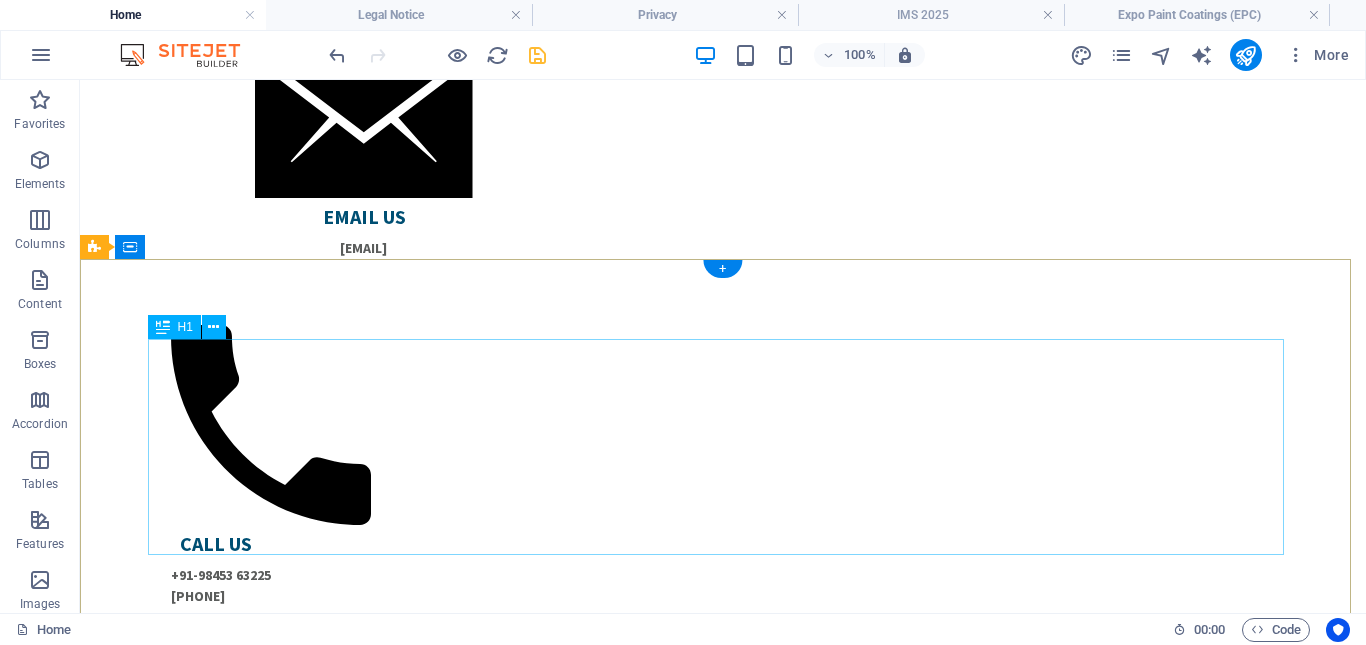 scroll, scrollTop: 0, scrollLeft: 0, axis: both 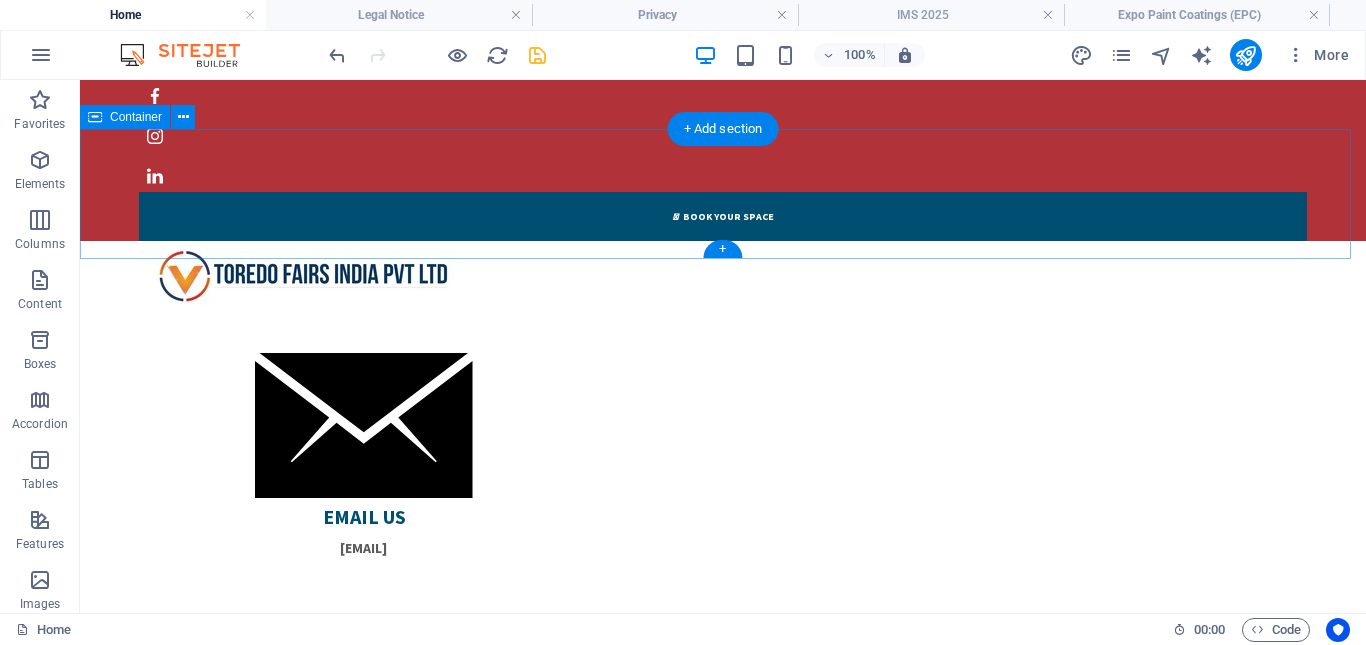click on "Email US [EMAIL]       CALL US [PHONE] [PHONE]" at bounding box center [723, 306] 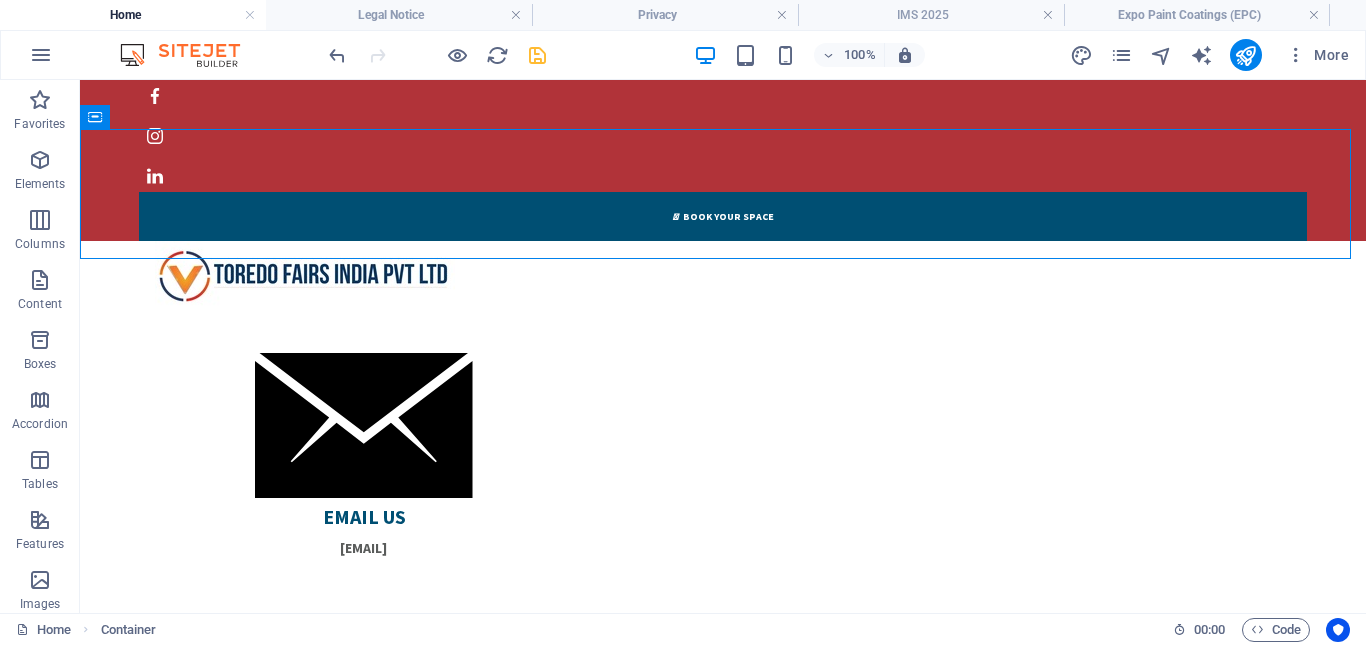 click at bounding box center [705, 55] 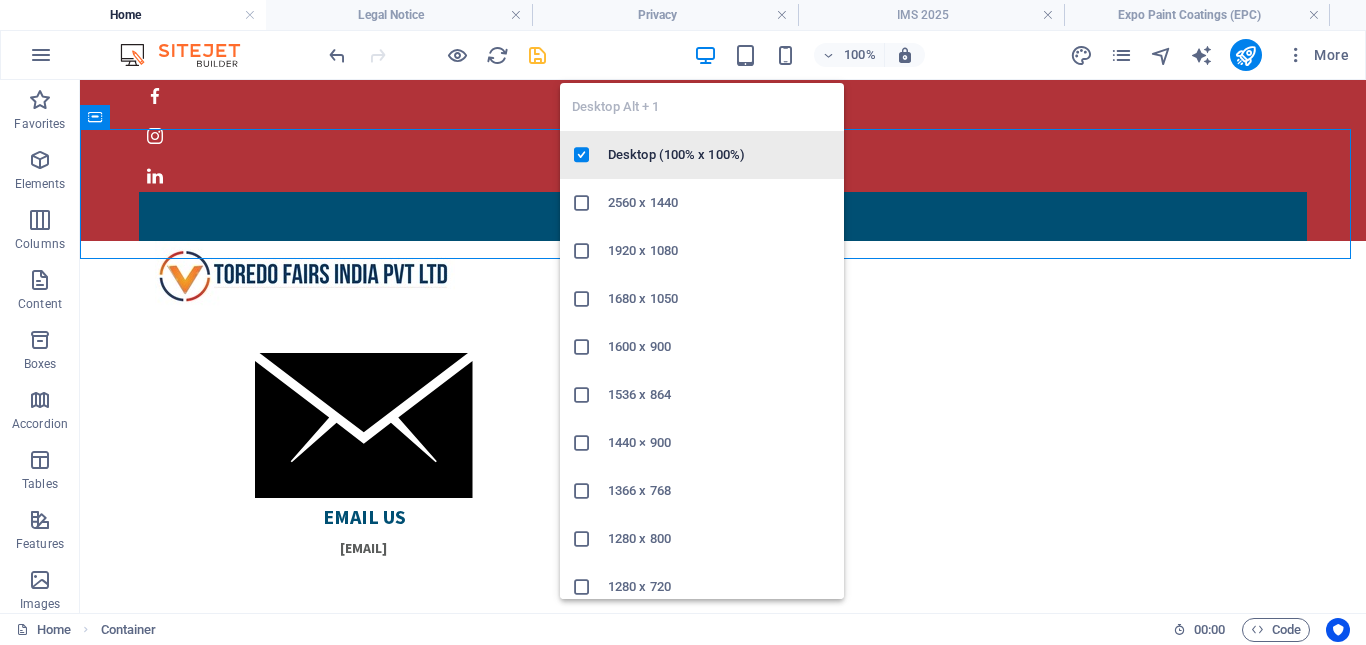 click on "Desktop (100% x 100%)" at bounding box center [720, 155] 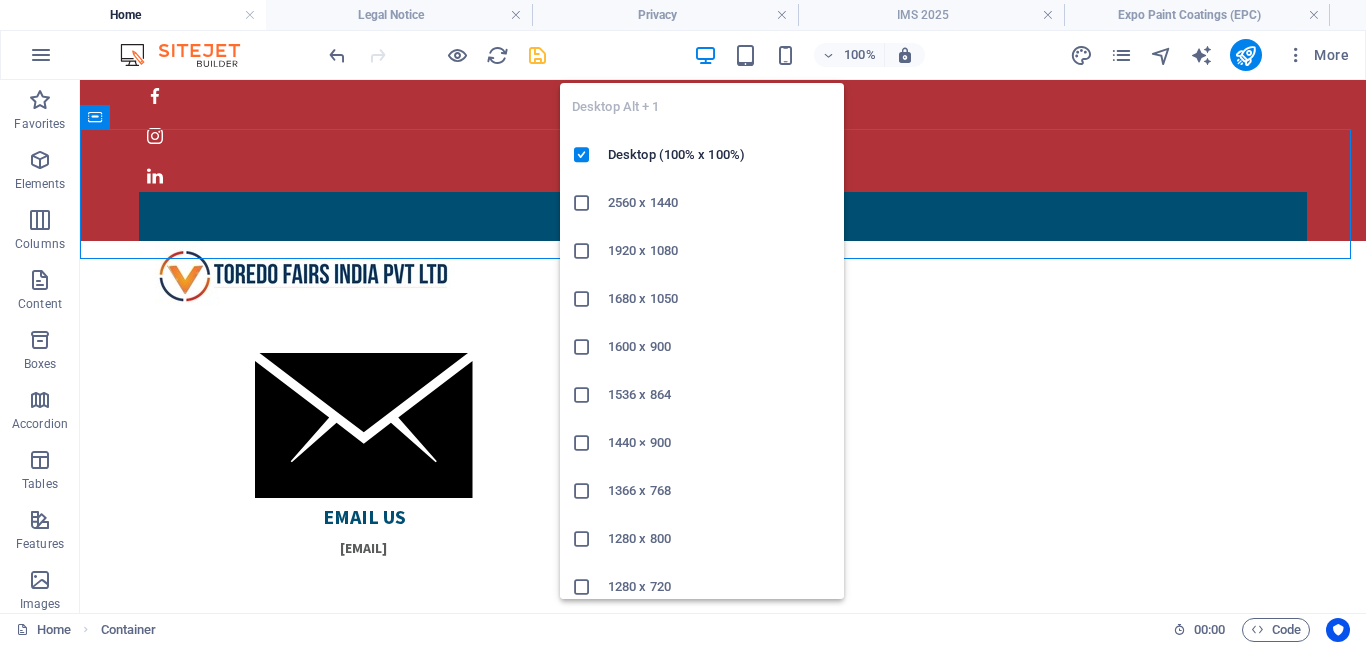 click at bounding box center (705, 55) 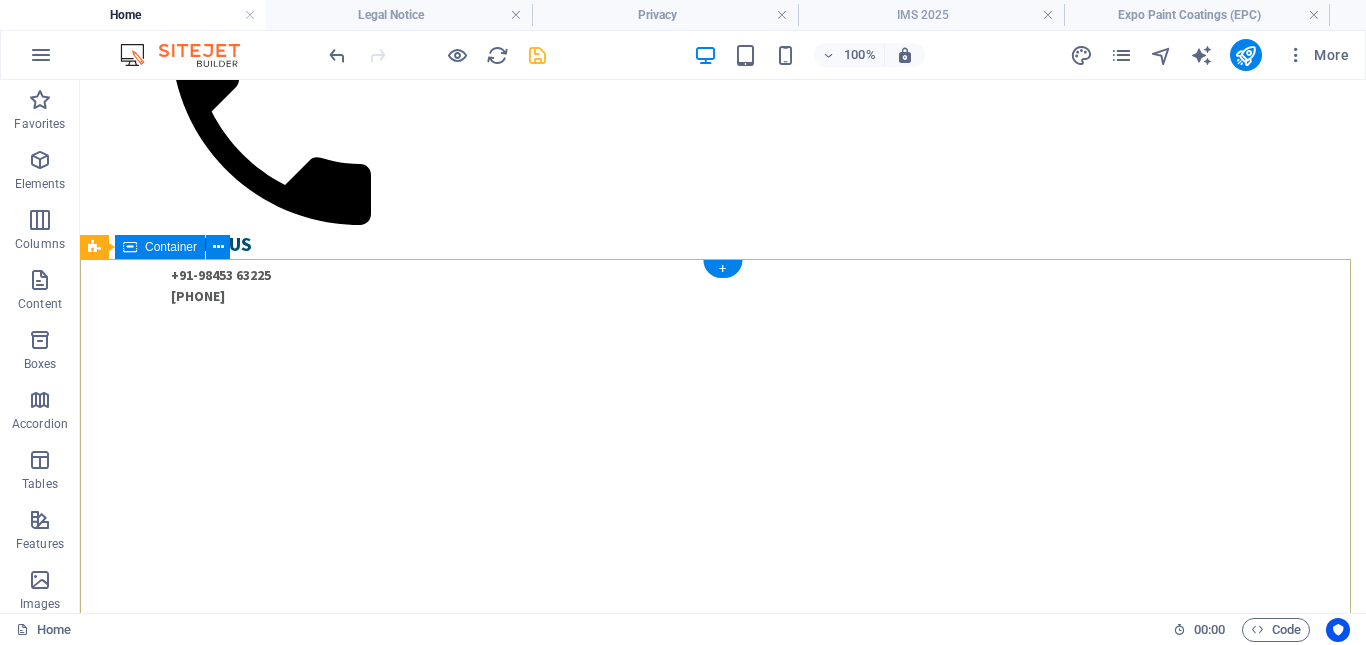 scroll, scrollTop: 0, scrollLeft: 0, axis: both 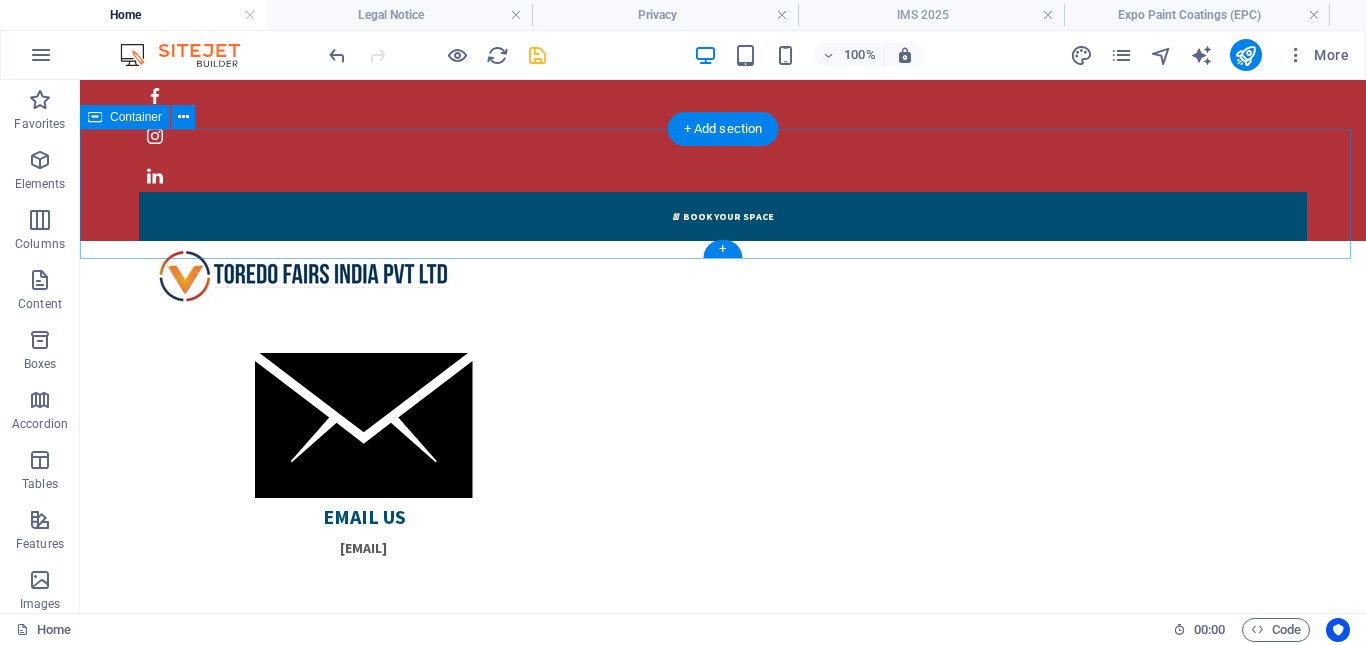 click on "Email US [EMAIL]       CALL US [PHONE] [PHONE]" at bounding box center [723, 306] 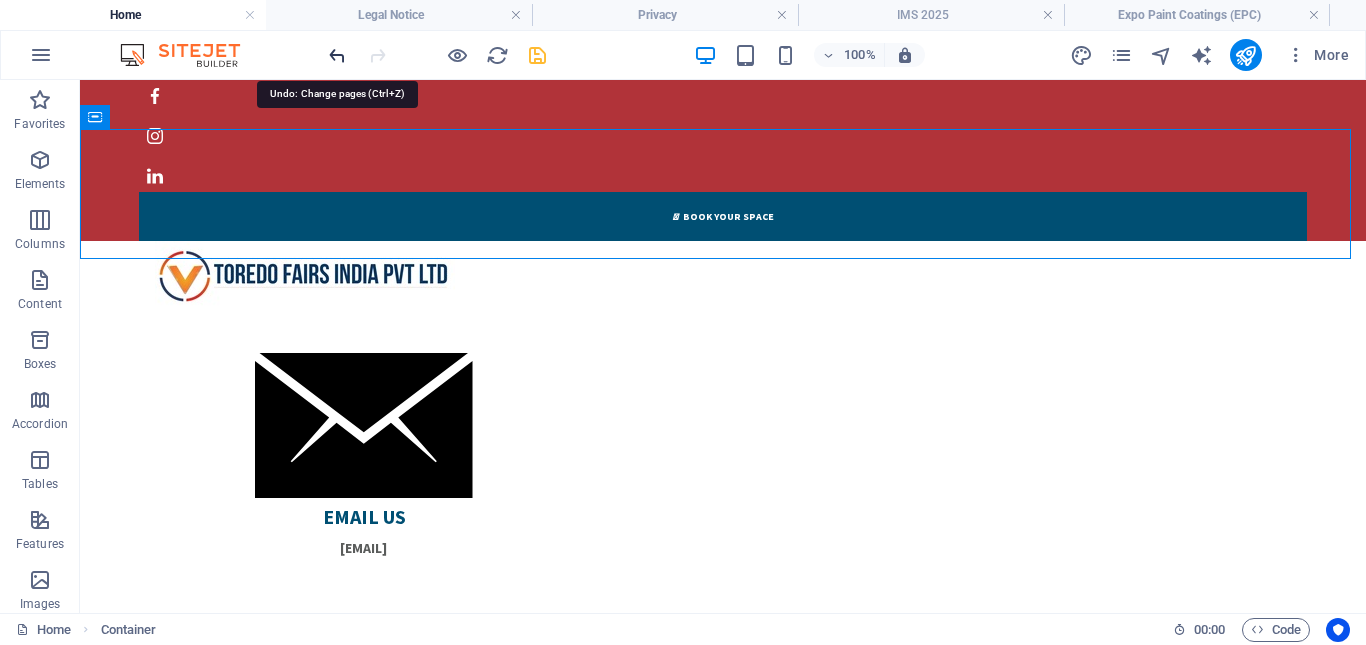 click at bounding box center (337, 55) 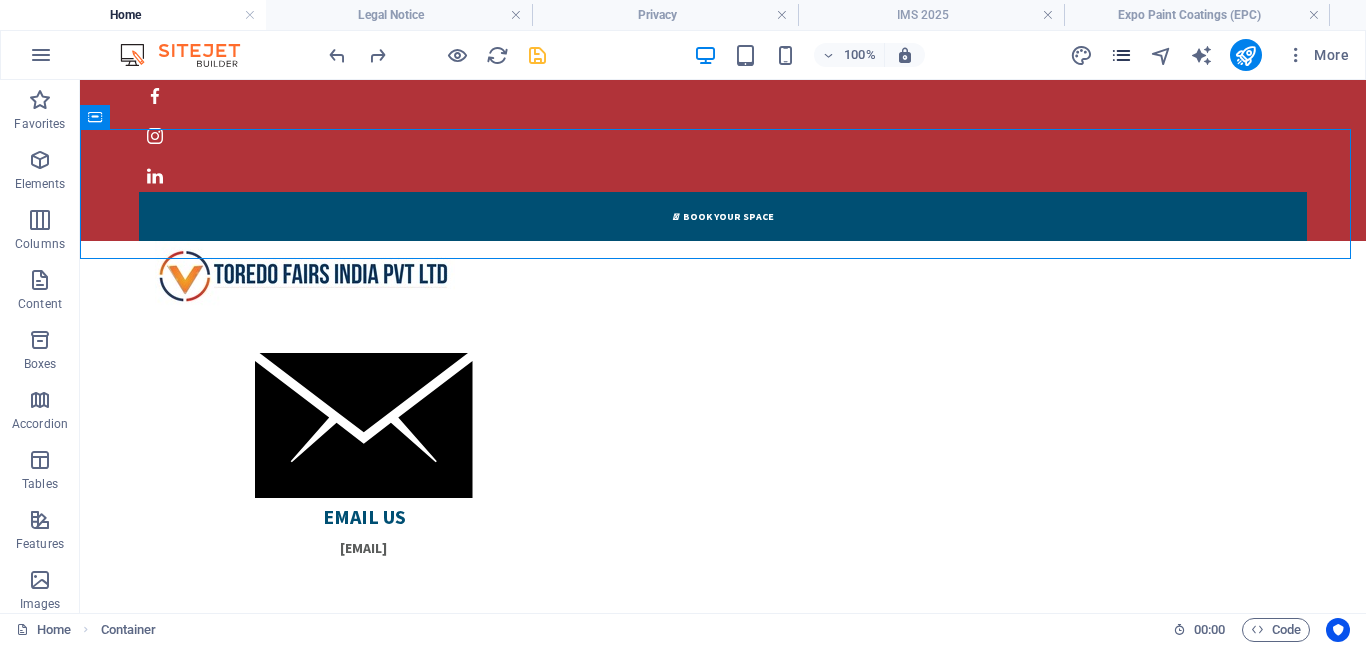 click at bounding box center (1122, 55) 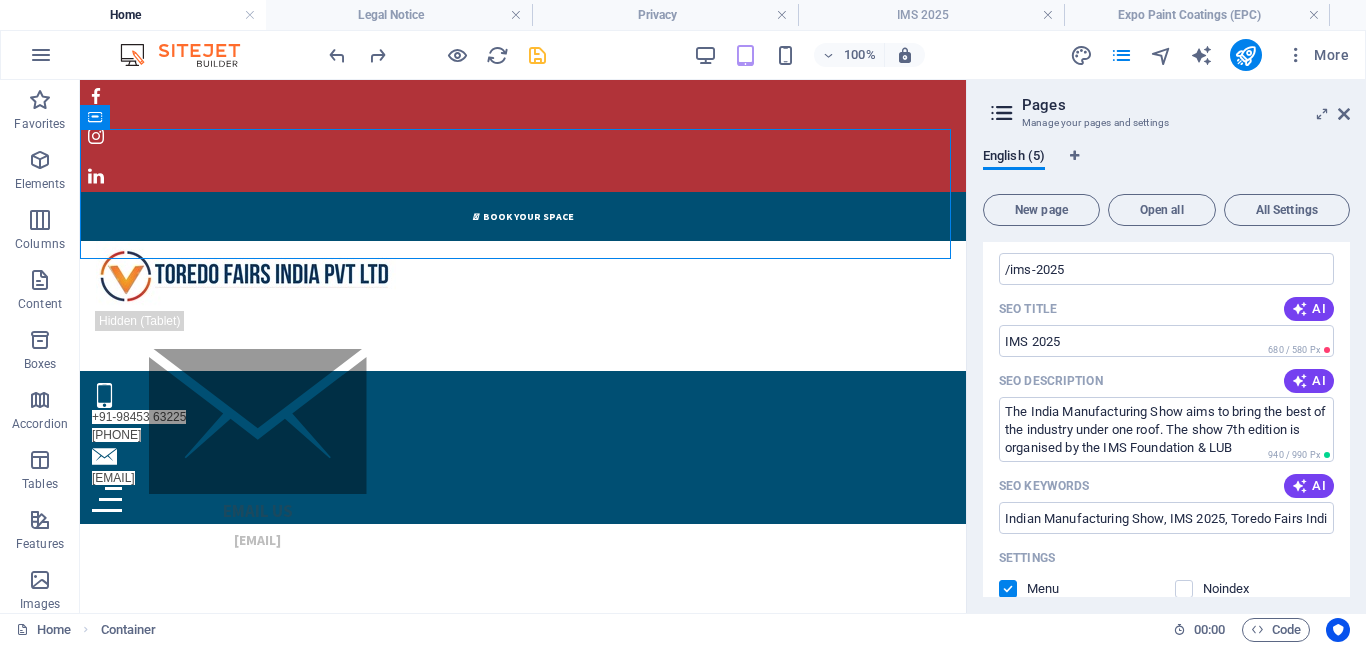 scroll, scrollTop: 0, scrollLeft: 0, axis: both 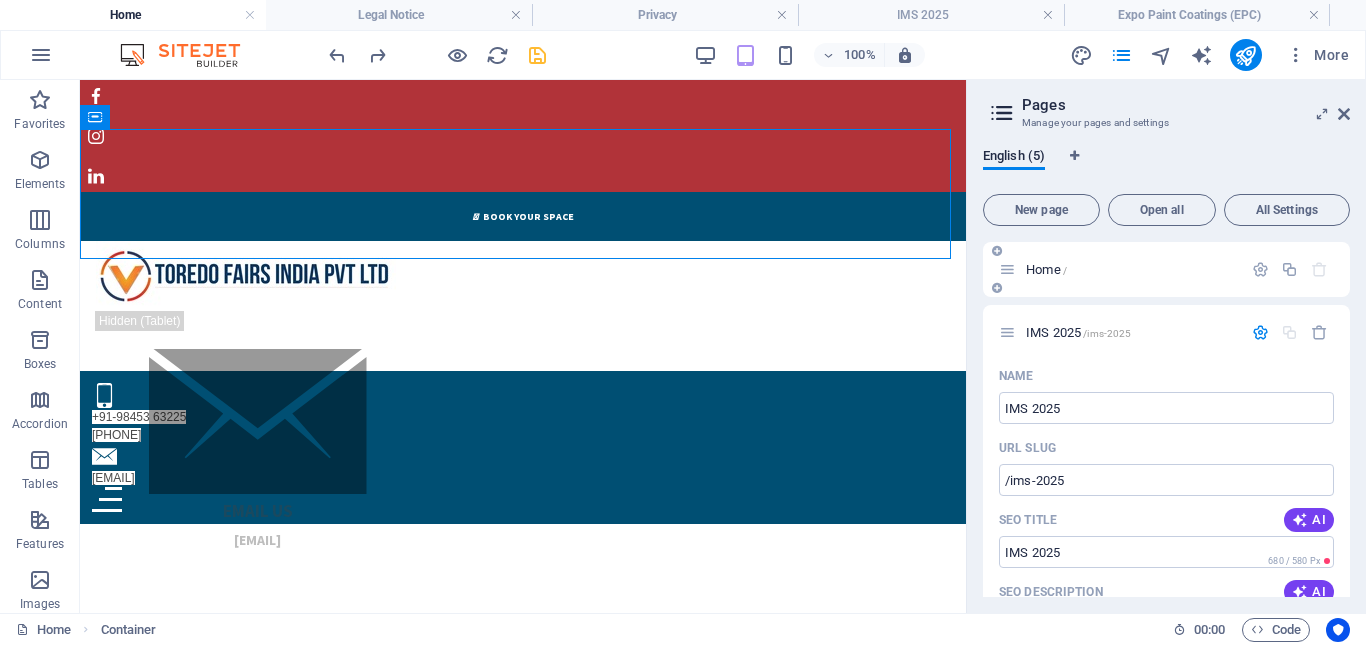 click on "Home /" at bounding box center (1166, 269) 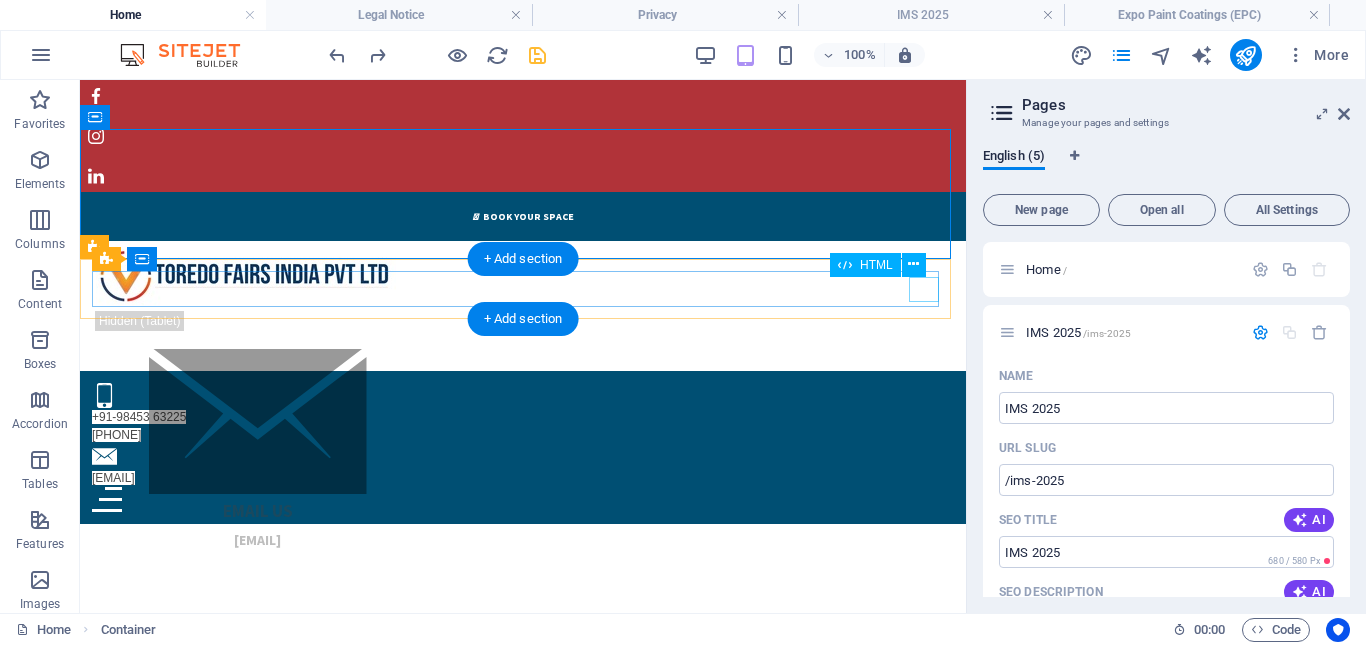 click at bounding box center (523, 499) 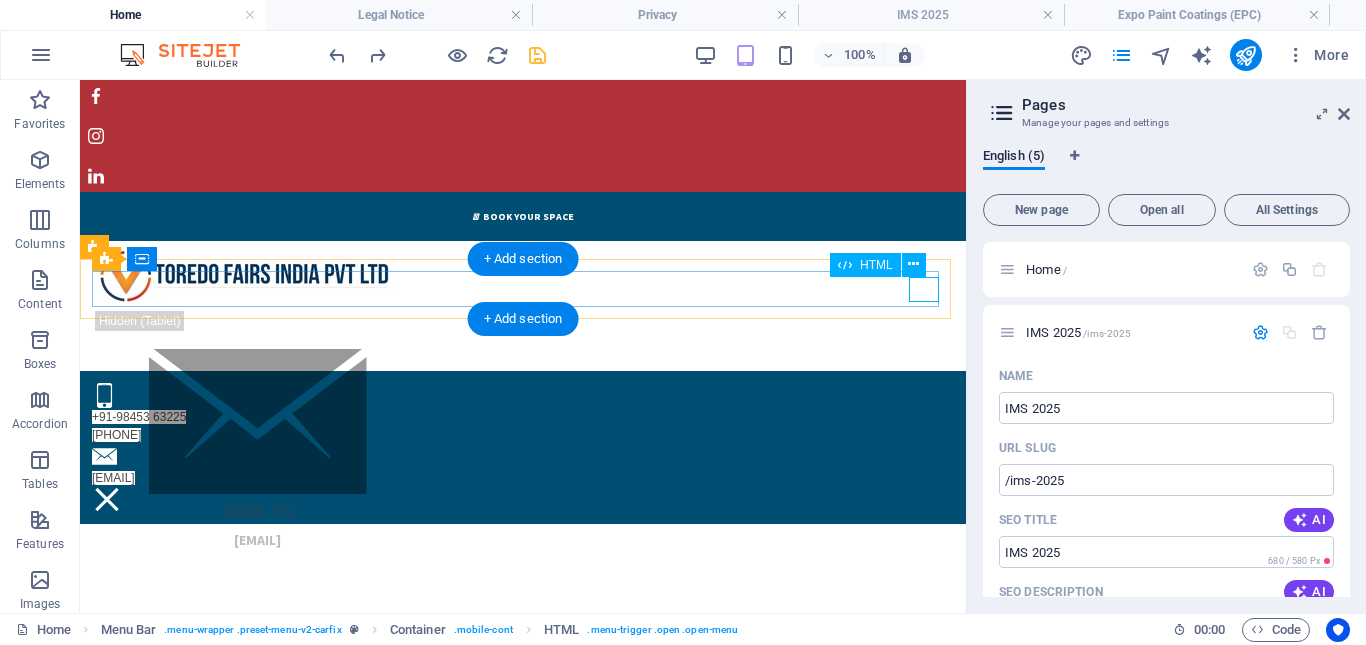 click at bounding box center [523, 499] 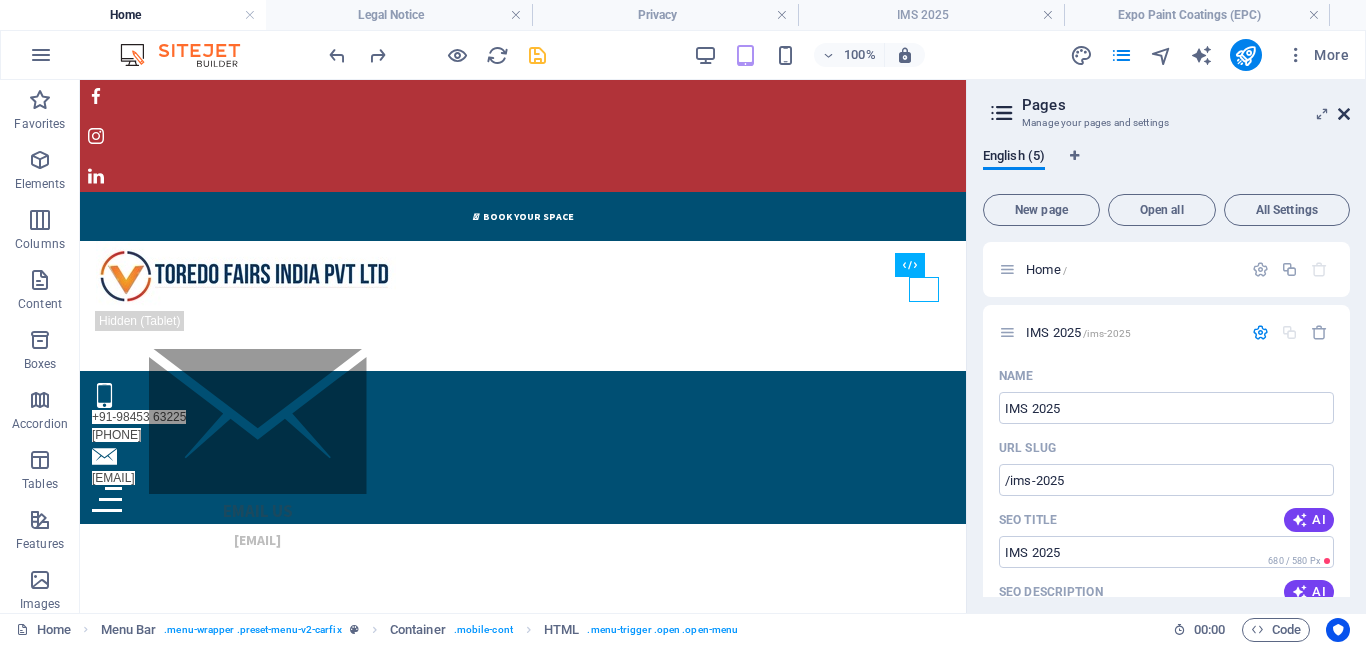 click at bounding box center (1344, 114) 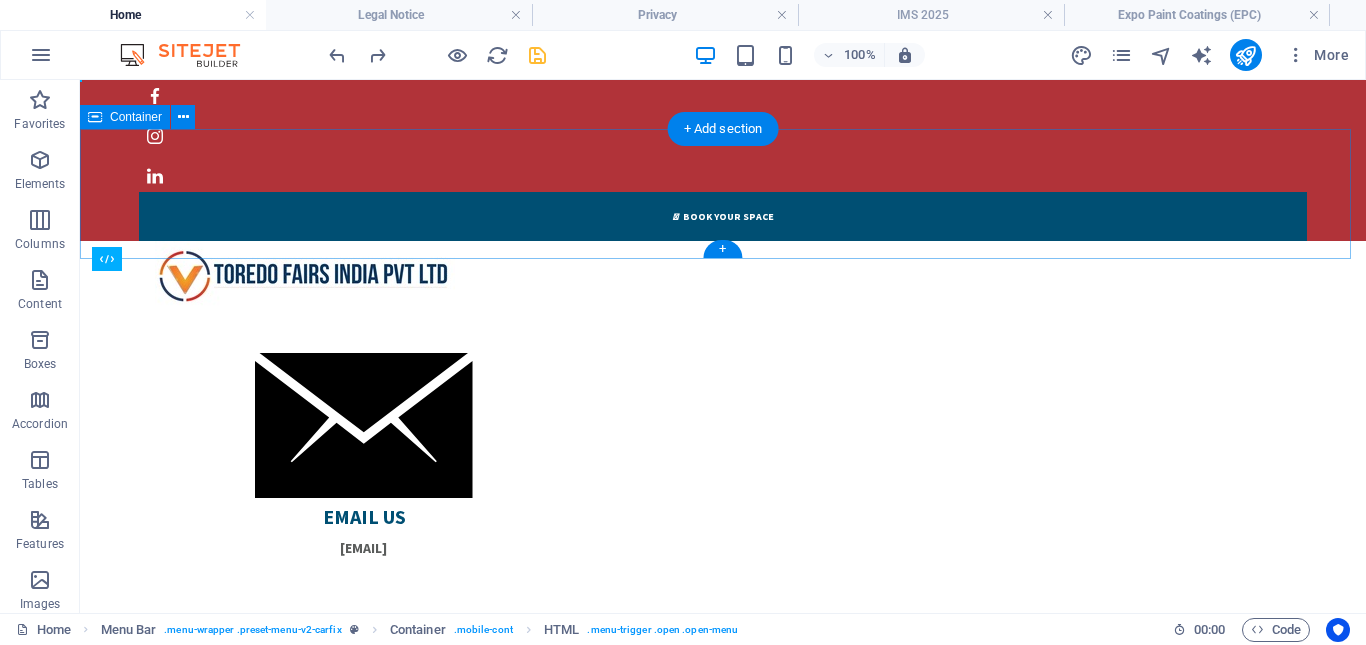 click on "Email US [EMAIL]       CALL US [PHONE] [PHONE]" at bounding box center [723, 306] 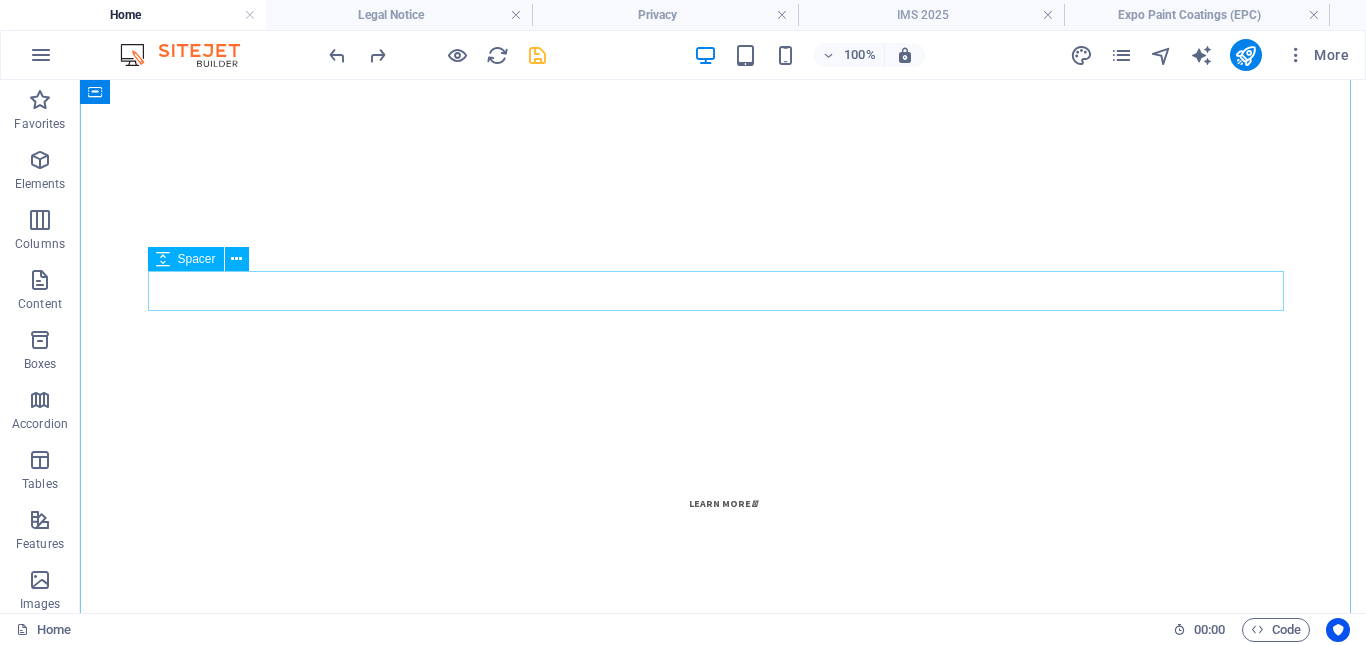 scroll, scrollTop: 0, scrollLeft: 0, axis: both 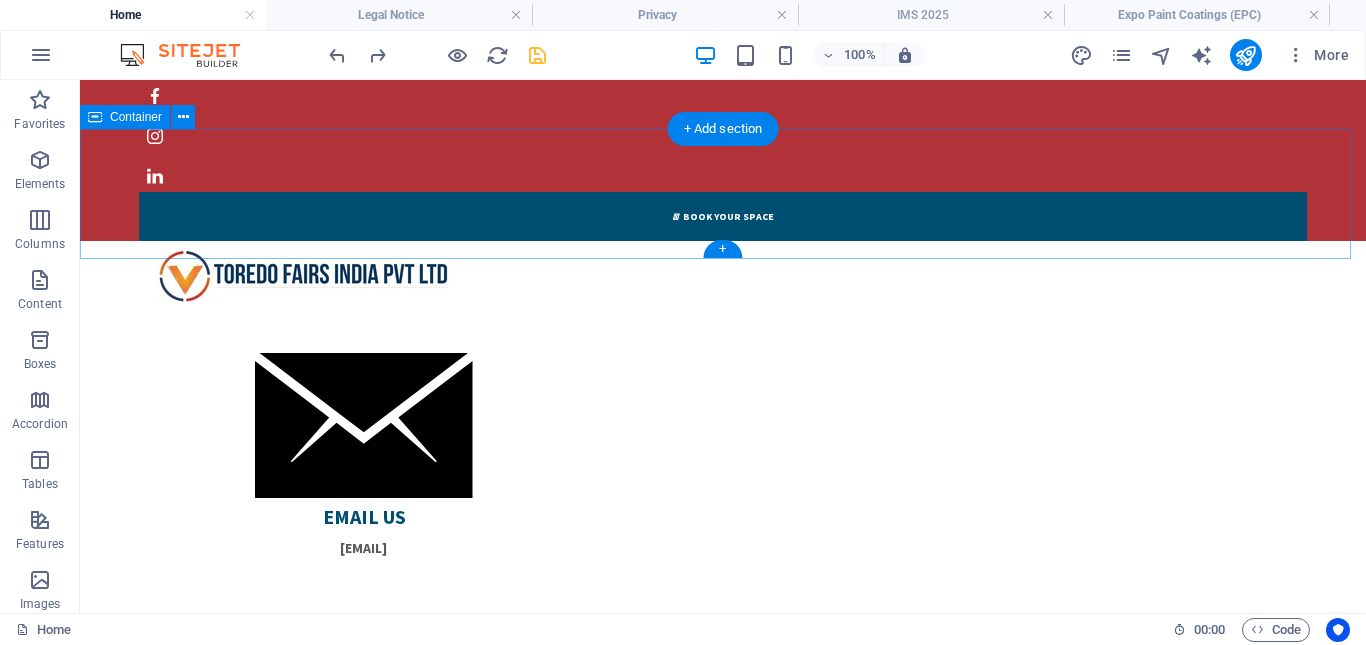 click on "Email US [EMAIL]       CALL US [PHONE] [PHONE]" at bounding box center [723, 306] 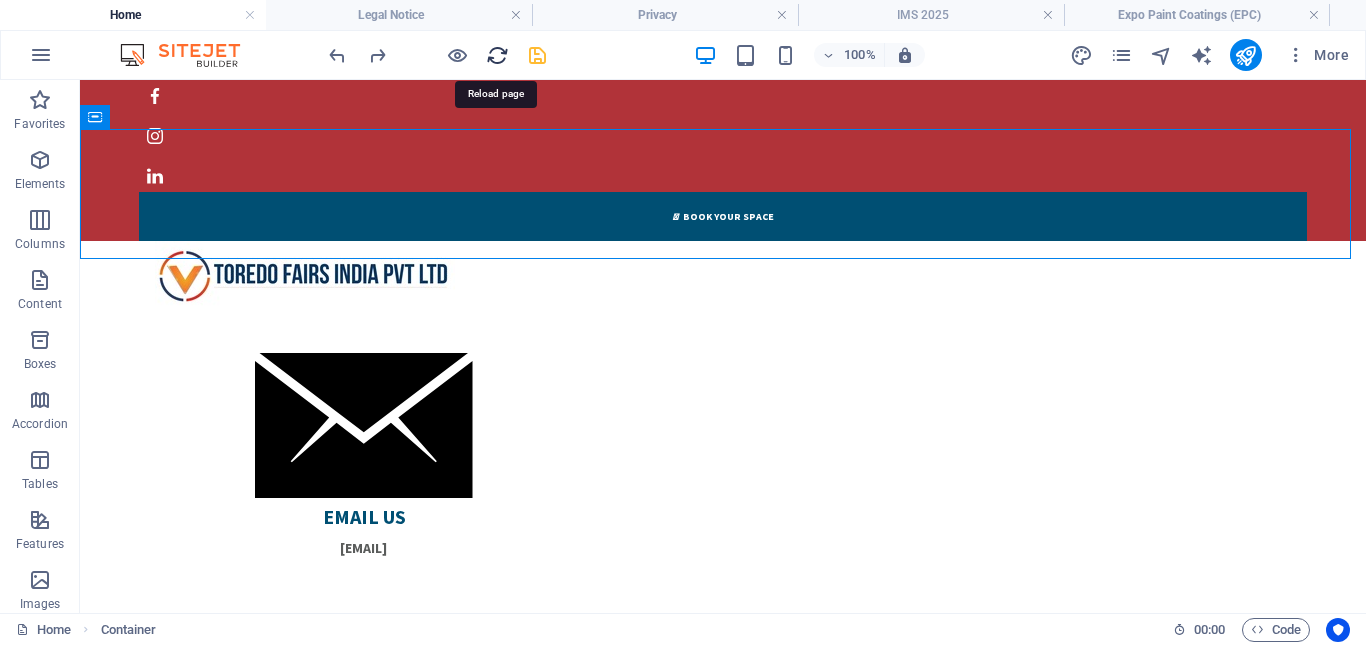 click at bounding box center (497, 55) 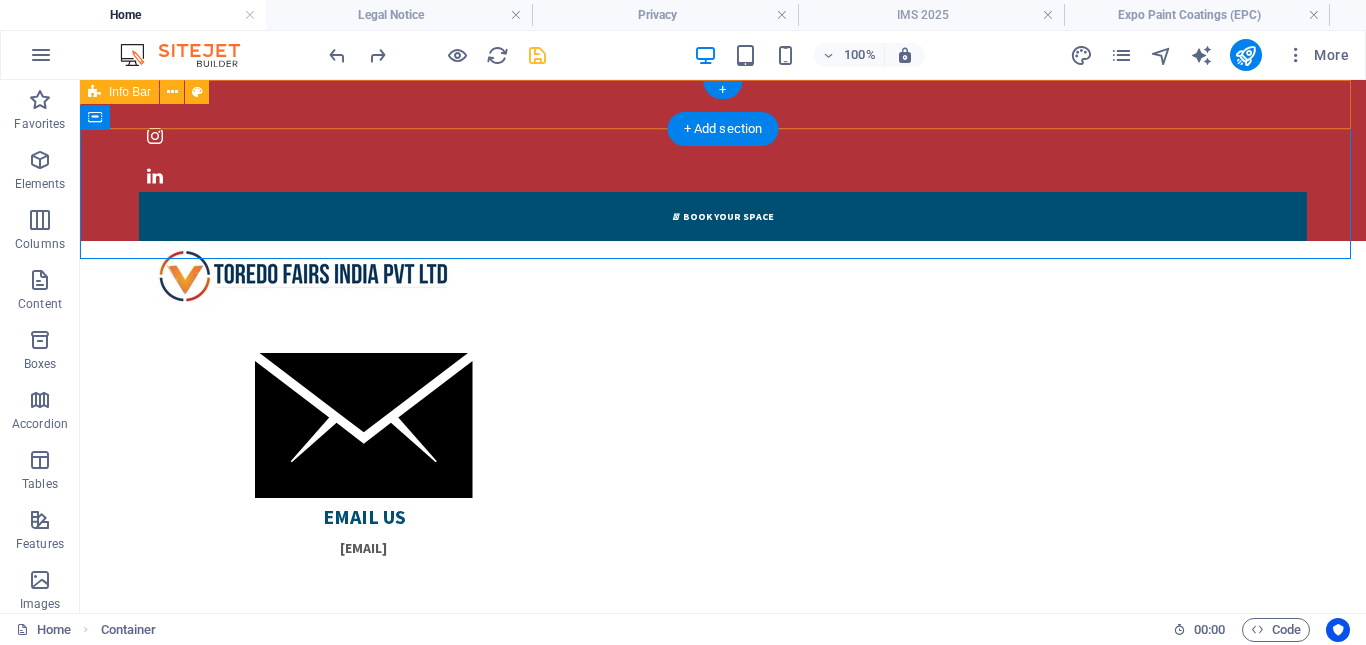 click on "  BOOK YOUR SPACE" at bounding box center (723, 156) 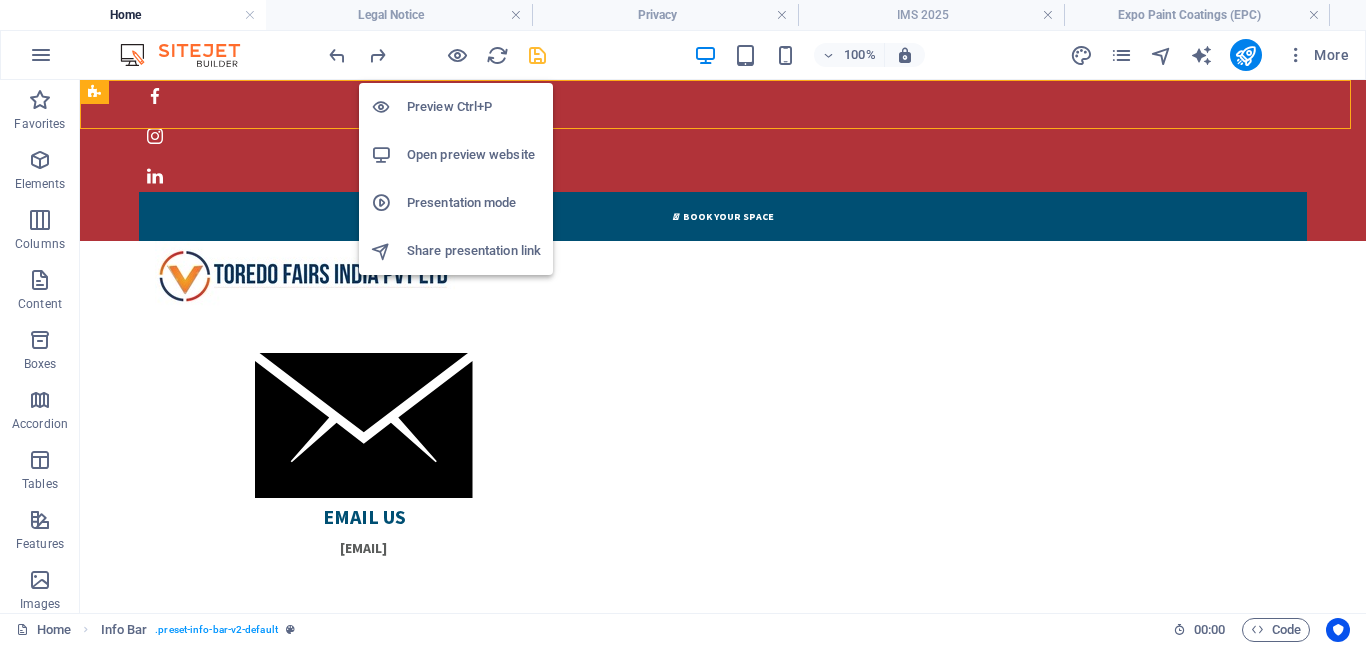 drag, startPoint x: 455, startPoint y: 57, endPoint x: 442, endPoint y: 177, distance: 120.70211 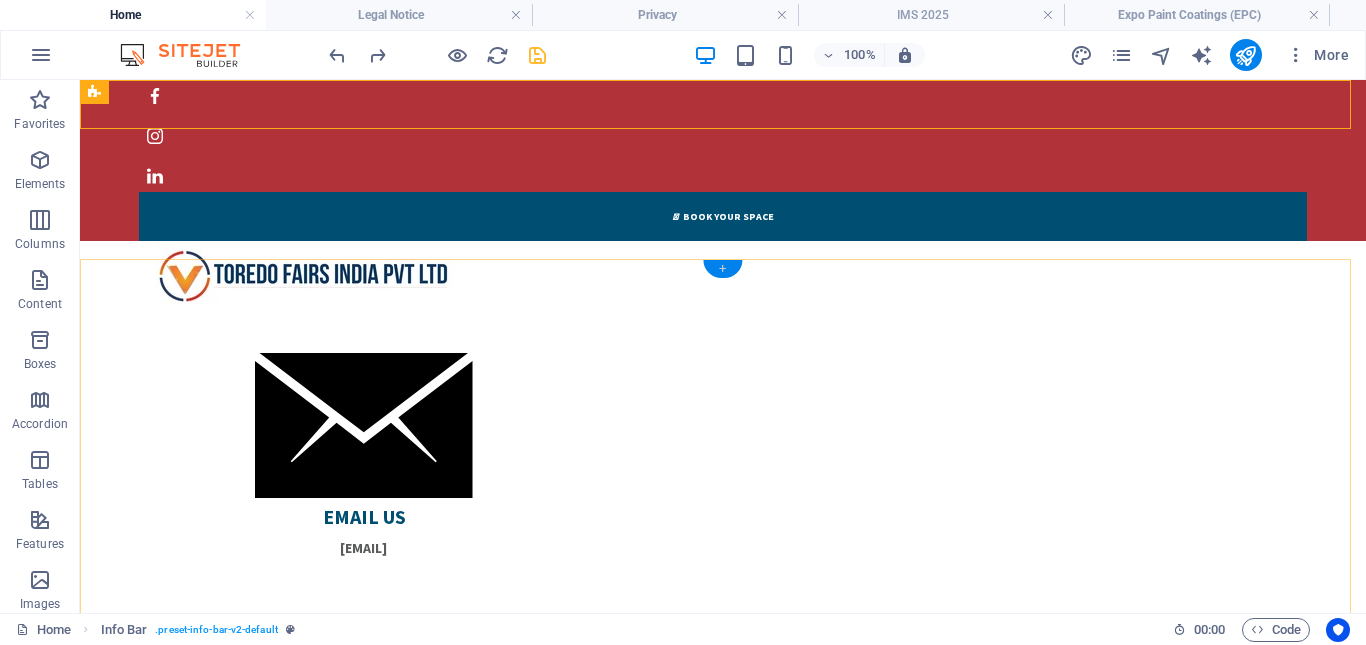 click on "+" at bounding box center [722, 269] 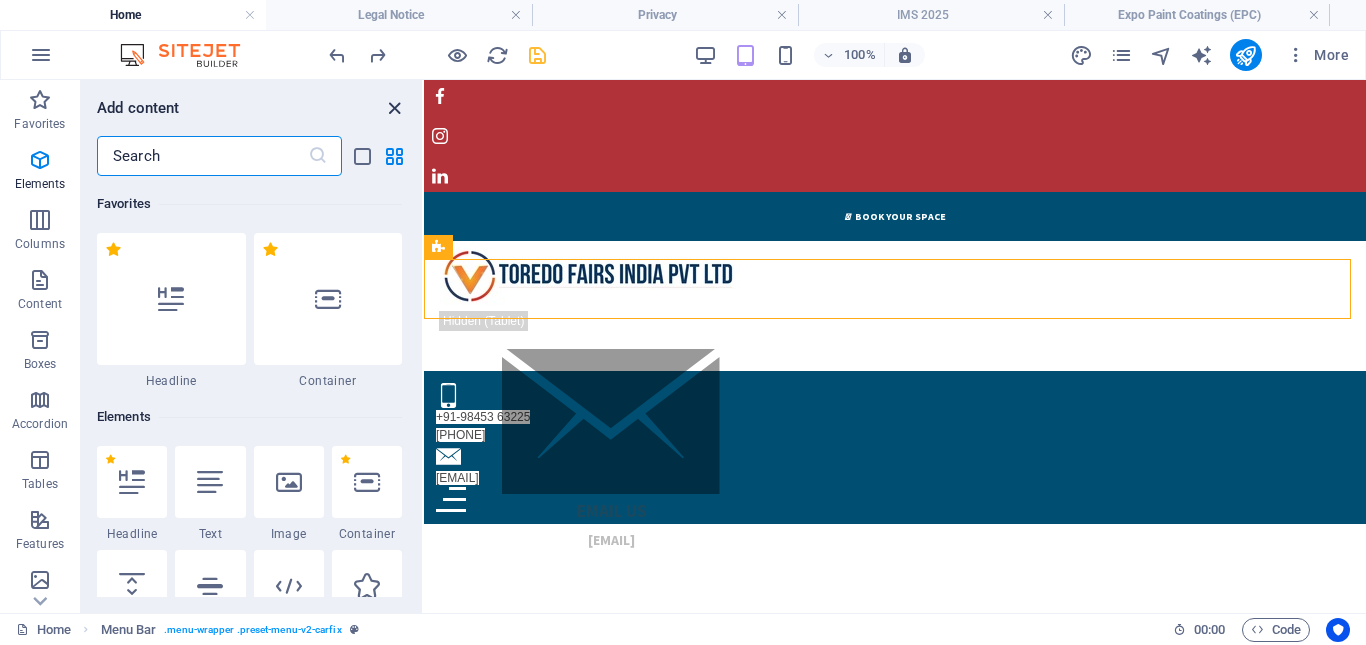 scroll, scrollTop: 3499, scrollLeft: 0, axis: vertical 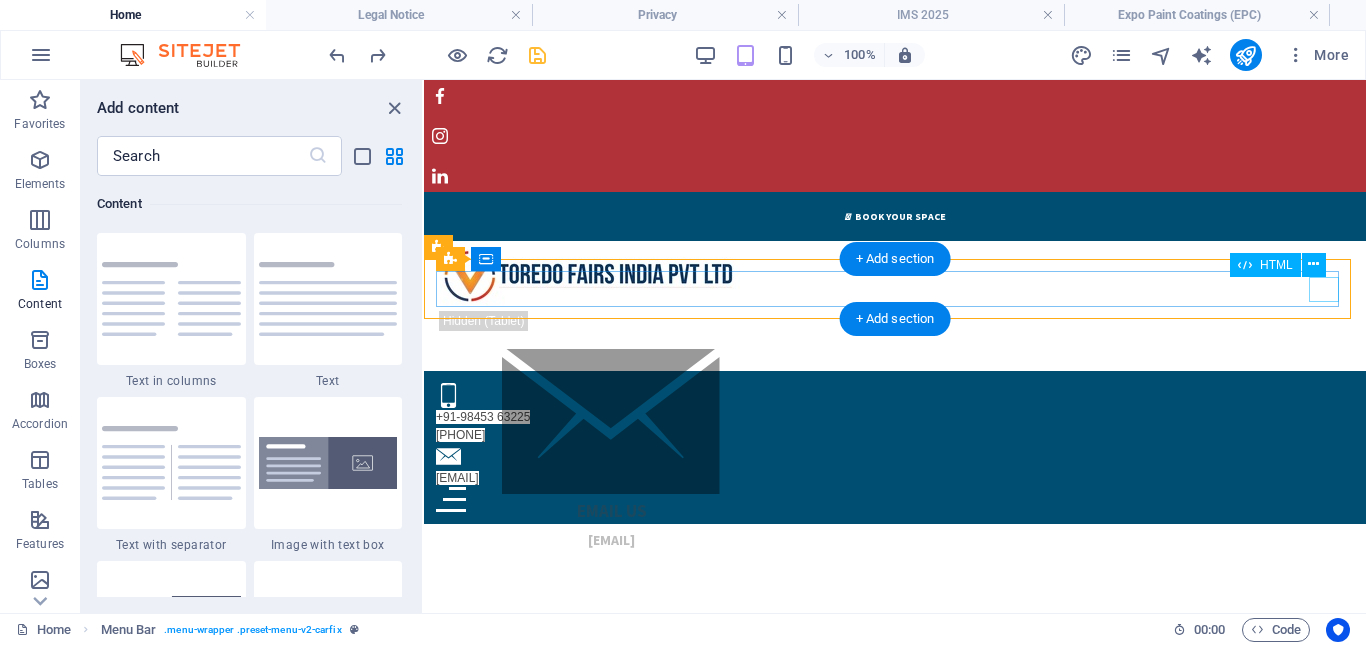 click at bounding box center (895, 499) 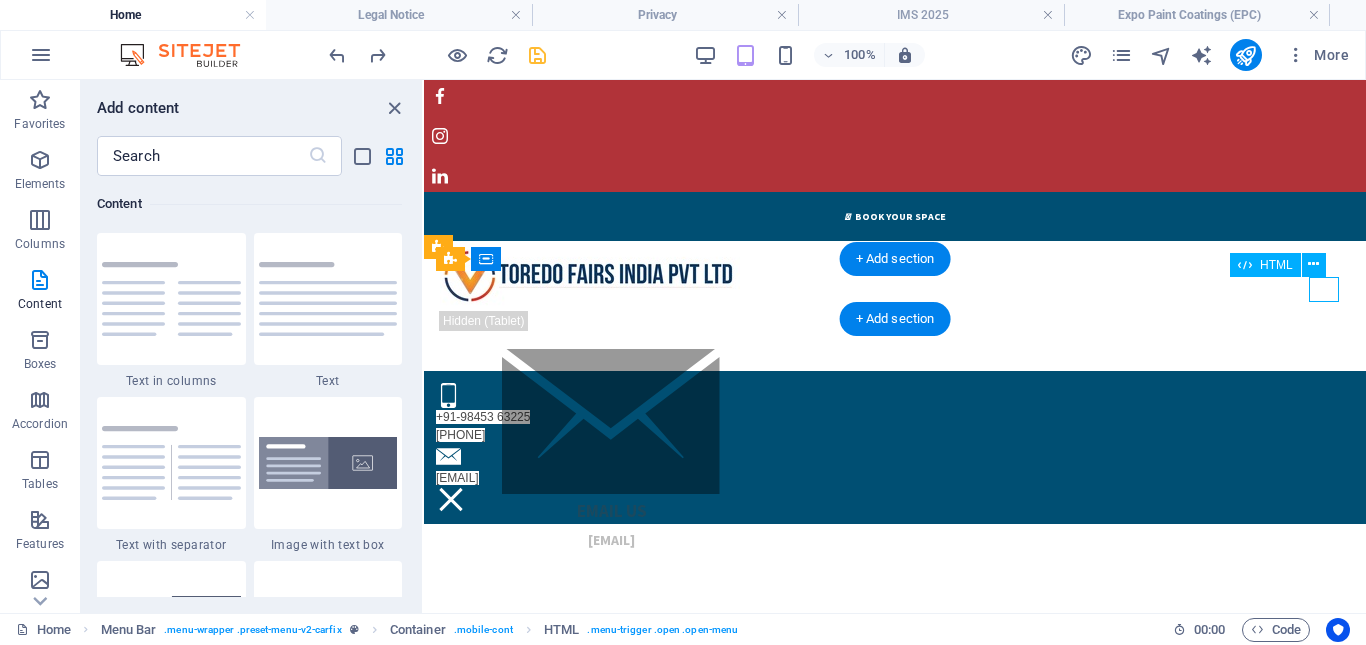 click at bounding box center (895, 499) 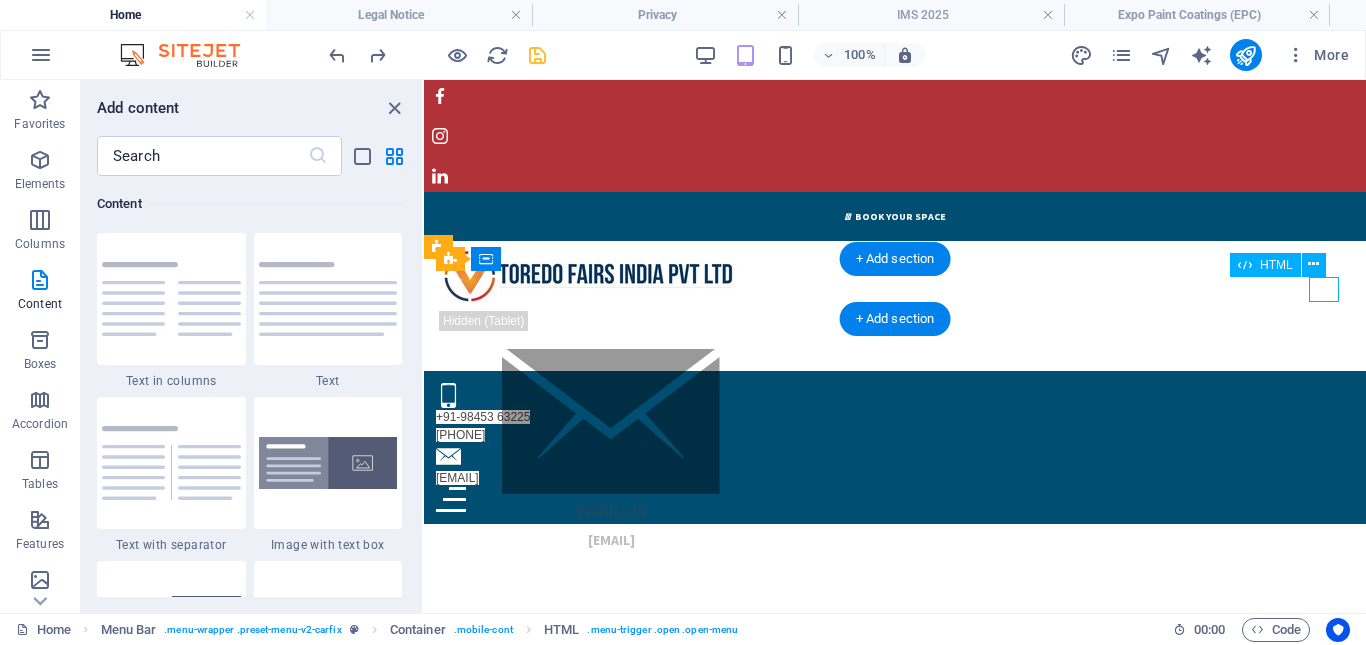 click at bounding box center [895, 499] 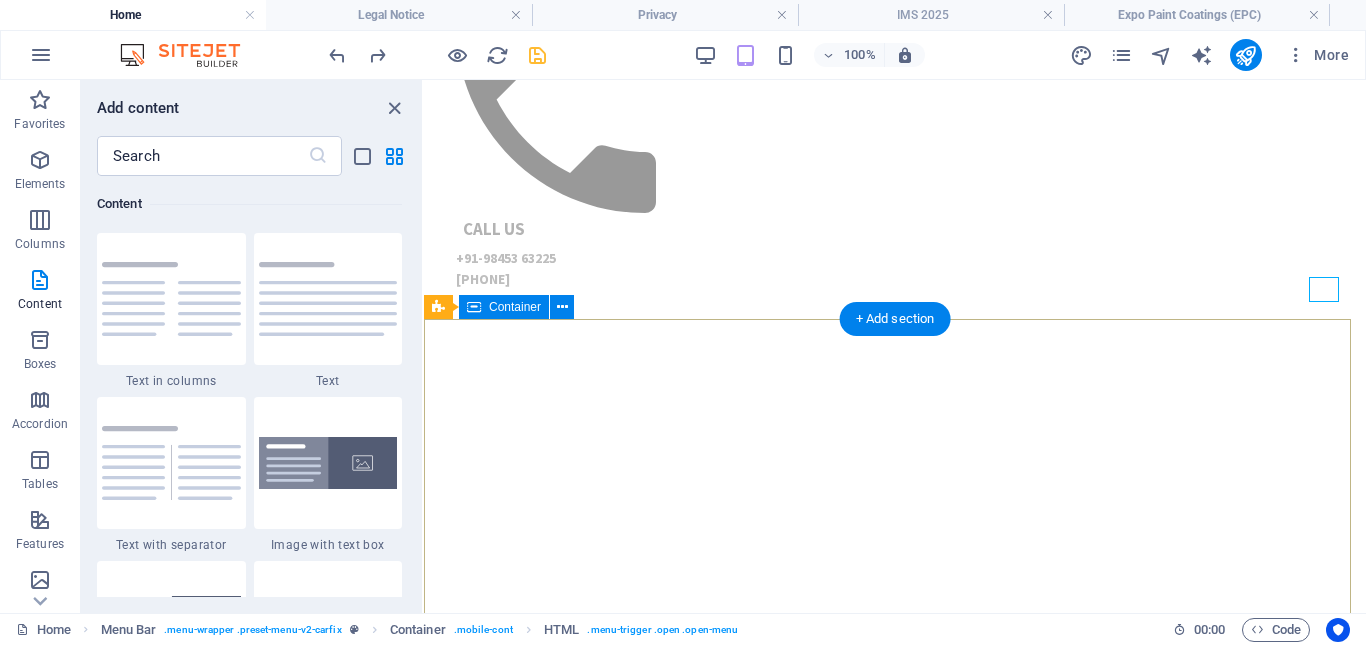 scroll, scrollTop: 0, scrollLeft: 0, axis: both 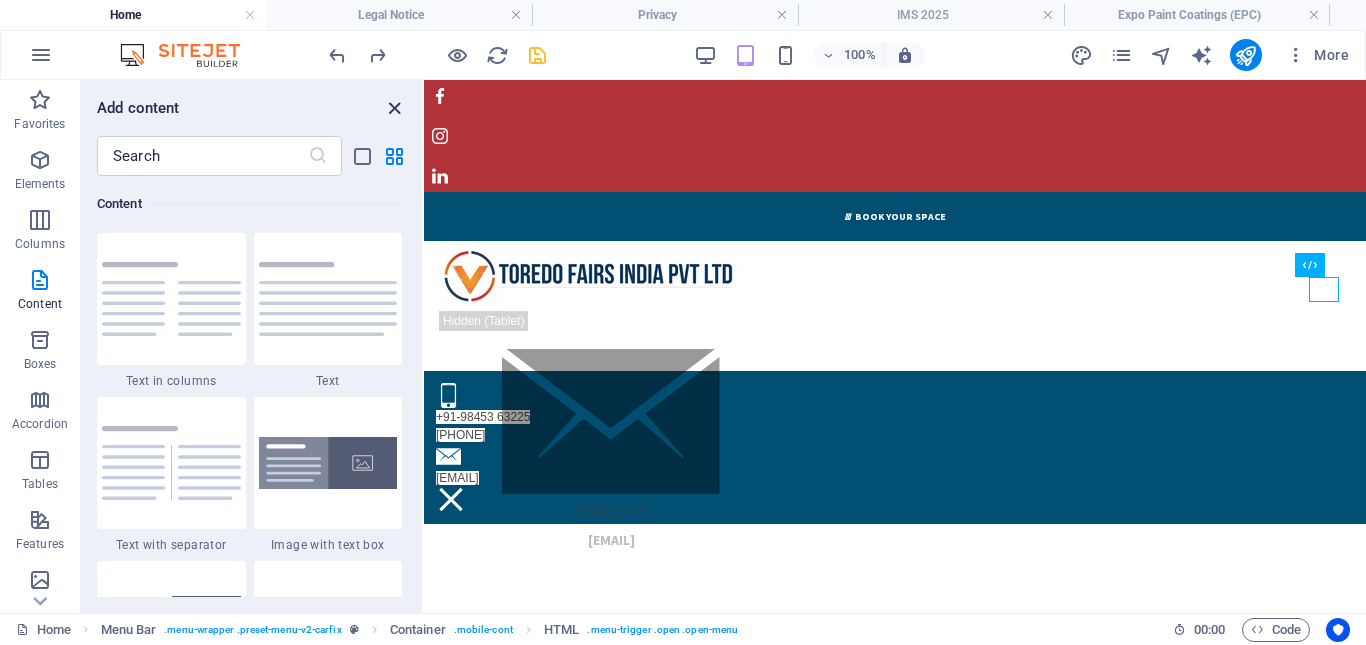 click at bounding box center [394, 108] 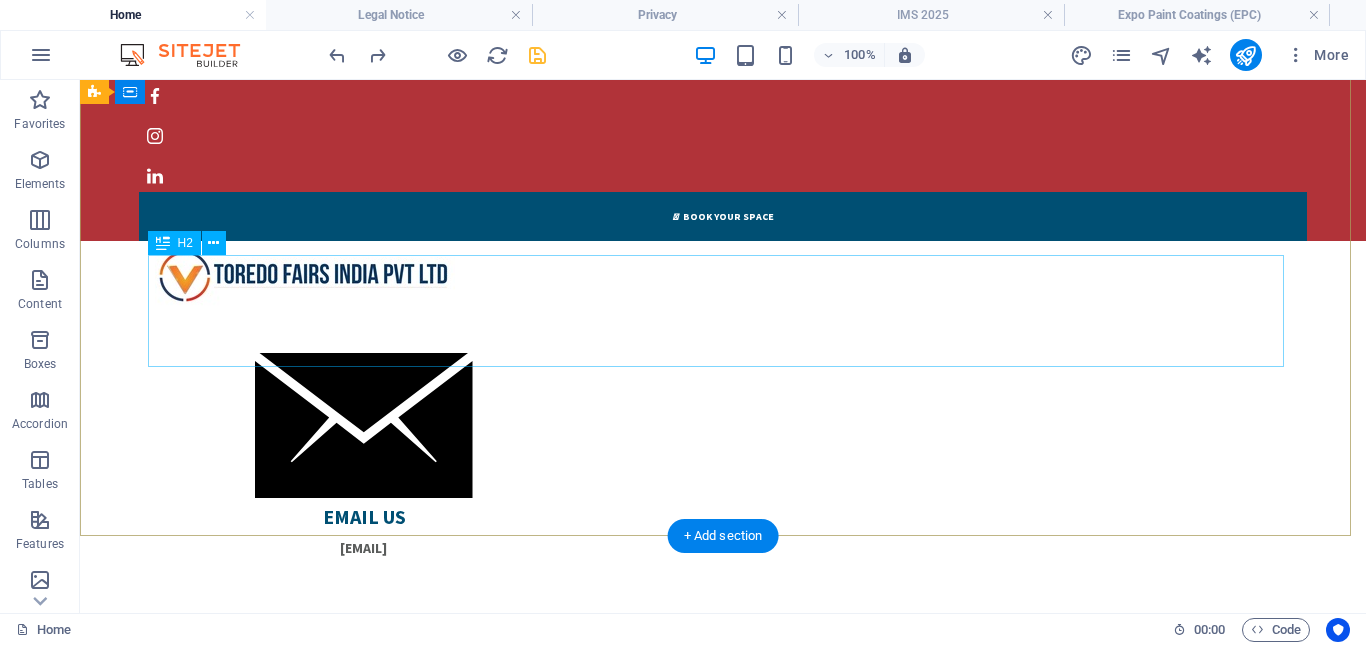scroll, scrollTop: 300, scrollLeft: 0, axis: vertical 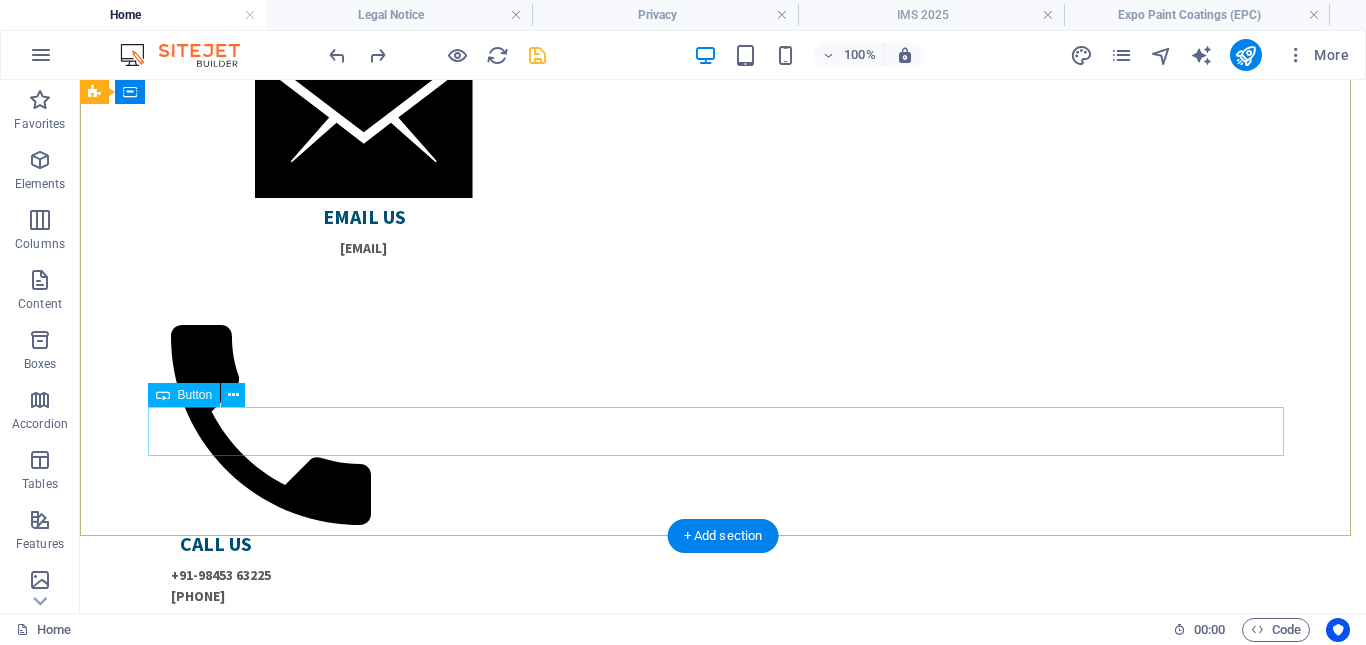 click on "LEARN MORE " at bounding box center (723, 1103) 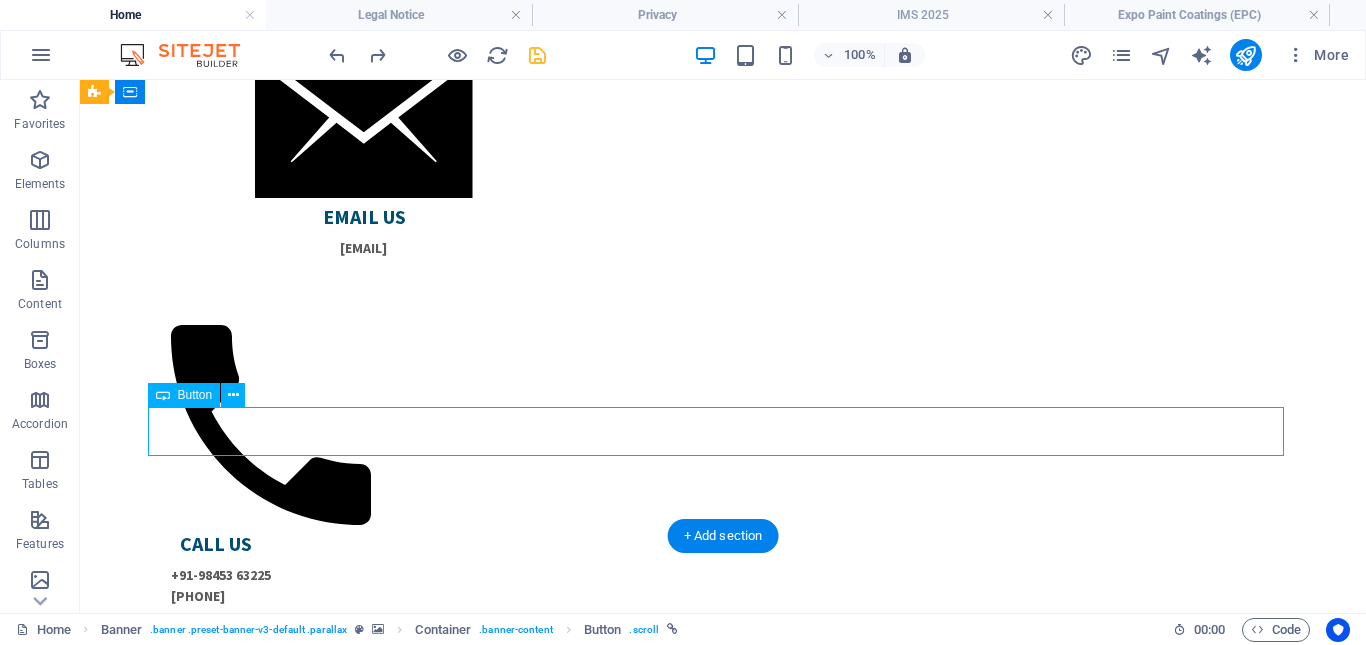 click on "LEARN MORE " at bounding box center [723, 1103] 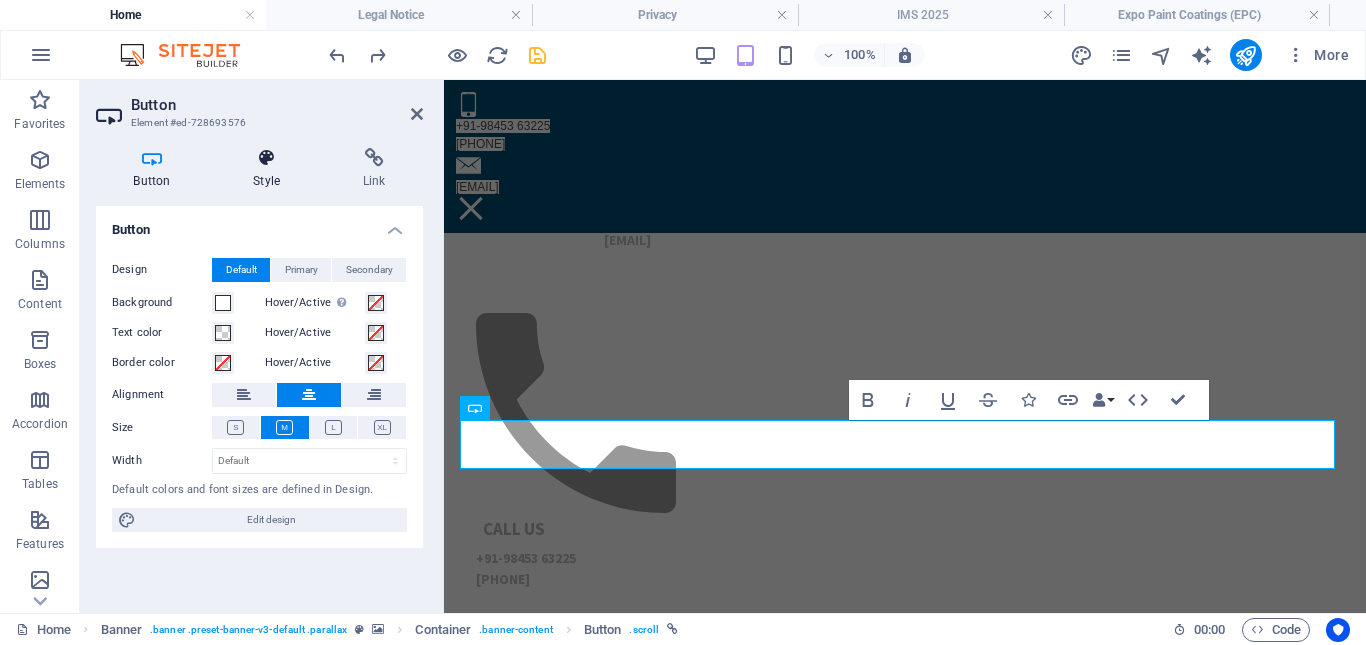click on "Style" at bounding box center [271, 169] 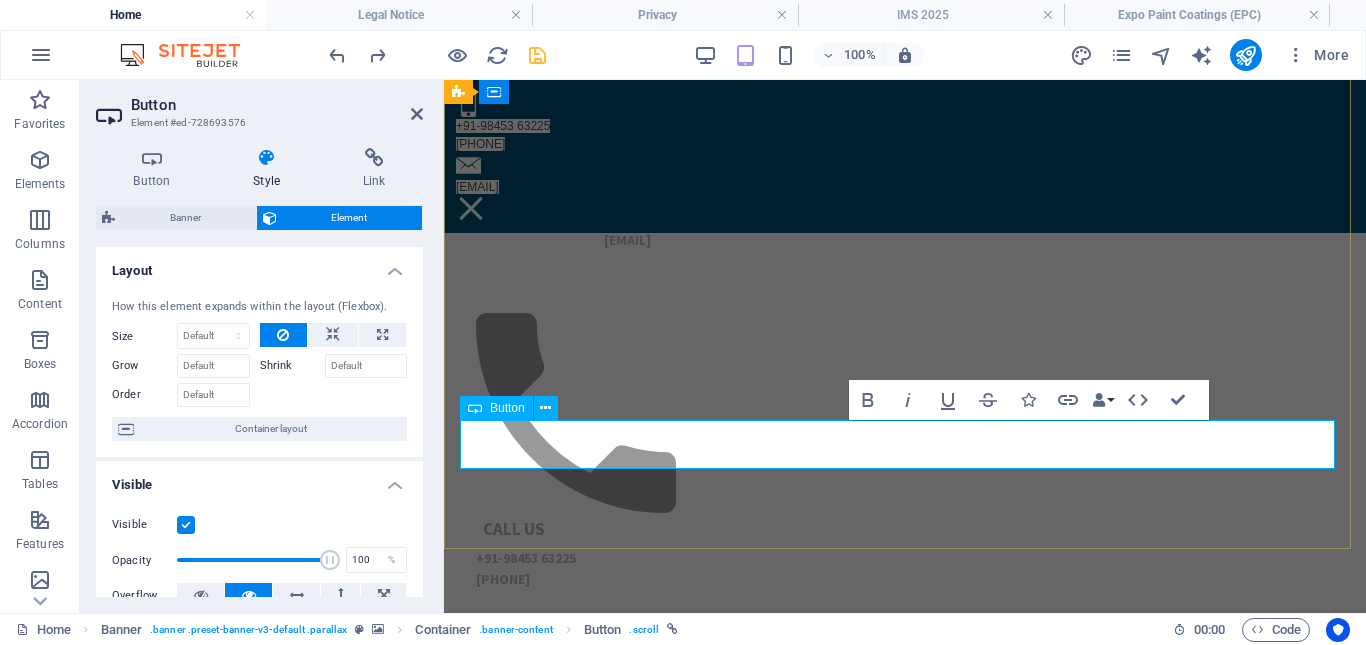 click on "LEARN MORE " at bounding box center [905, 1116] 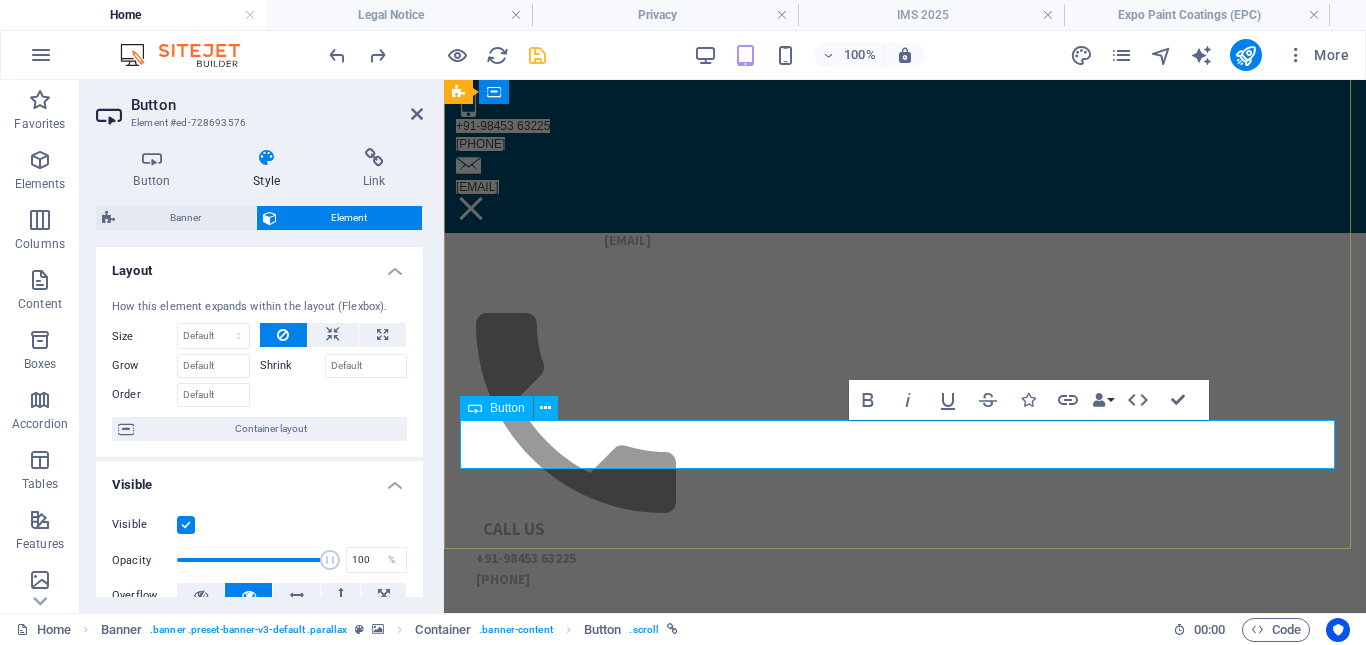 click on "" at bounding box center (936, 1116) 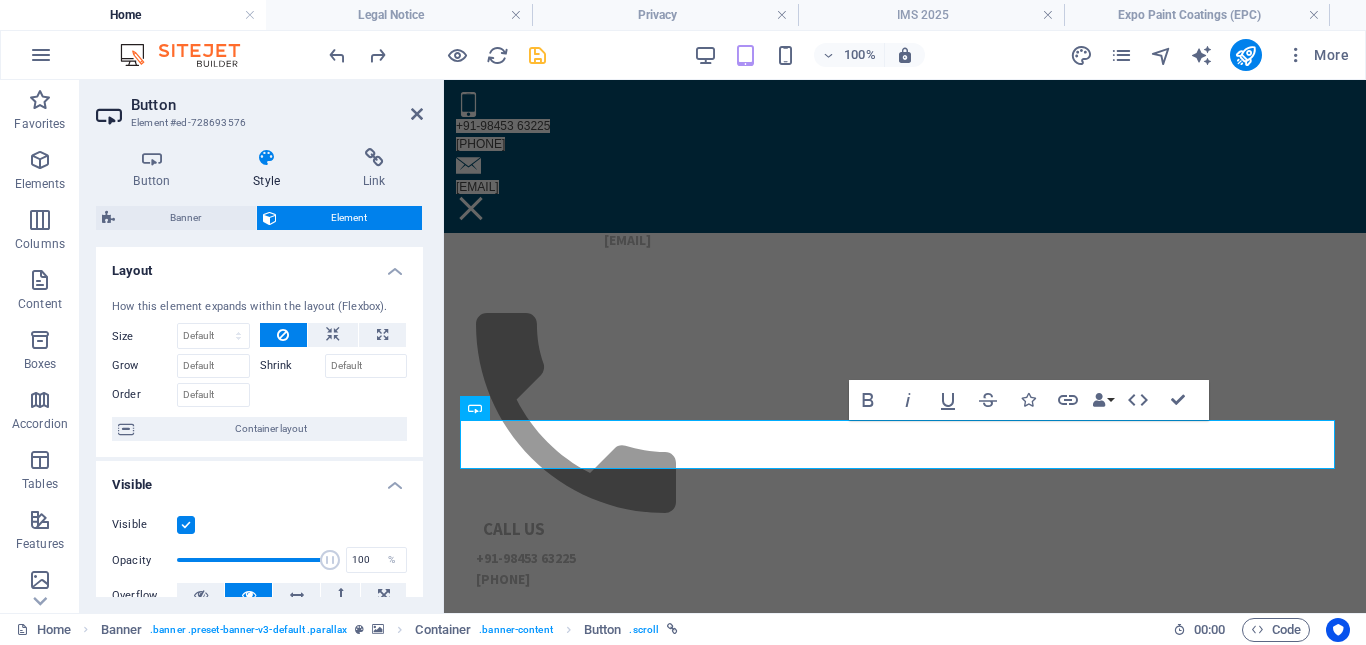 click on "Button Element #ed-728693576" at bounding box center [259, 106] 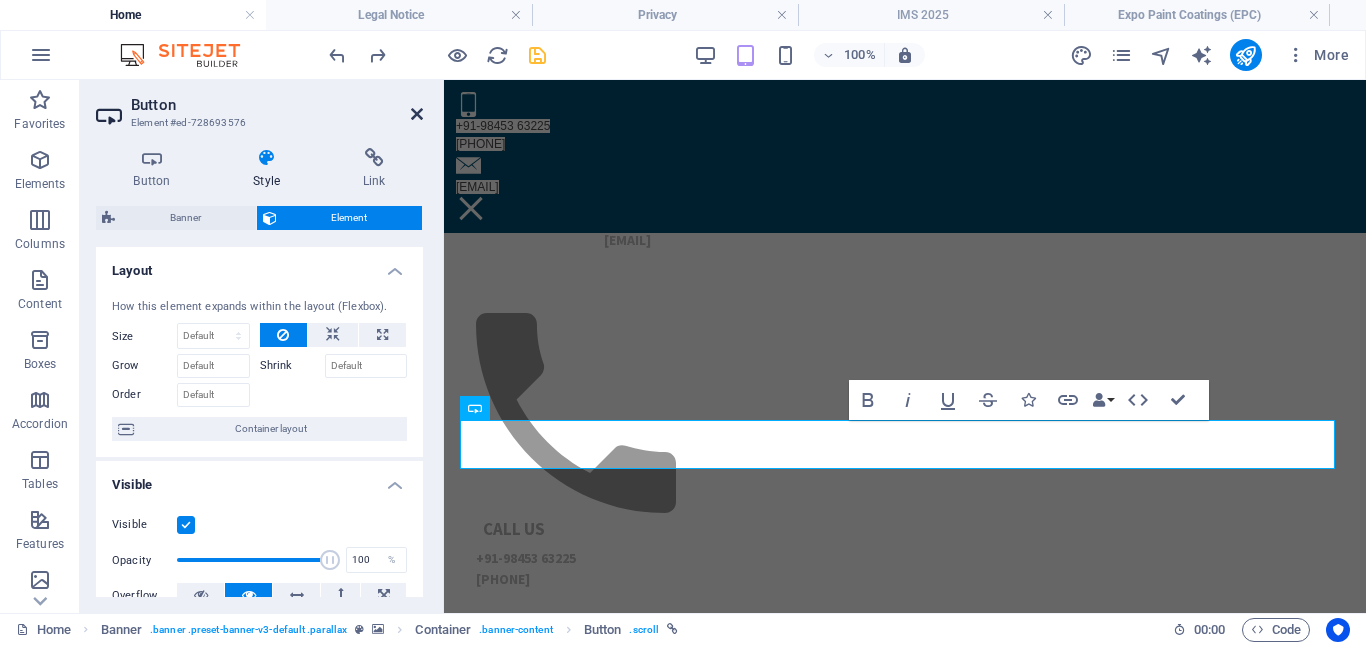 click at bounding box center [417, 114] 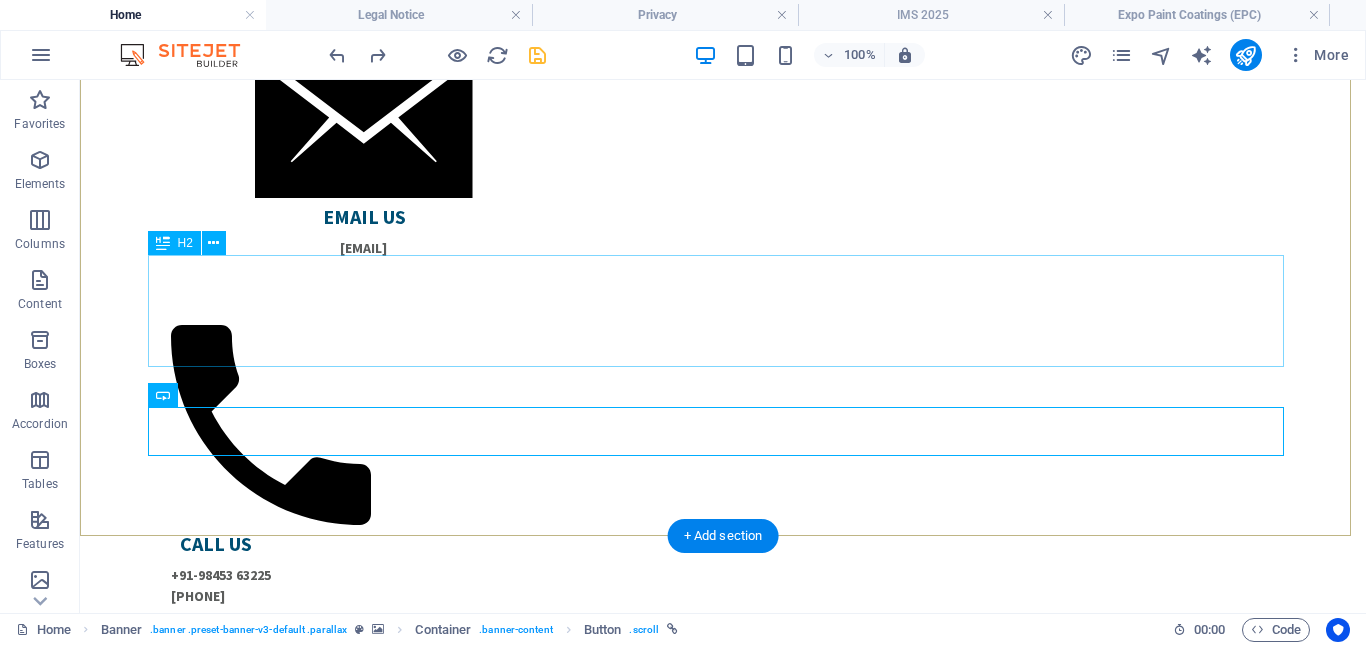 scroll, scrollTop: 0, scrollLeft: 0, axis: both 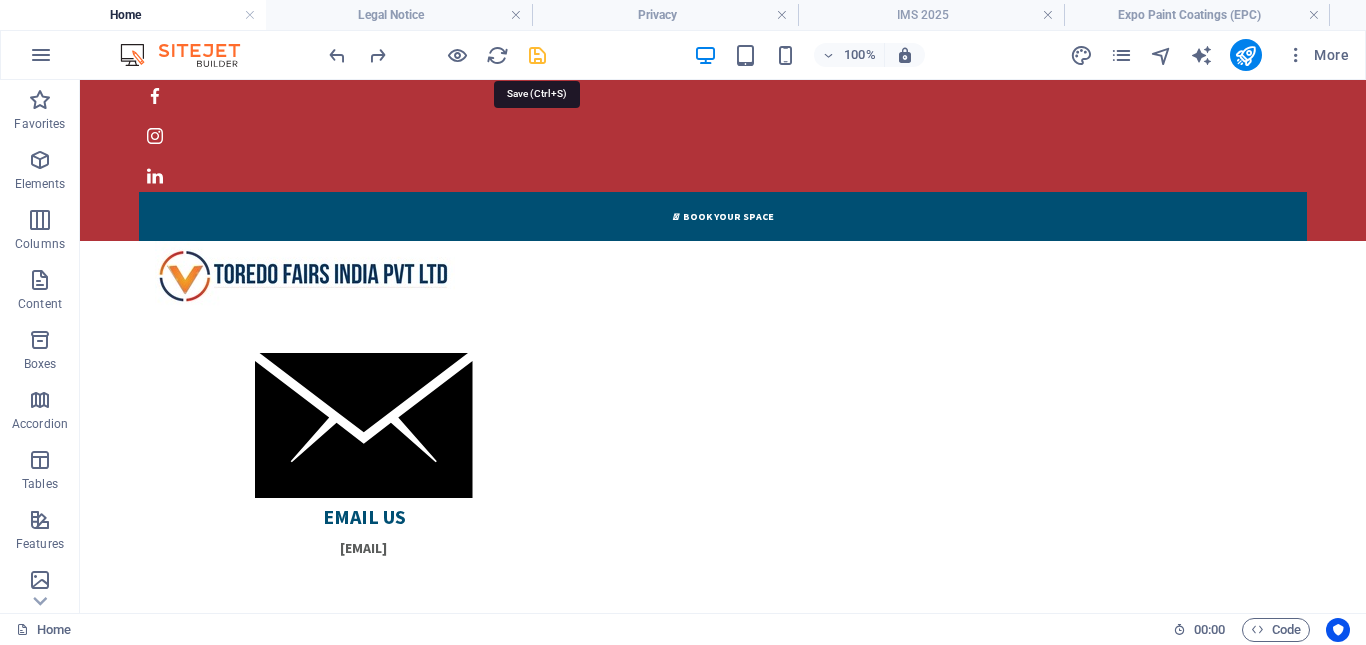 click at bounding box center [537, 55] 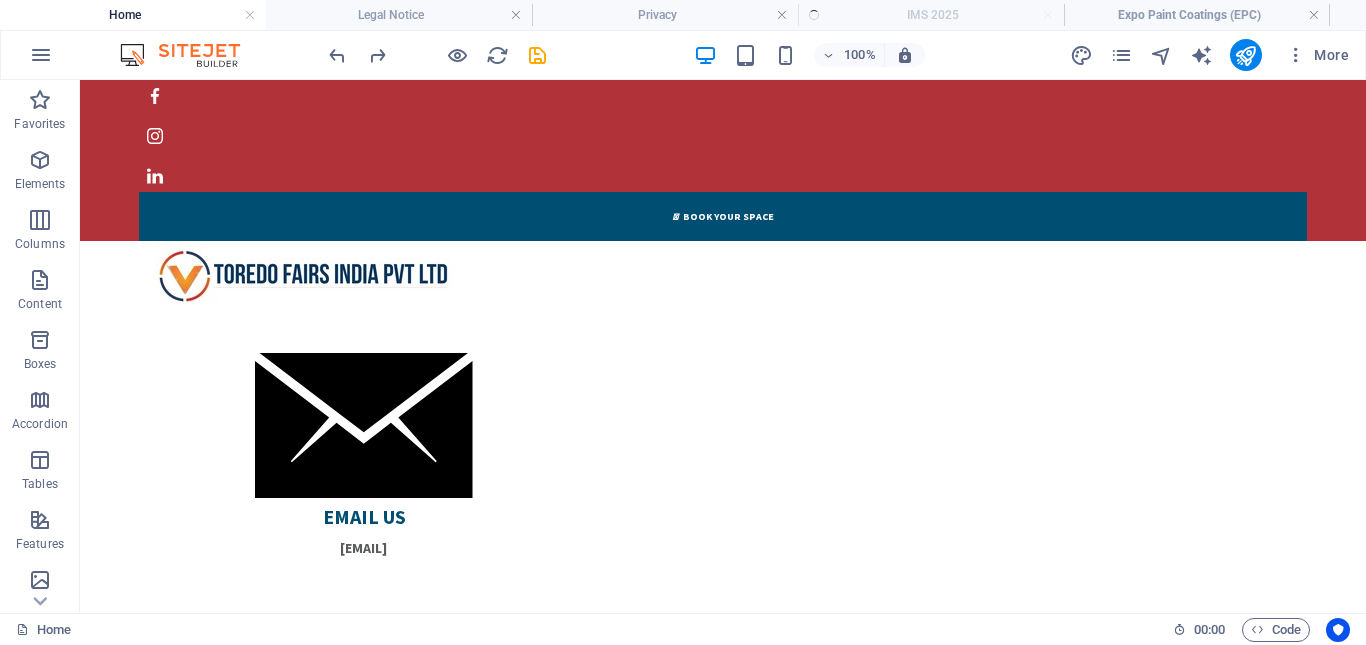 click on "Home Legal Notice Privacy IMS 2025 Expo Paint Coatings (EPC)" at bounding box center (683, 15) 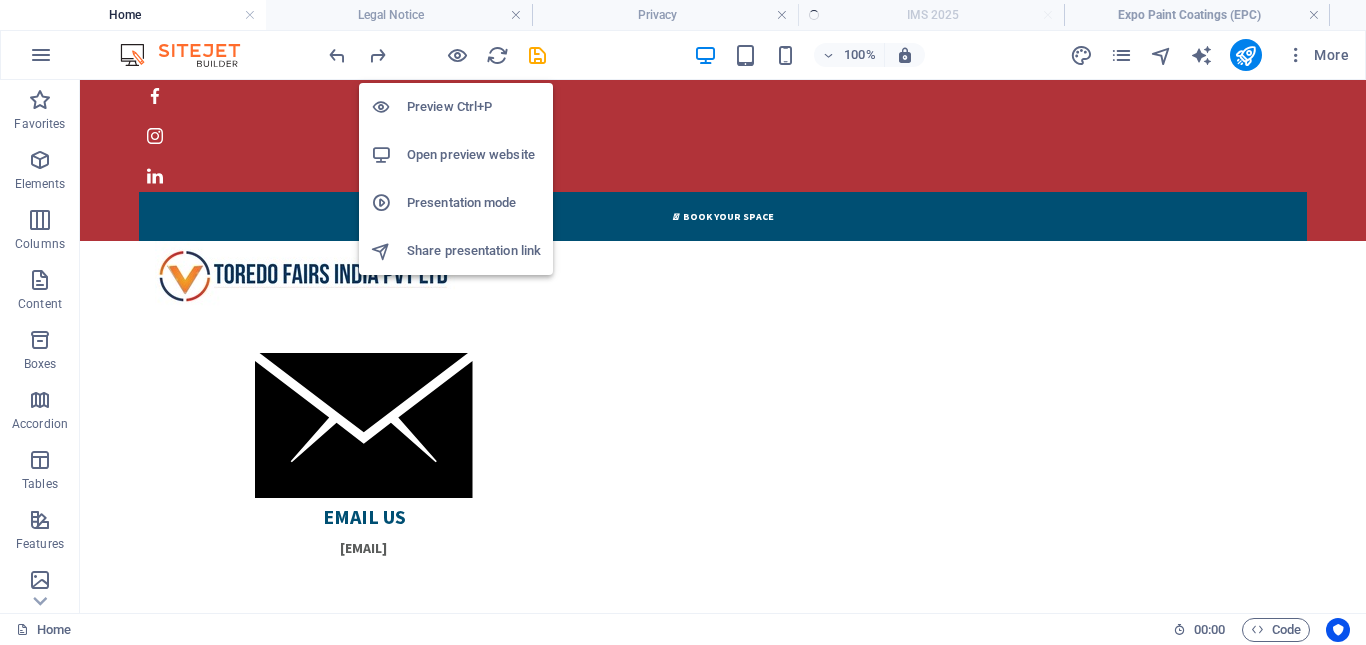 click on "Open preview website" at bounding box center (456, 155) 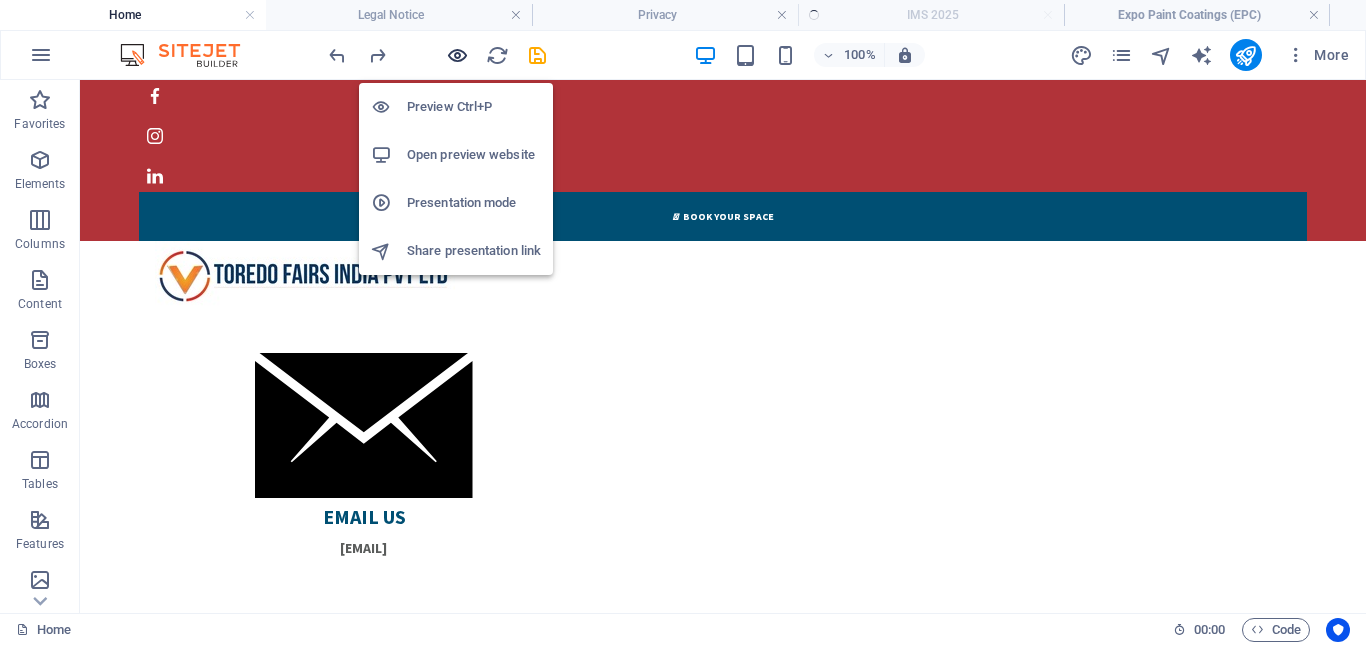 click at bounding box center (457, 55) 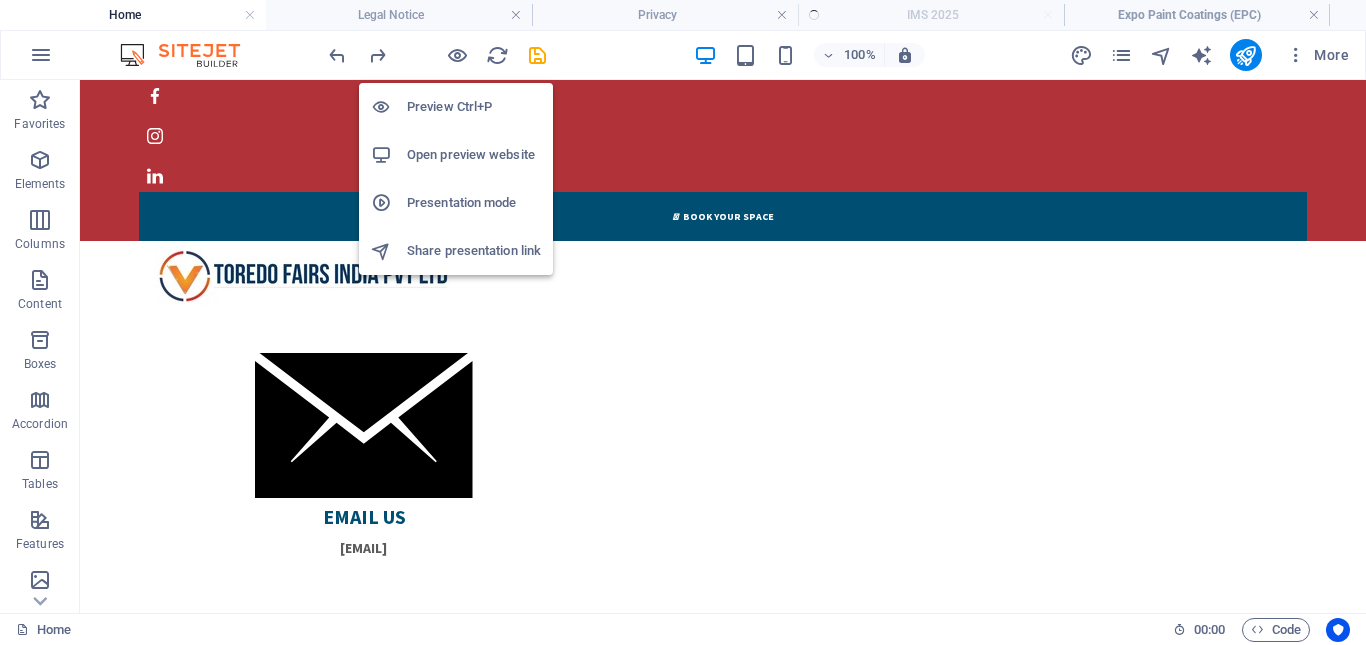 click on "Open preview website" at bounding box center [474, 155] 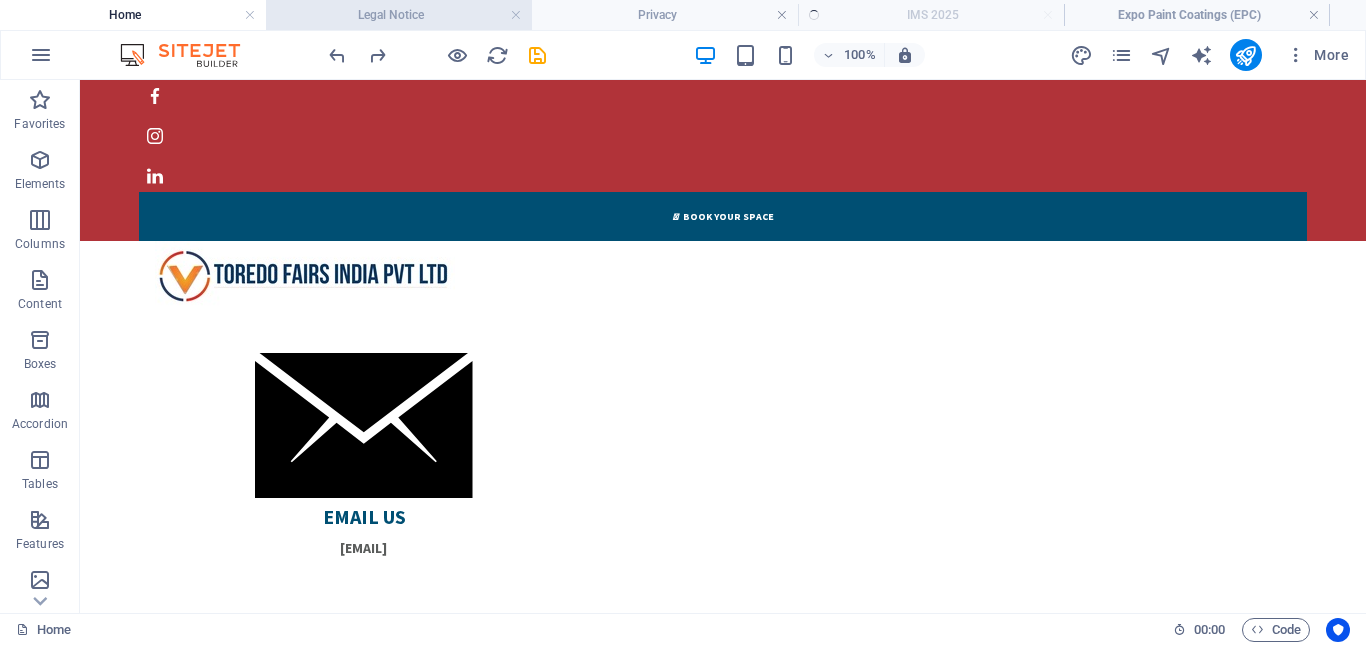 click on "Legal Notice" at bounding box center [399, 15] 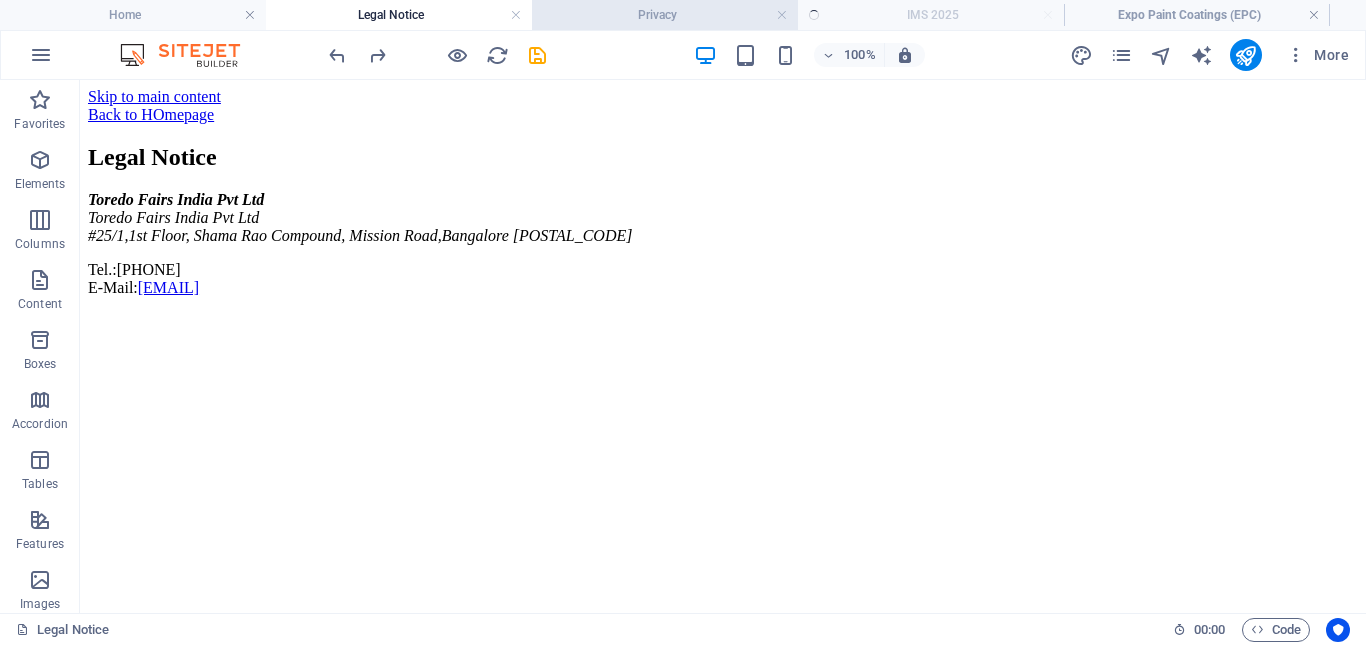 click on "Privacy" at bounding box center [665, 15] 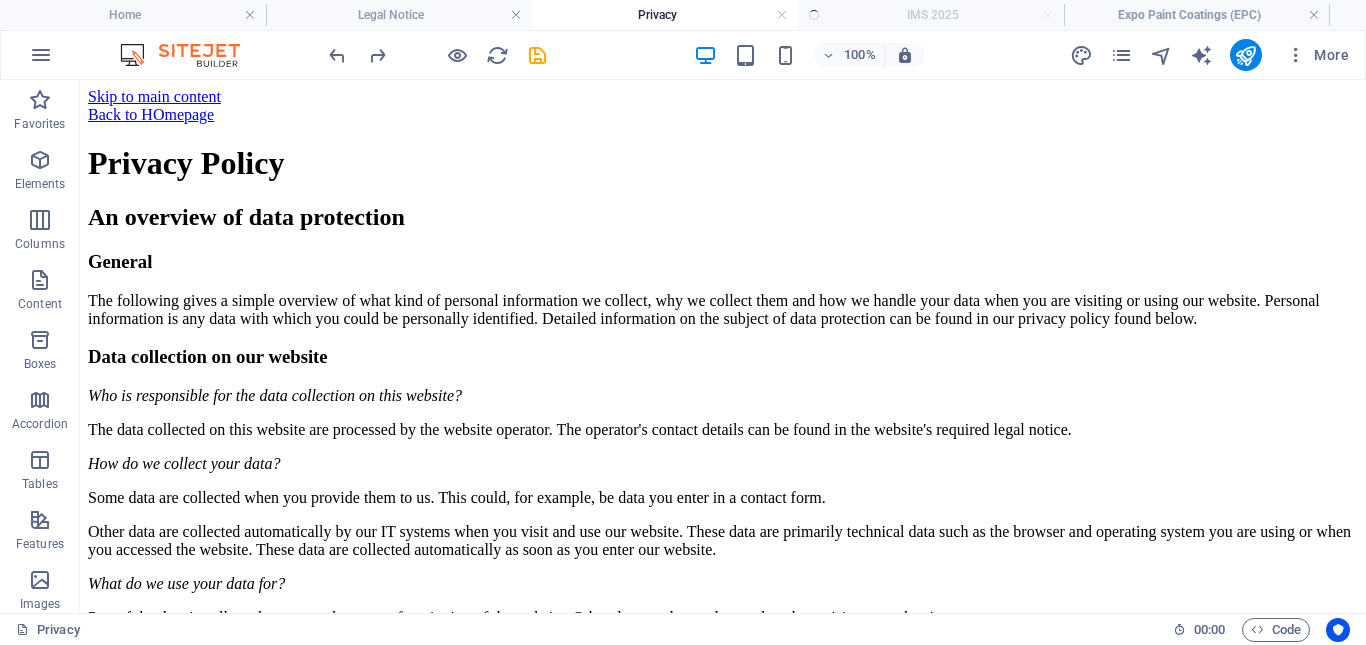 click on "Home Legal Notice Privacy IMS 2025 Expo Paint Coatings (EPC)" at bounding box center (683, 15) 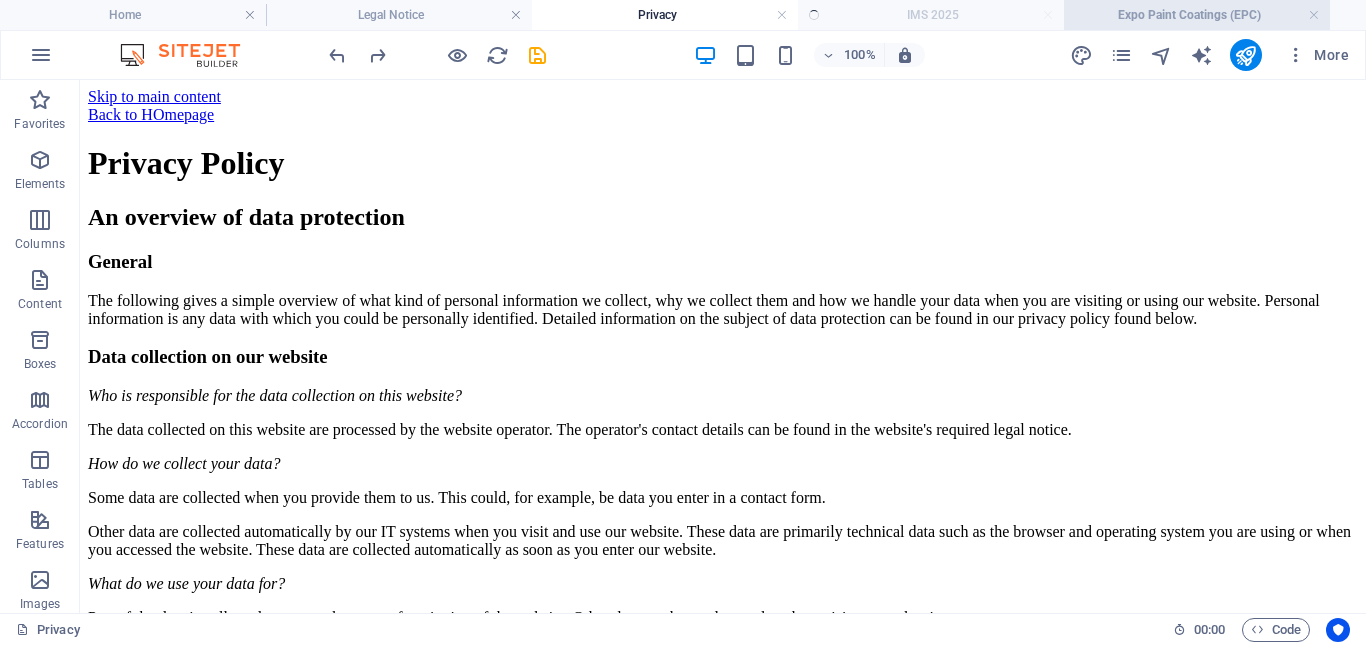 click on "Expo Paint Coatings (EPC)" at bounding box center [1197, 15] 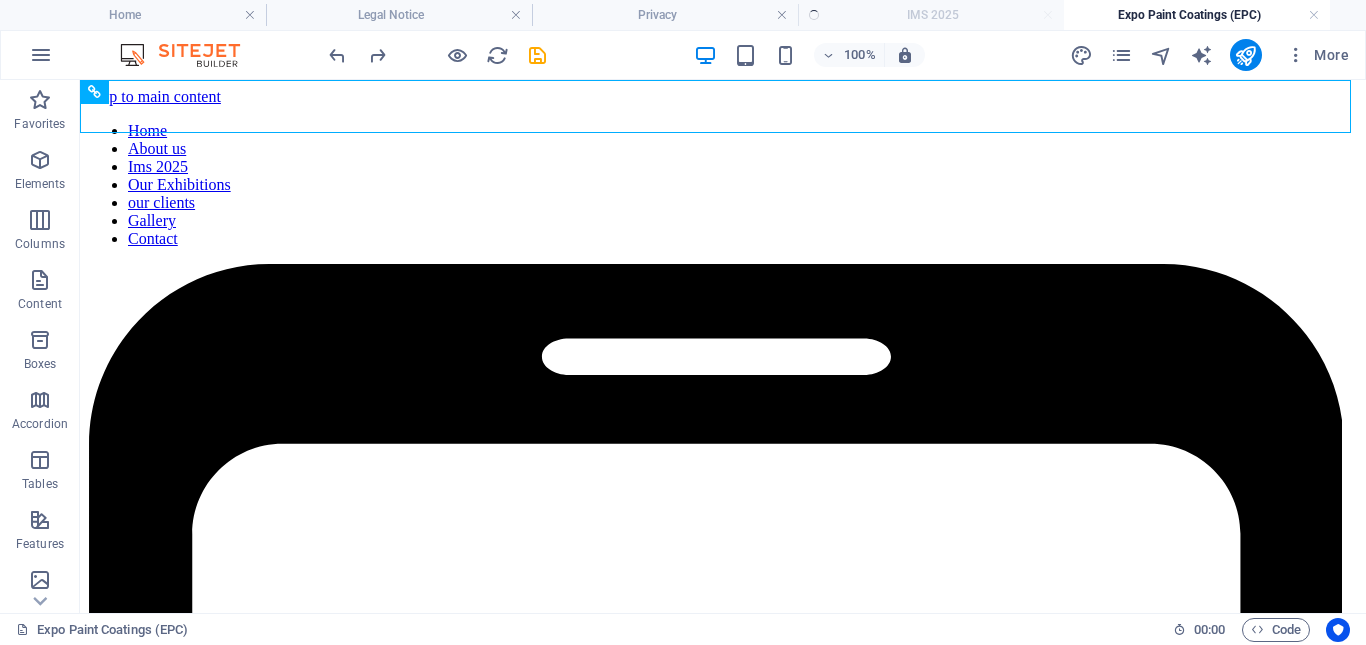 click on "Home Legal Notice Privacy IMS 2025 Expo Paint Coatings (EPC)" at bounding box center (683, 15) 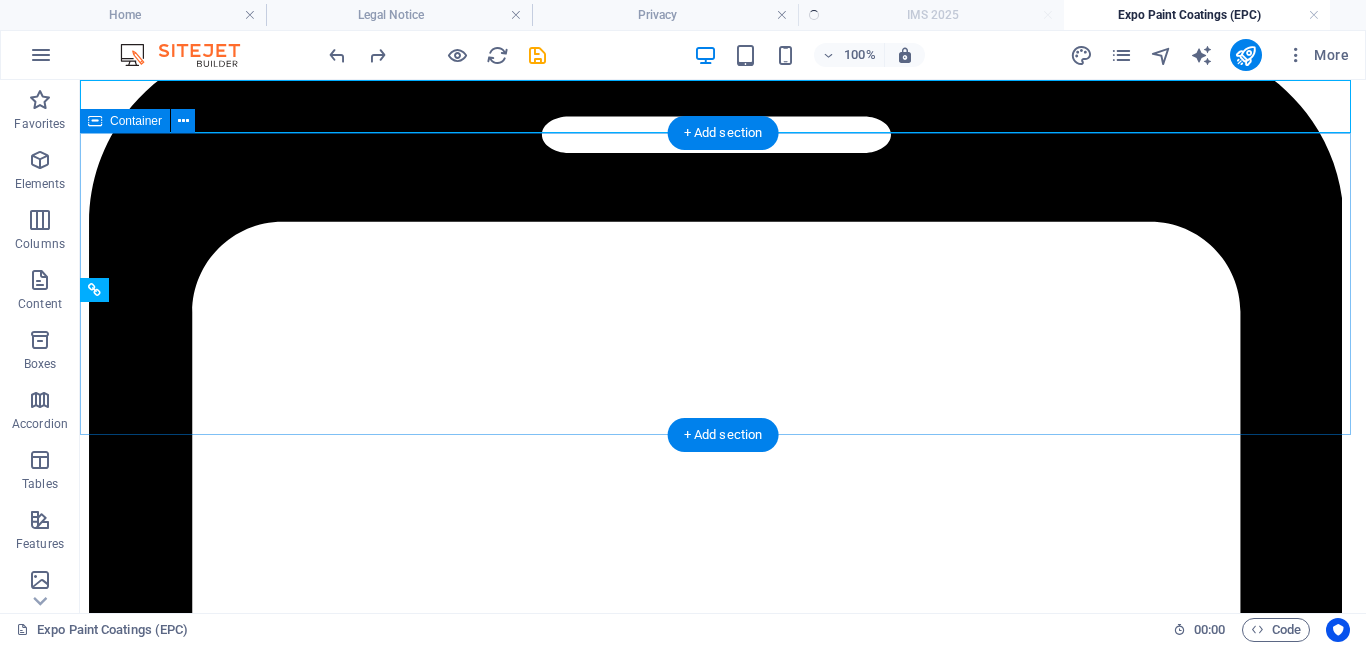 scroll, scrollTop: 0, scrollLeft: 0, axis: both 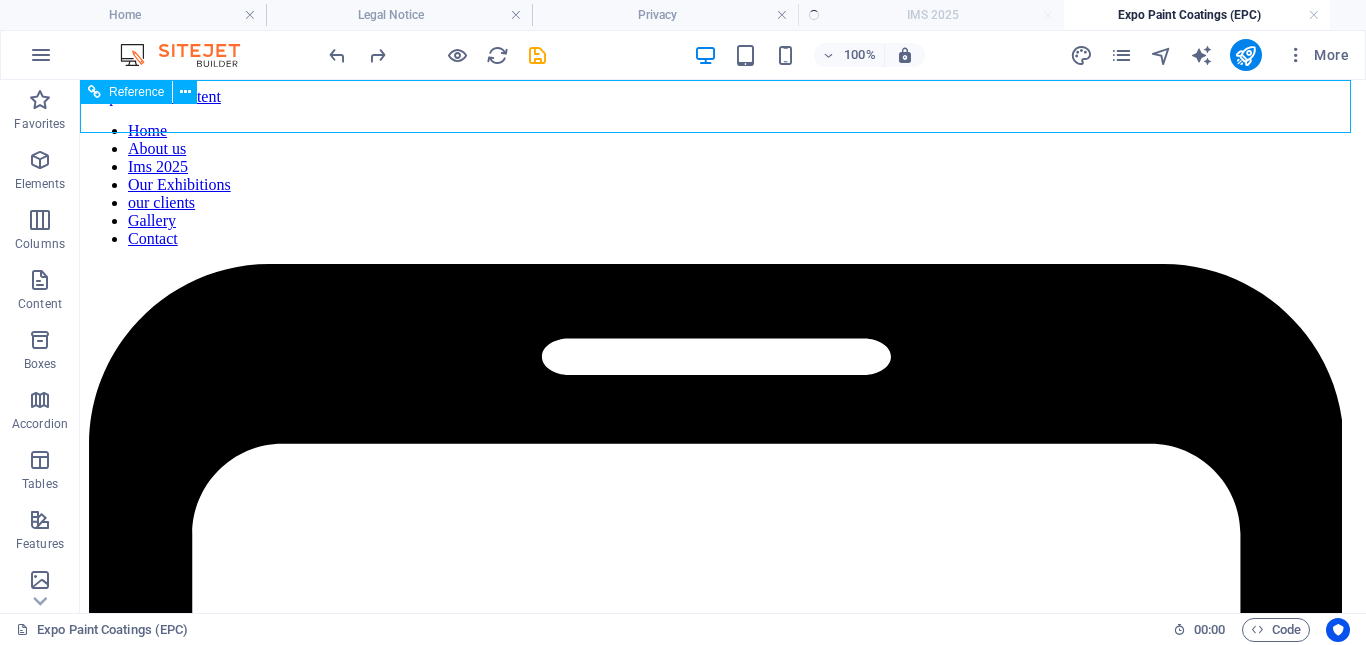 click on "Home About us Ims  2025 Our Exhibitions our clients Gallery Contact" at bounding box center [723, 185] 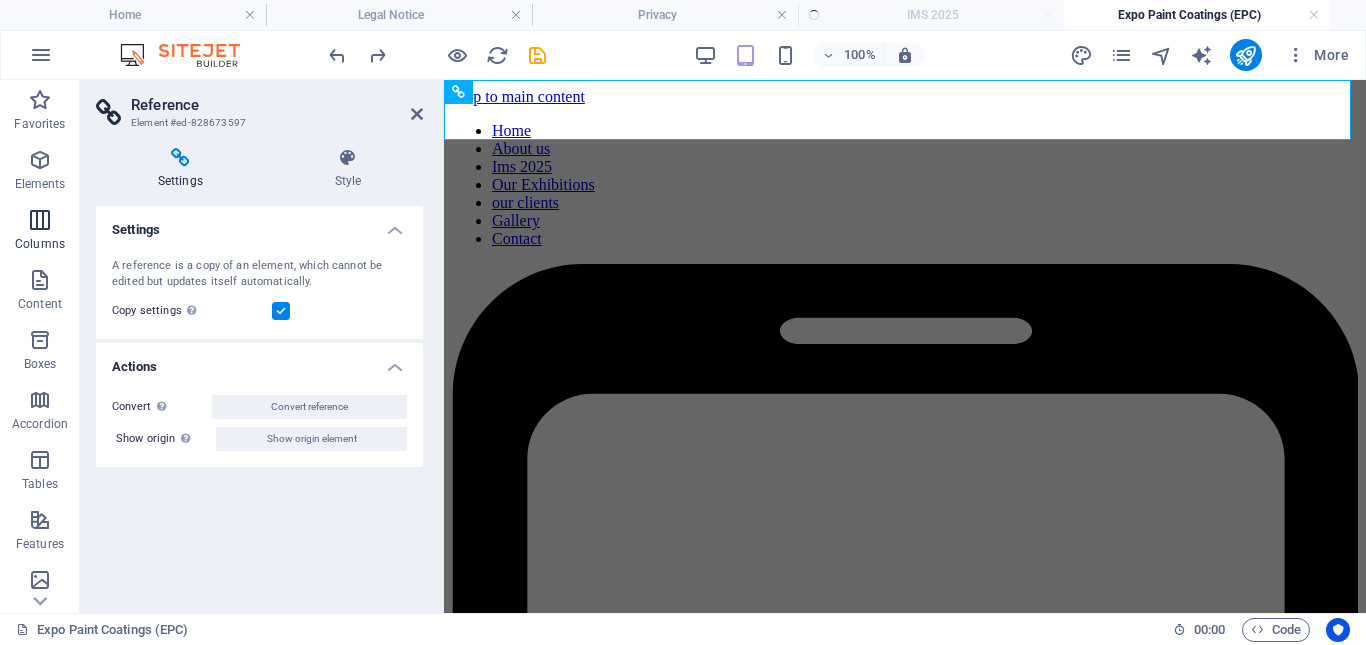 click at bounding box center [40, 220] 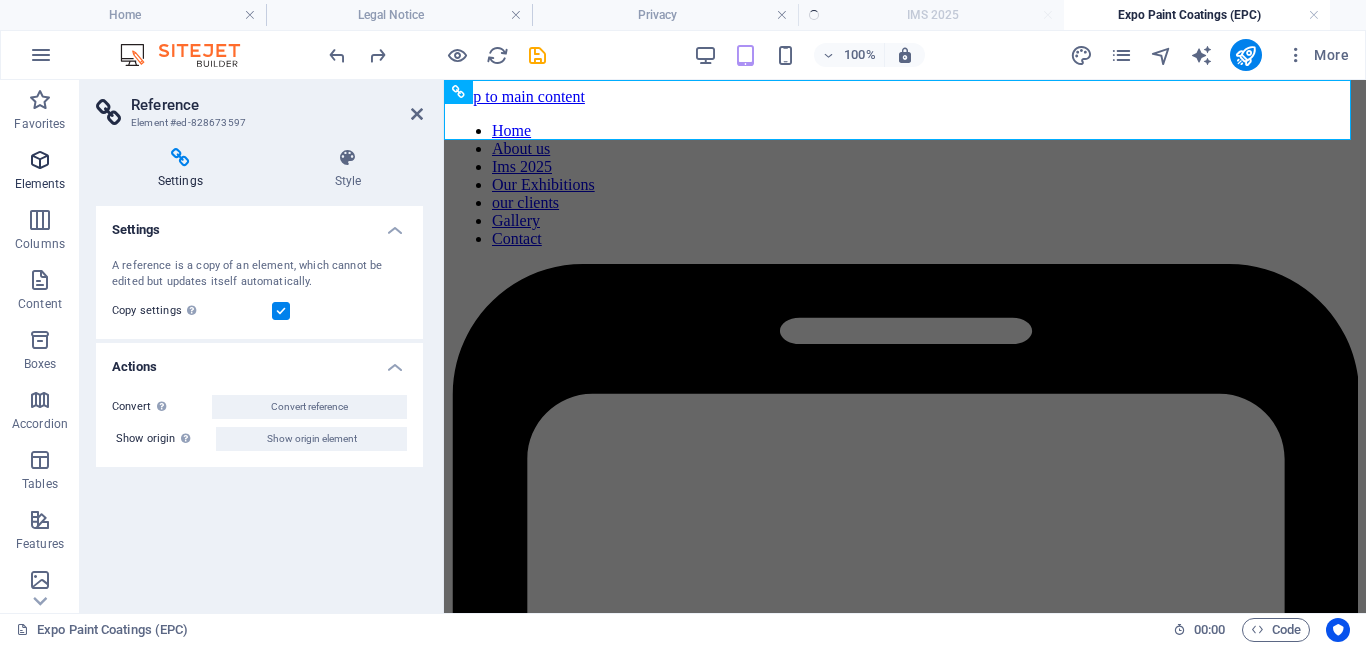 click on "Elements" at bounding box center (40, 184) 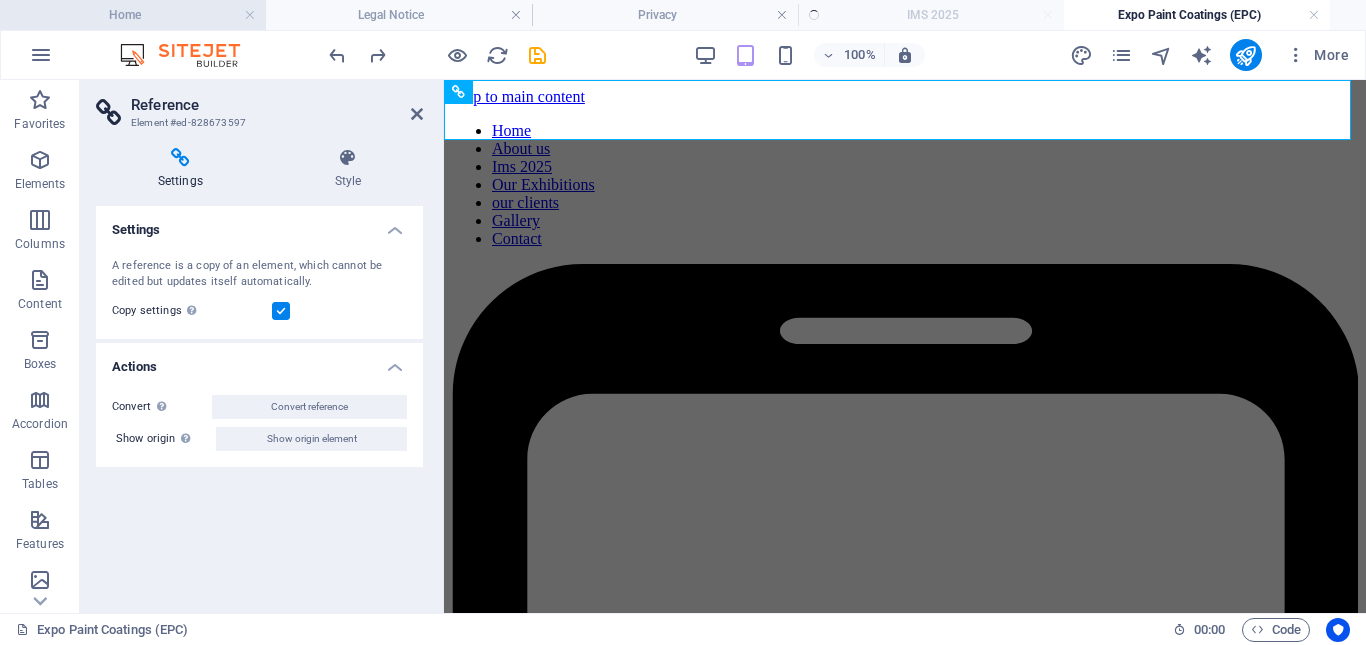 click on "Home" at bounding box center [133, 15] 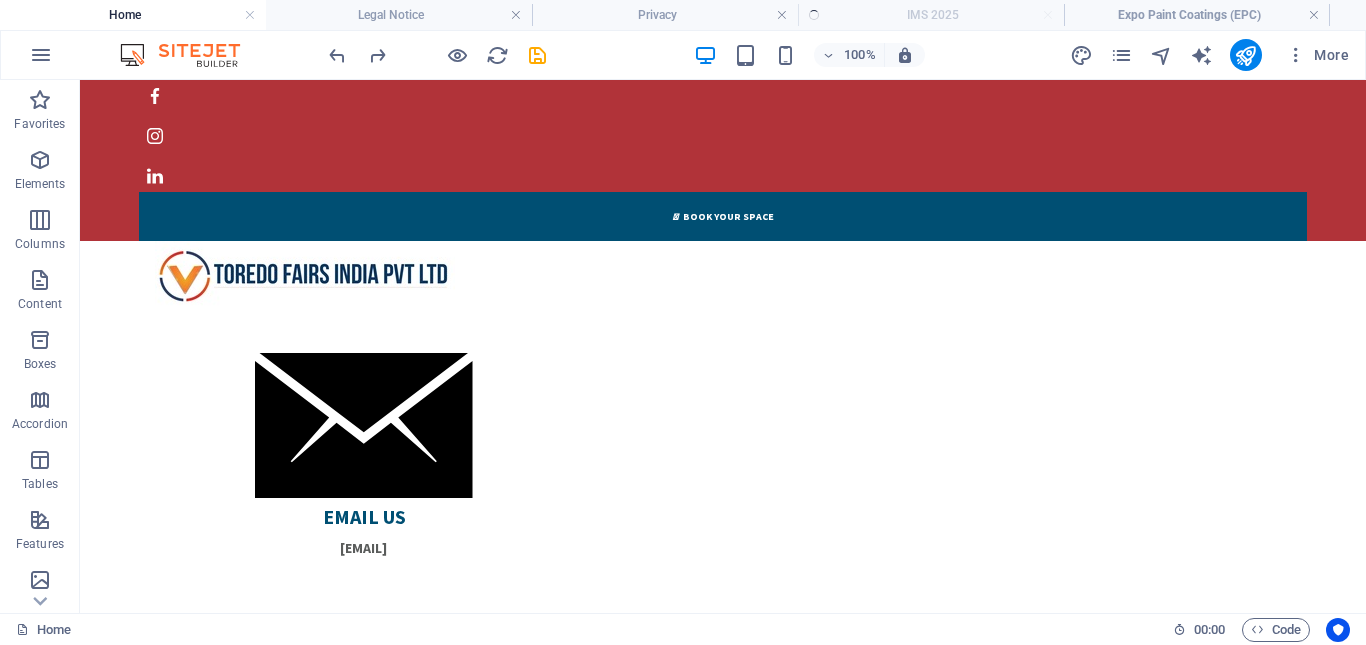 click on "Home" at bounding box center (133, 15) 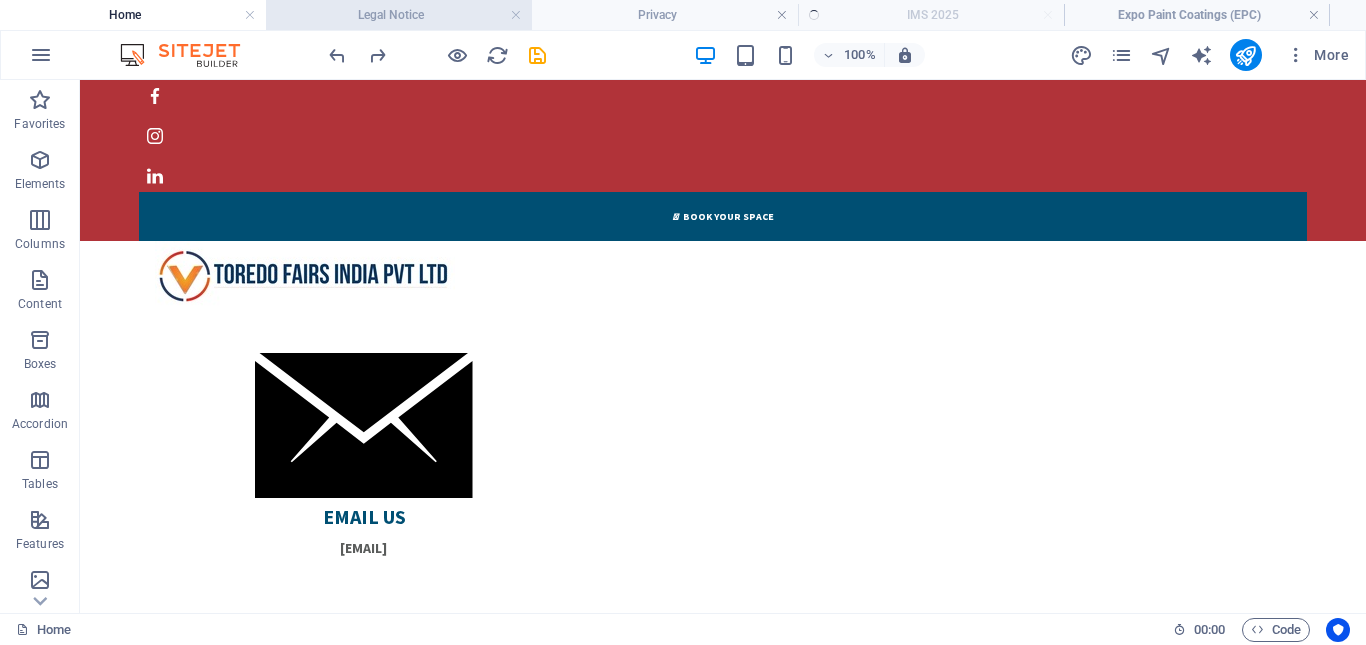 click on "Legal Notice" at bounding box center (399, 15) 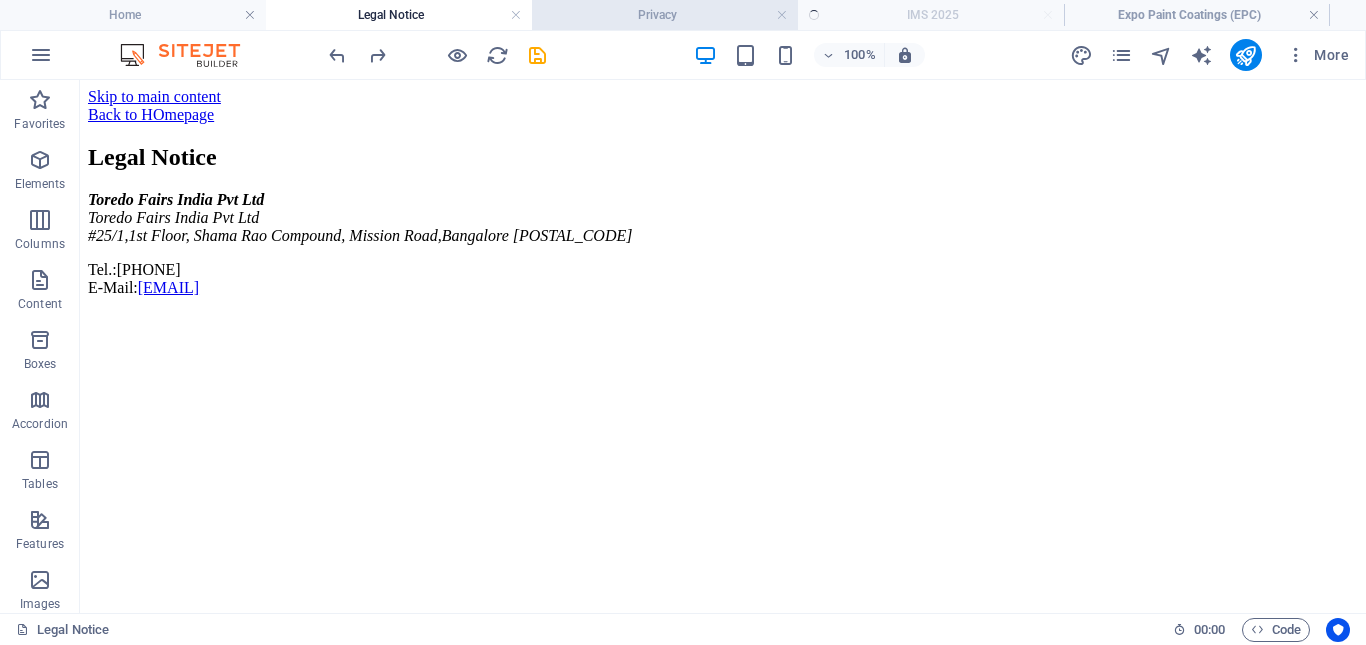 click on "Privacy" at bounding box center (665, 15) 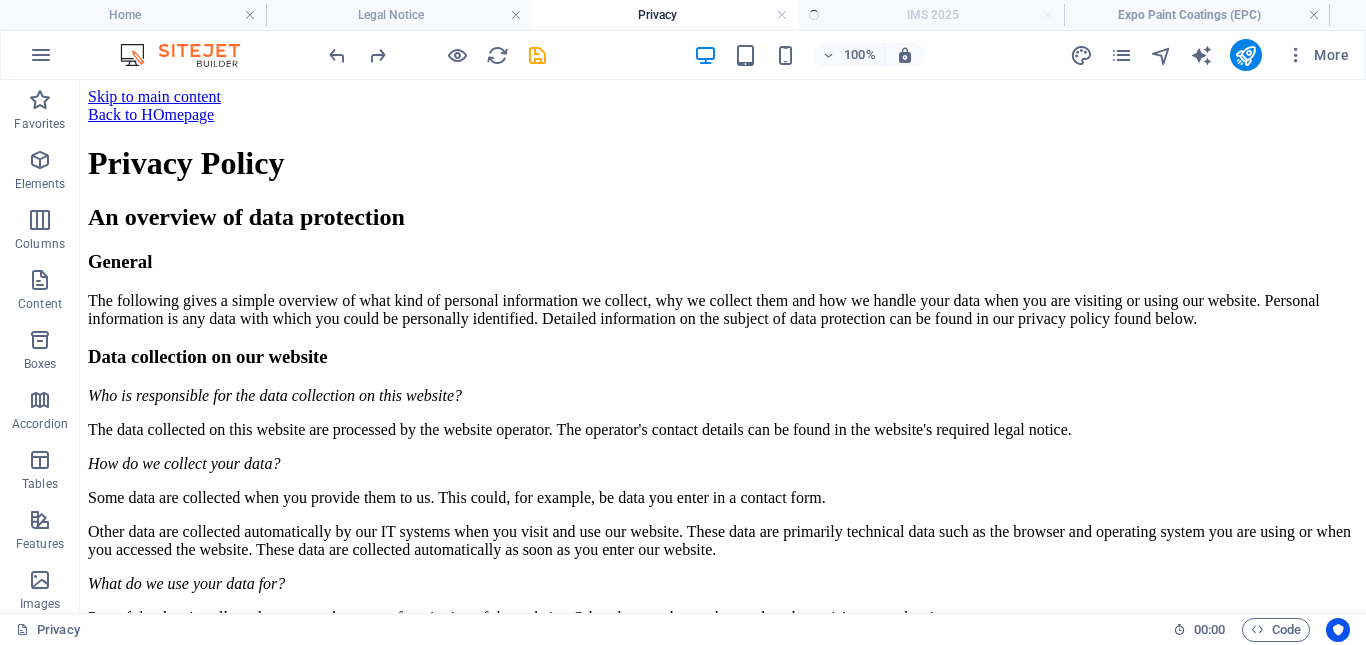 click on "Home Legal Notice Privacy IMS 2025 Expo Paint Coatings (EPC)" at bounding box center [683, 15] 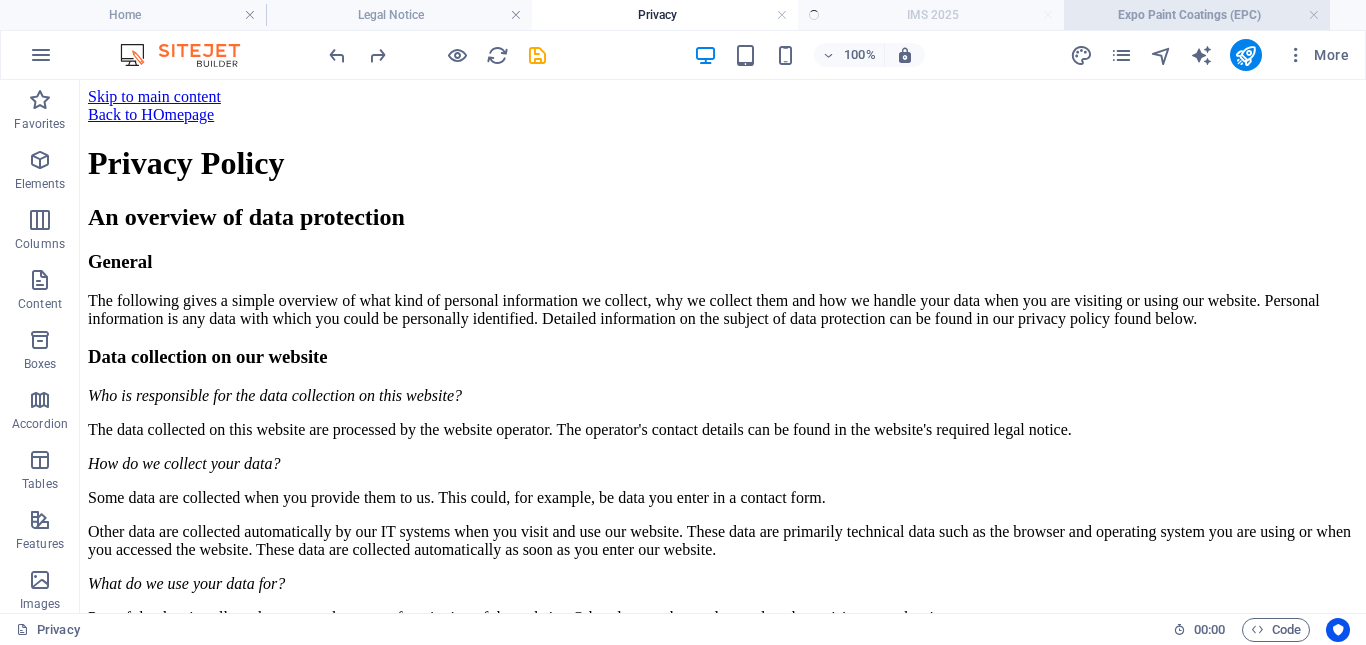 click on "Expo Paint Coatings (EPC)" at bounding box center (1197, 15) 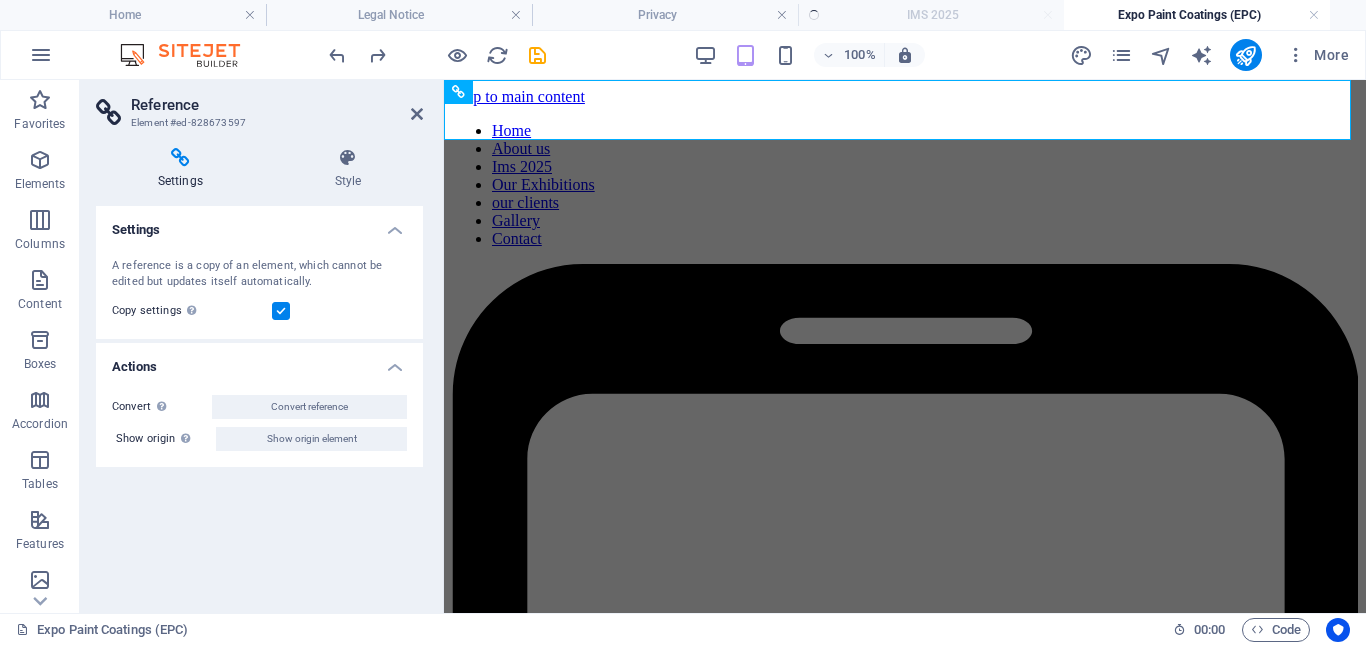 click on "100% More" at bounding box center [683, 55] 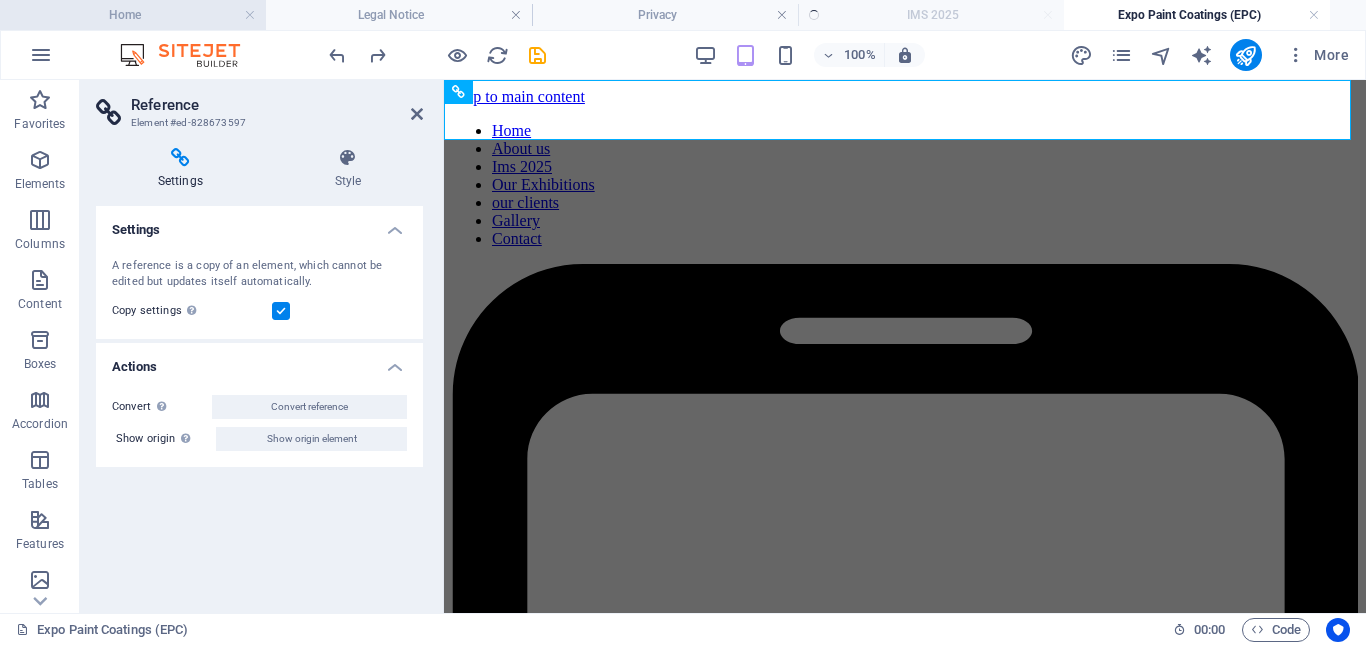 click on "Home" at bounding box center (133, 15) 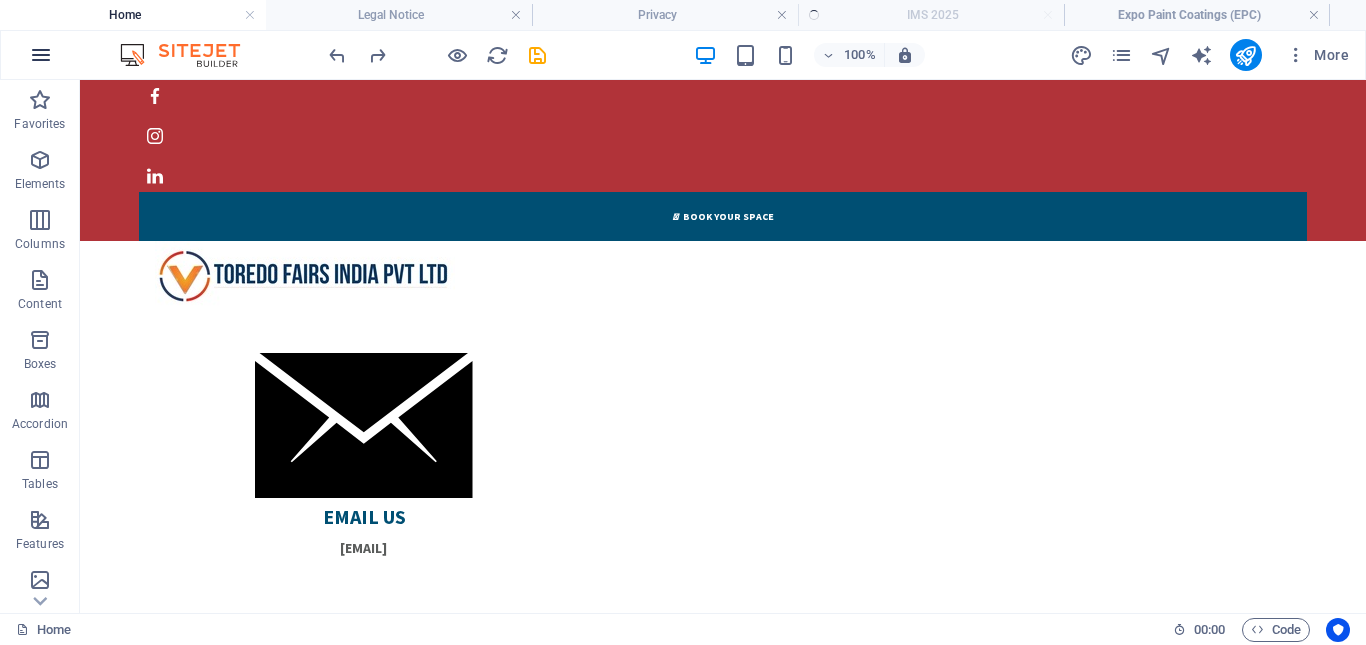 click at bounding box center (41, 55) 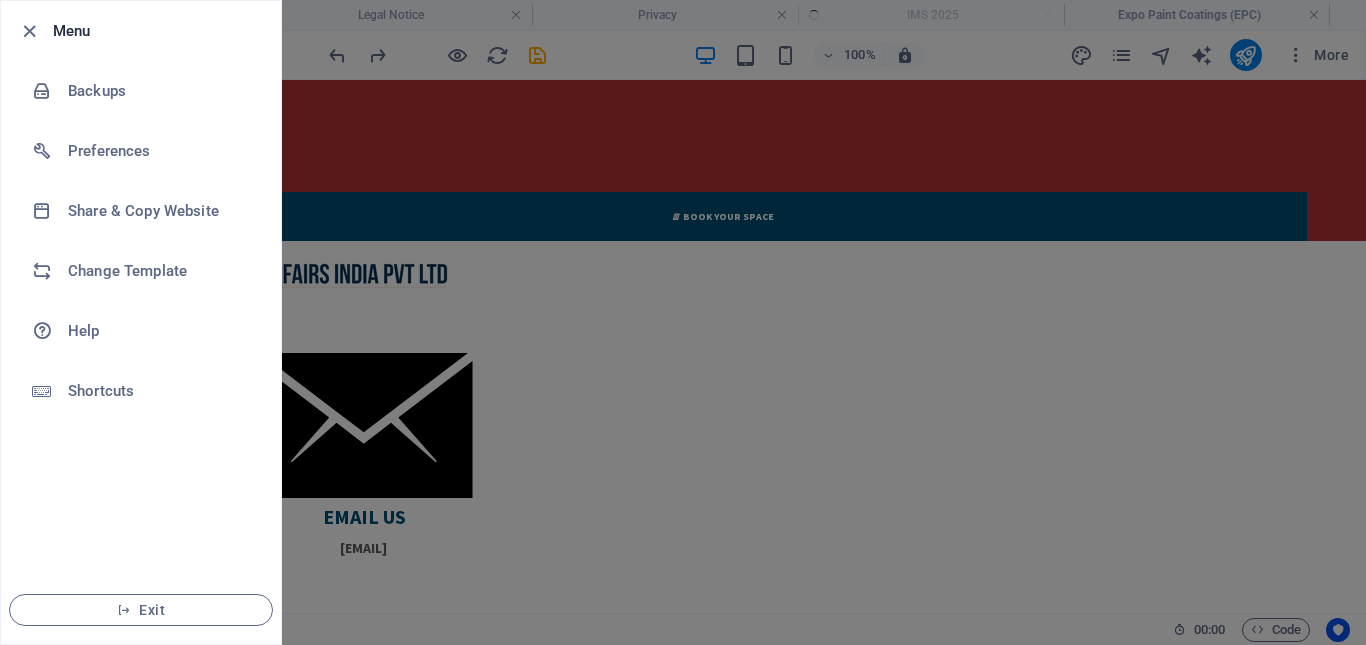 click at bounding box center [683, 322] 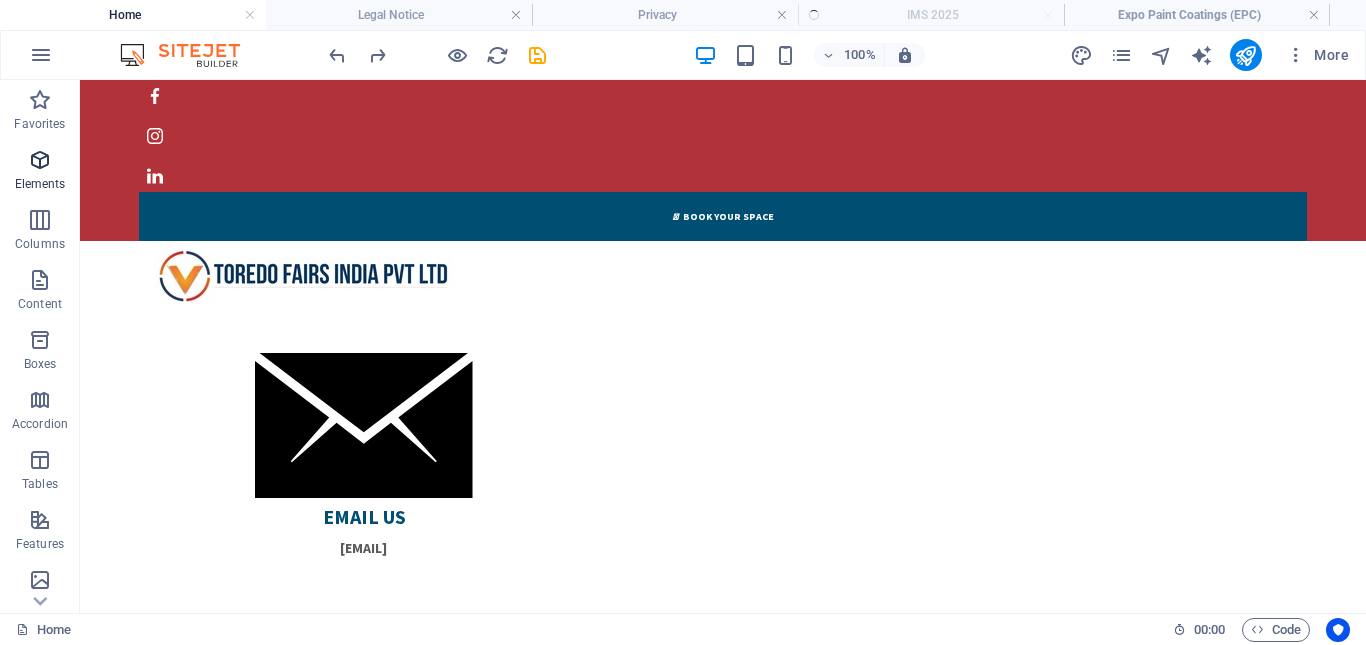 click at bounding box center (40, 160) 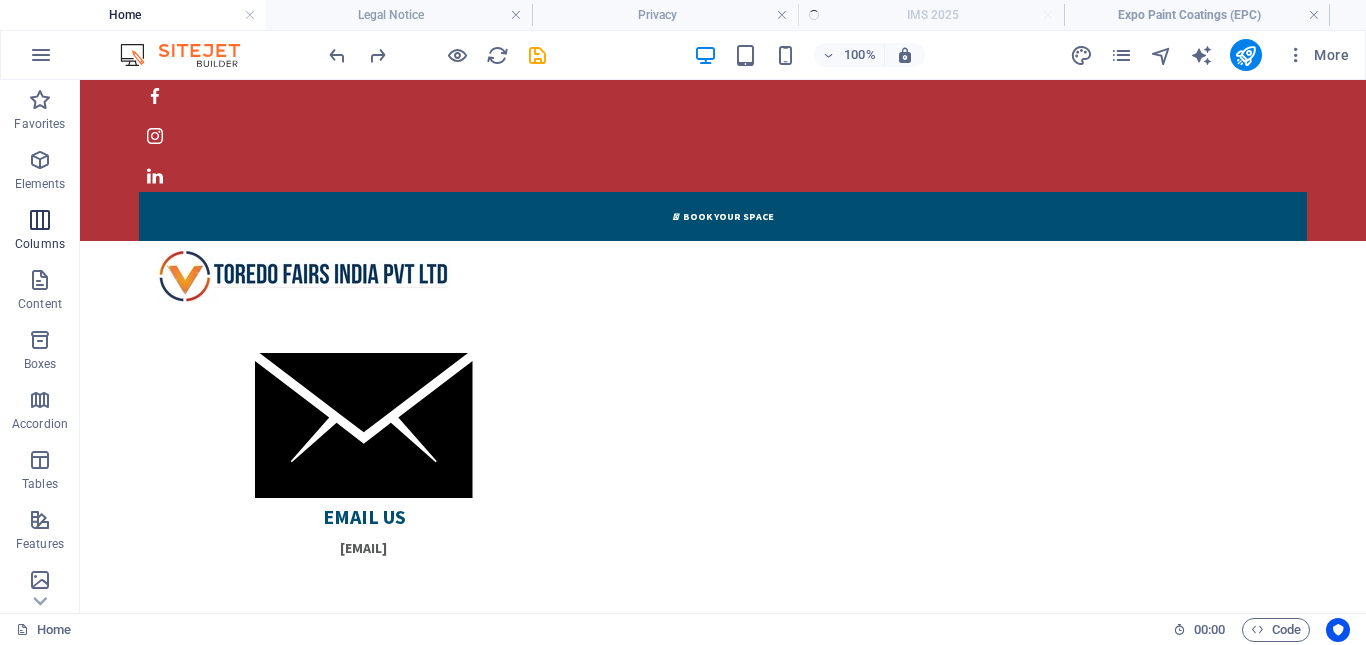 click at bounding box center (40, 220) 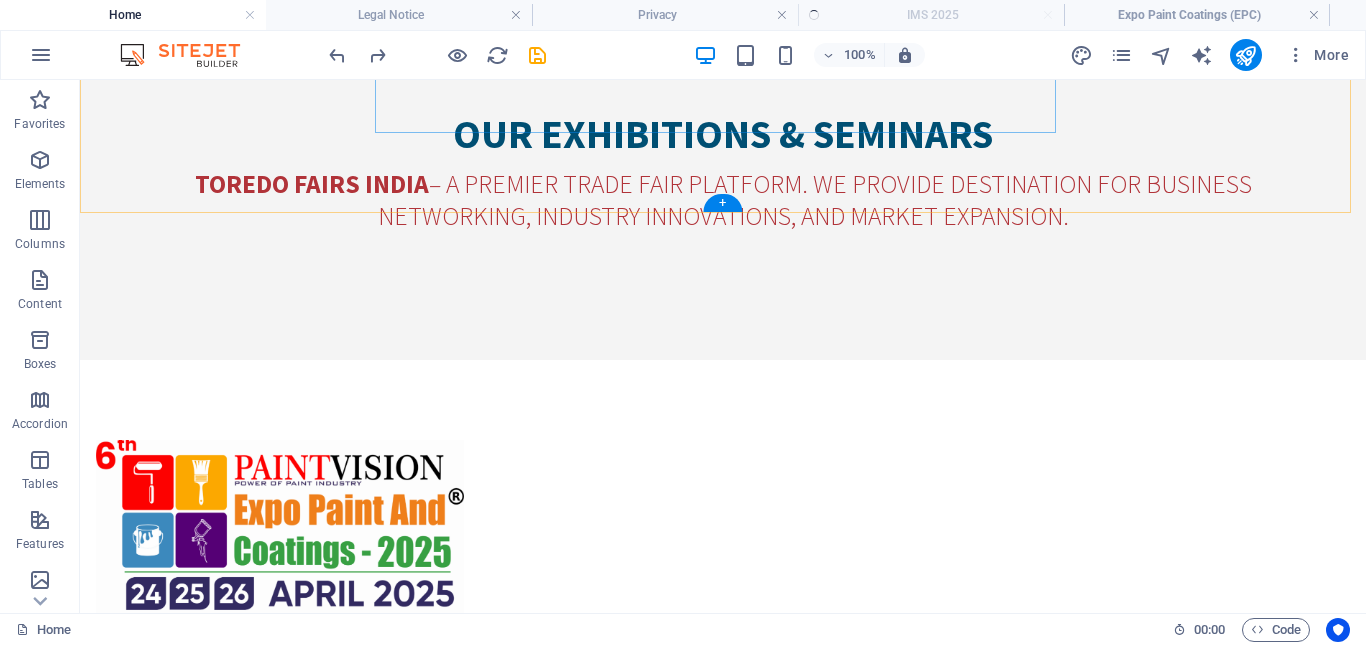 scroll, scrollTop: 5655, scrollLeft: 0, axis: vertical 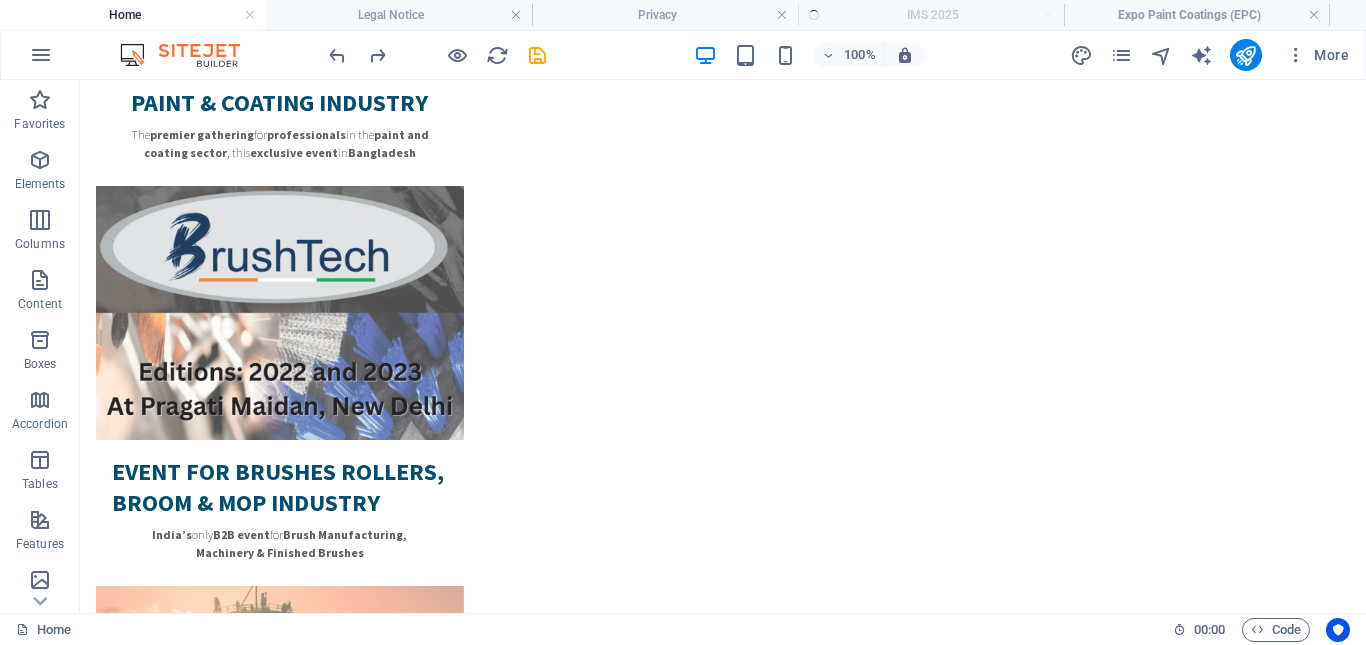 click on "Home Legal Notice Privacy IMS 2025 Expo Paint Coatings (EPC)" at bounding box center (683, 15) 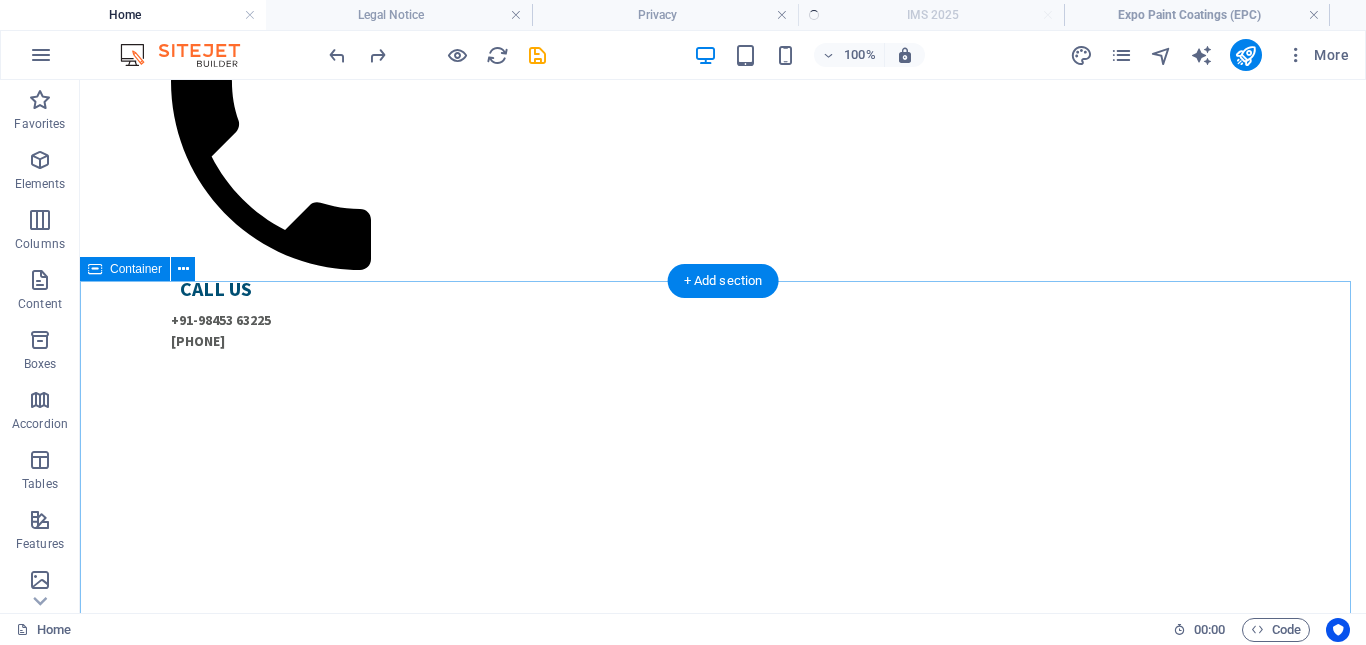 scroll, scrollTop: 0, scrollLeft: 0, axis: both 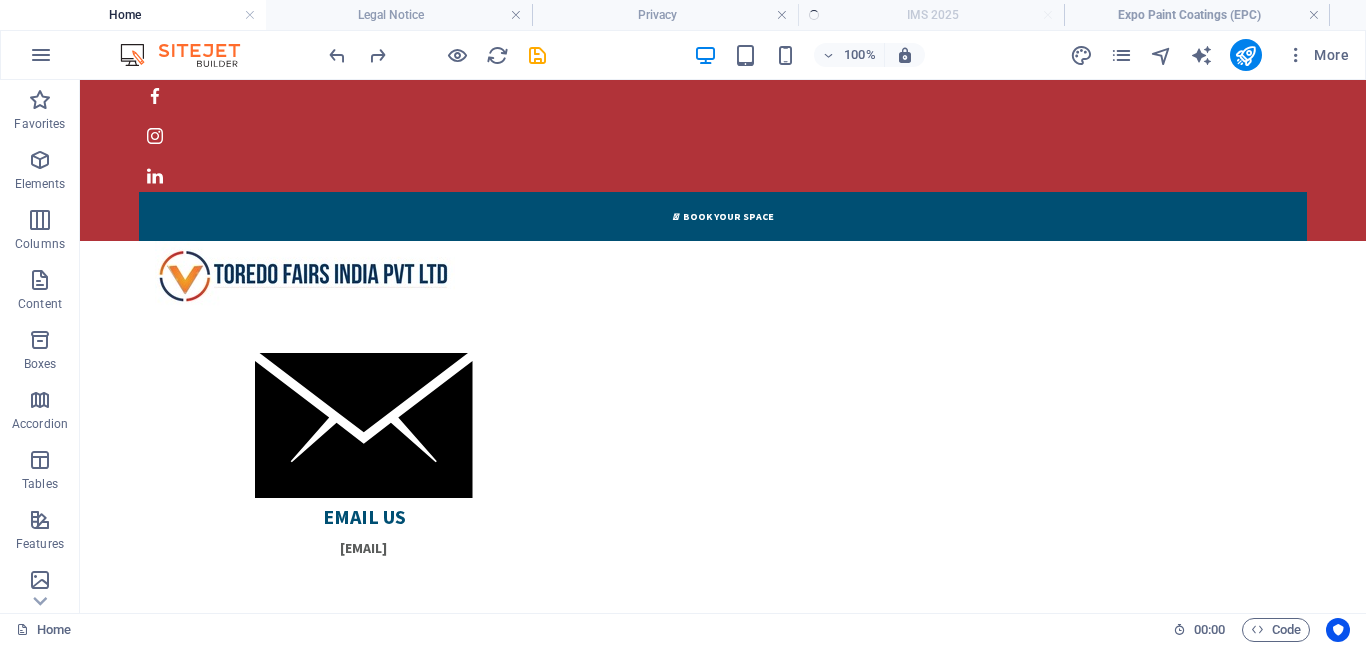 click on "Home Legal Notice Privacy IMS 2025 Expo Paint Coatings (EPC)" at bounding box center [683, 15] 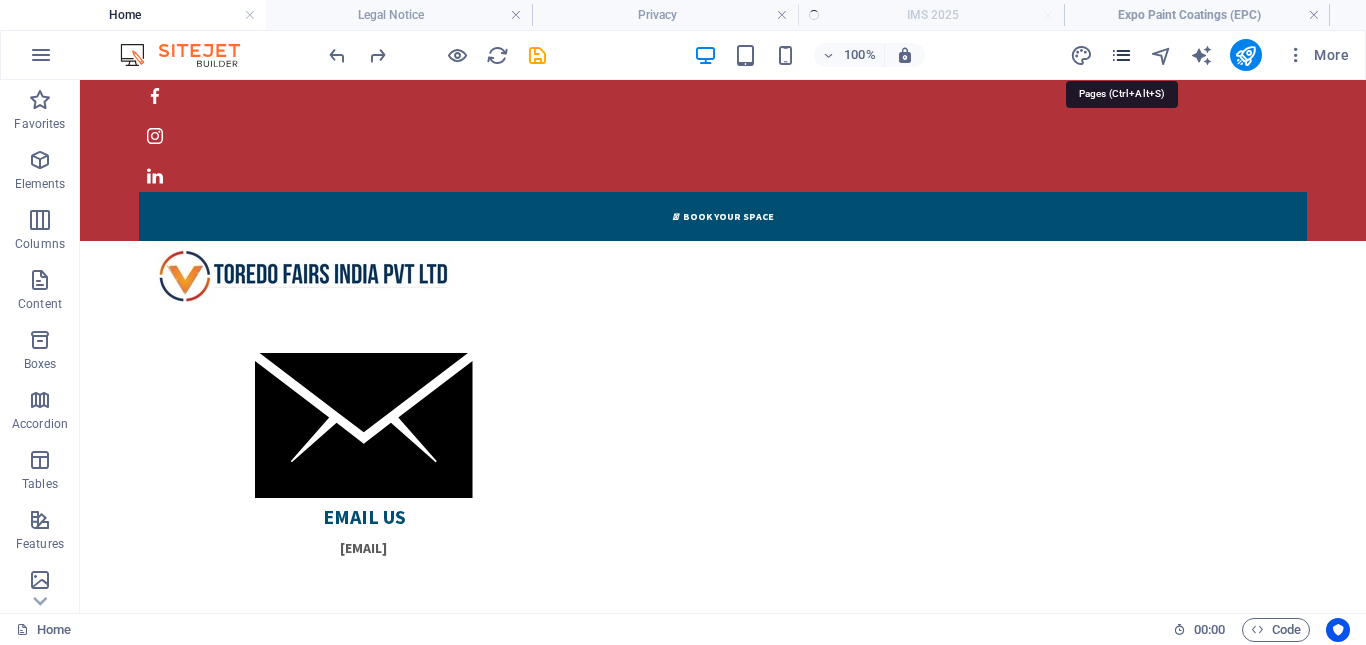 click at bounding box center [1121, 55] 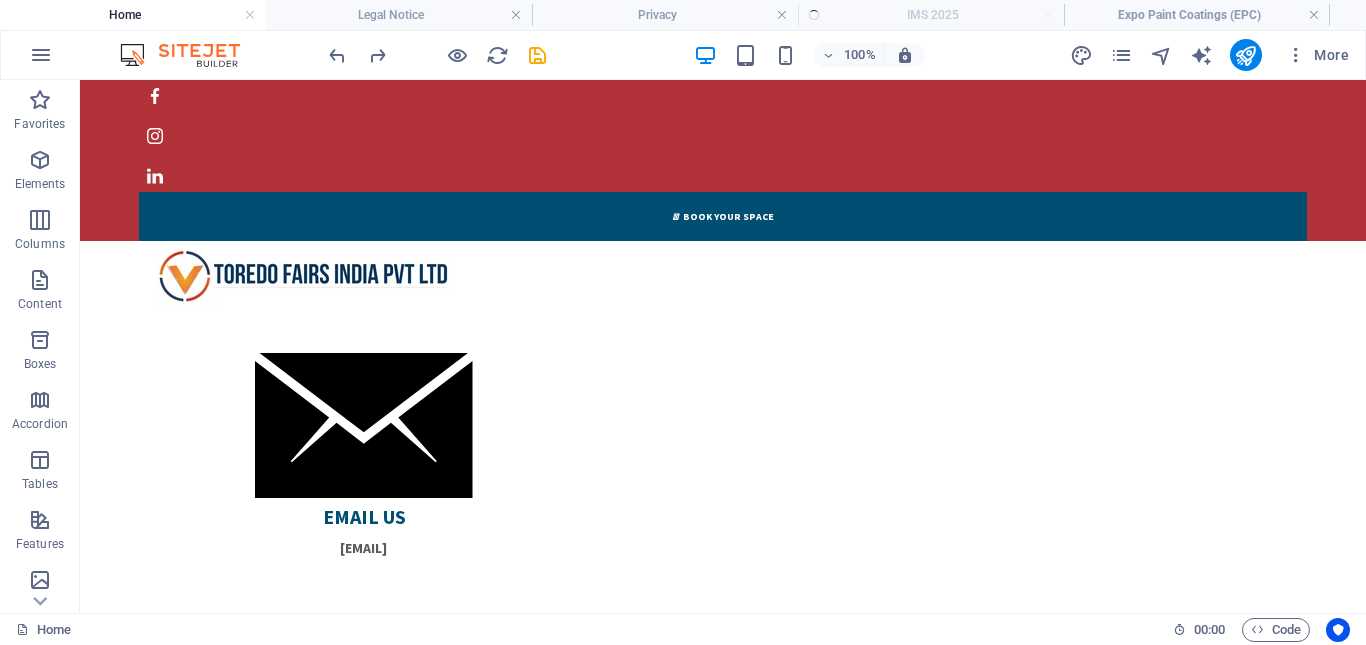 click on "More" at bounding box center [1213, 55] 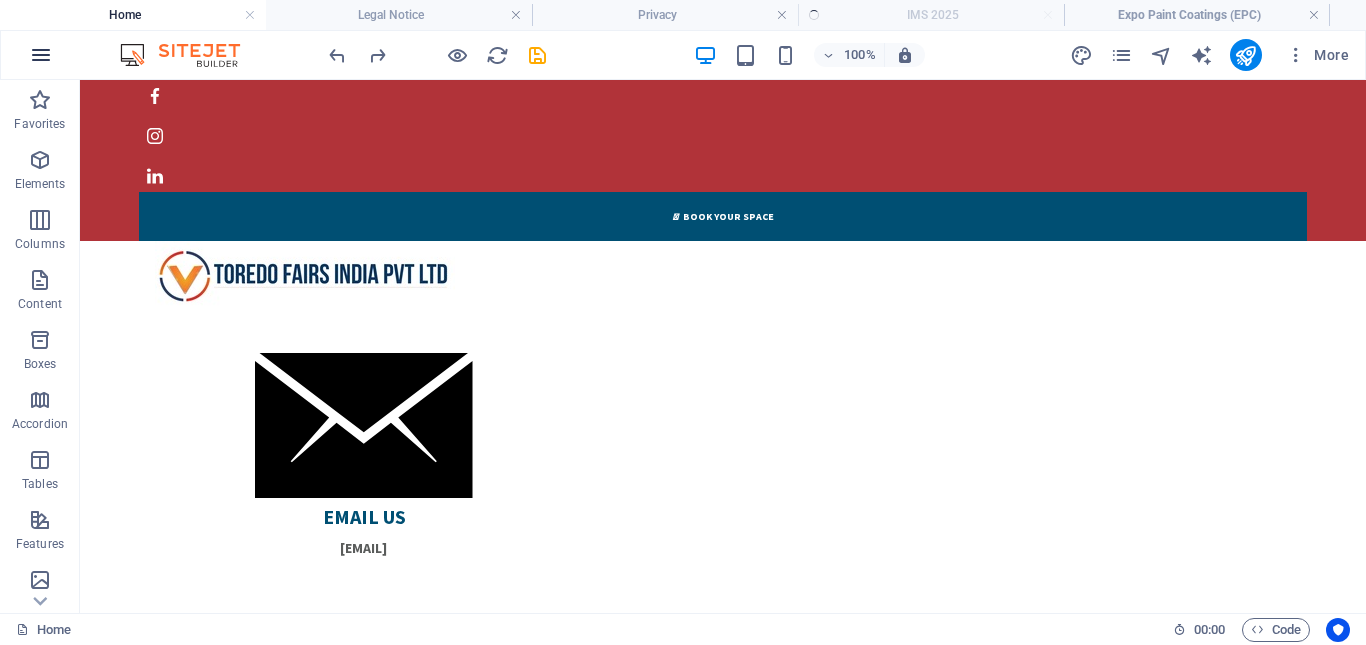 click at bounding box center [41, 55] 